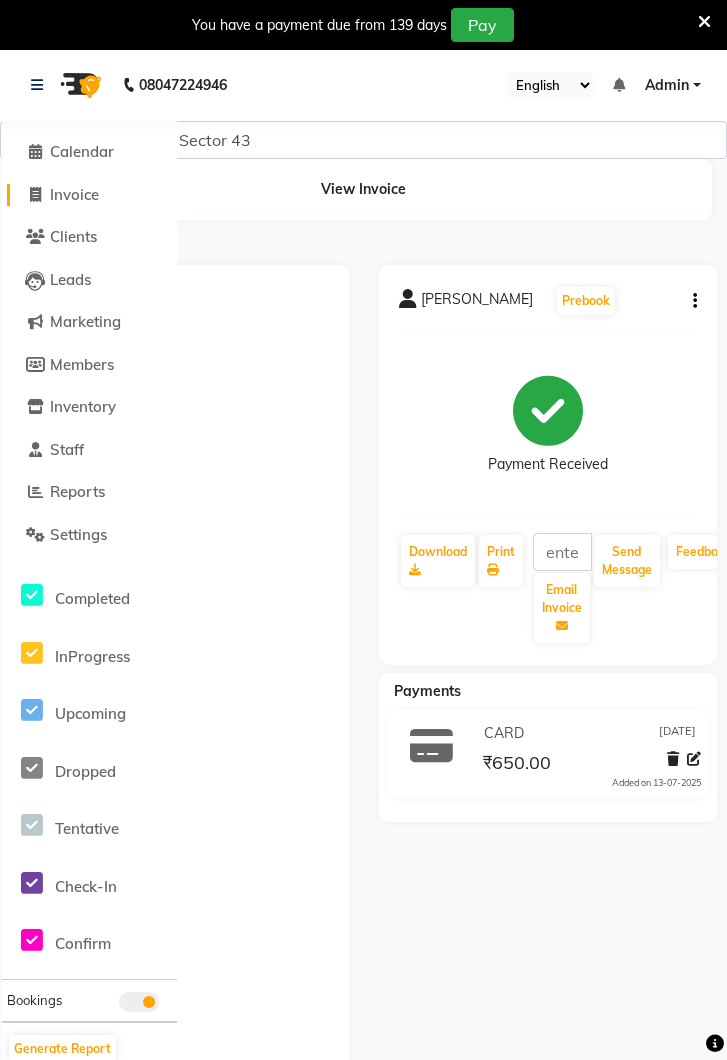 click on "Invoice" 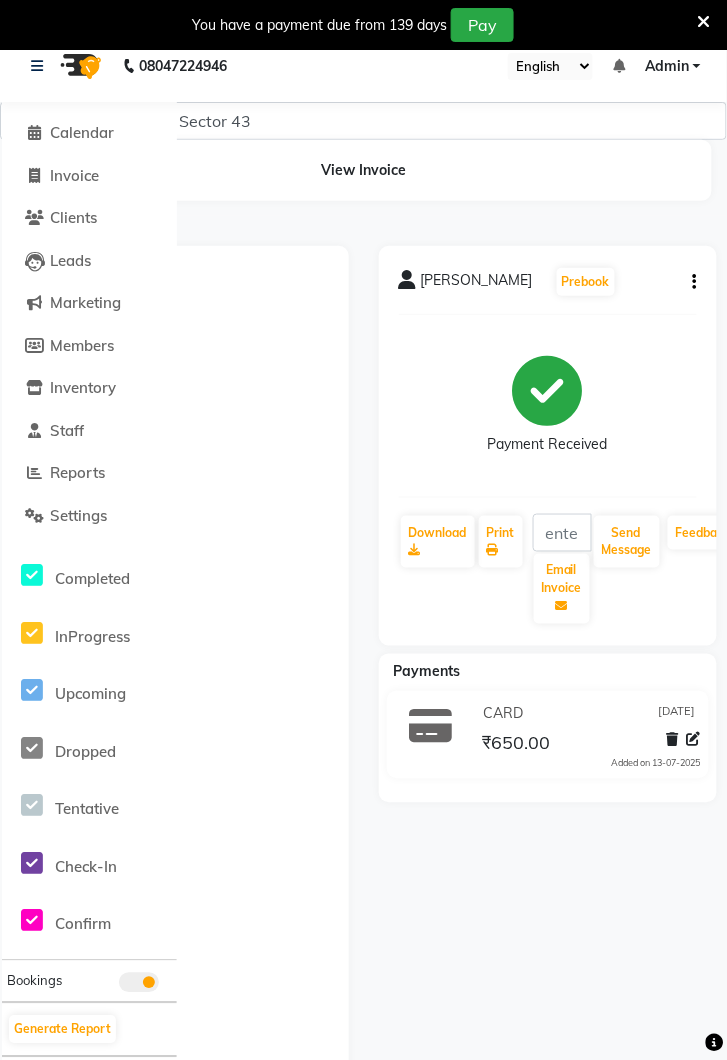 select on "5694" 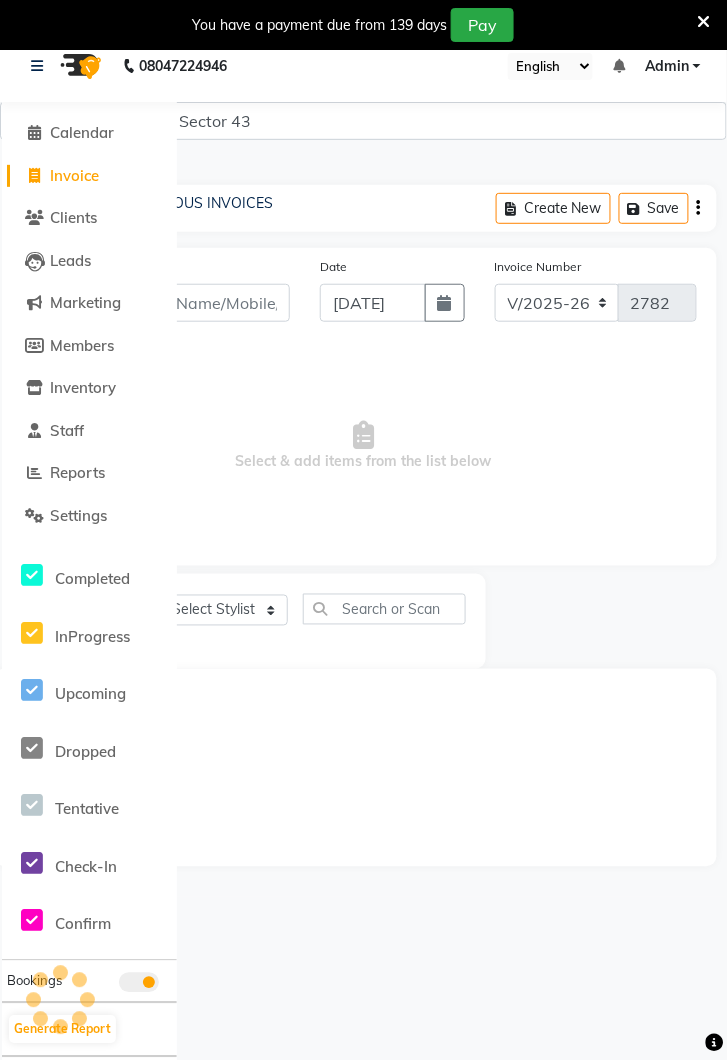 scroll, scrollTop: 49, scrollLeft: 0, axis: vertical 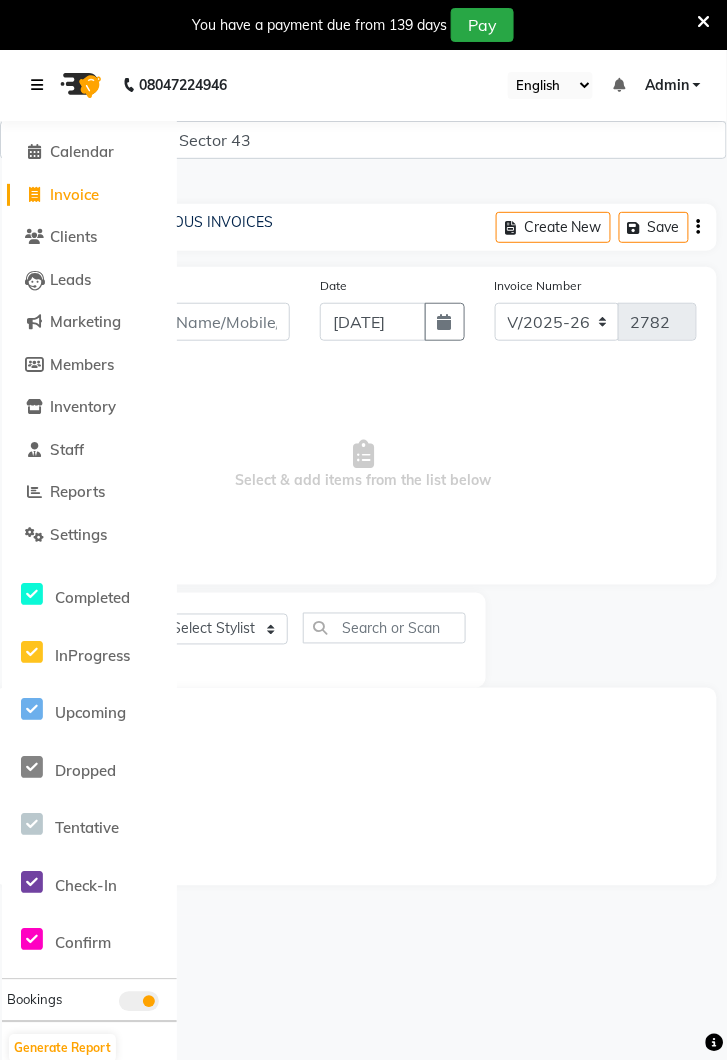 click at bounding box center [41, 85] 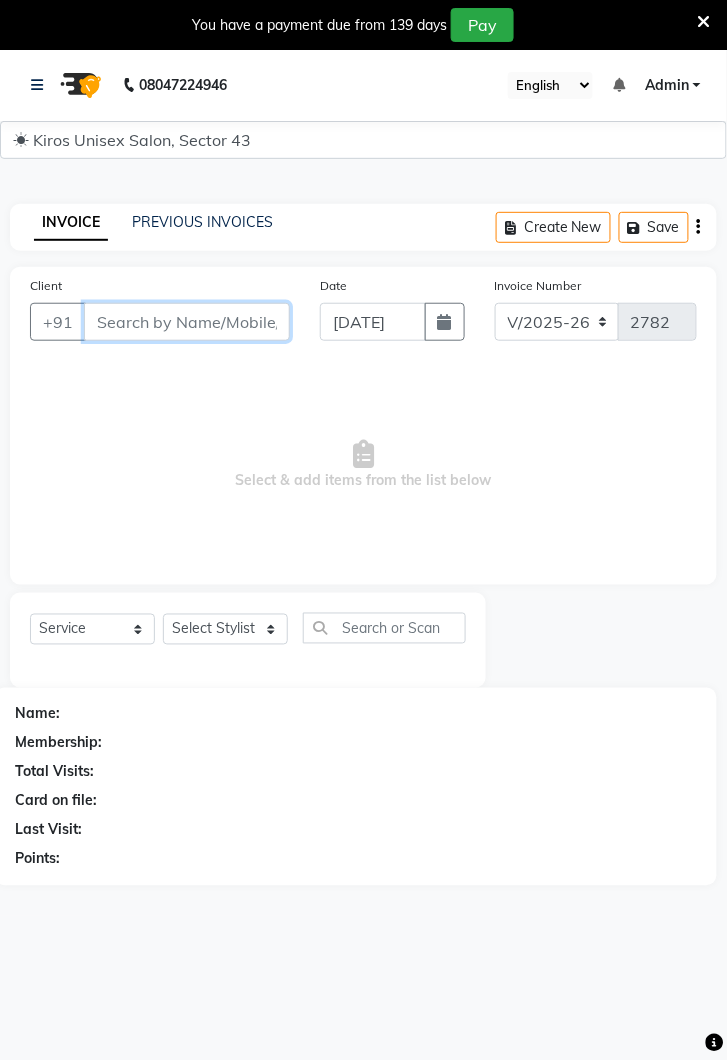 click on "Client" at bounding box center (187, 322) 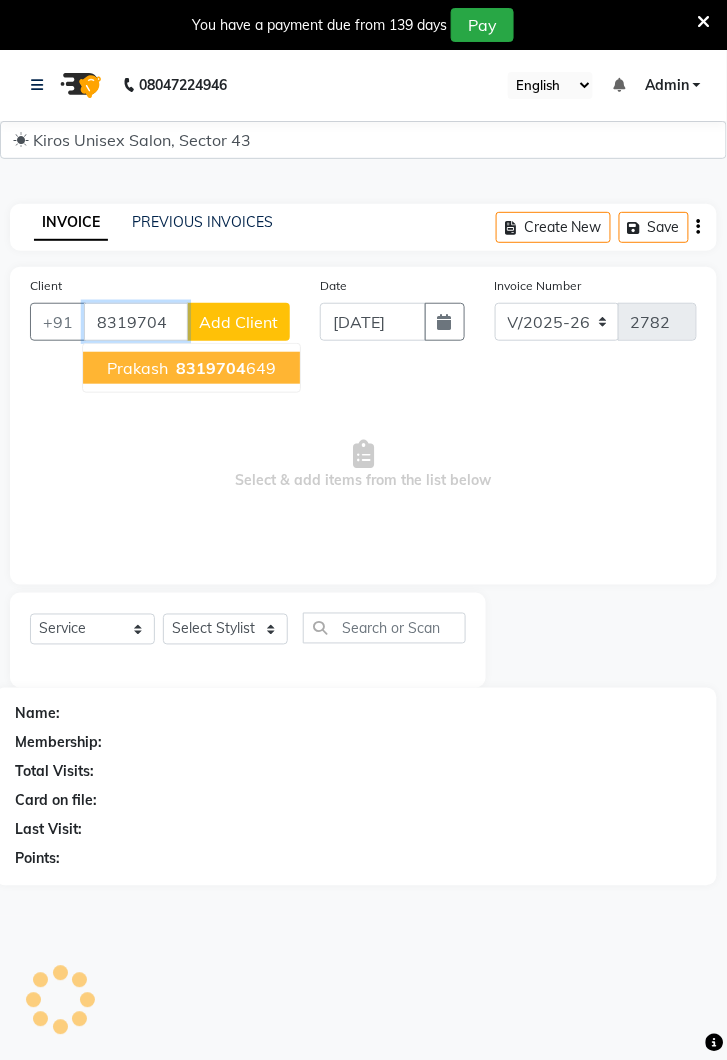 click on "8319704 649" at bounding box center (224, 368) 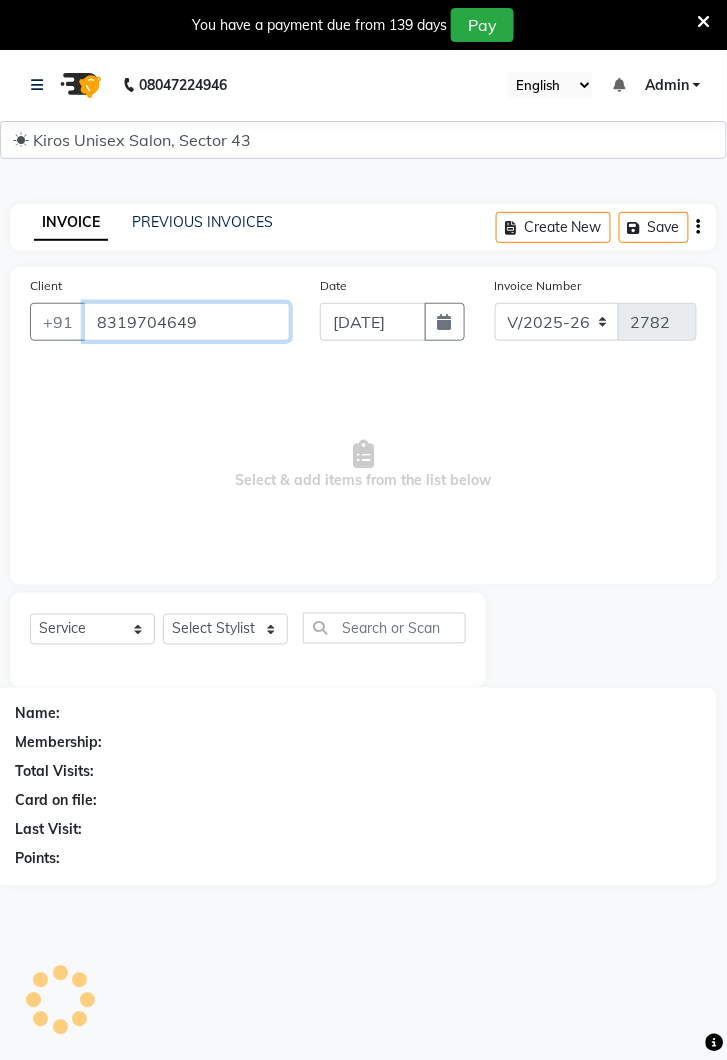 type on "8319704649" 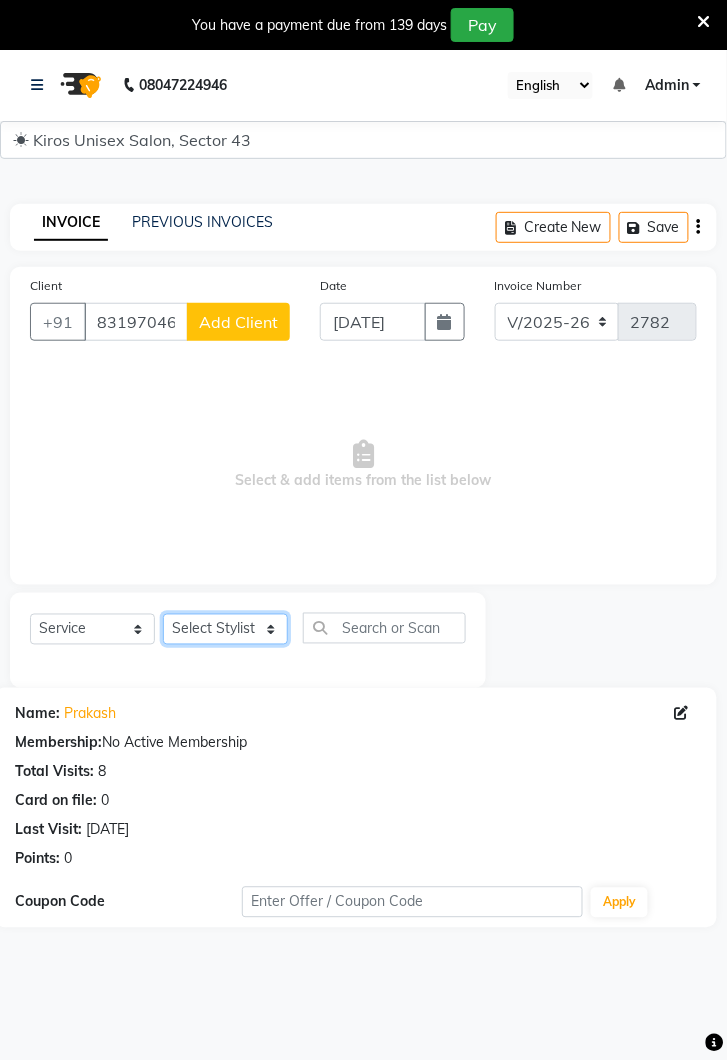click on "Select Stylist Deepak [PERSON_NAME] [PERSON_NAME] Lamu [PERSON_NAME] [PERSON_NAME] Suraj" 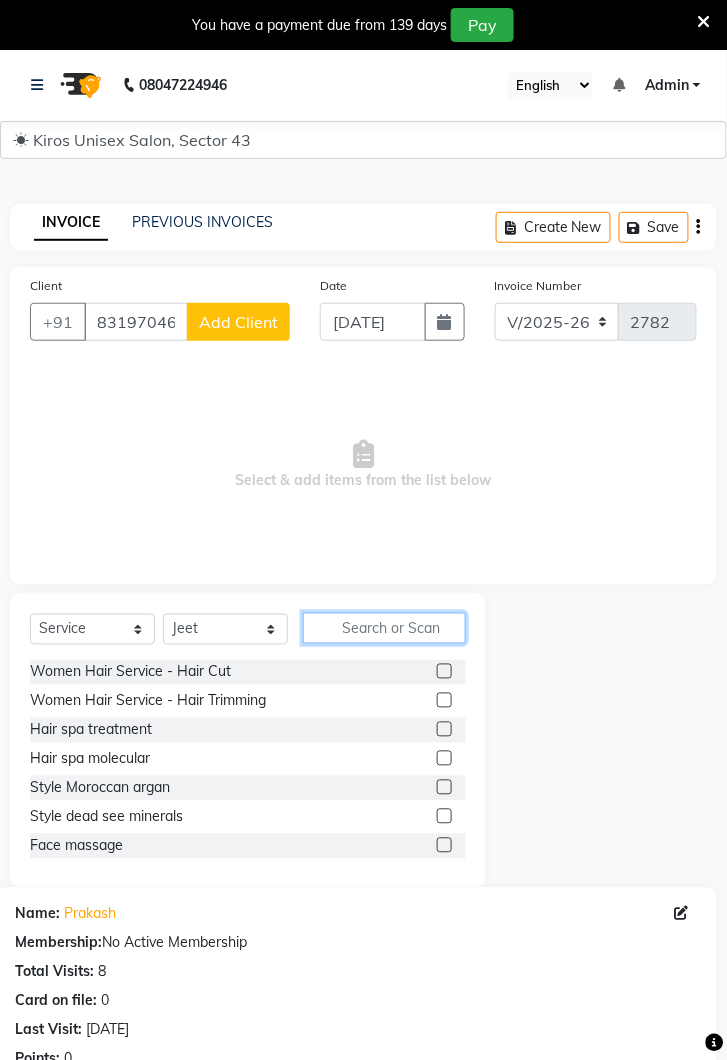 click 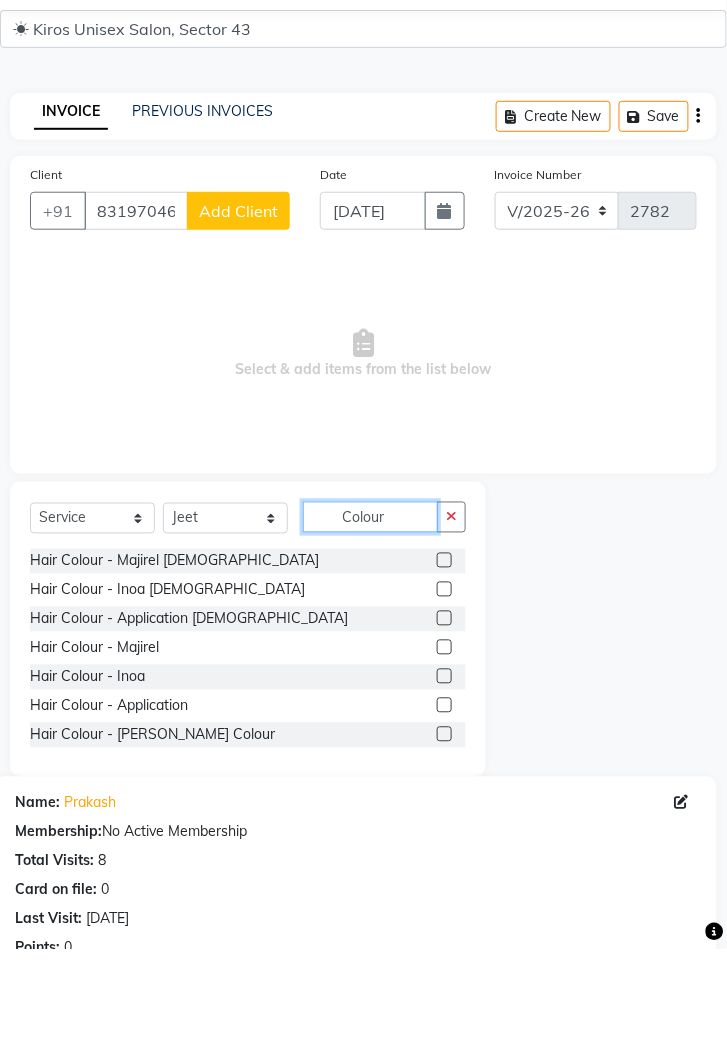 type on "Colour" 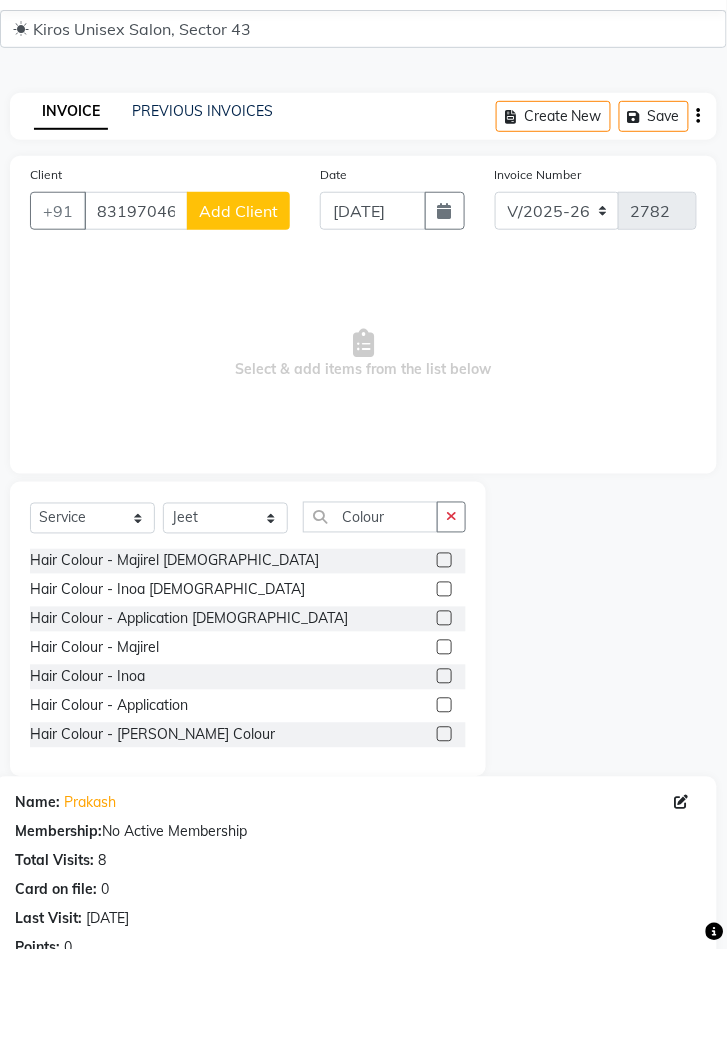 click 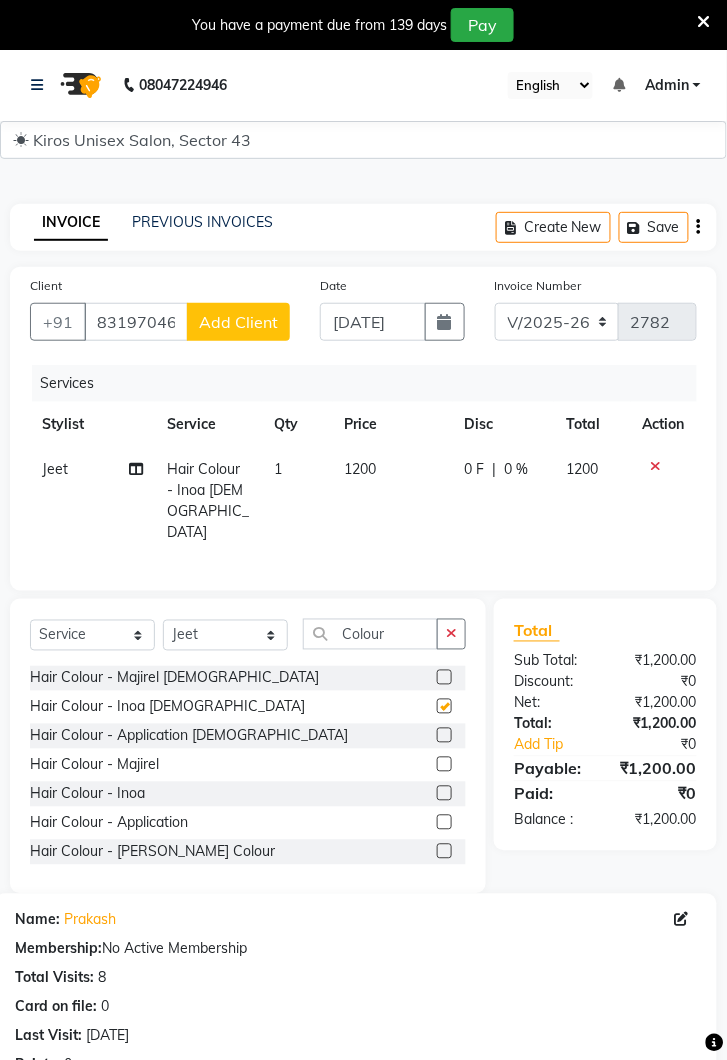 checkbox on "false" 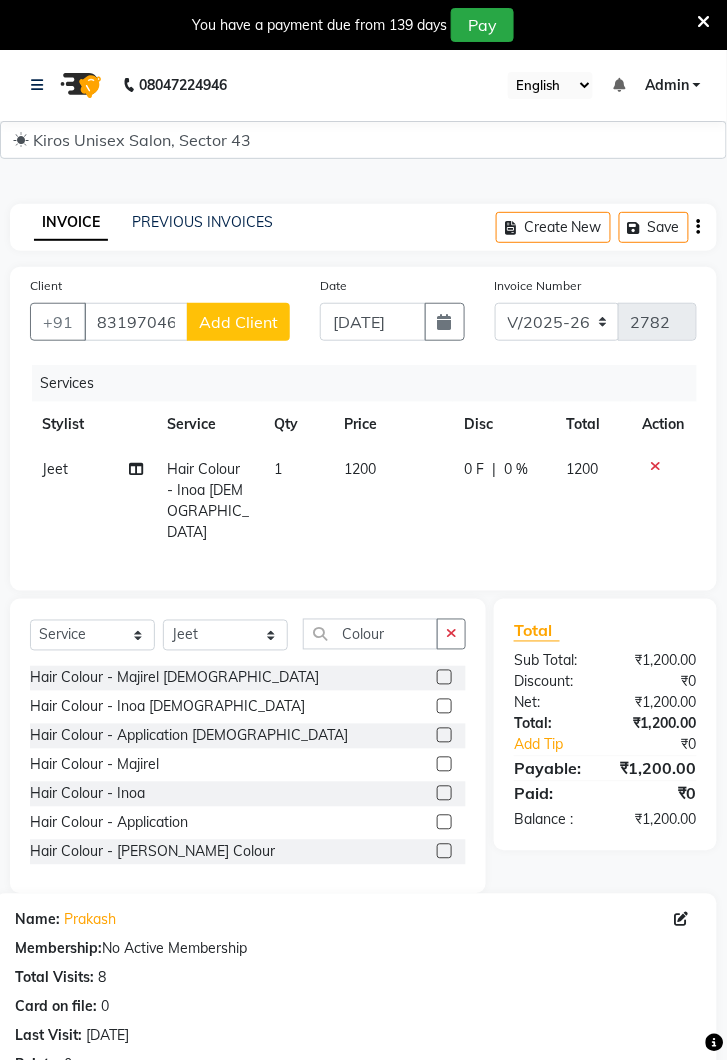 click 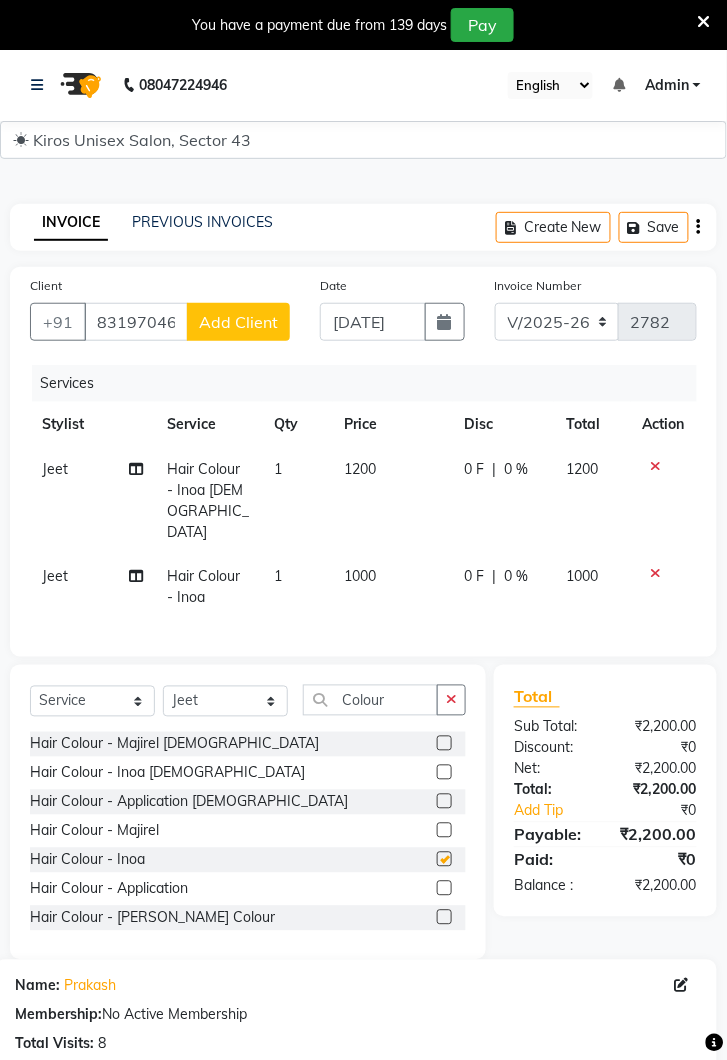 checkbox on "false" 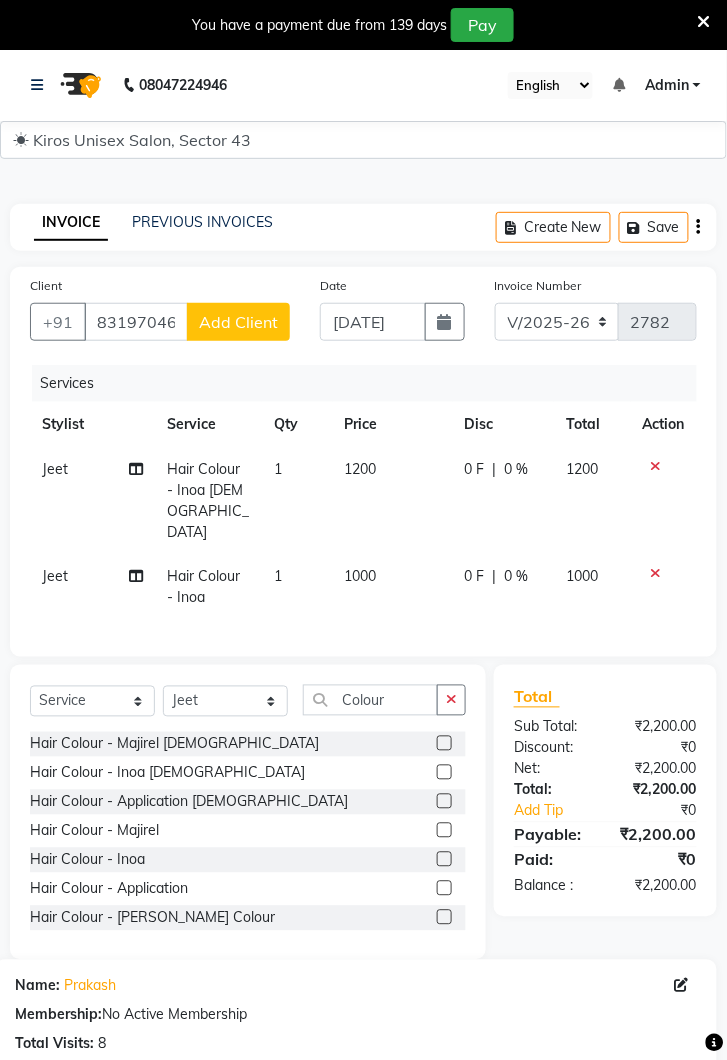 click 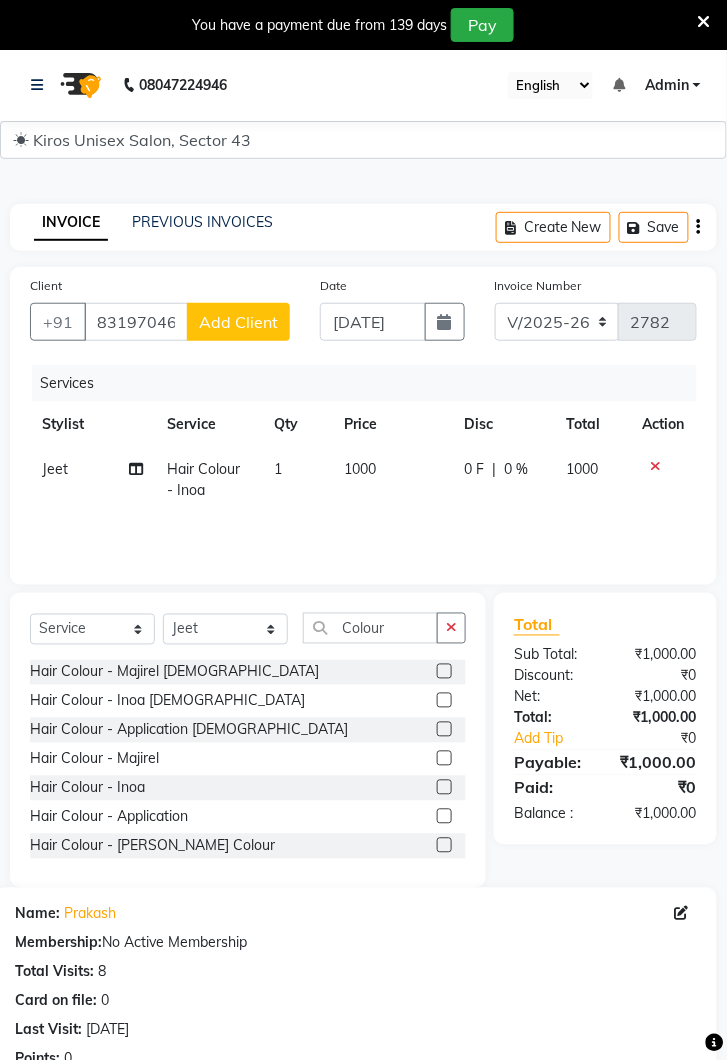 click on "1000" 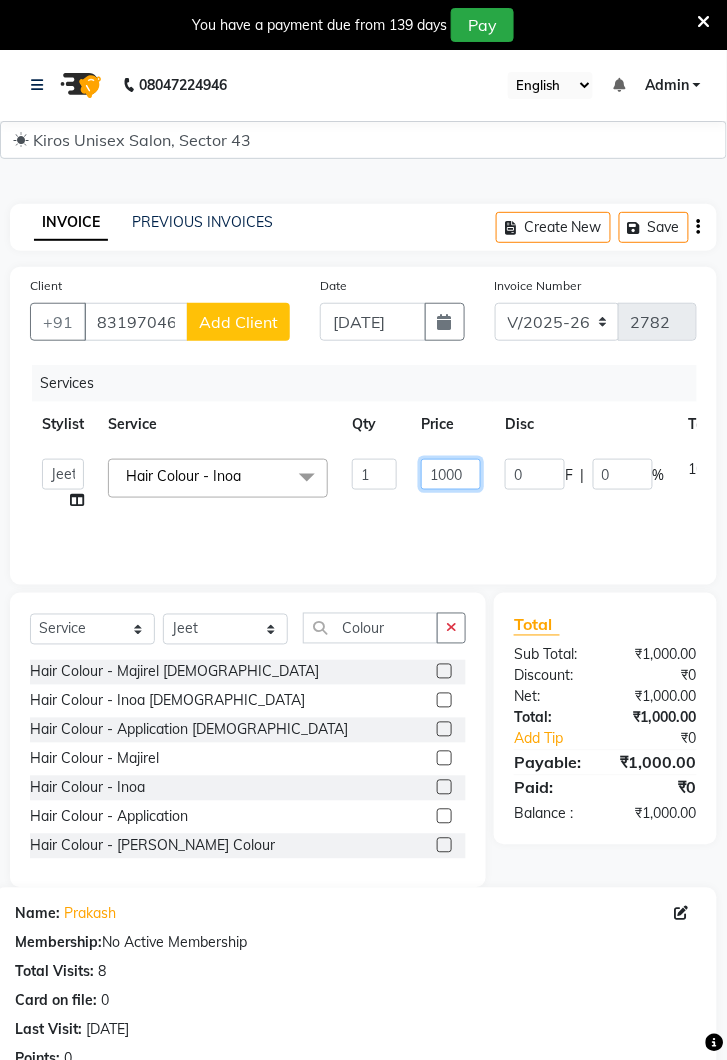 click on "1000" 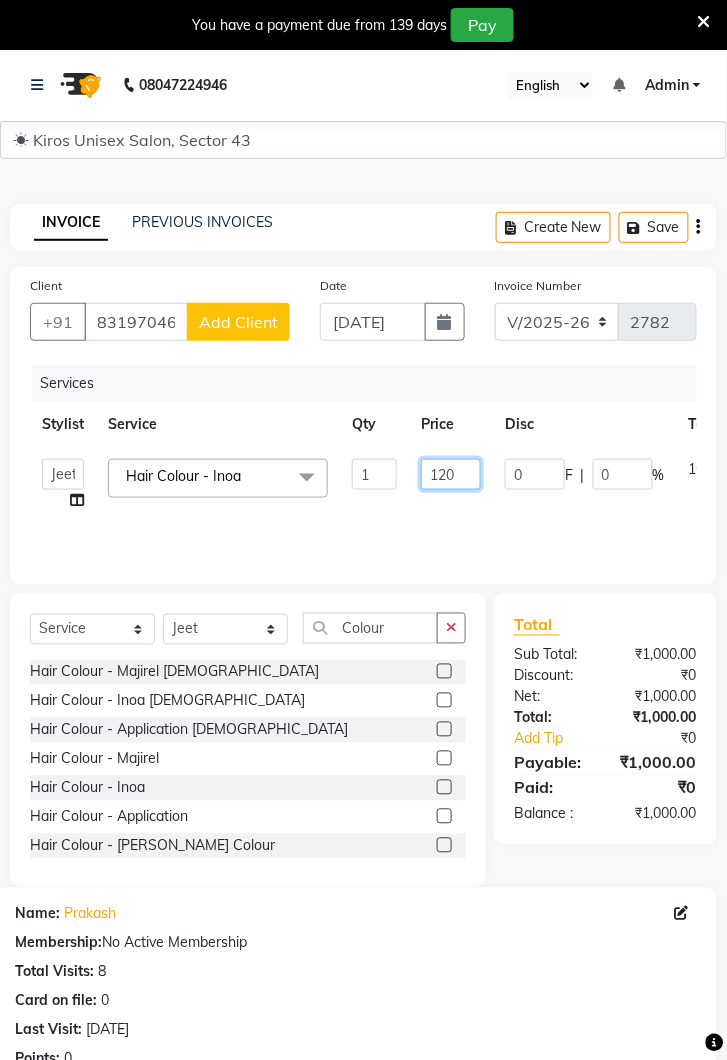type on "1200" 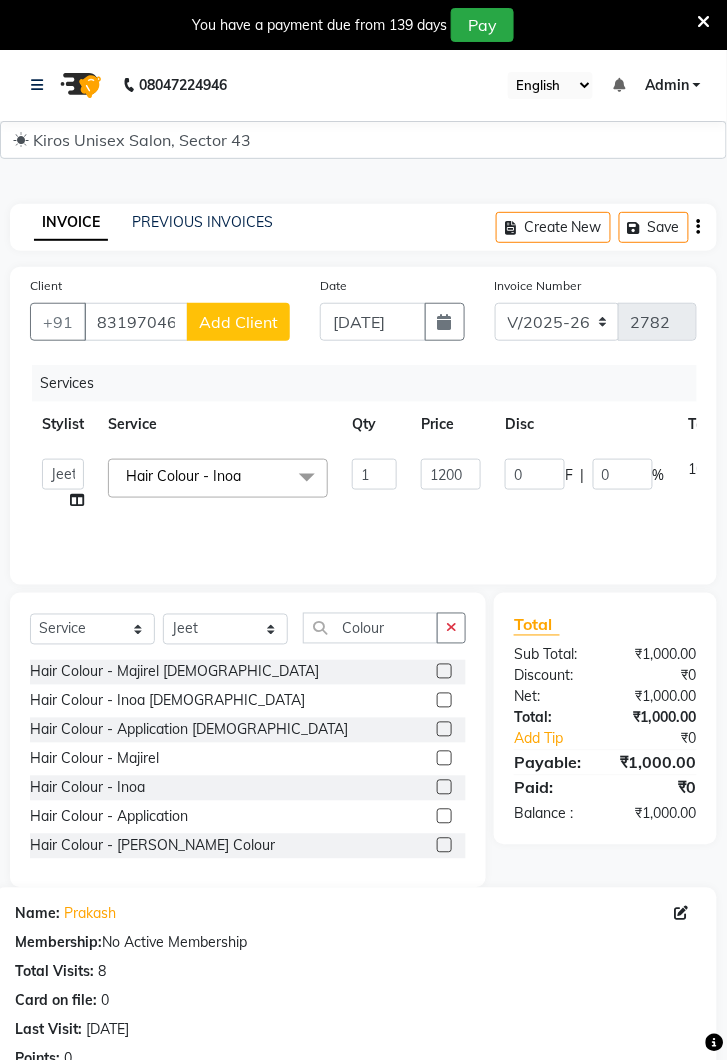 click on "Services Stylist Service Qty Price Disc Total Action  Deepak   Gunjan   Habil   Jeet   Lalit   Lamu   Raj   Rashmi   Rony   Sagar   Suraj  Hair Colour - Inoa  x Women Hair Service - Hair Cut Women Hair Service - Hair Trimming Hair spa treatment Hair spa molecular  Style Moroccan argan Style dead see minerals Face massage Under arms waxing Head Wash - L’Oréal Head Wash - Sulphate Free Head Wash - Gk Styling - Blow Dry Styling - Ironing Styling - Curls Styling - Combo: Head Wash (L’Oréal) And Blow Dry Threading - Eyebrow/ Upper Lip/ Chin/ Forehead Threading - Side Locks Threading - Full Face Hair Colour - Majirel Female Hair Colour - Inoa Female Hair Colour - Application Female Hair Colour - Majirel Hair Colour - Inoa Hair Colour - Application Hair Colour - Beard Colour Hair Spa - L’Oréal Basic Hair Spa - Mythic Spa Hair Spa - Macadamia Spa / Moroccan Hair Treatment Hair Spa - Ola Plex Hair Treatment - Dandruff/ Hair Fall Treatment Hair Treatment - Smoothening Hair Treatment - Keratin Shave - Clean 1" 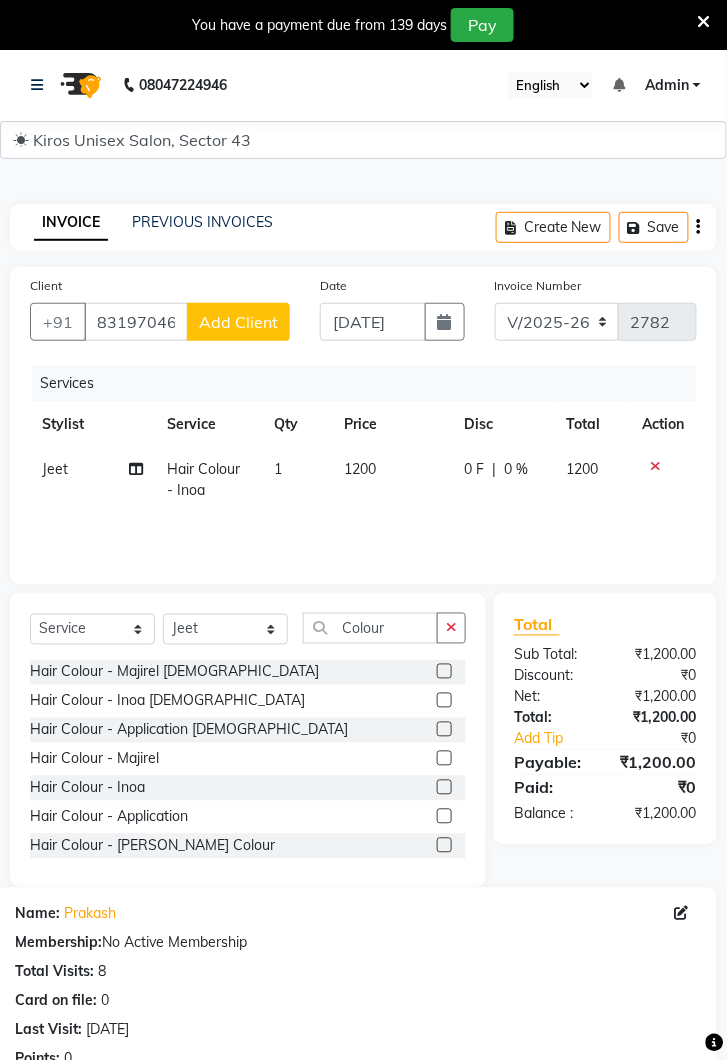 click 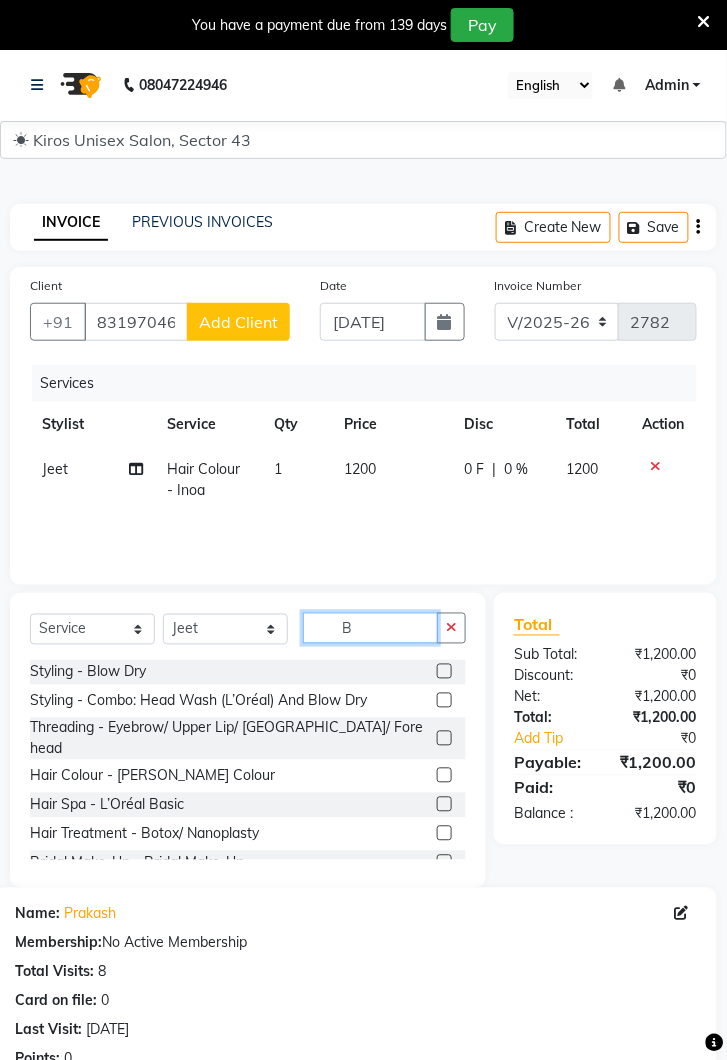 type on "B" 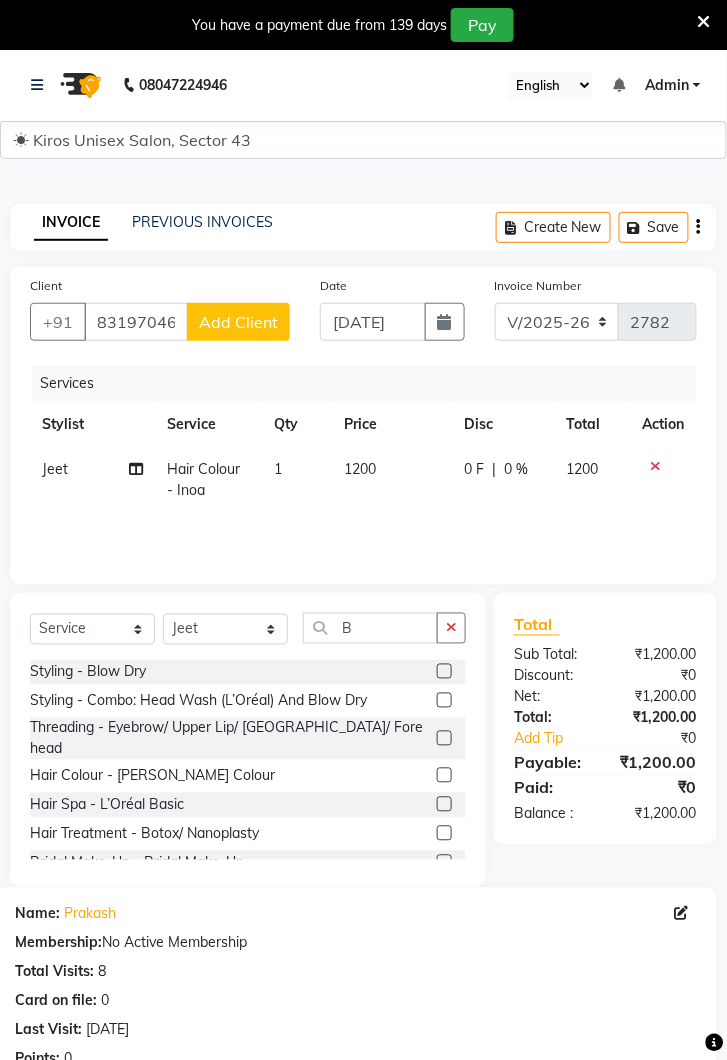 click 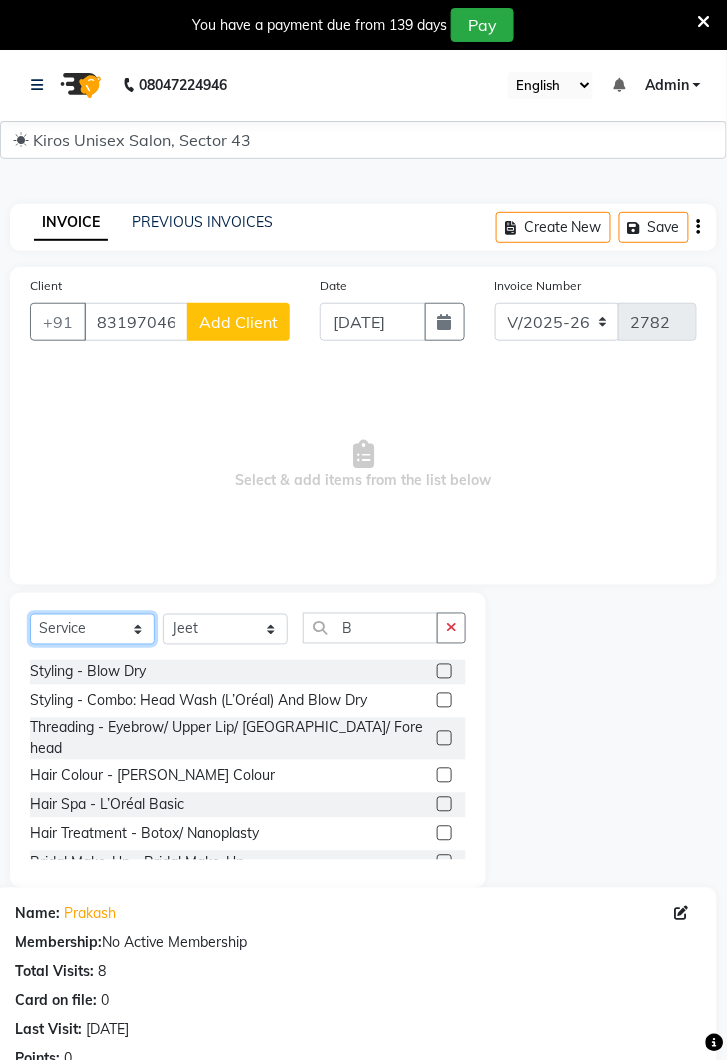 click on "Select  Service  Product  Membership  Package Voucher Prepaid Gift Card" 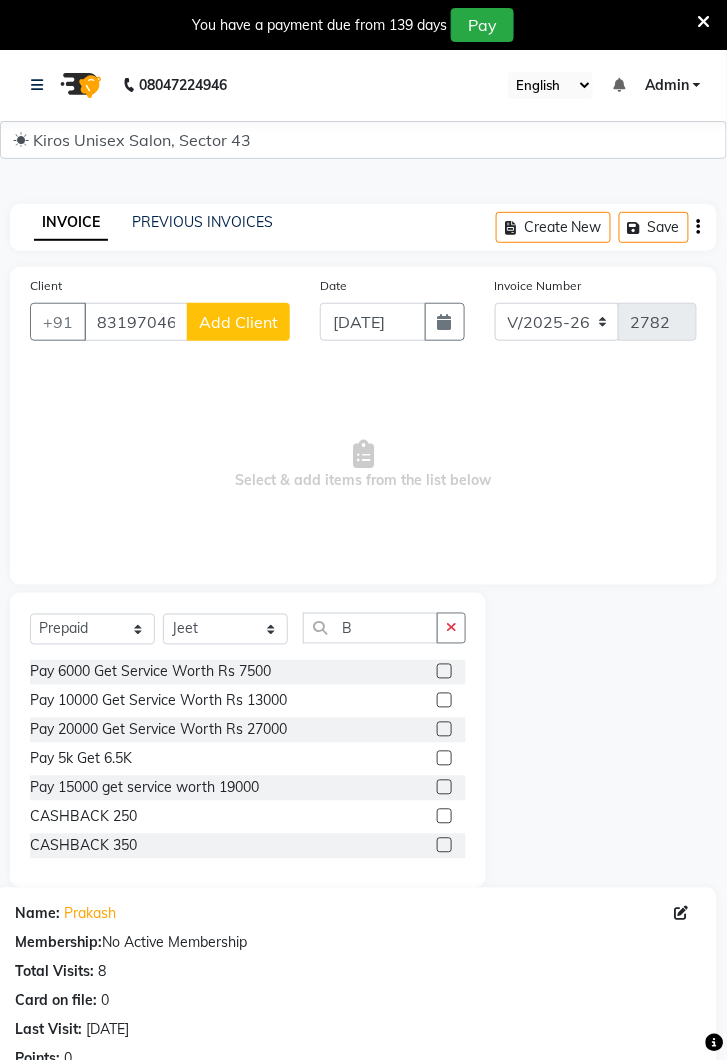click 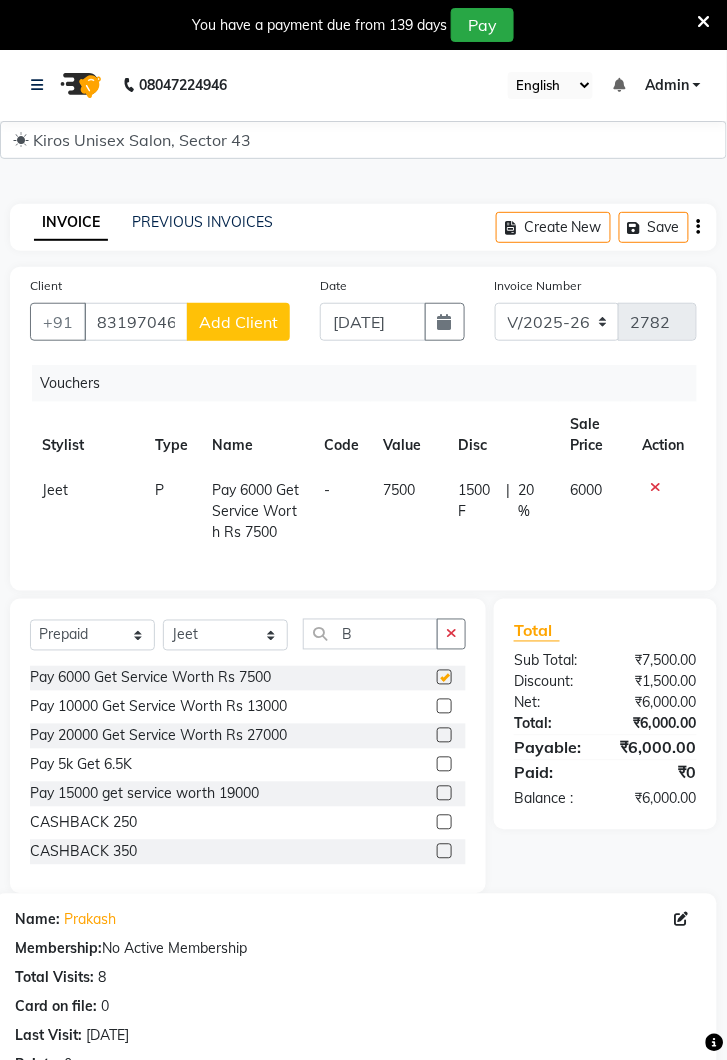 checkbox on "false" 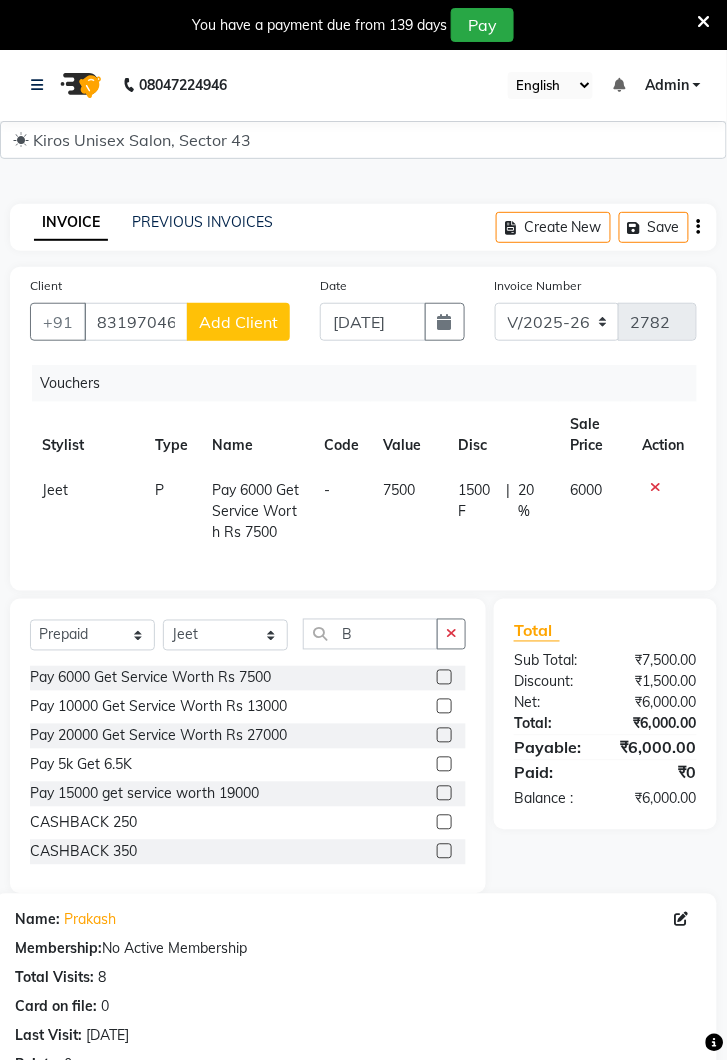 click 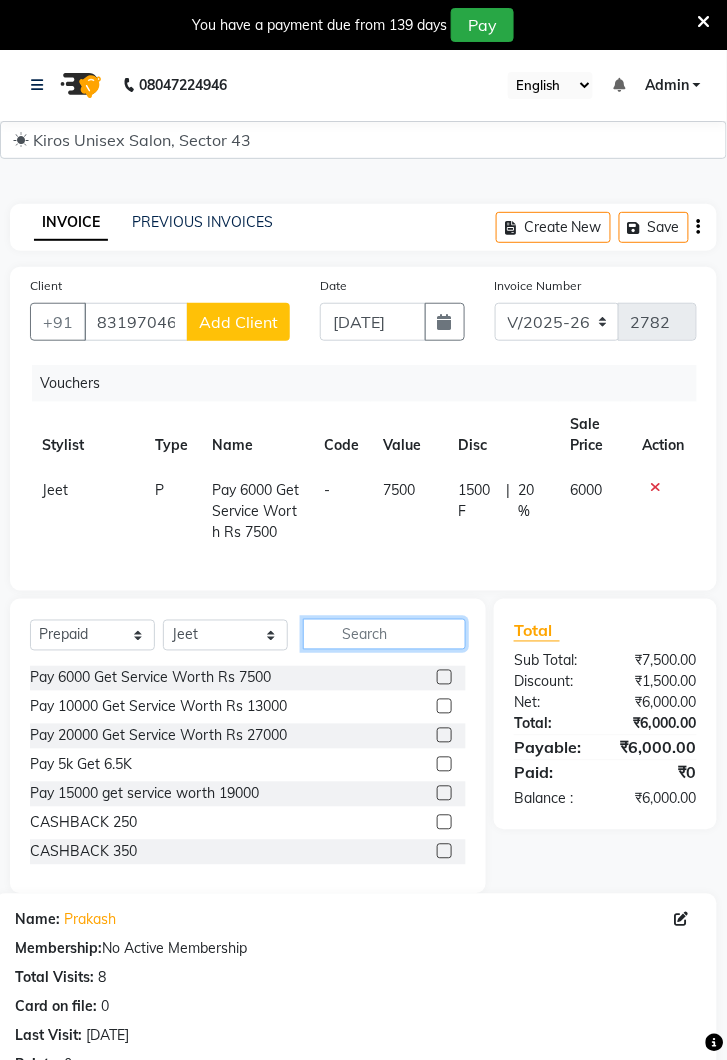 type on "U" 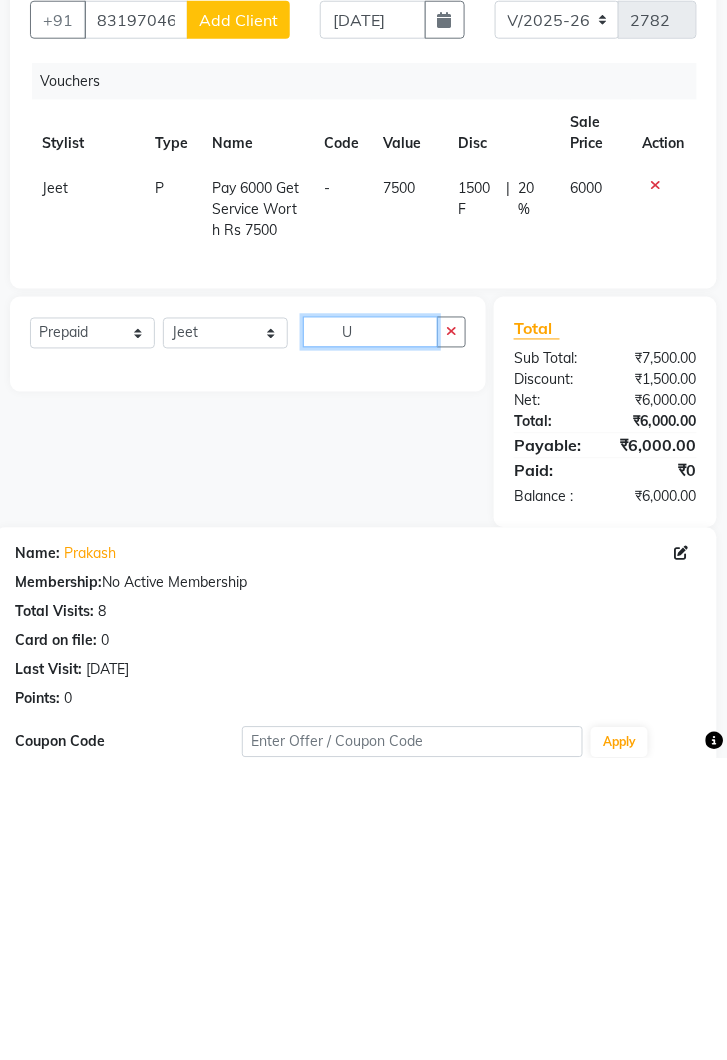 type 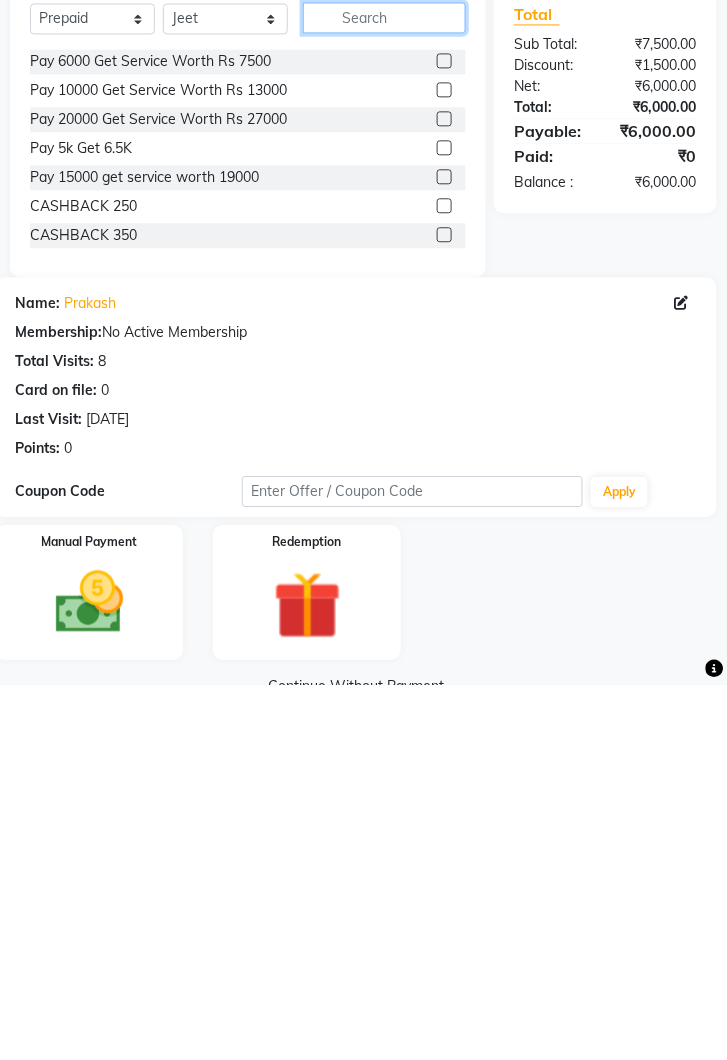 scroll, scrollTop: 286, scrollLeft: 0, axis: vertical 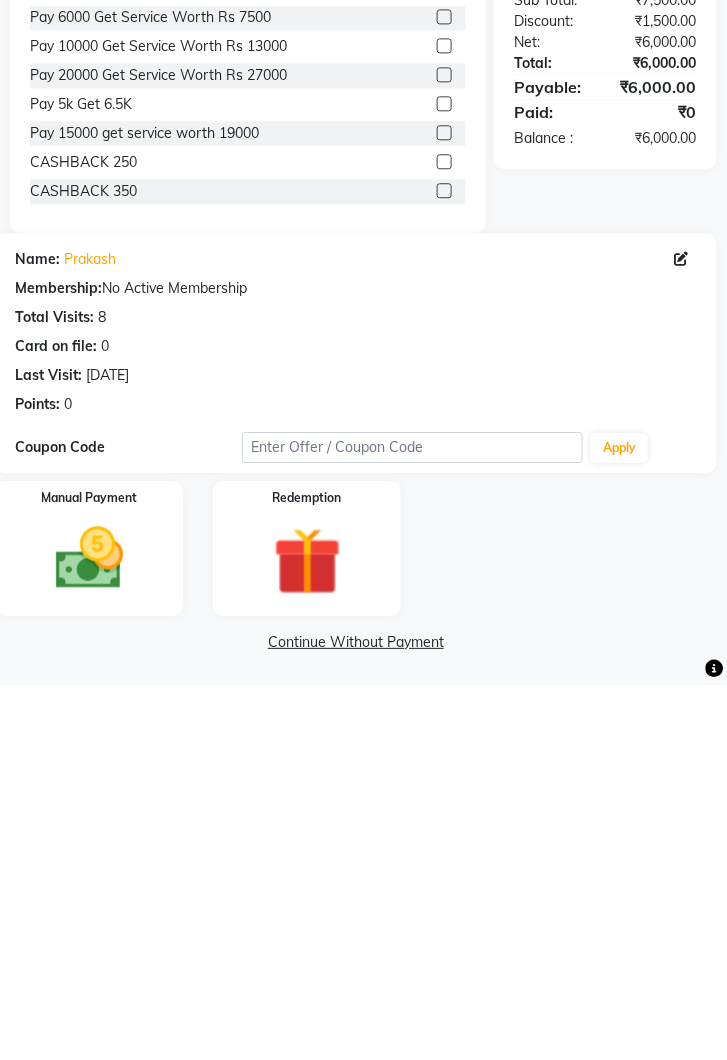 click 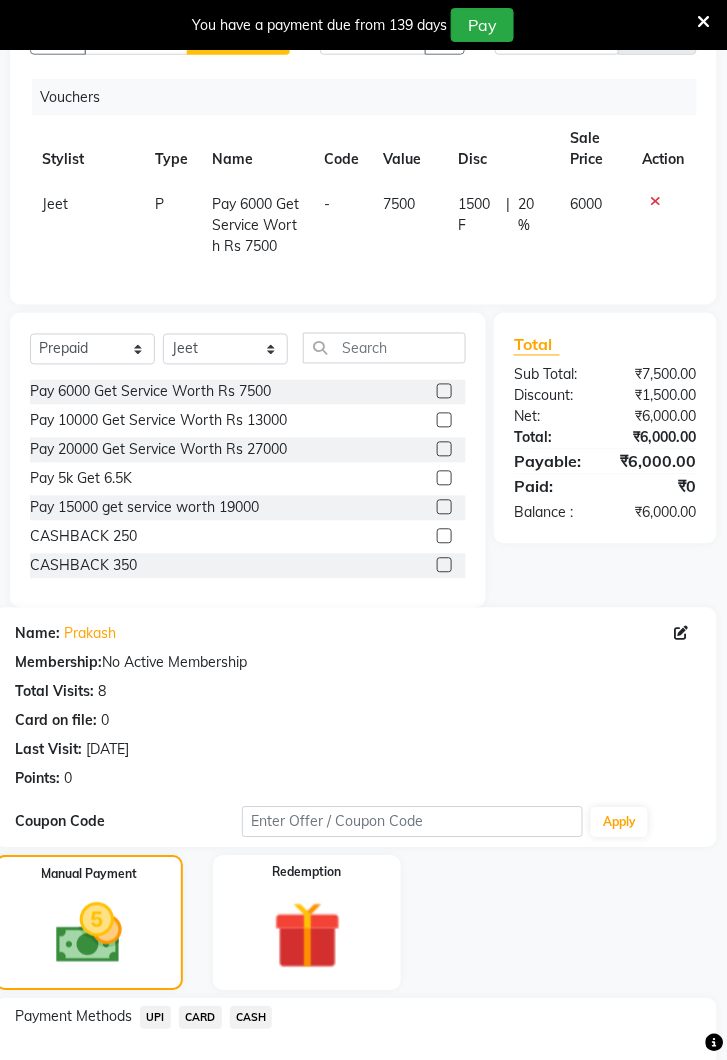 scroll, scrollTop: 327, scrollLeft: 0, axis: vertical 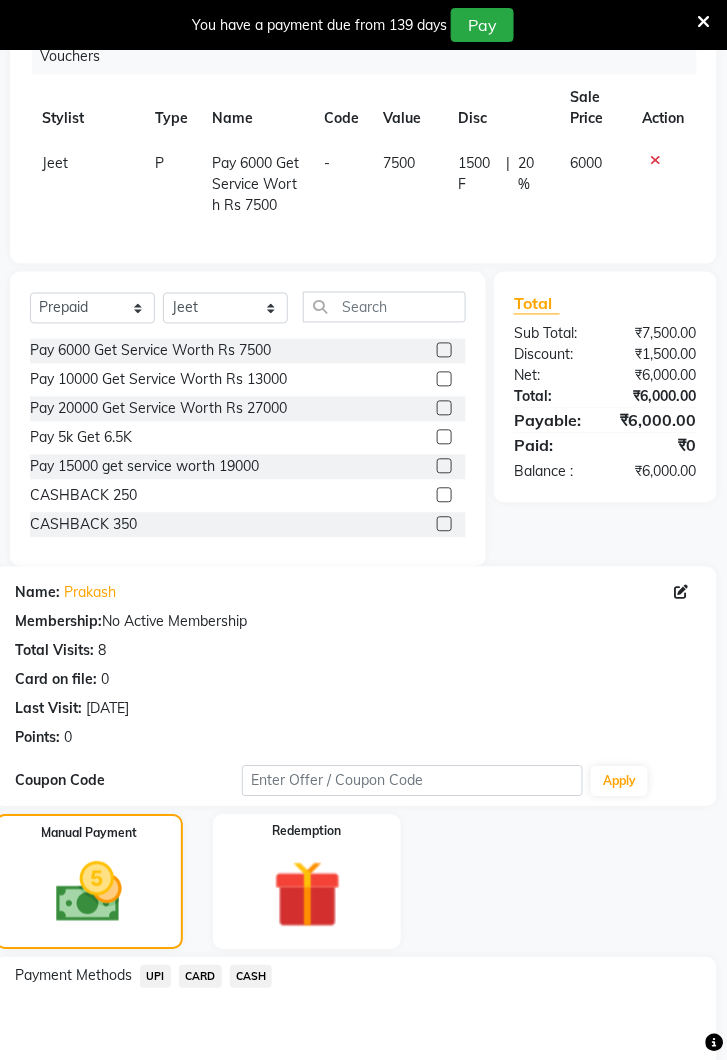 click on "UPI" 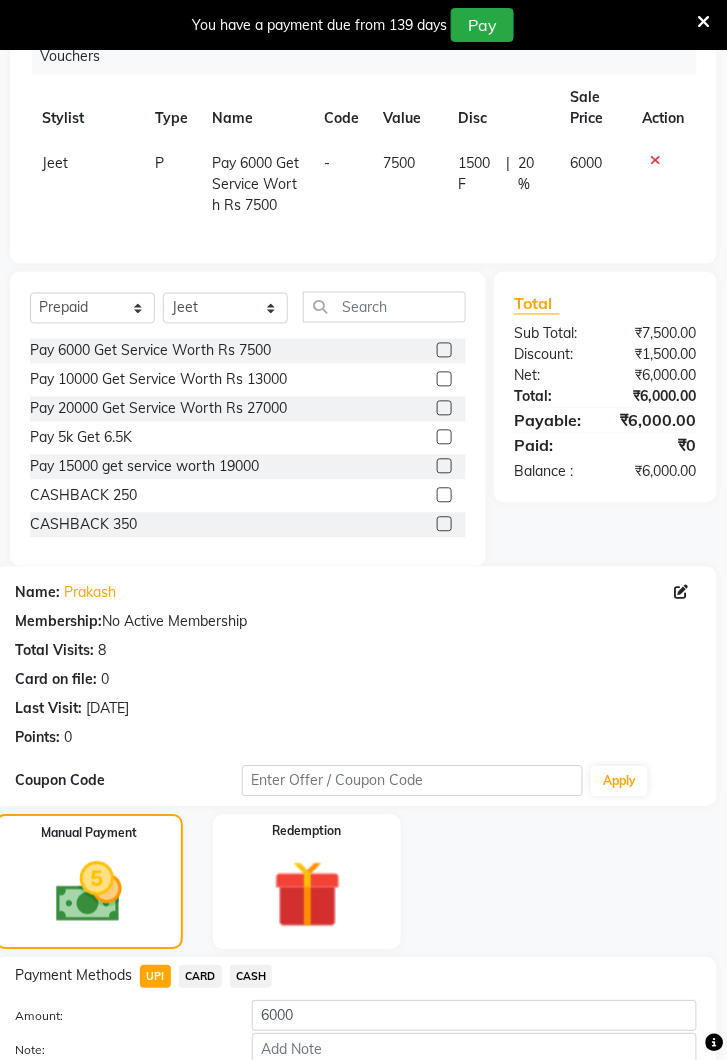 click on "Add Payment" 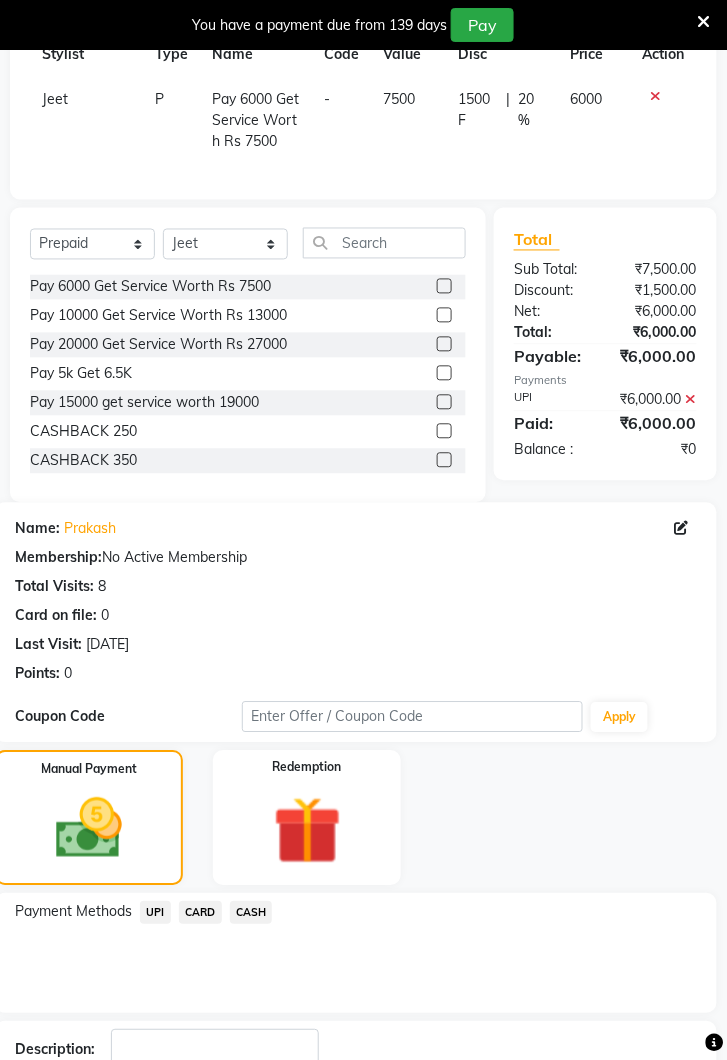 scroll, scrollTop: 439, scrollLeft: 0, axis: vertical 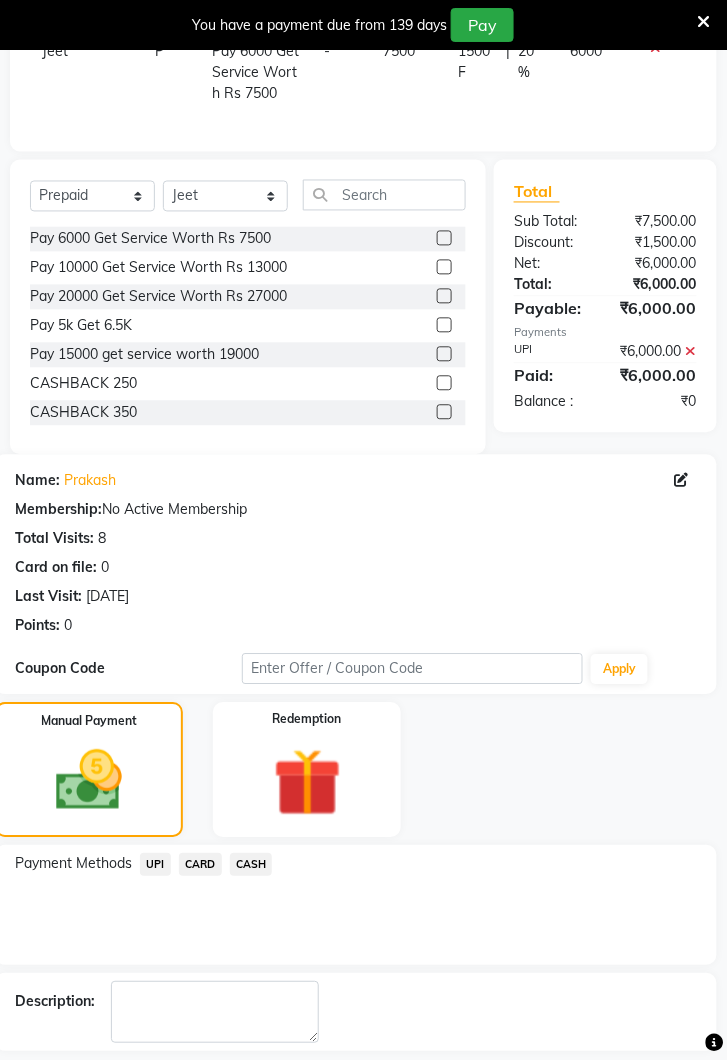 click on "Checkout" 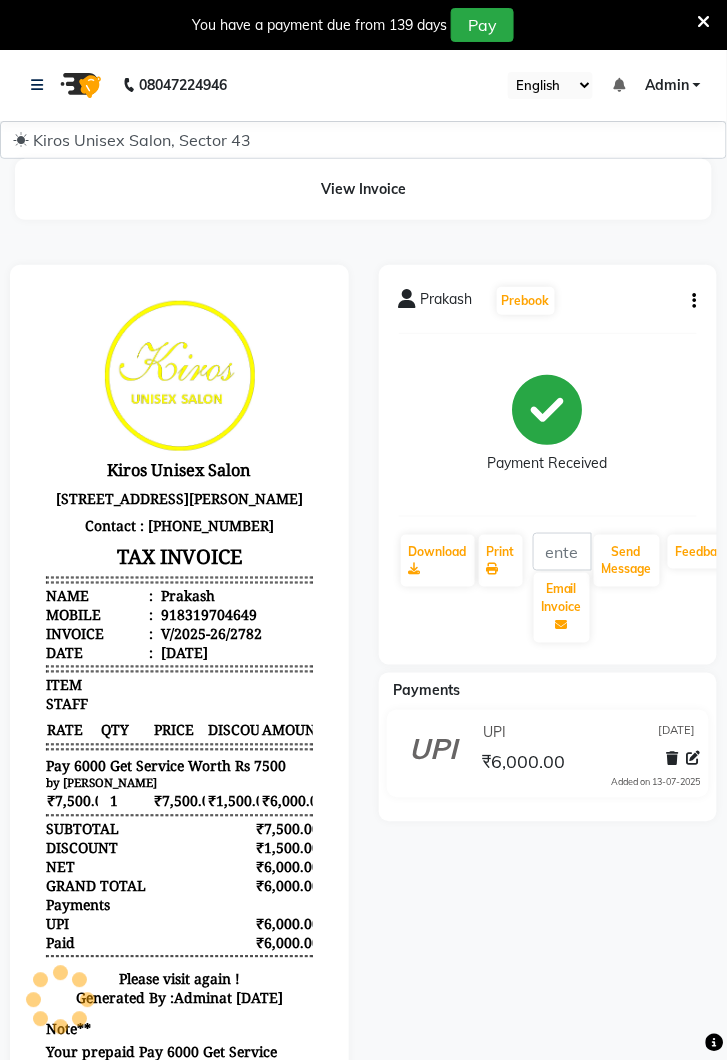 scroll, scrollTop: 0, scrollLeft: 0, axis: both 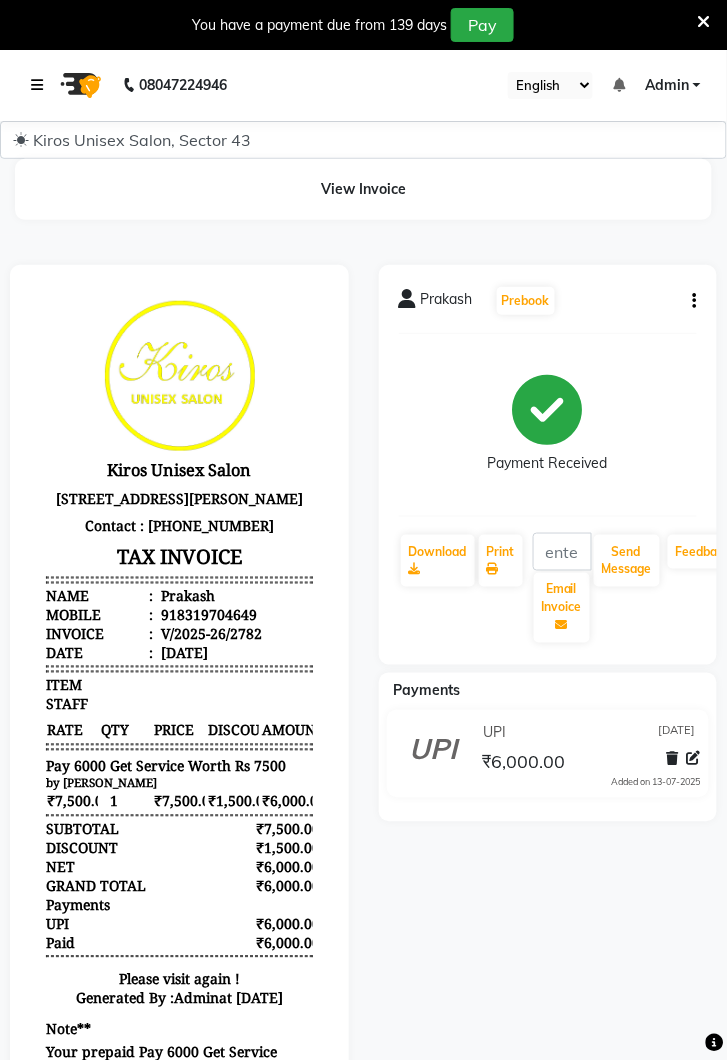 click at bounding box center (37, 85) 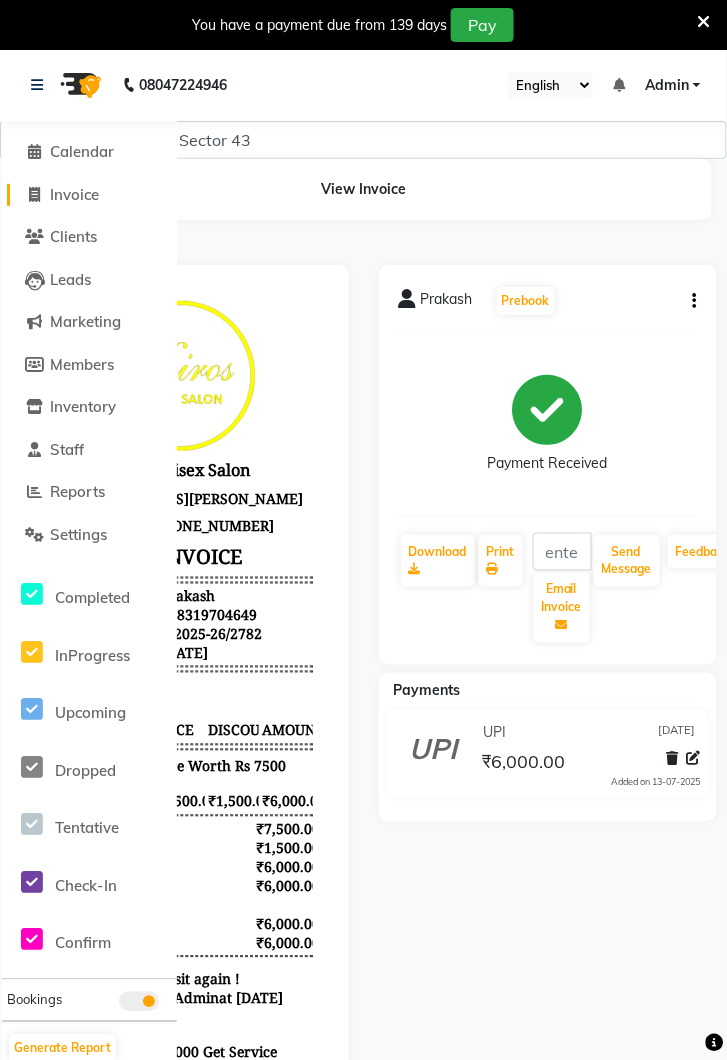 click on "Invoice" 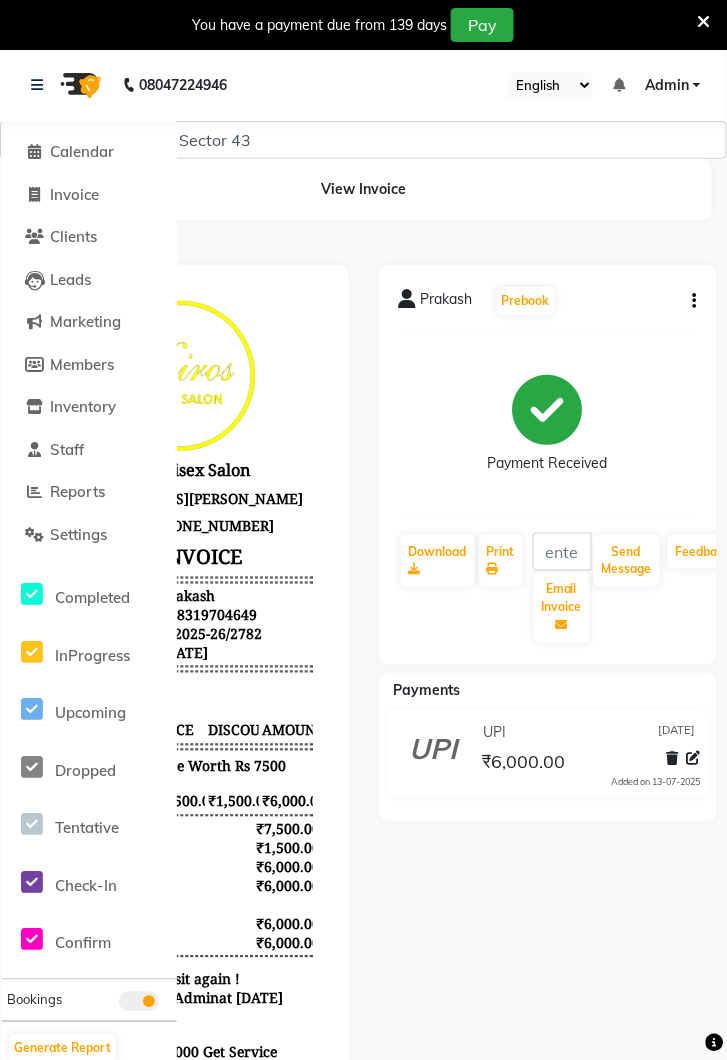select on "service" 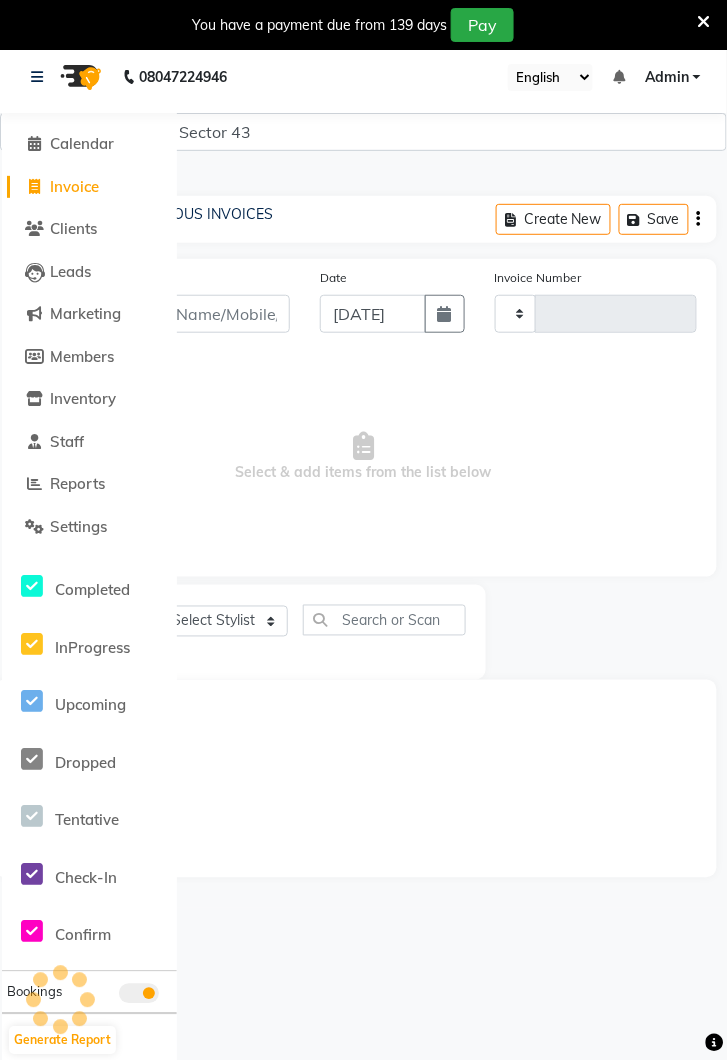scroll, scrollTop: 0, scrollLeft: 0, axis: both 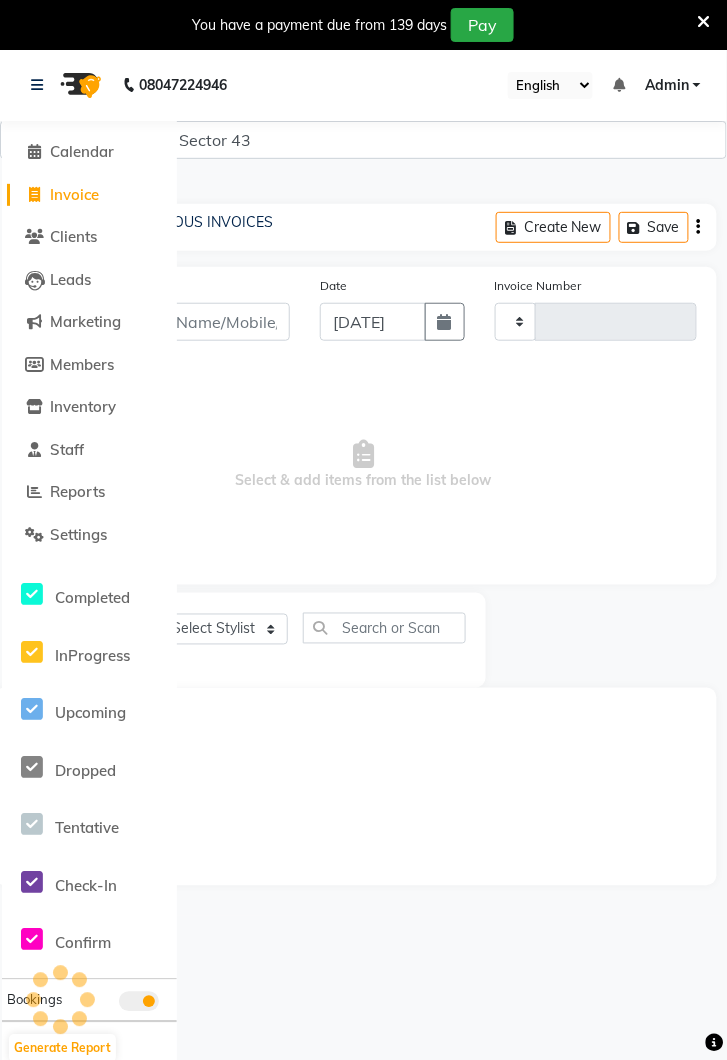 type on "2783" 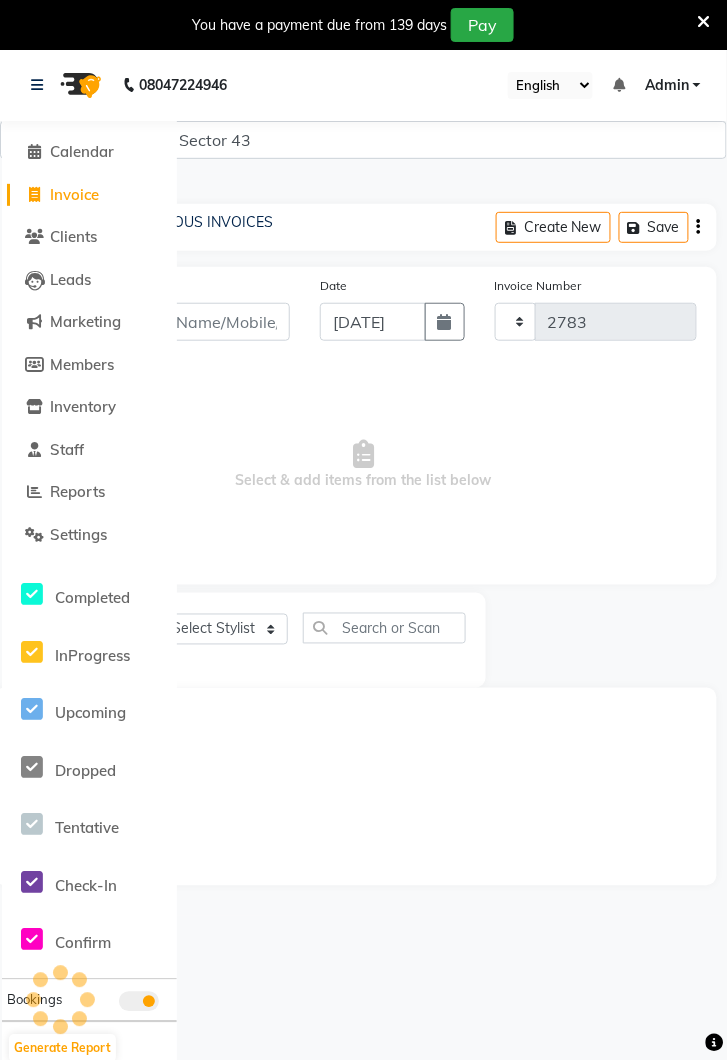 select on "5694" 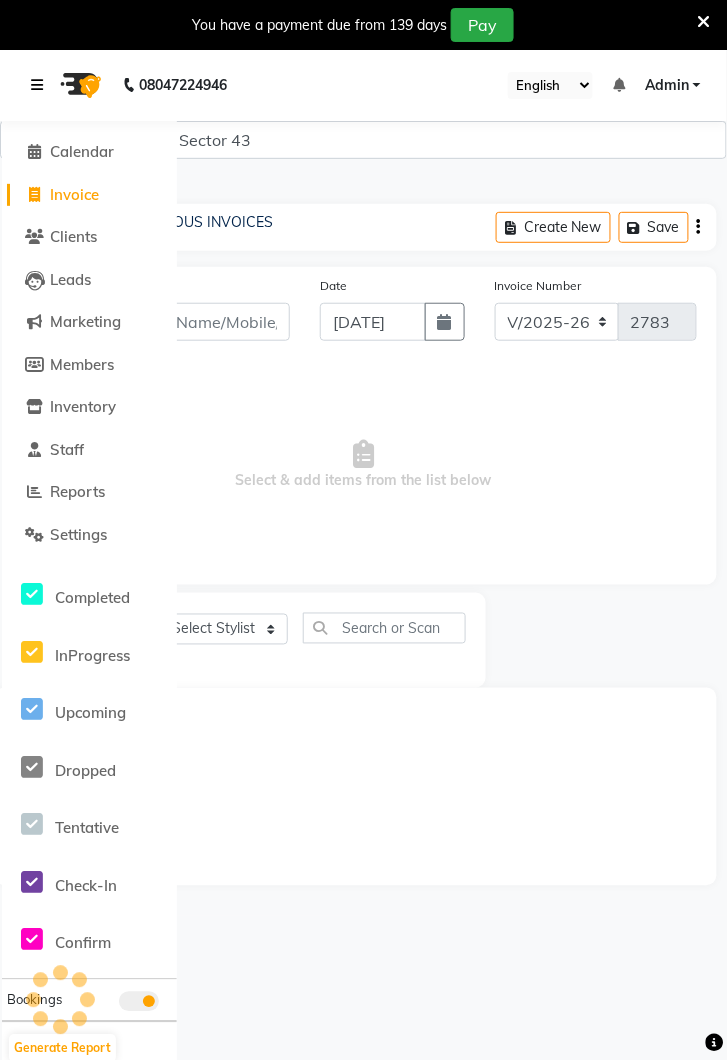 click at bounding box center (37, 85) 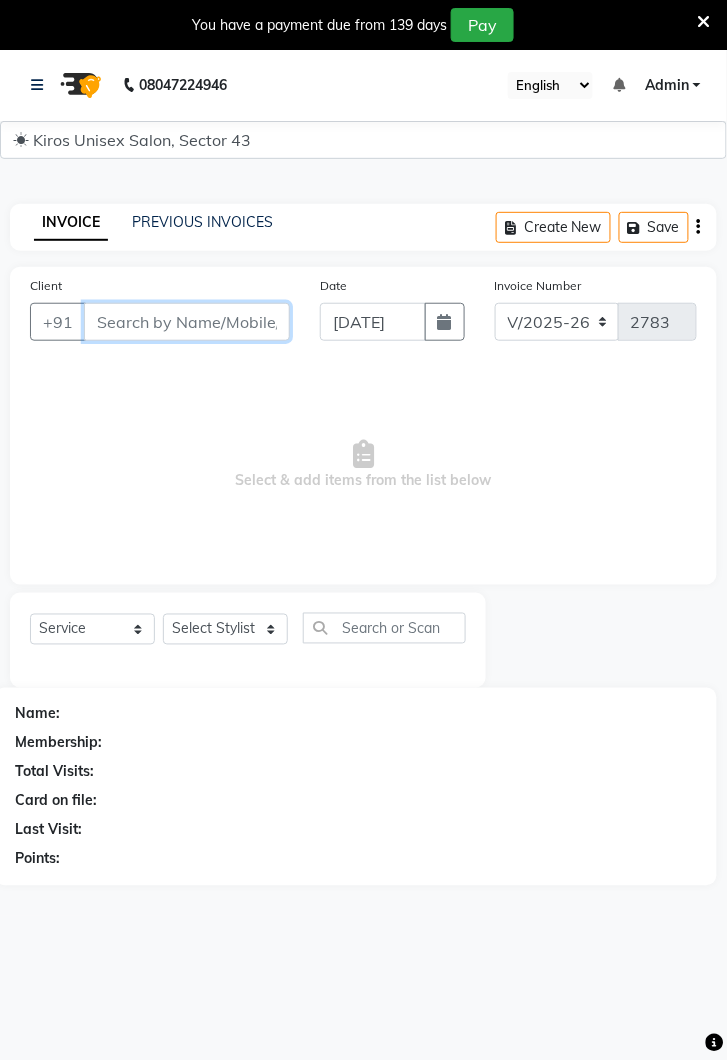 click on "Client" at bounding box center [187, 322] 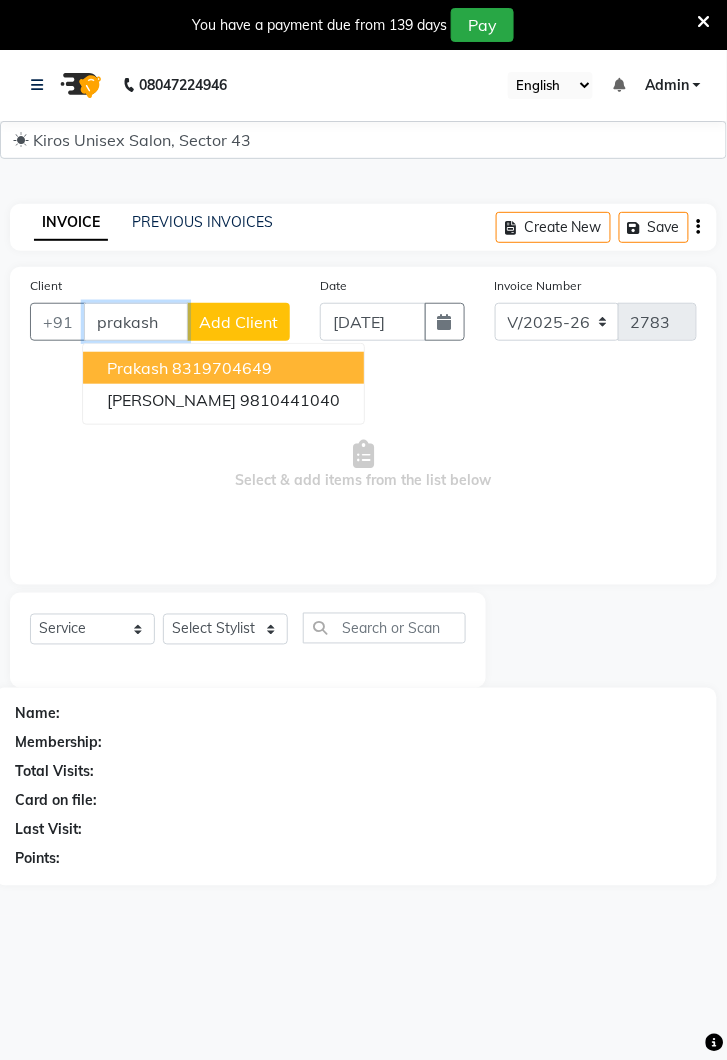 click on "Prakash  8319704649" at bounding box center (223, 368) 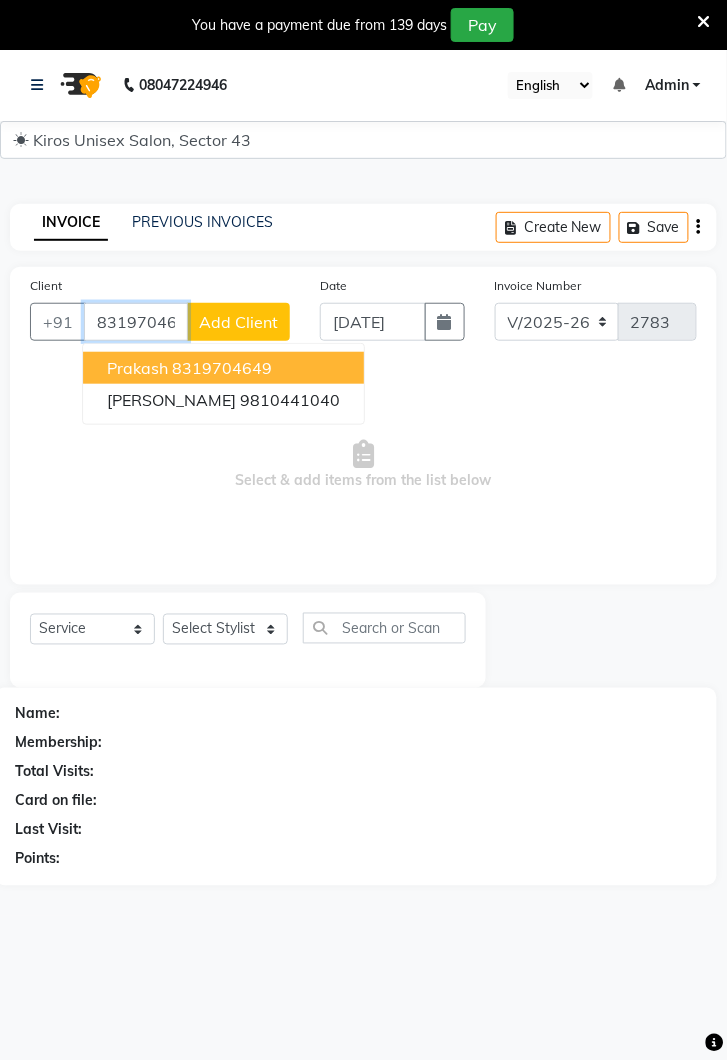 type on "8319704649" 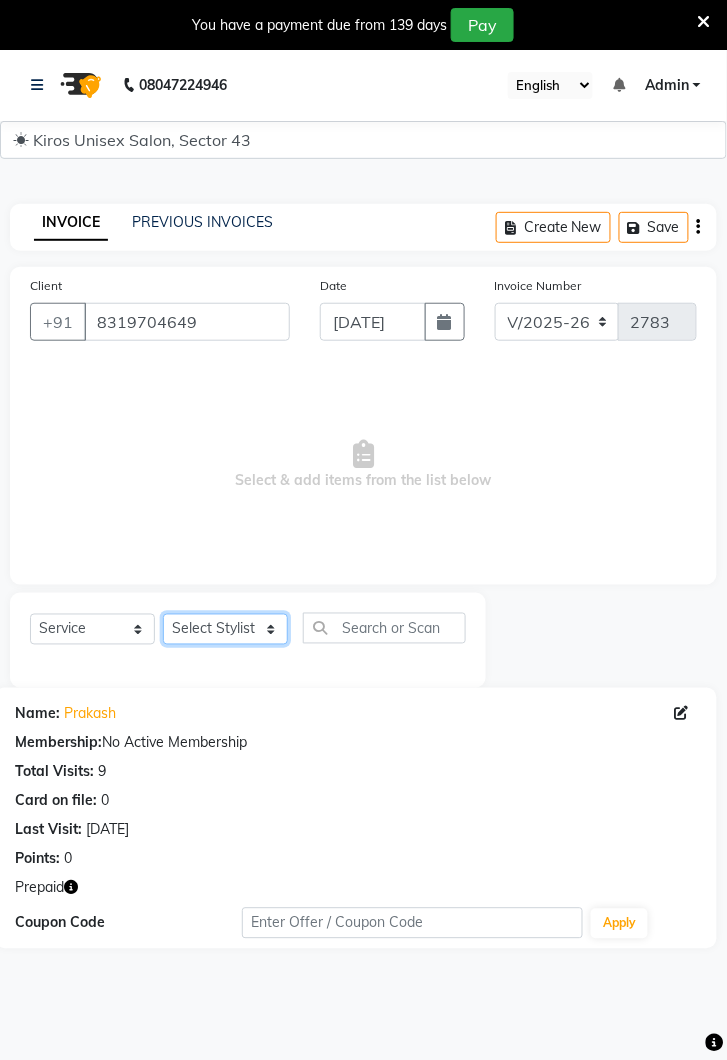 click on "Select Stylist Deepak Gunjan Habil Jeet Lalit Lamu Raj Rashmi Rony Sagar Suraj" 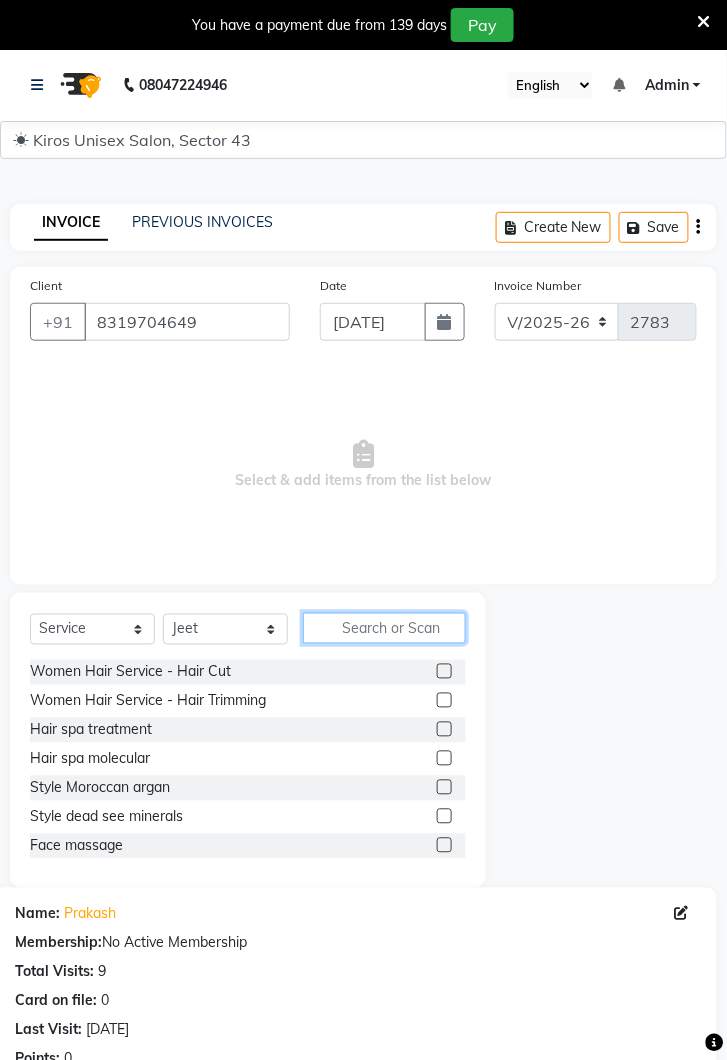 click 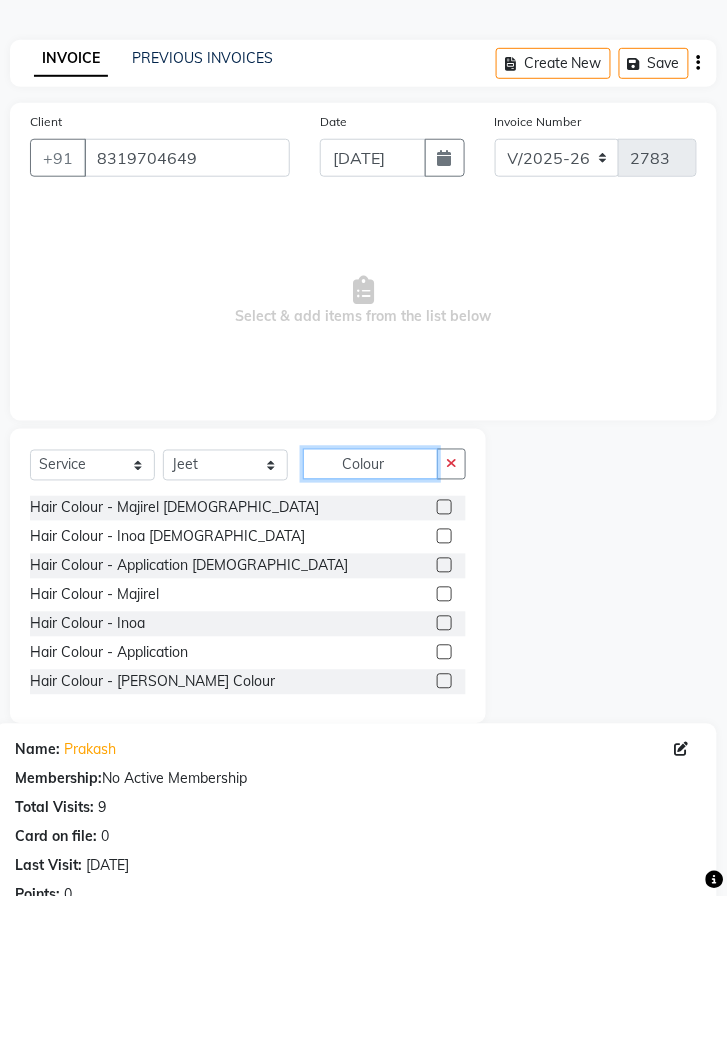 type on "Colour" 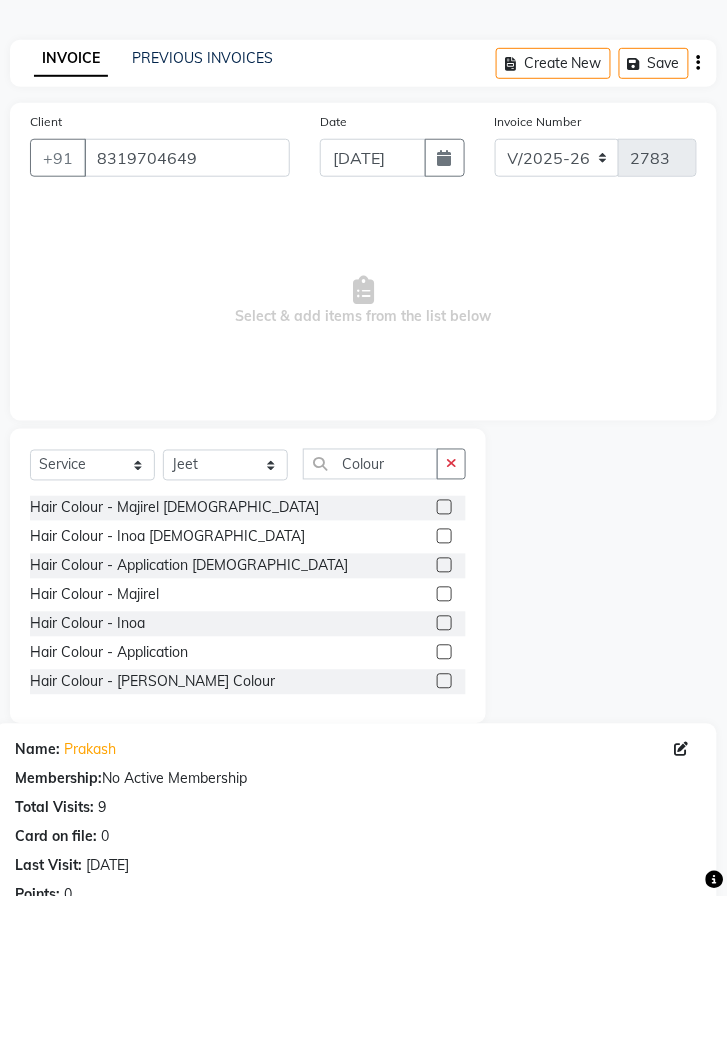 click 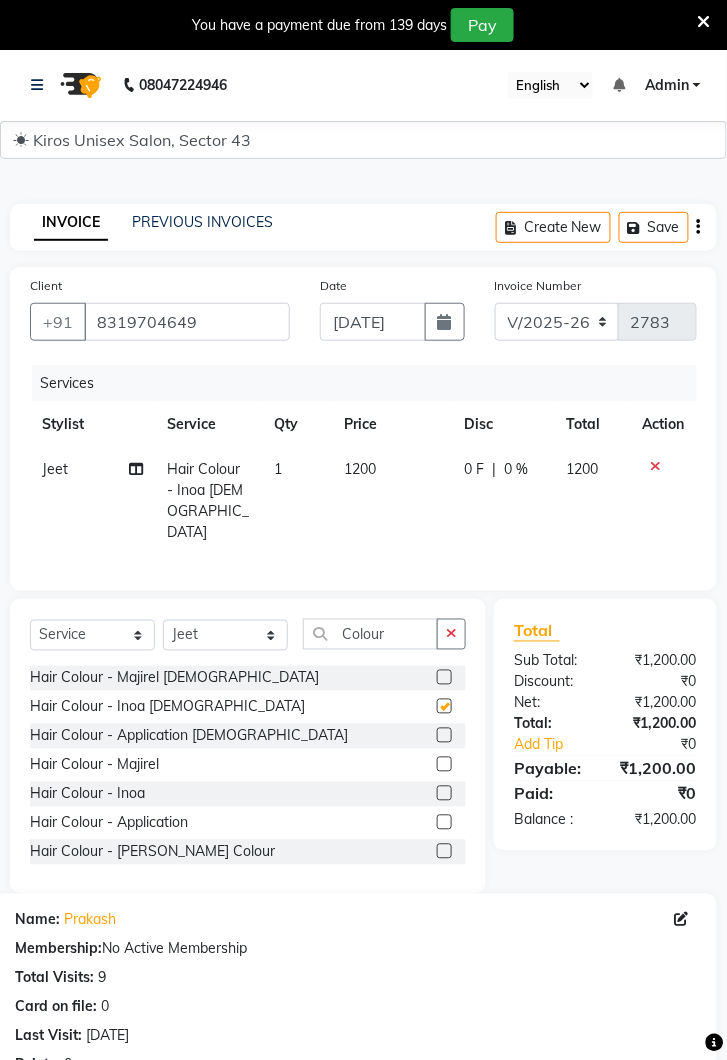 checkbox on "false" 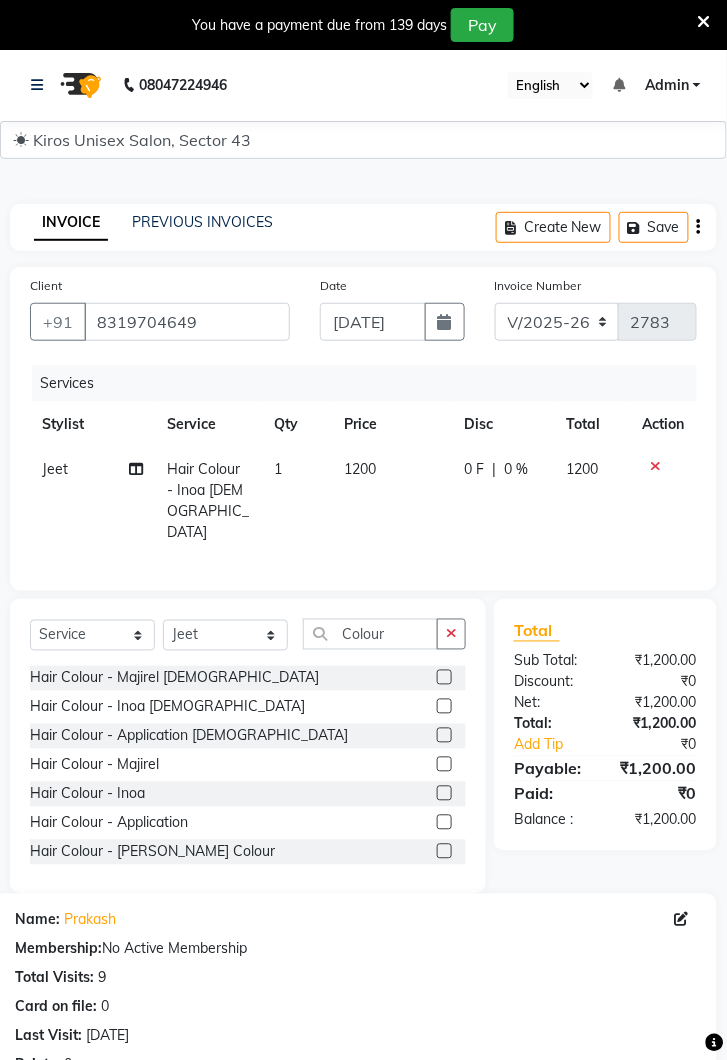 click 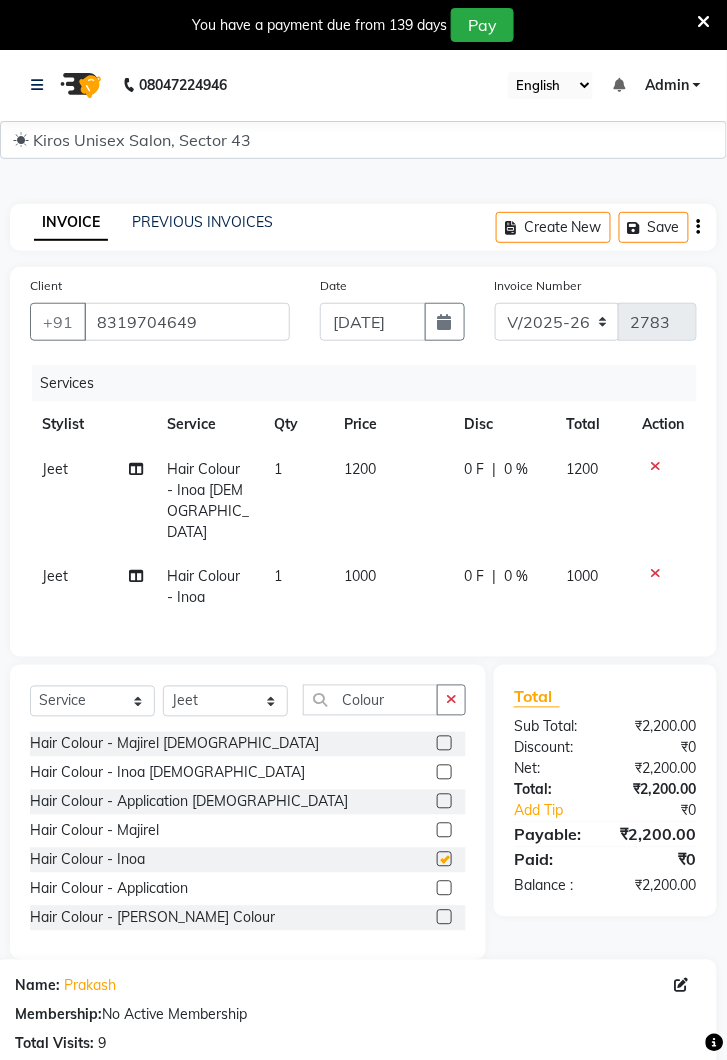 checkbox on "false" 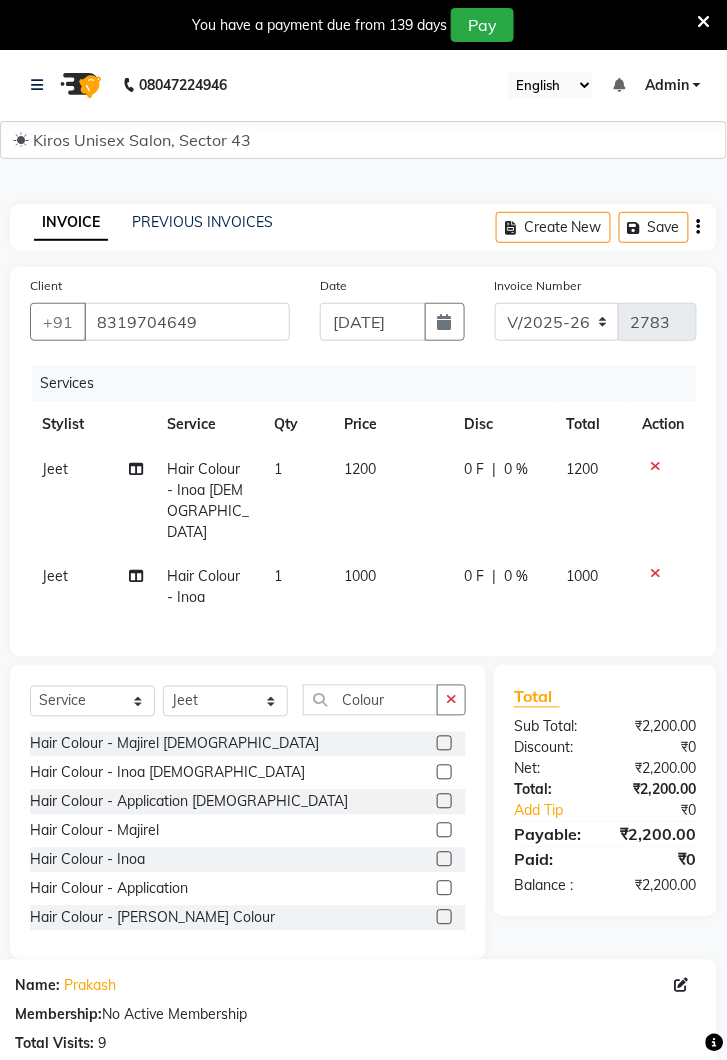 click 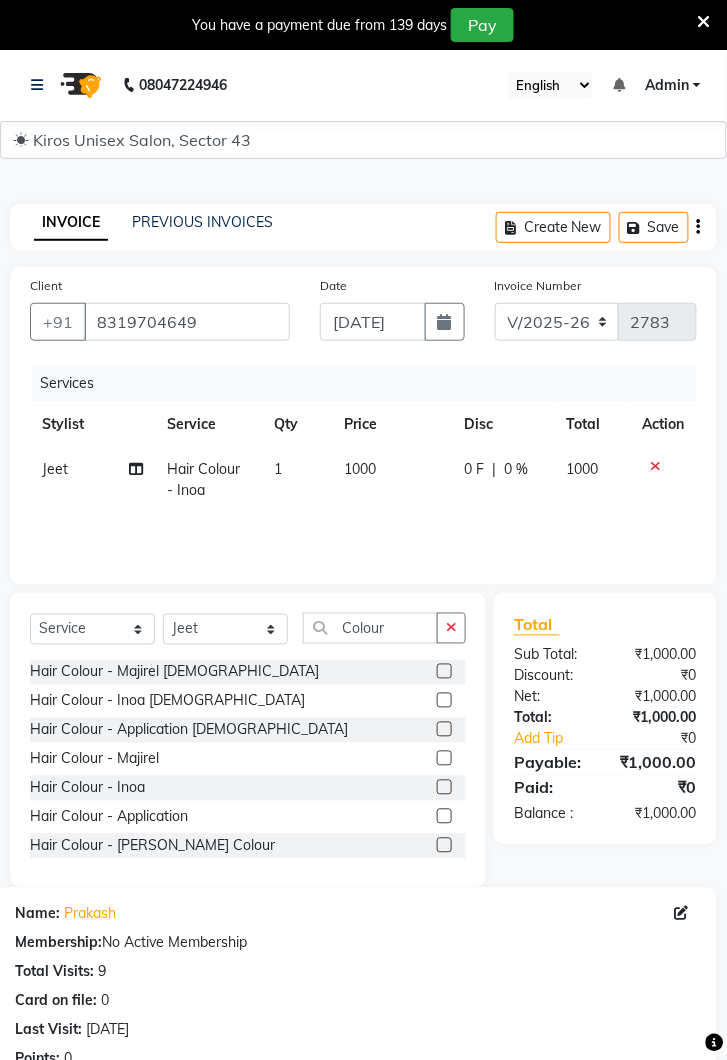click on "1000" 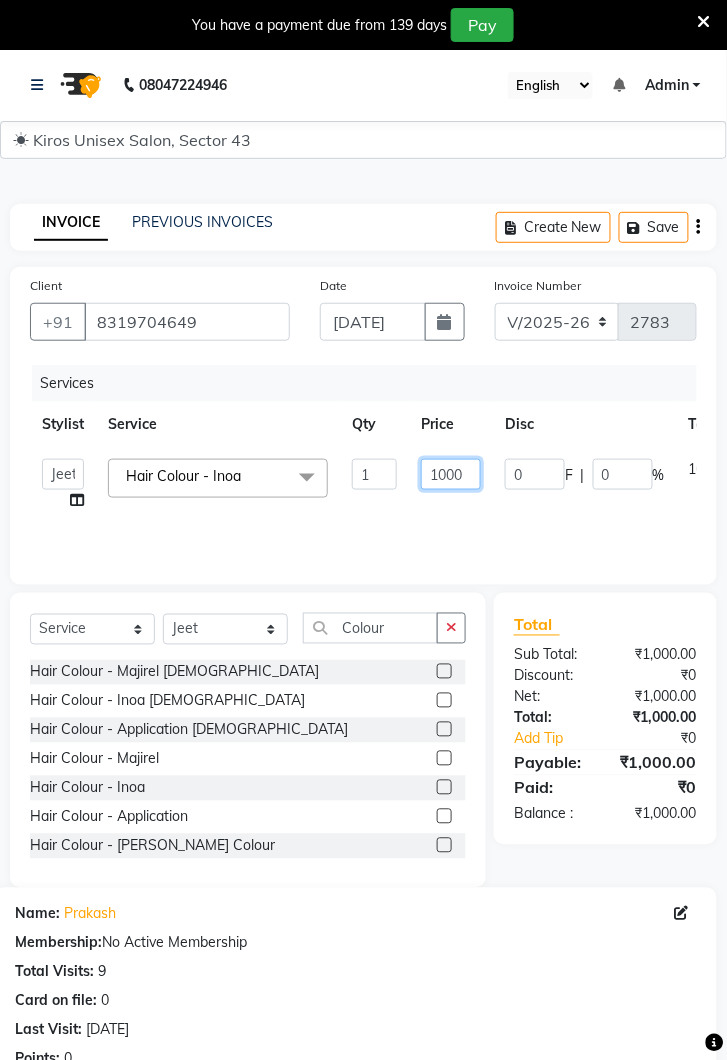 click on "1000" 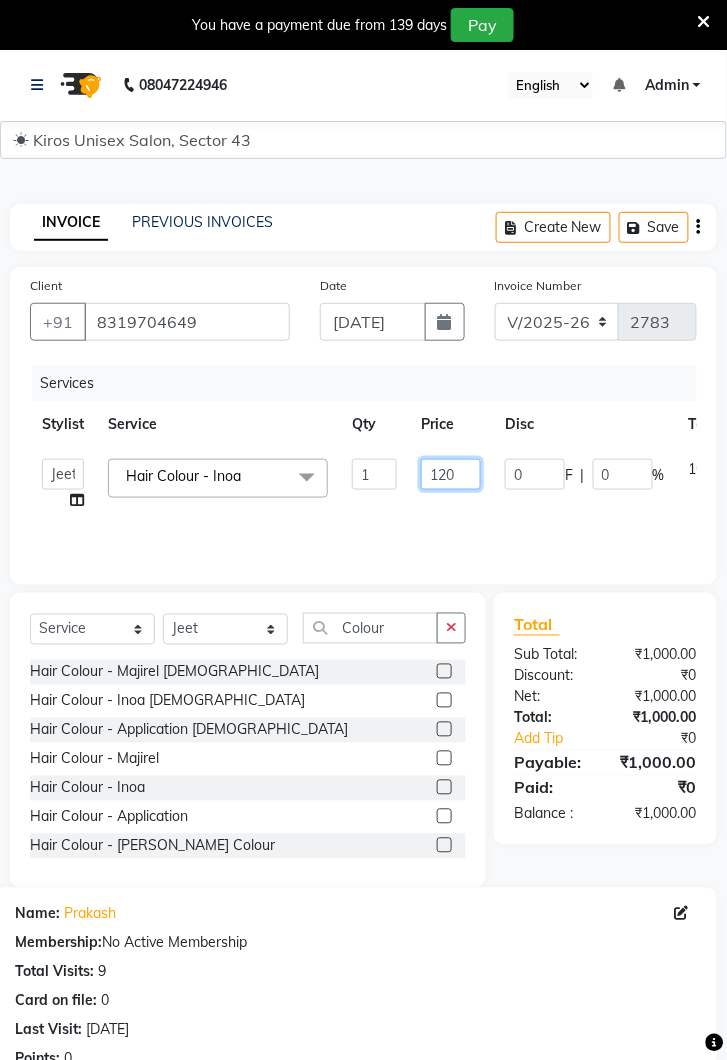 type on "1200" 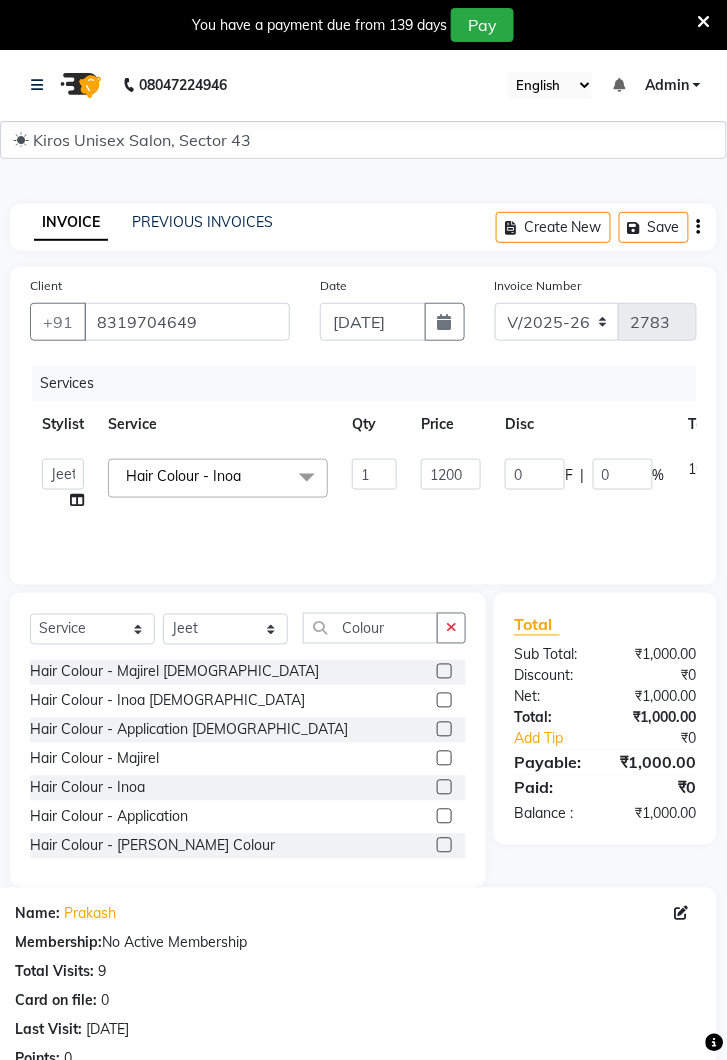 click on "Services Stylist Service Qty Price Disc Total Action  Deepak   Gunjan   Habil   Jeet   Lalit   Lamu   Raj   Rashmi   Rony   Sagar   Suraj  Hair Colour - Inoa  x Women Hair Service - Hair Cut Women Hair Service - Hair Trimming Hair spa treatment Hair spa molecular  Style Moroccan argan Style dead see minerals Face massage Under arms waxing Head Wash - L’Oréal Head Wash - Sulphate Free Head Wash - Gk Styling - Blow Dry Styling - Ironing Styling - Curls Styling - Combo: Head Wash (L’Oréal) And Blow Dry Threading - Eyebrow/ Upper Lip/ Chin/ Forehead Threading - Side Locks Threading - Full Face Hair Colour - Majirel Female Hair Colour - Inoa Female Hair Colour - Application Female Hair Colour - Majirel Hair Colour - Inoa Hair Colour - Application Hair Colour - Beard Colour Hair Spa - L’Oréal Basic Hair Spa - Mythic Spa Hair Spa - Macadamia Spa / Moroccan Hair Treatment Hair Spa - Ola Plex Hair Treatment - Dandruff/ Hair Fall Treatment Hair Treatment - Smoothening Hair Treatment - Keratin Shave - Clean 1" 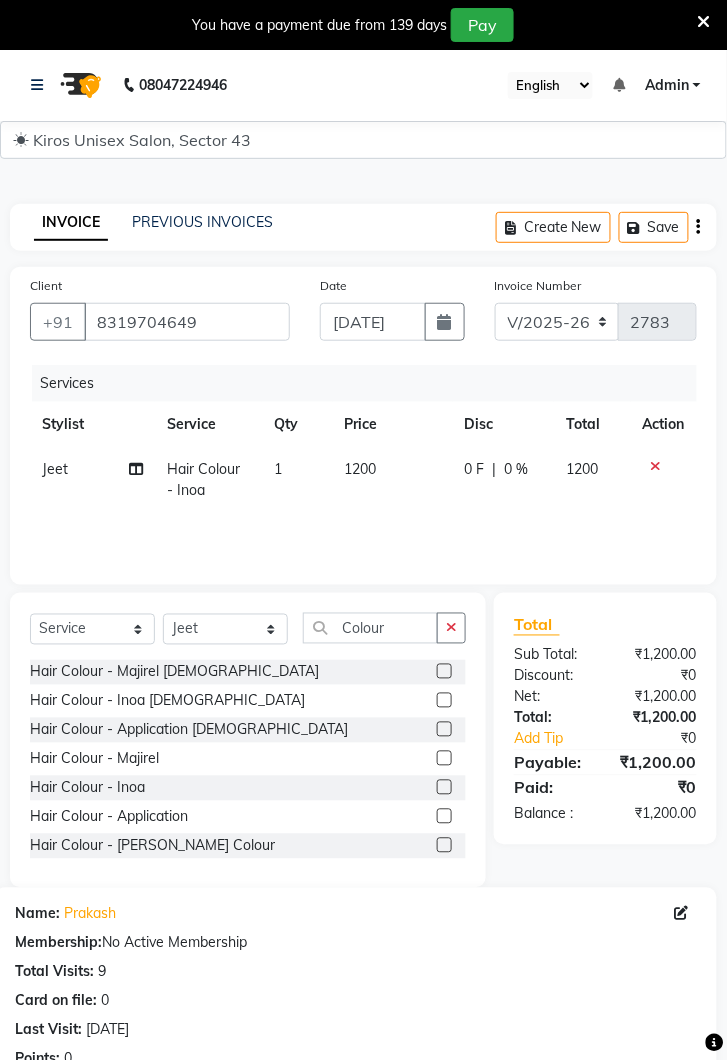 click 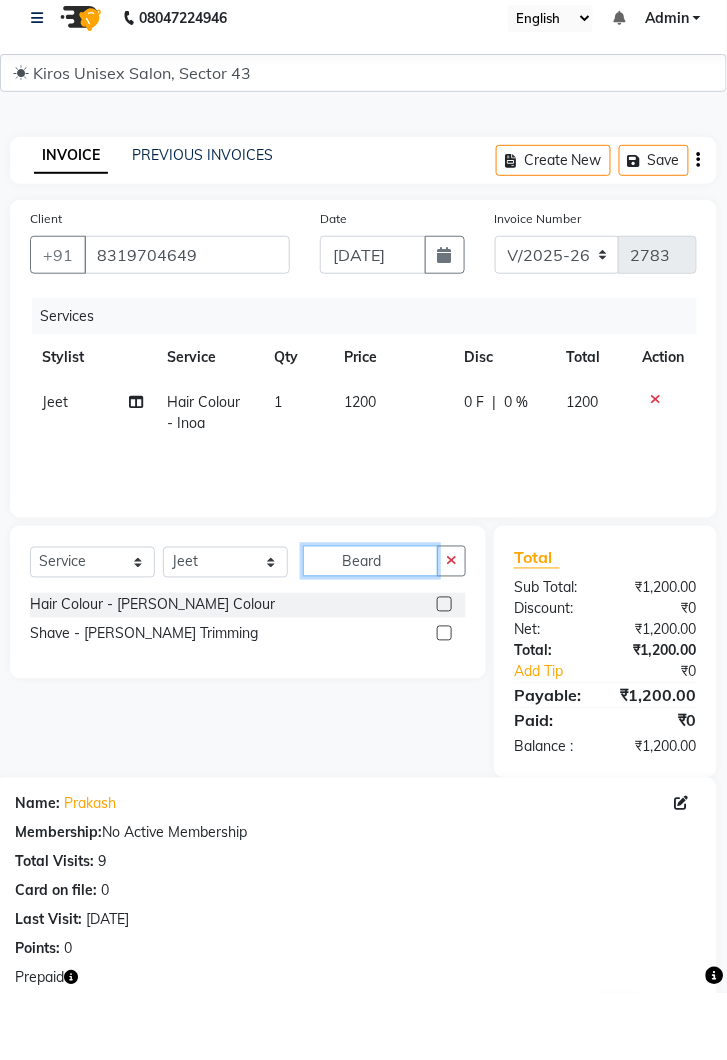 type on "Beard" 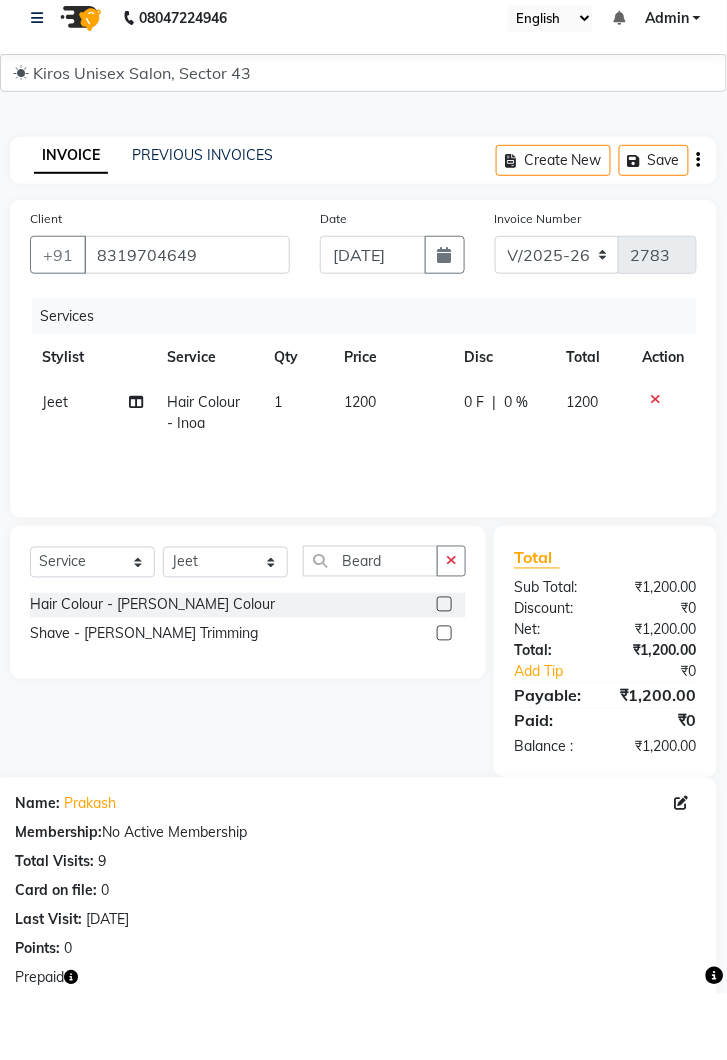 click 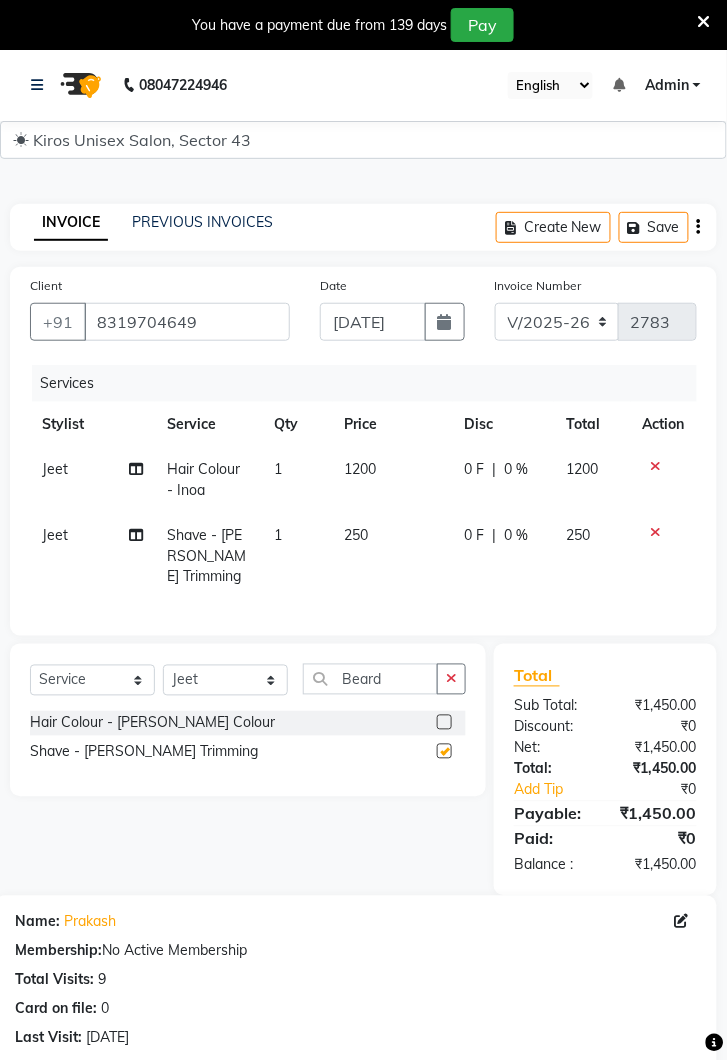 checkbox on "false" 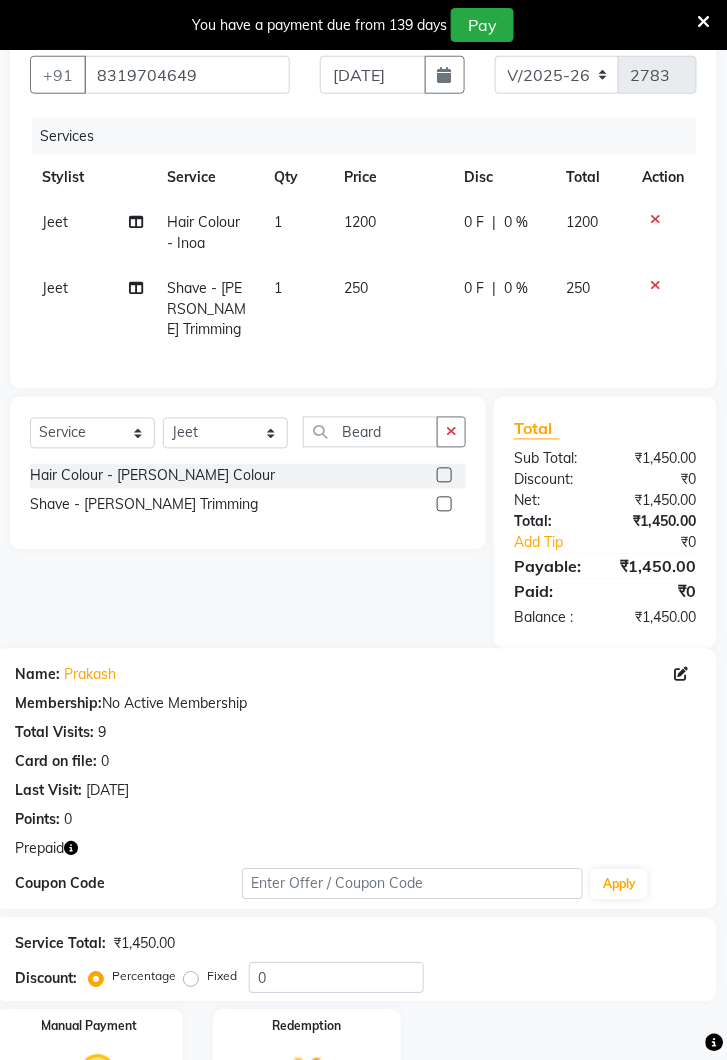 scroll, scrollTop: 292, scrollLeft: 0, axis: vertical 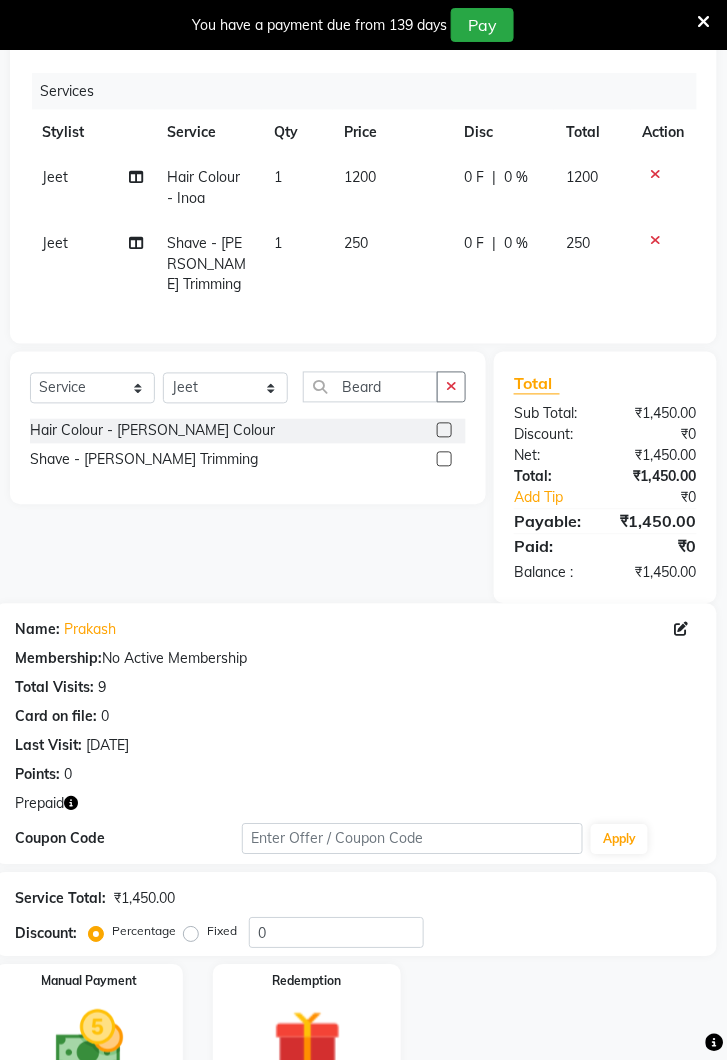 click 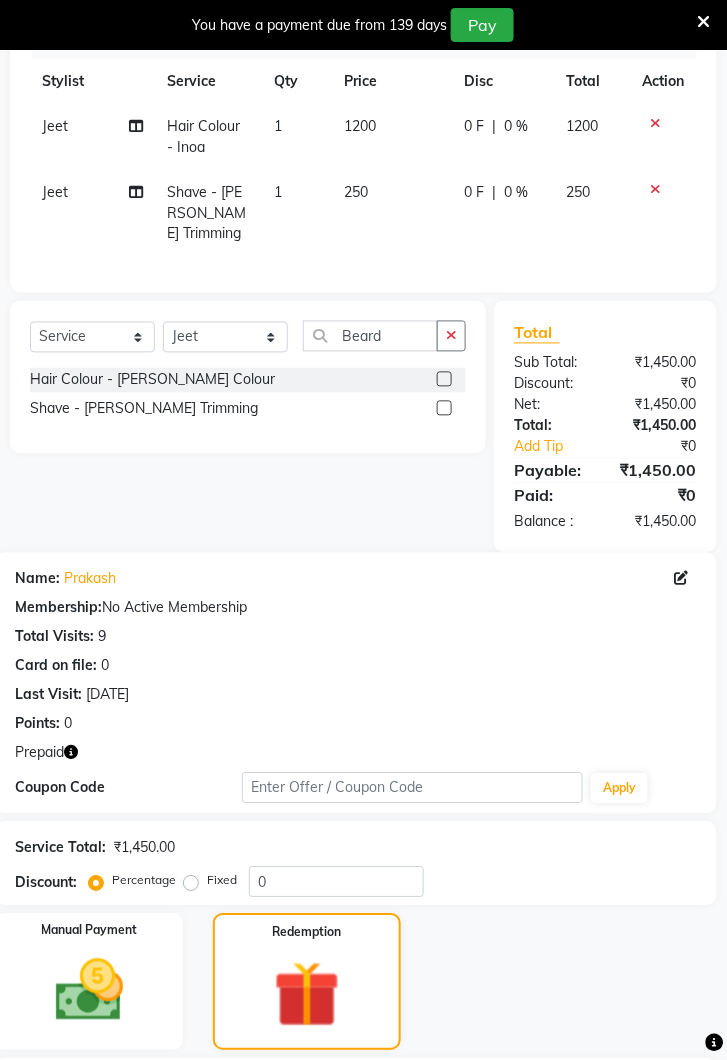 scroll, scrollTop: 422, scrollLeft: 0, axis: vertical 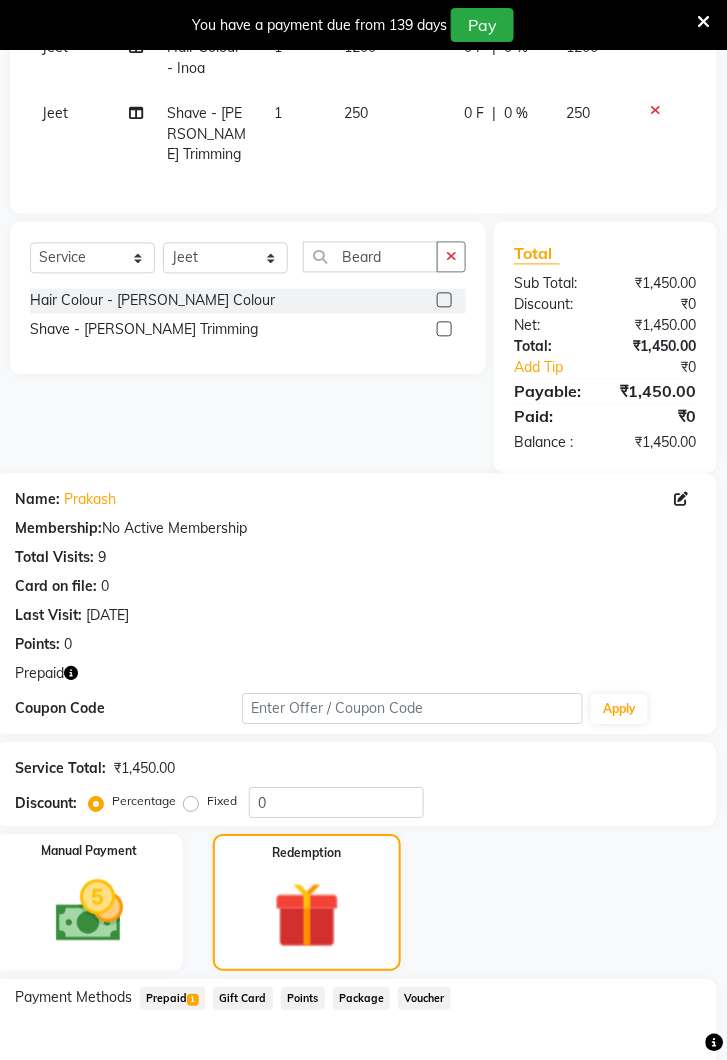click on "Prepaid  1" 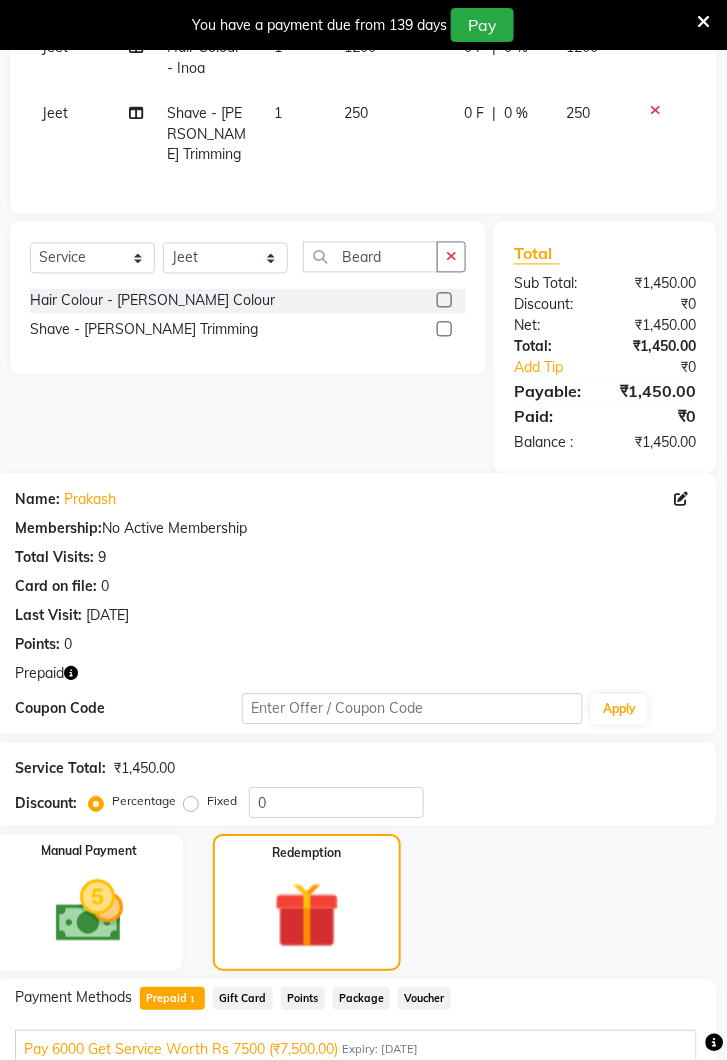 click on "Add" at bounding box center [649, 1080] 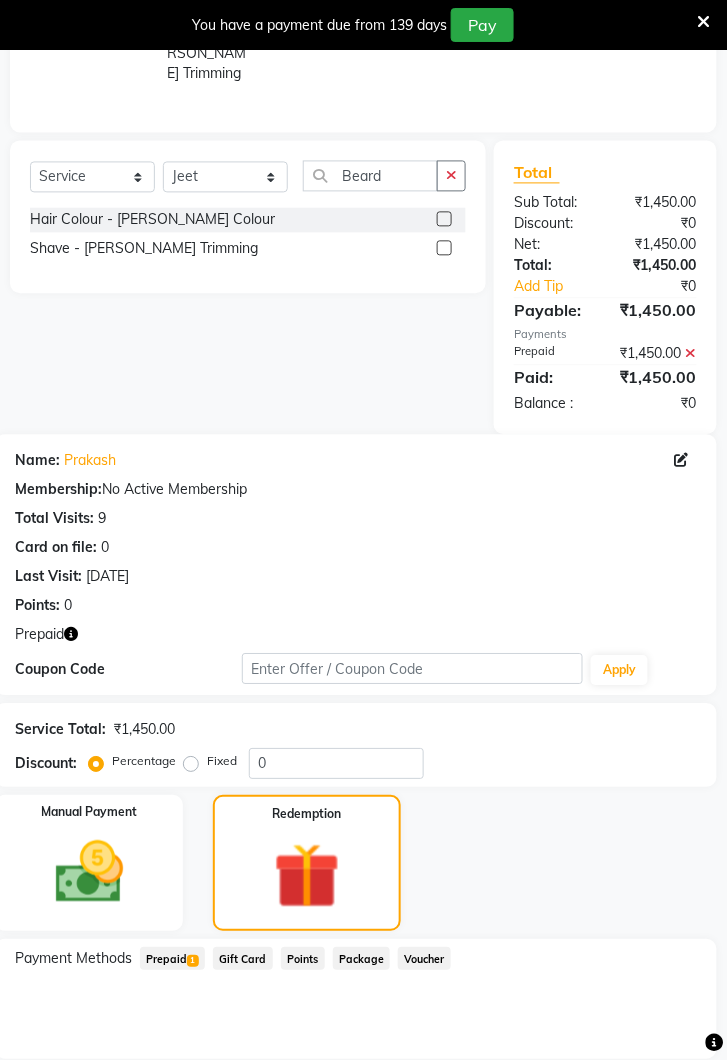 scroll, scrollTop: 597, scrollLeft: 0, axis: vertical 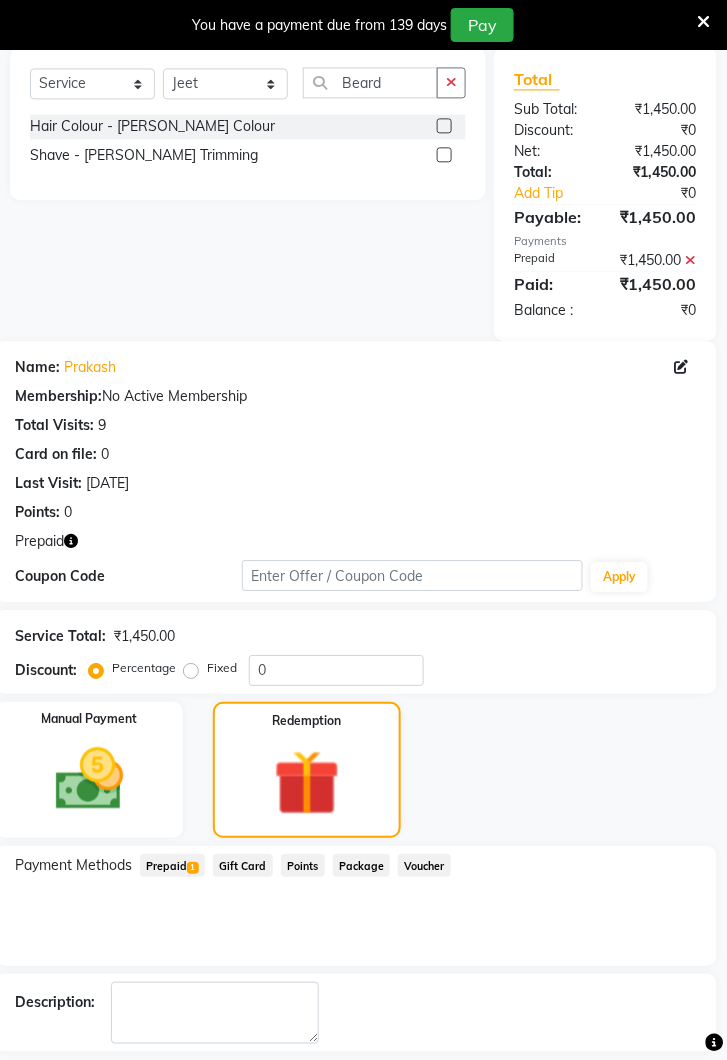 click on "Checkout" 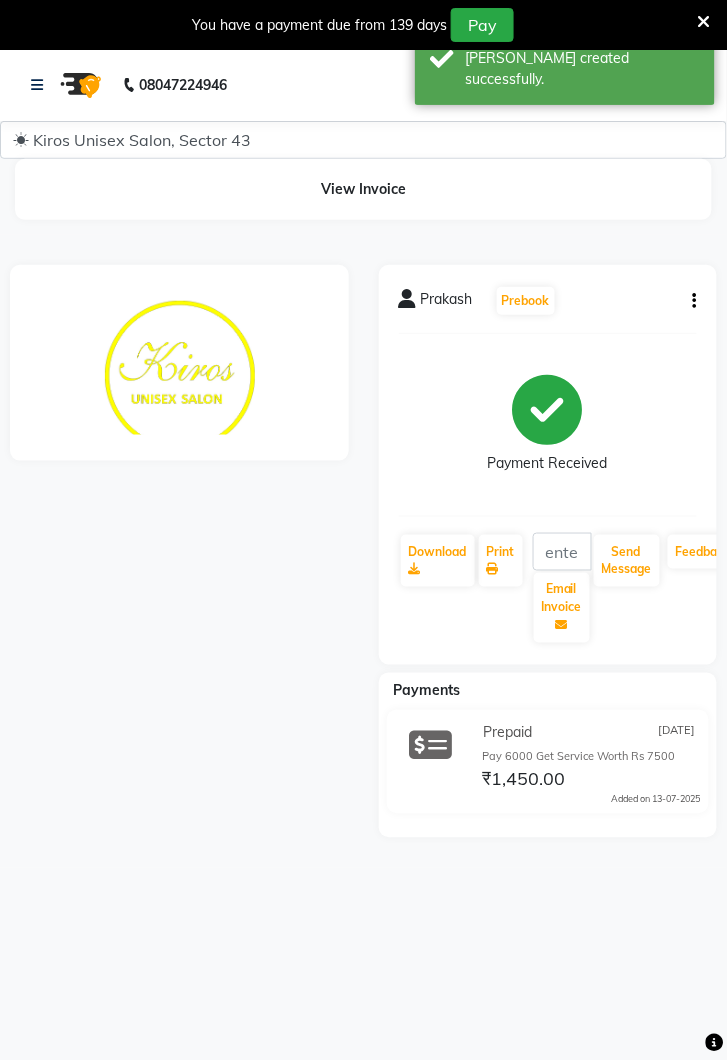 scroll, scrollTop: 0, scrollLeft: 0, axis: both 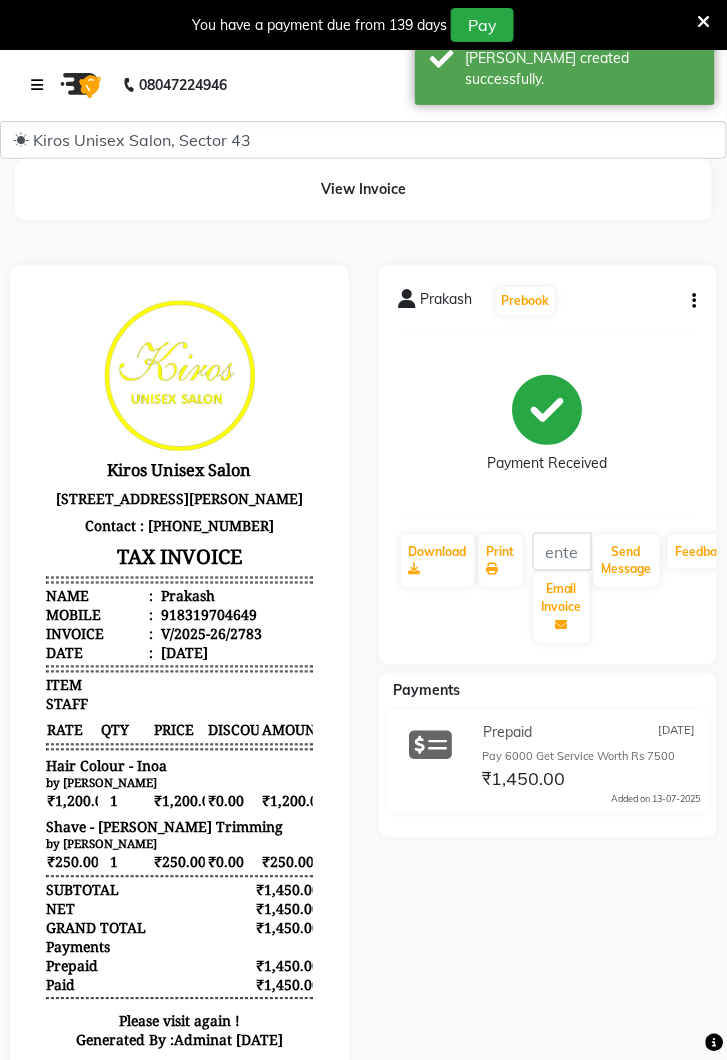 click at bounding box center (37, 85) 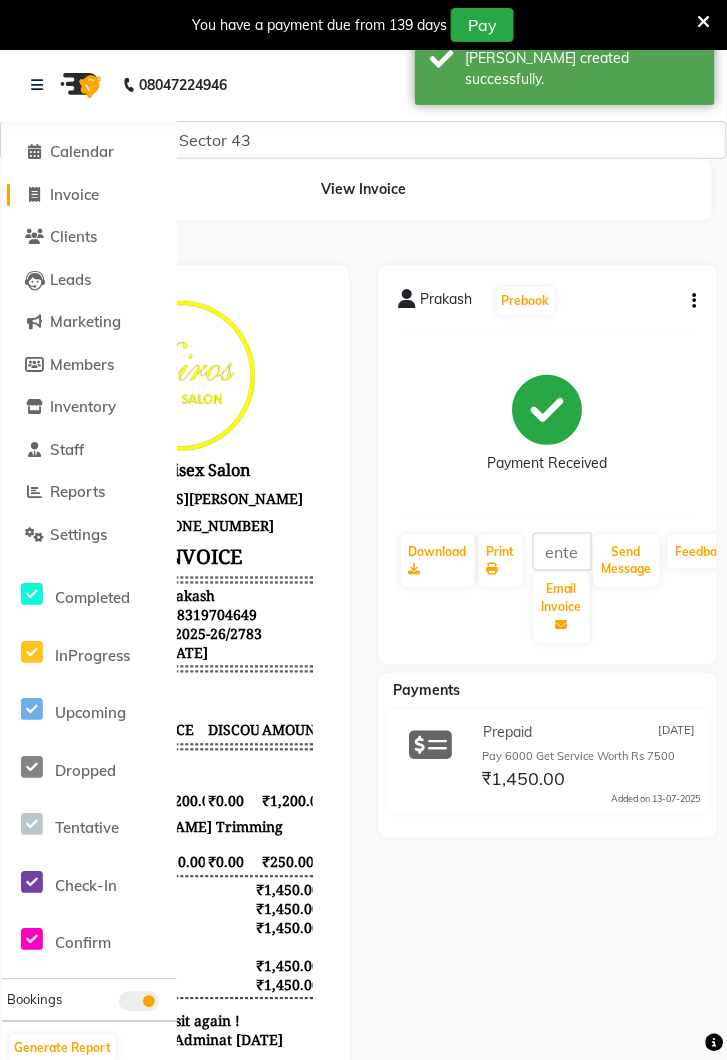 click on "Invoice" 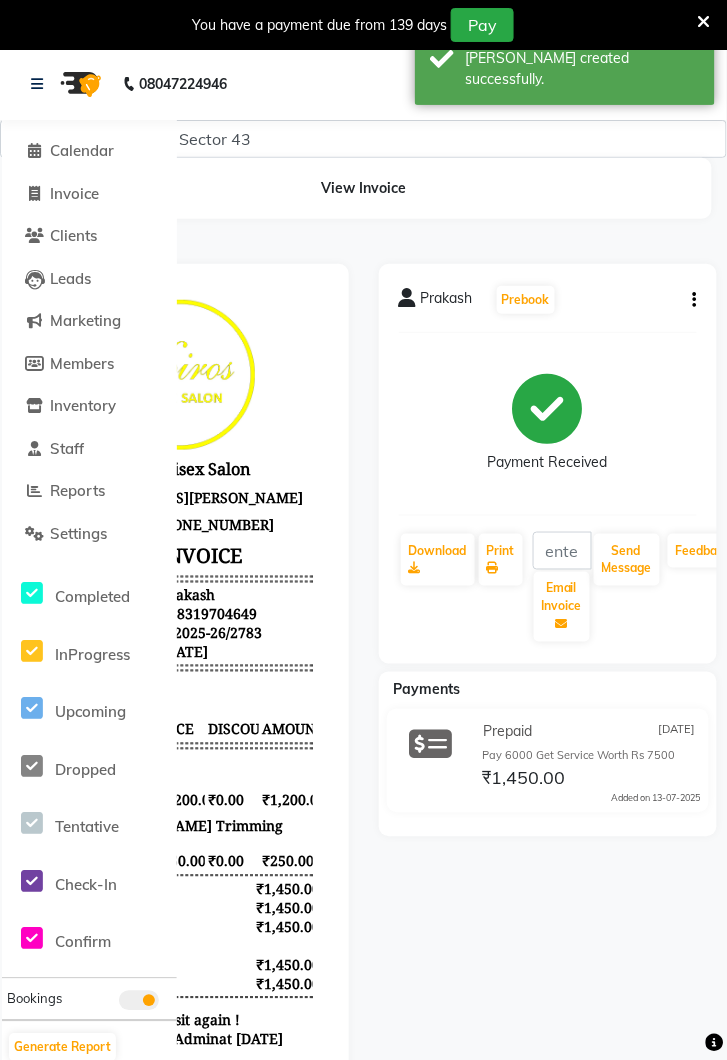 select on "5694" 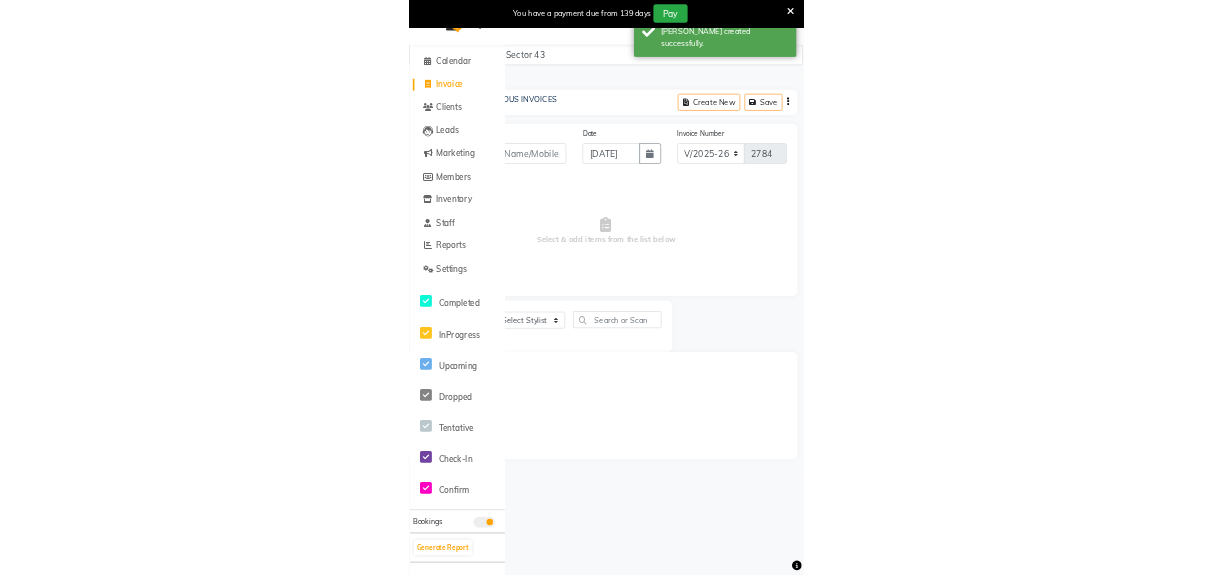 scroll, scrollTop: 0, scrollLeft: 0, axis: both 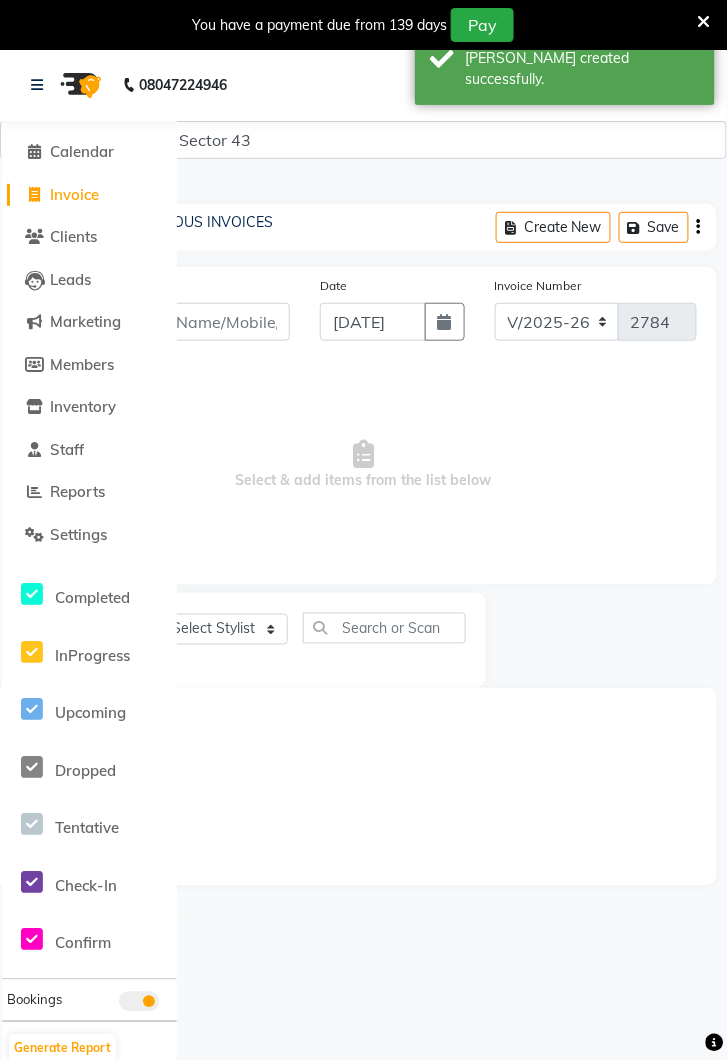click on "INVOICE PREVIOUS INVOICES Create New   Save  Client +91 Date 13-07-2025 Invoice Number V/2025 V/2025-26 2784  Select & add items from the list below  Select  Service  Product  Membership  Package Voucher Prepaid Gift Card  Select Stylist Deepak Gunjan Habil Jeet Lalit Lamu Raj Rashmi Rony Sagar Suraj Name: Membership: Total Visits: Card on file: Last Visit:  Points:" 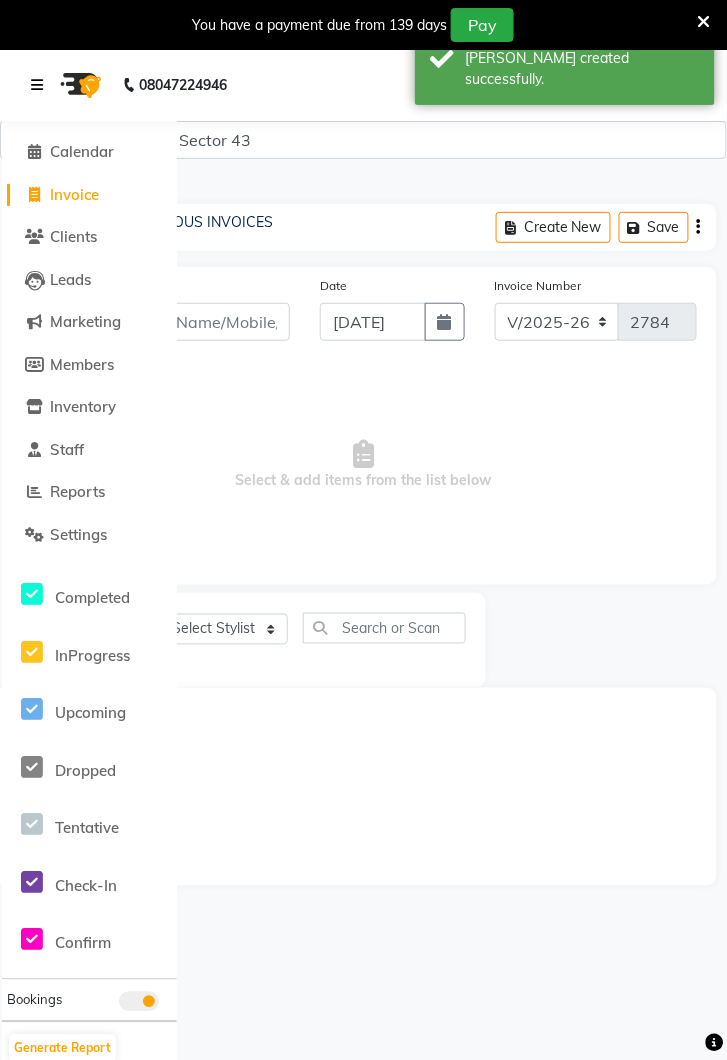 click at bounding box center [37, 85] 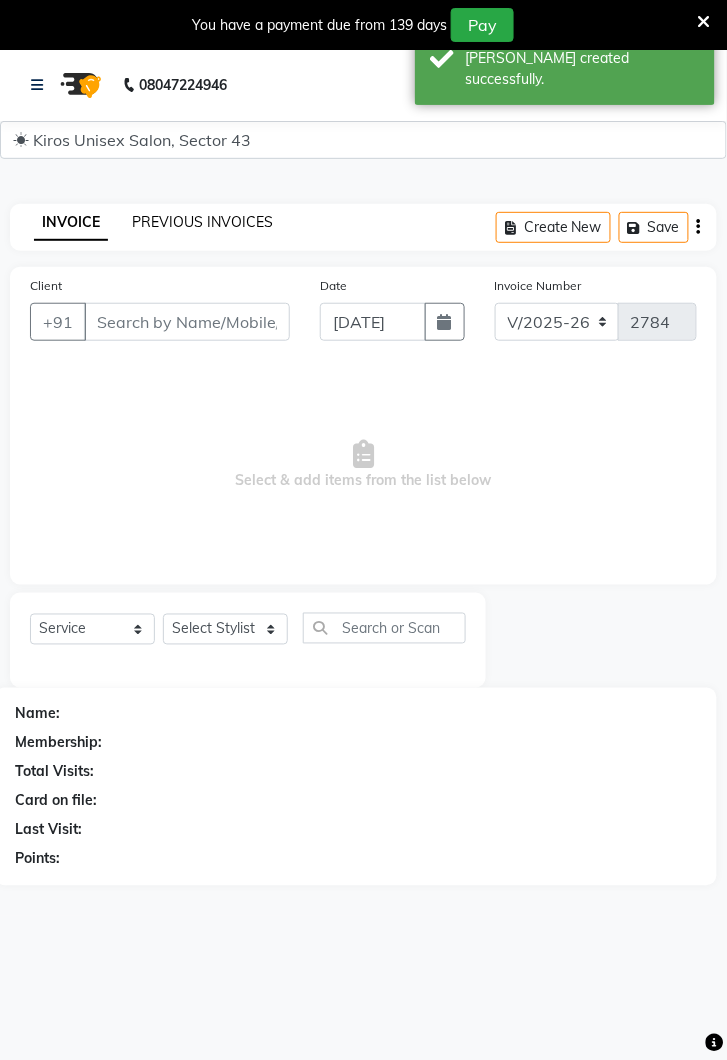 click on "PREVIOUS INVOICES" 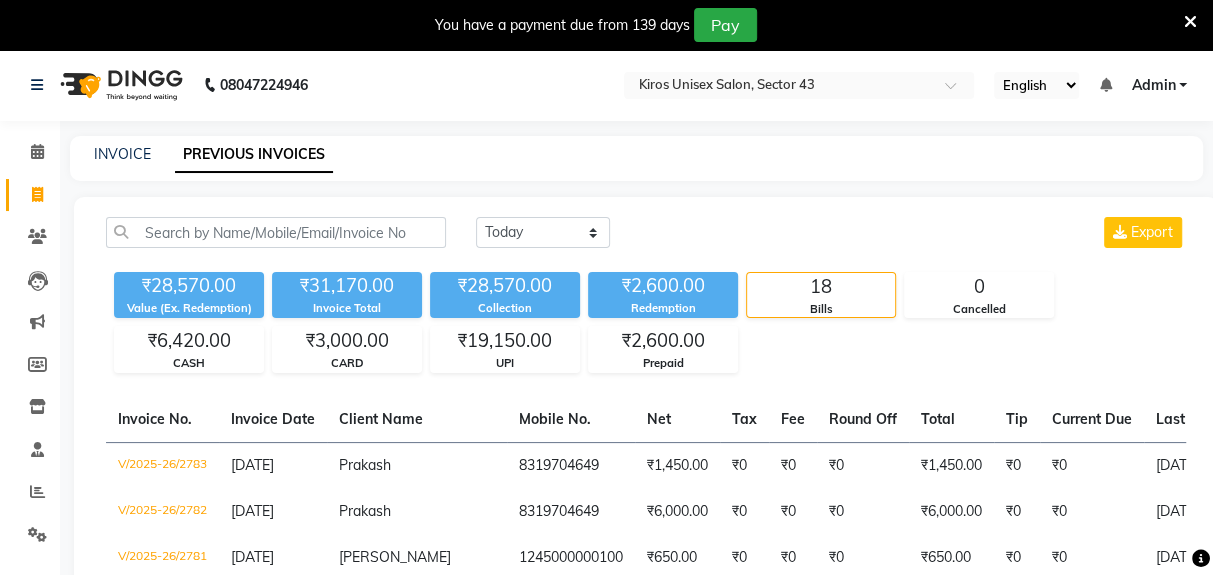 scroll, scrollTop: 0, scrollLeft: 0, axis: both 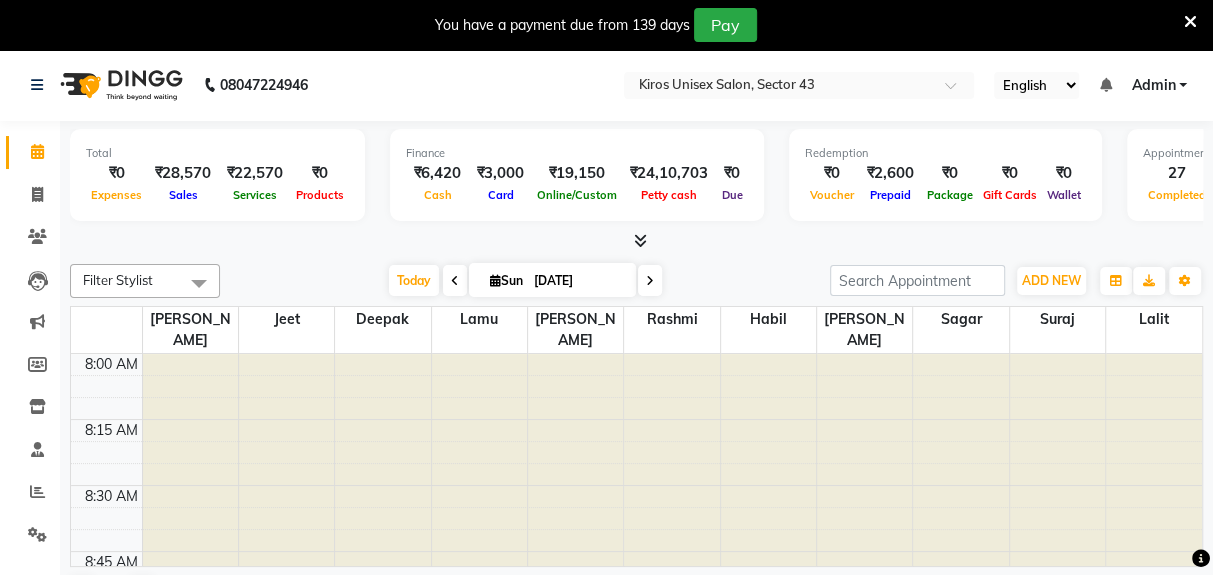 select on "en" 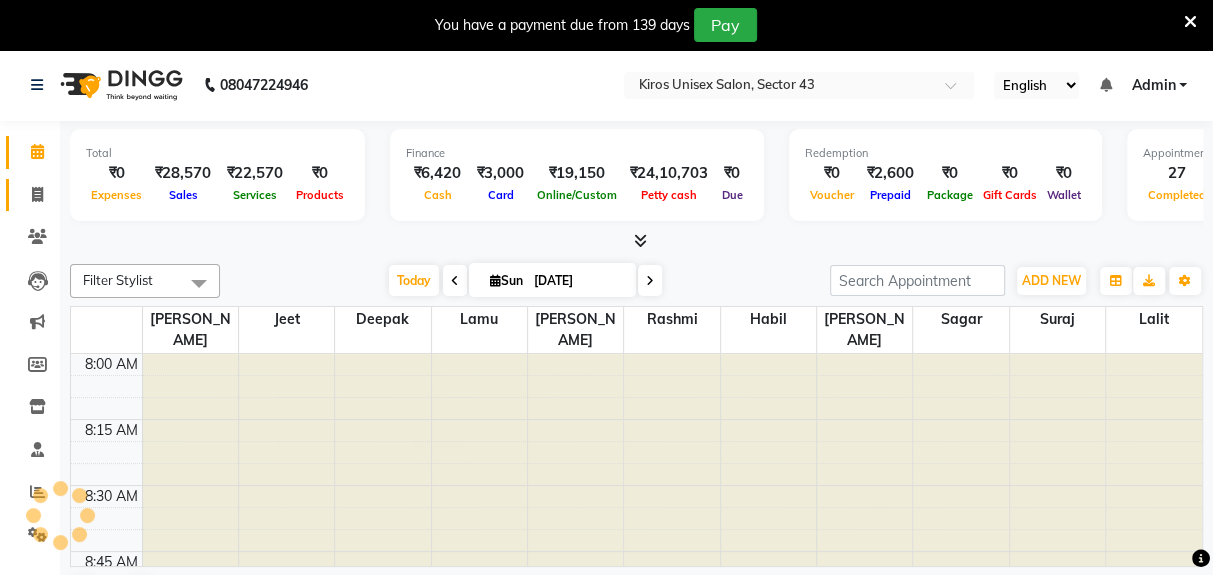 click 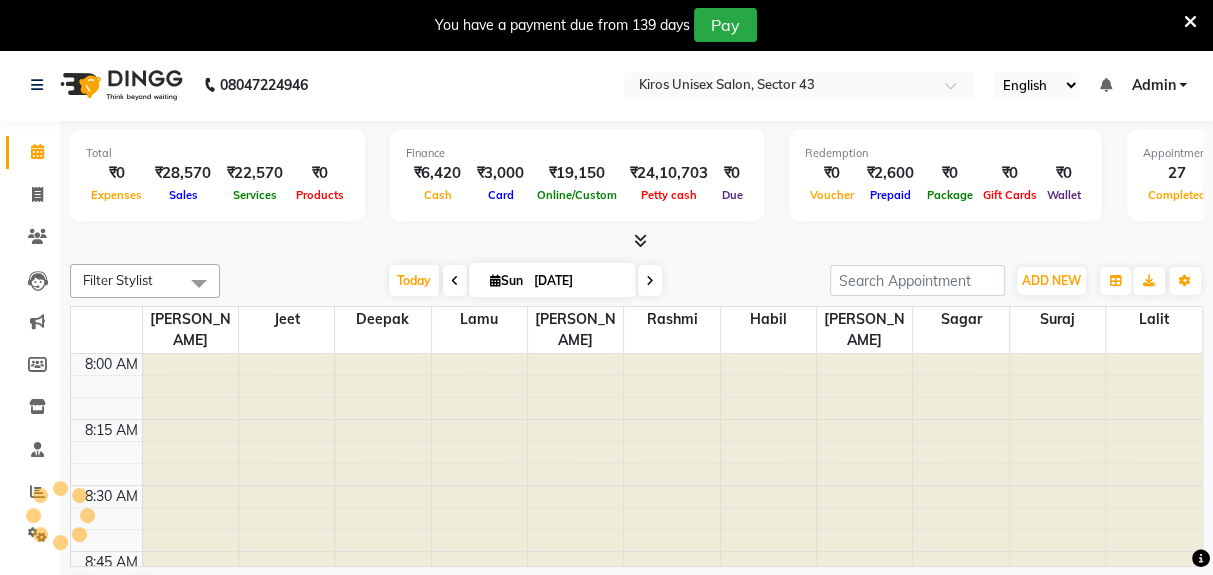 select on "service" 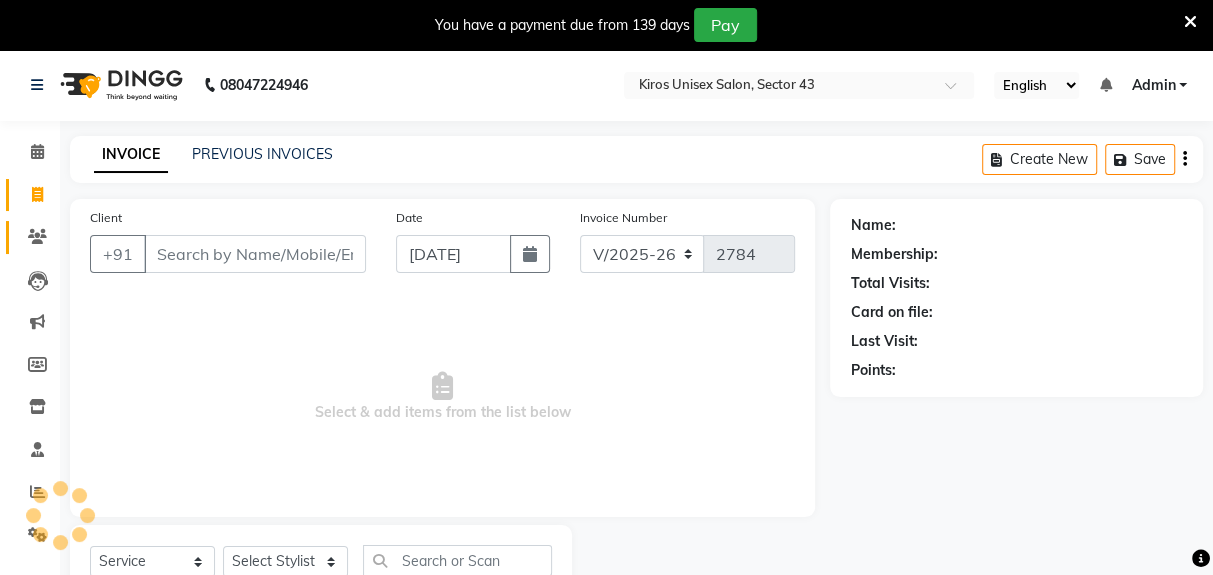 click 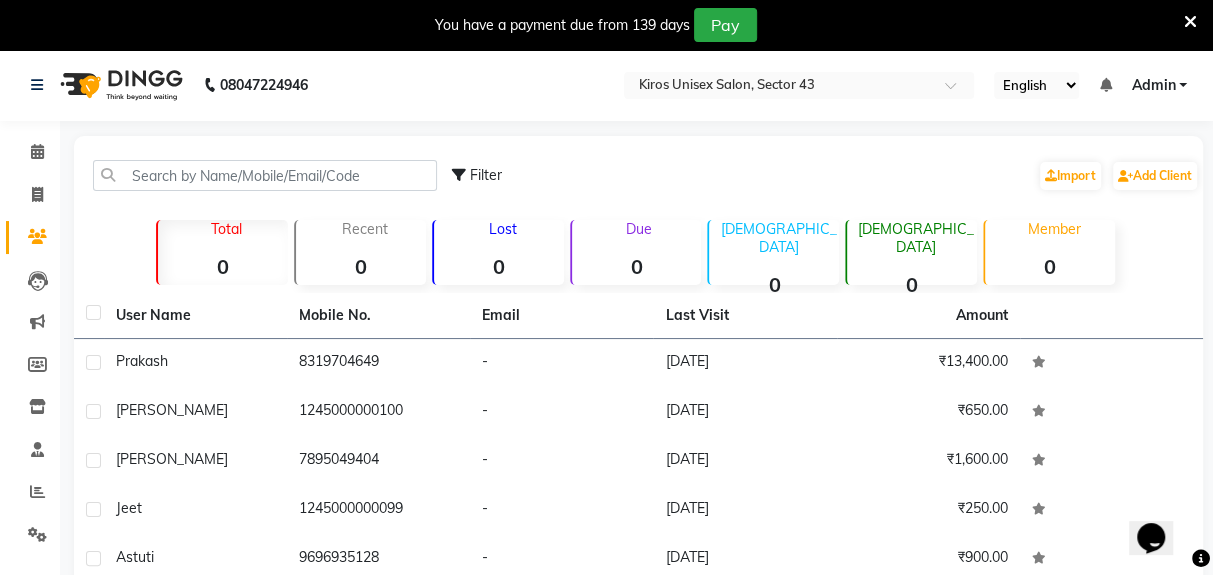 scroll, scrollTop: 0, scrollLeft: 0, axis: both 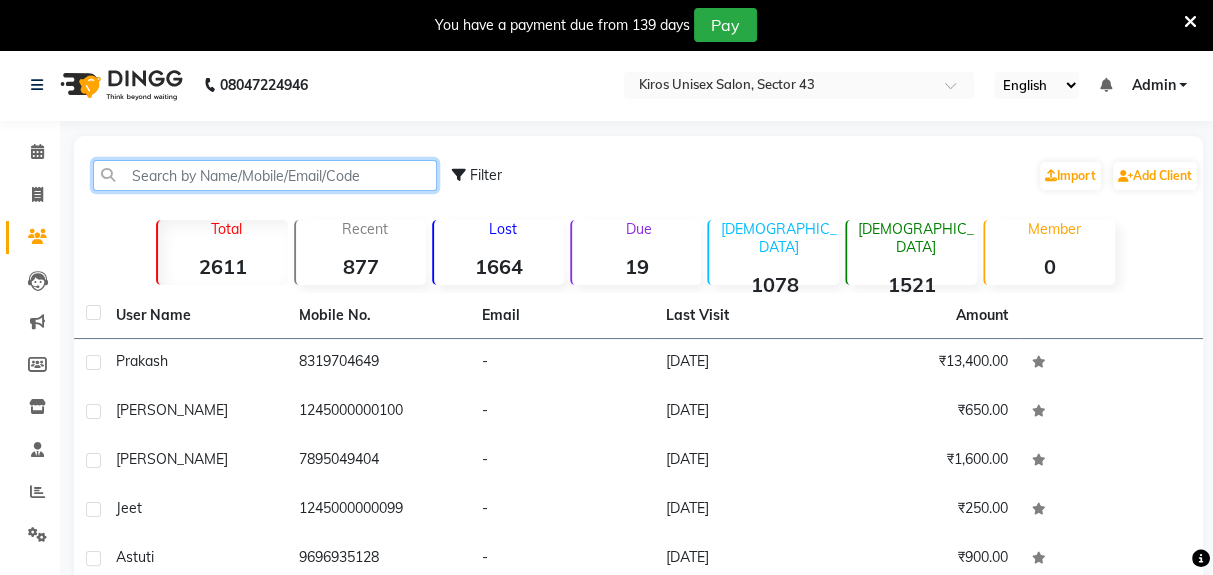 click 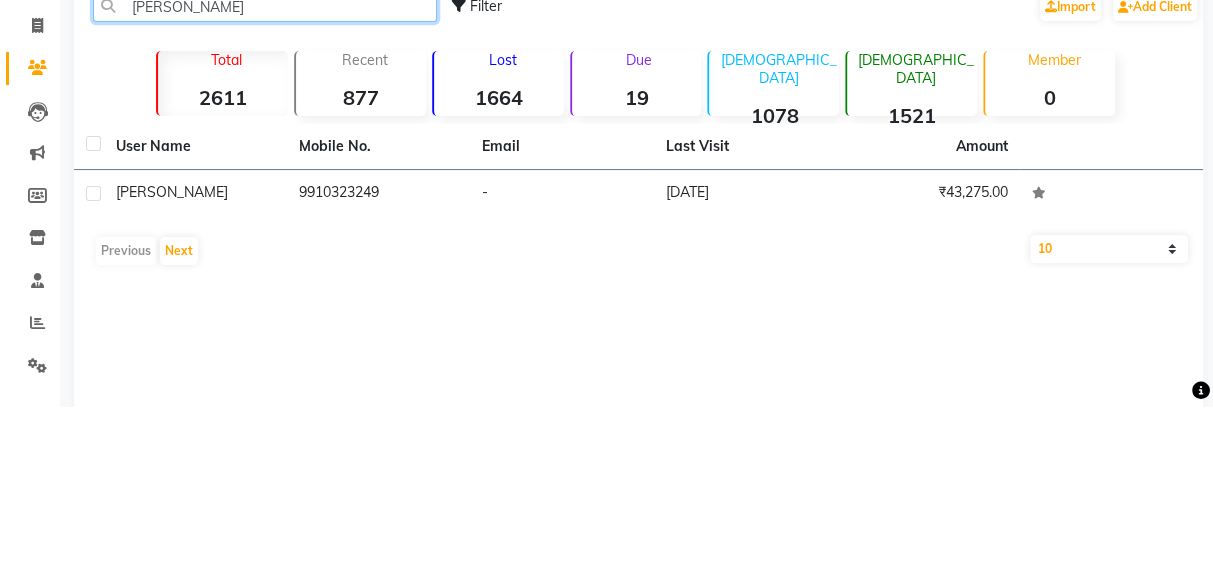 type on "[PERSON_NAME]" 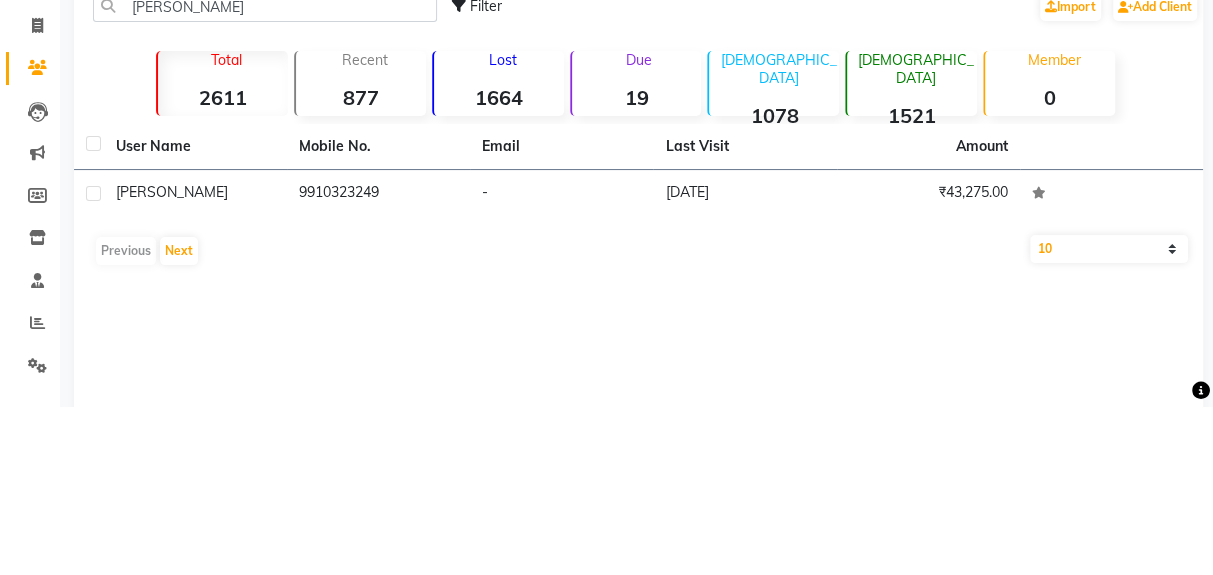 click on "9910323249" 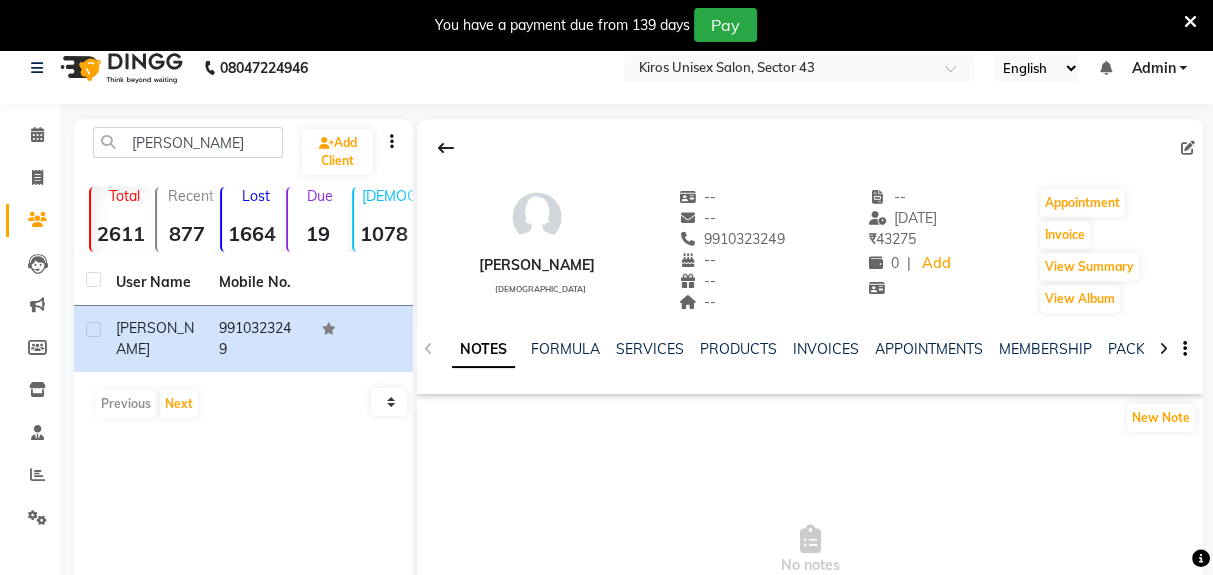 scroll, scrollTop: 23, scrollLeft: 0, axis: vertical 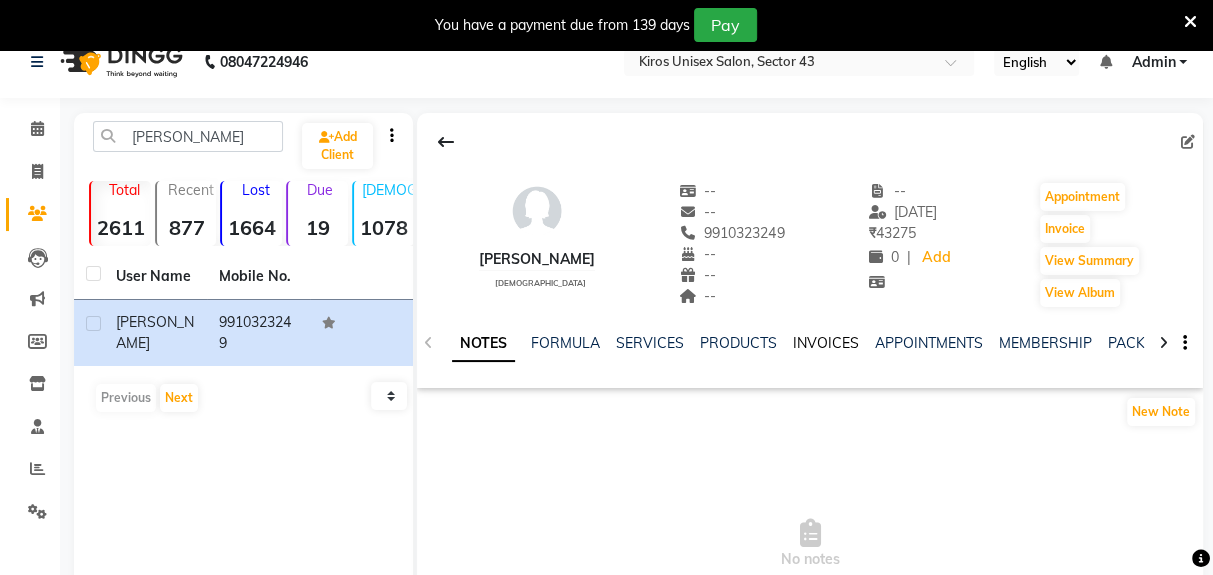 click on "INVOICES" 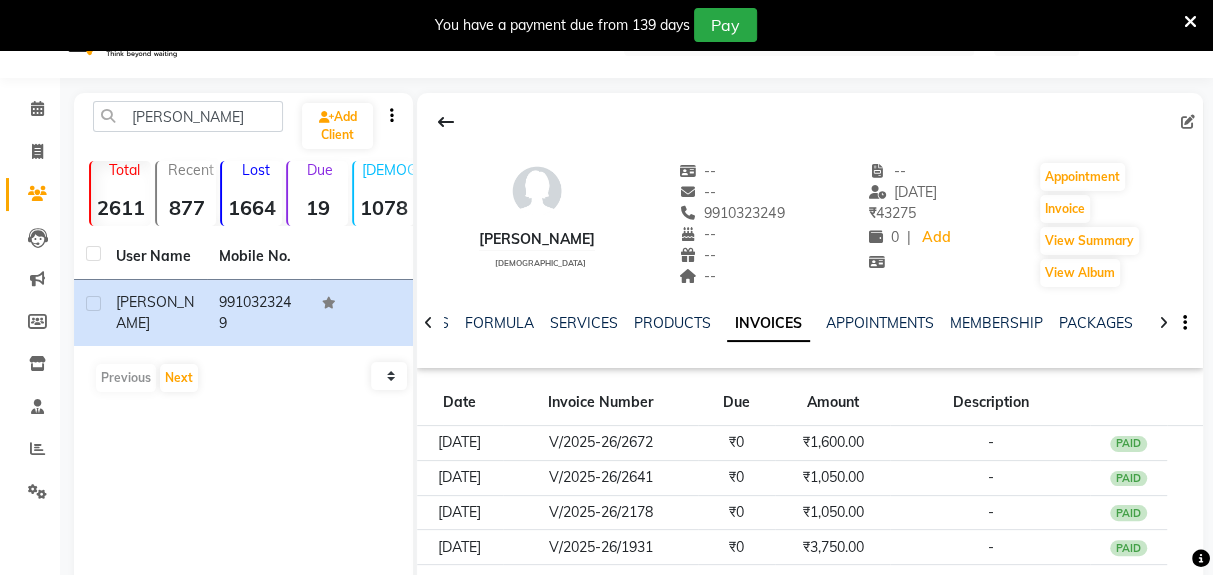 scroll, scrollTop: 103, scrollLeft: 0, axis: vertical 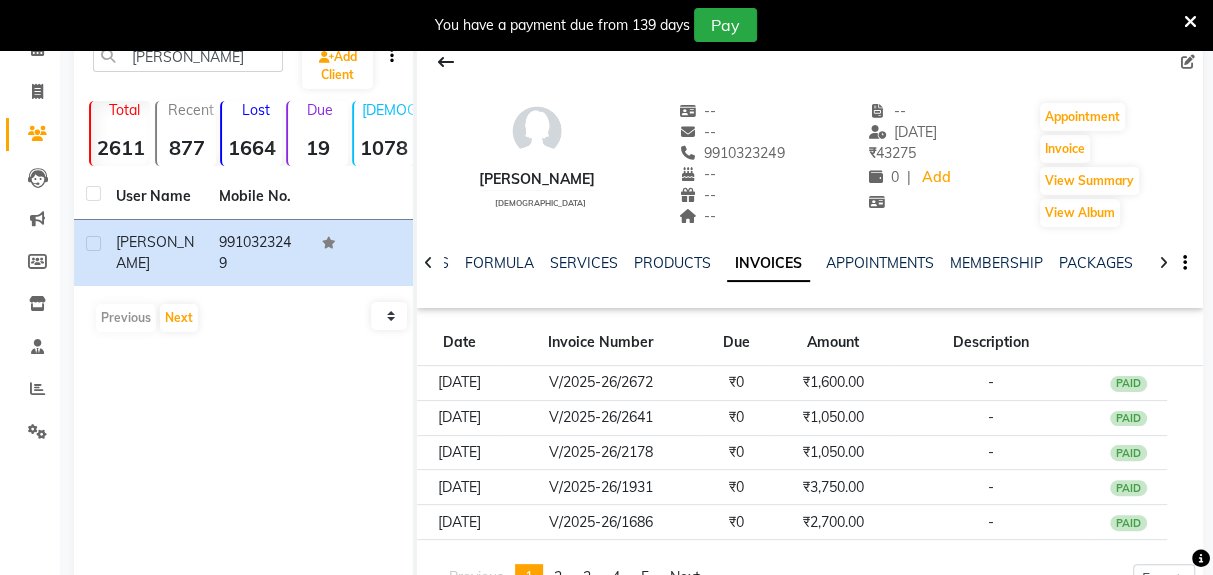 click on "₹2,700.00" 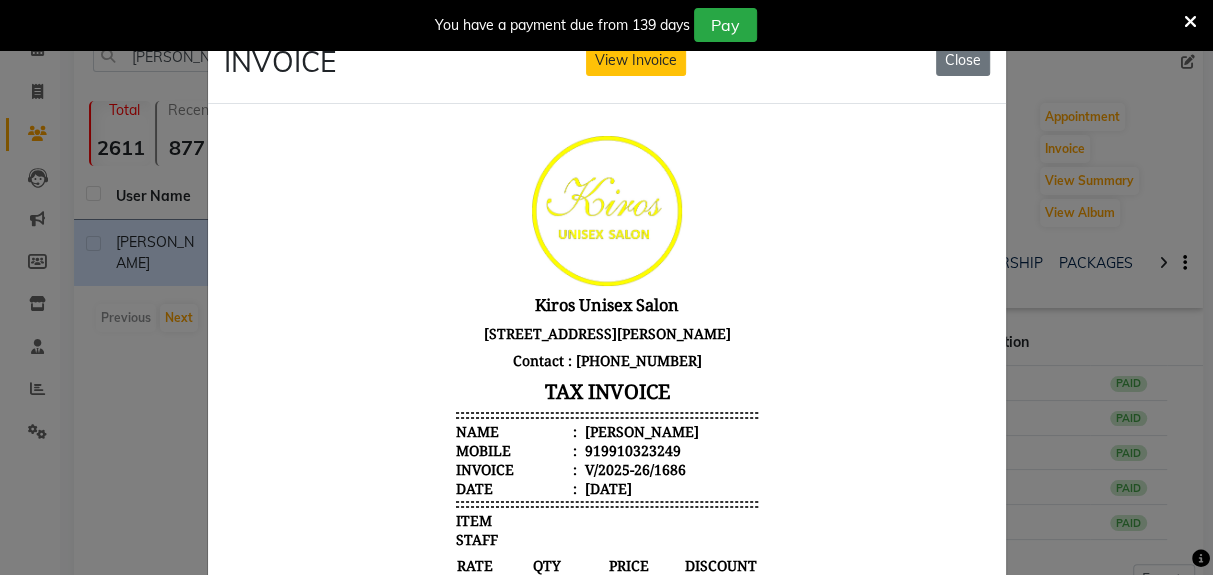 scroll, scrollTop: 15, scrollLeft: 0, axis: vertical 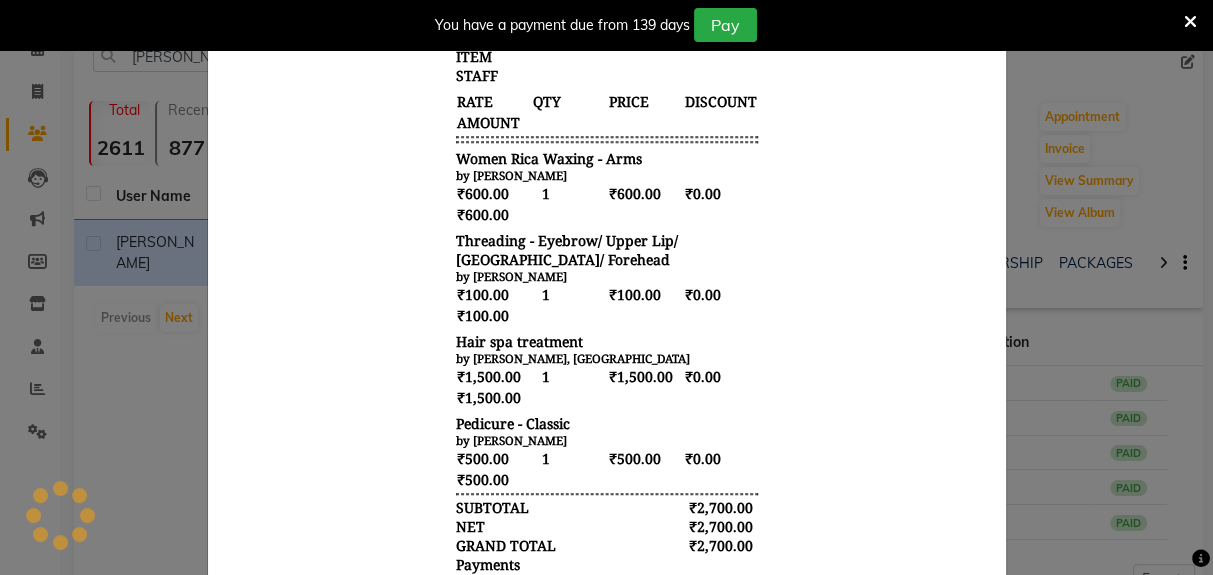 click on "INVOICE View Invoice Close" 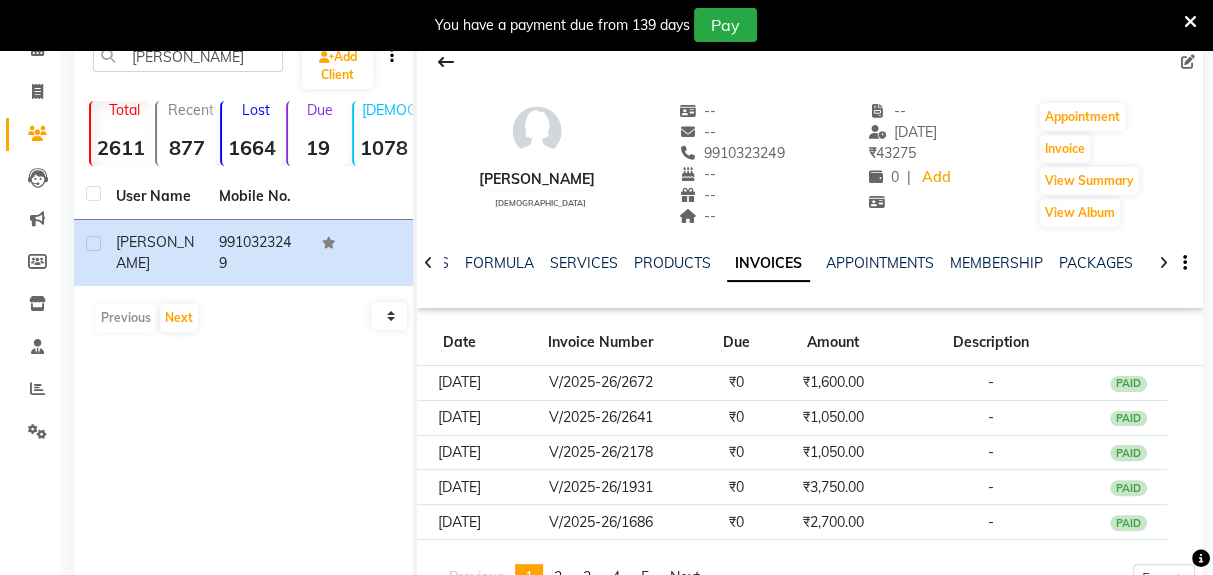 click on "2" 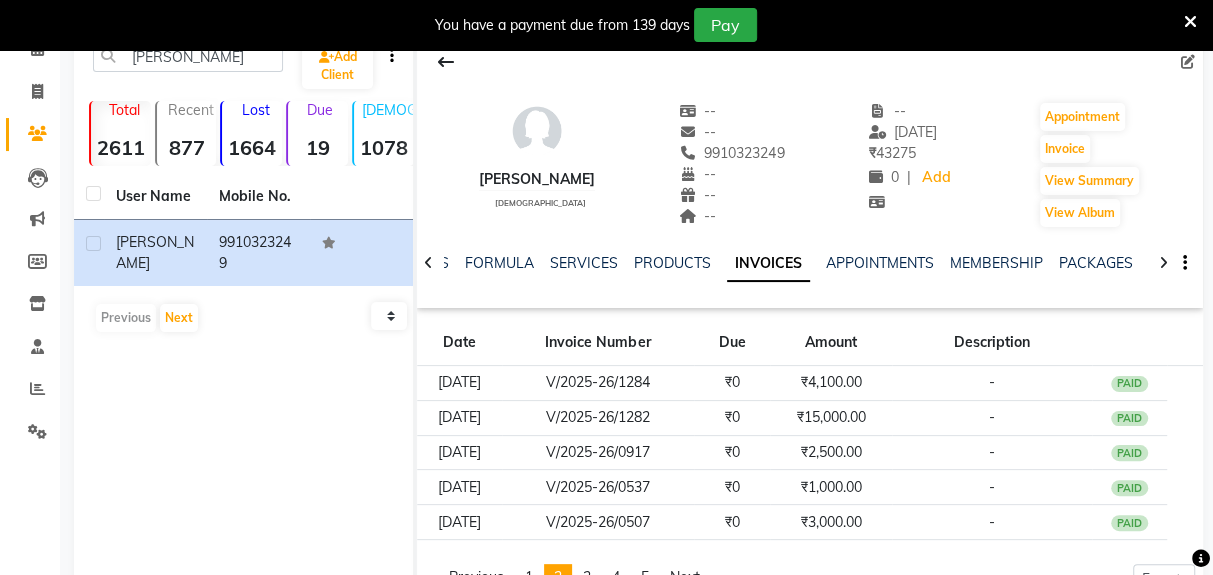 click on "₹4,100.00" 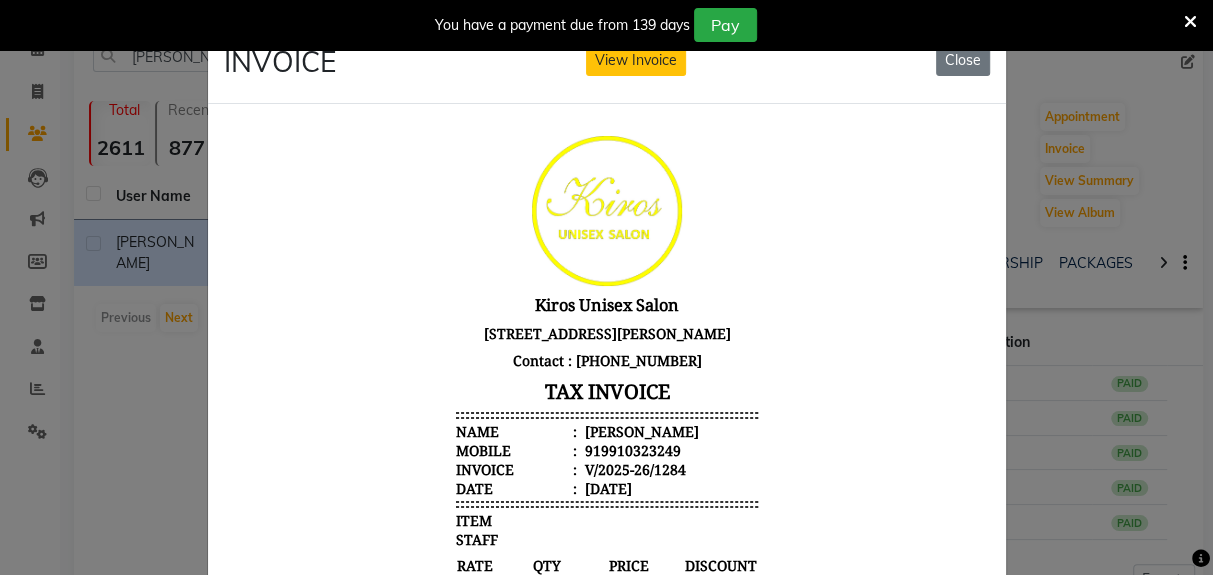 scroll, scrollTop: 16, scrollLeft: 0, axis: vertical 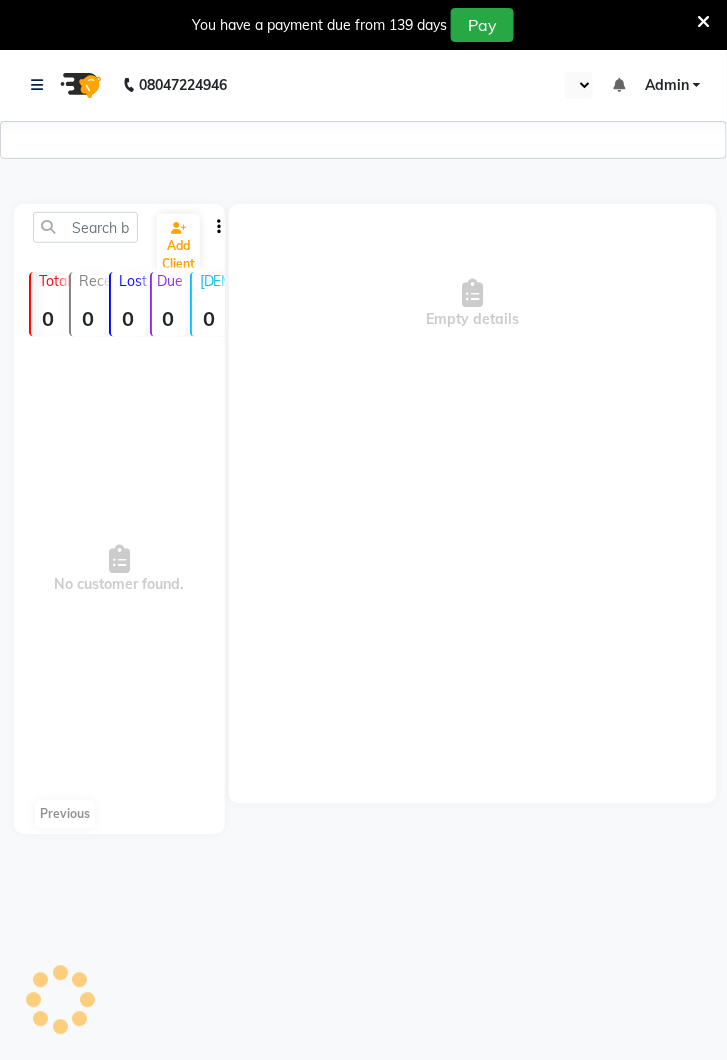 select on "en" 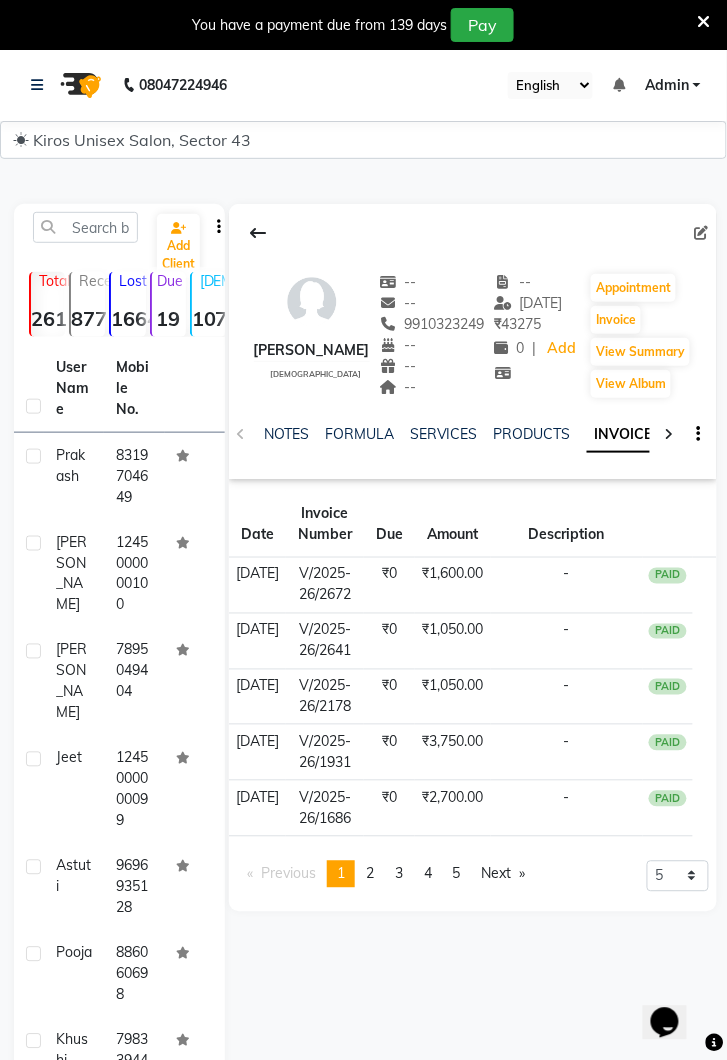 scroll, scrollTop: 0, scrollLeft: 0, axis: both 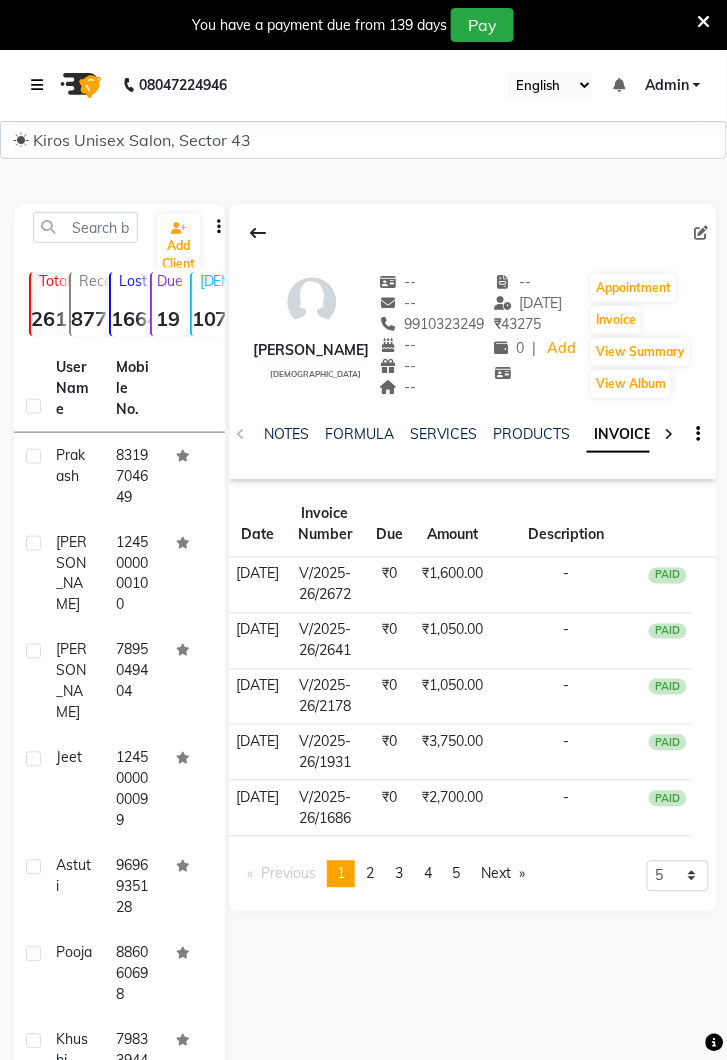 click at bounding box center (37, 85) 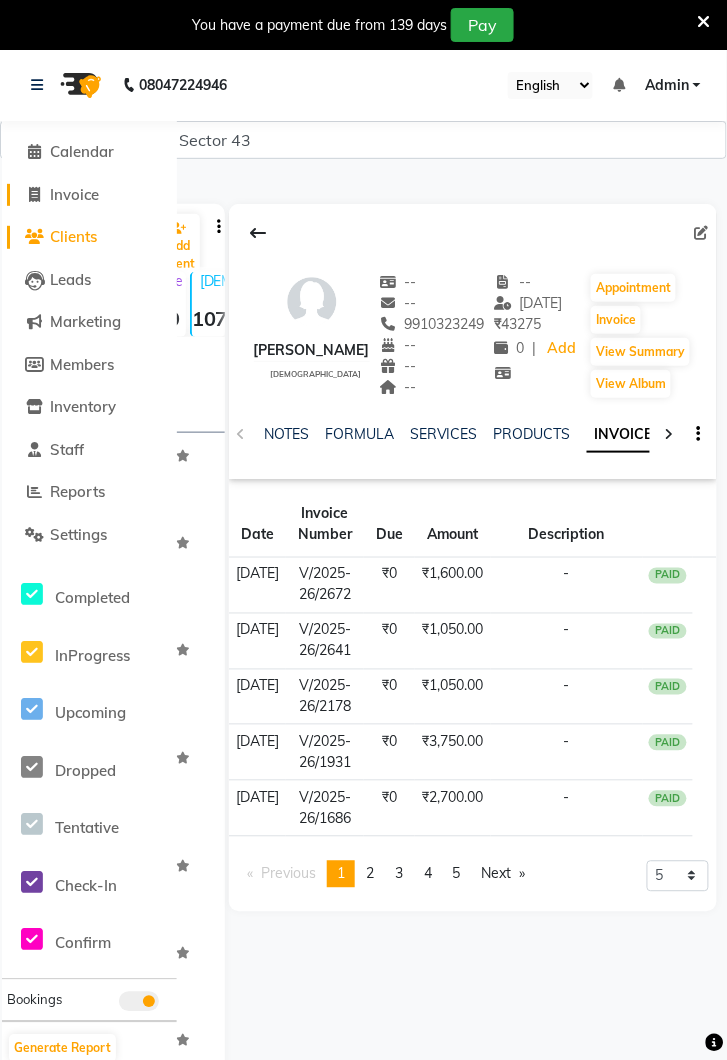 click on "Invoice" 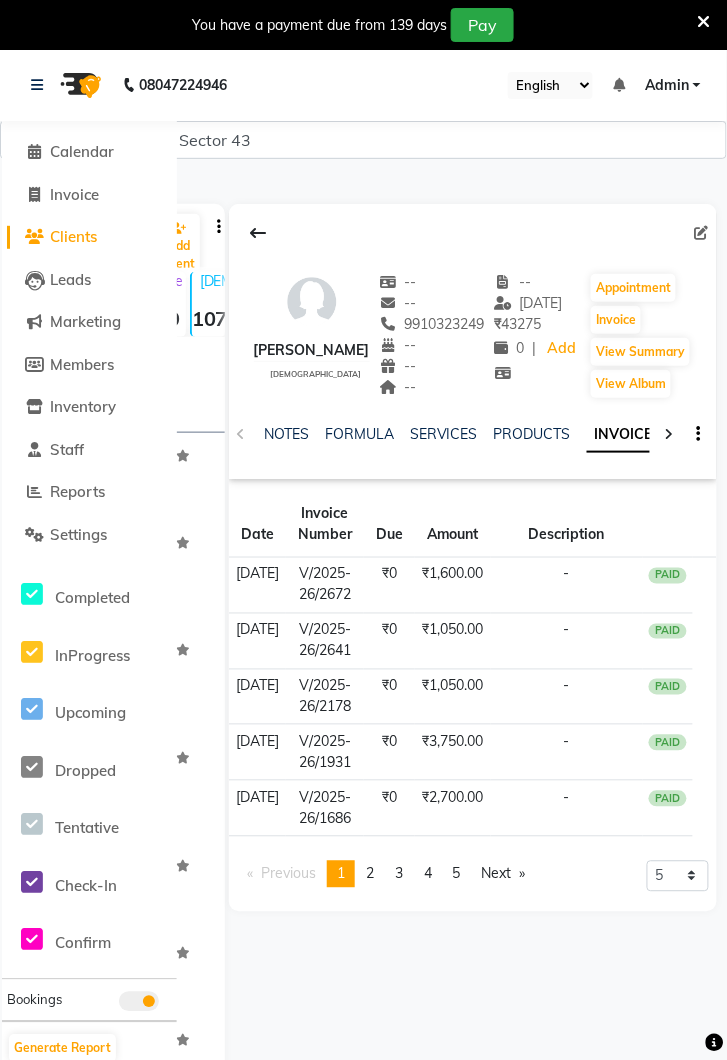 select on "service" 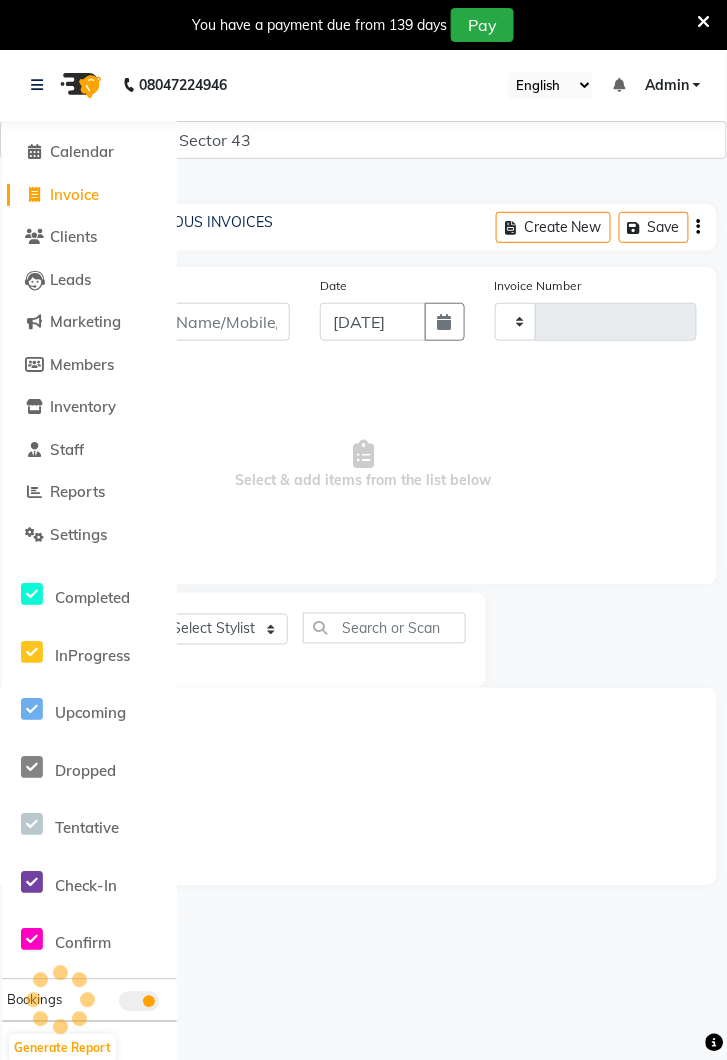 type on "2784" 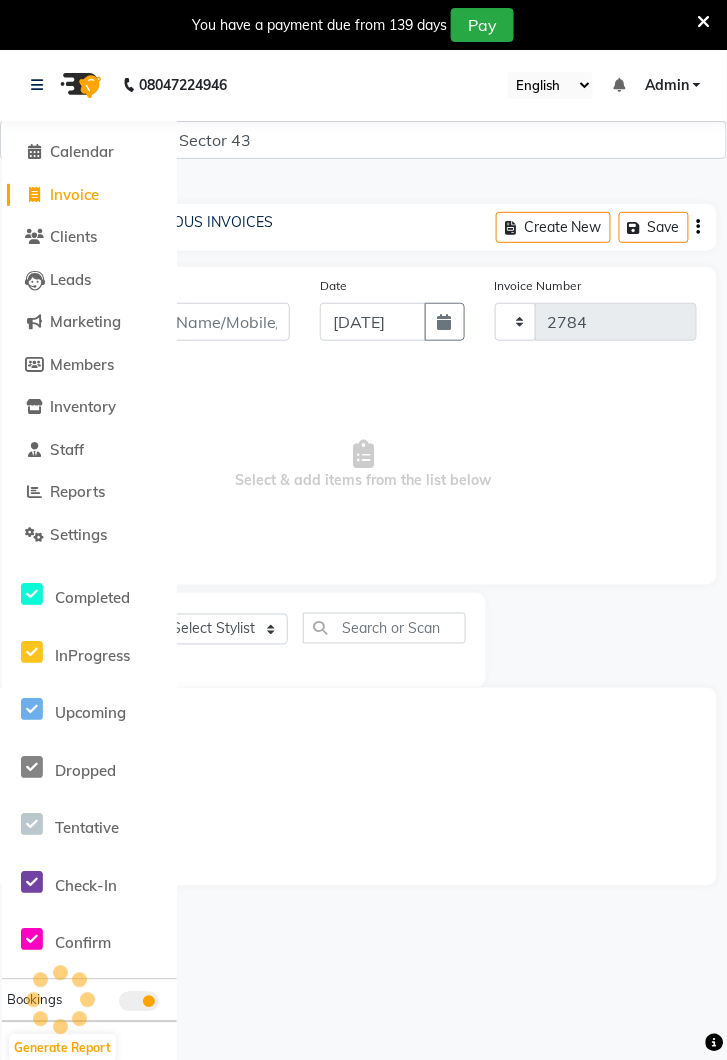 select on "5694" 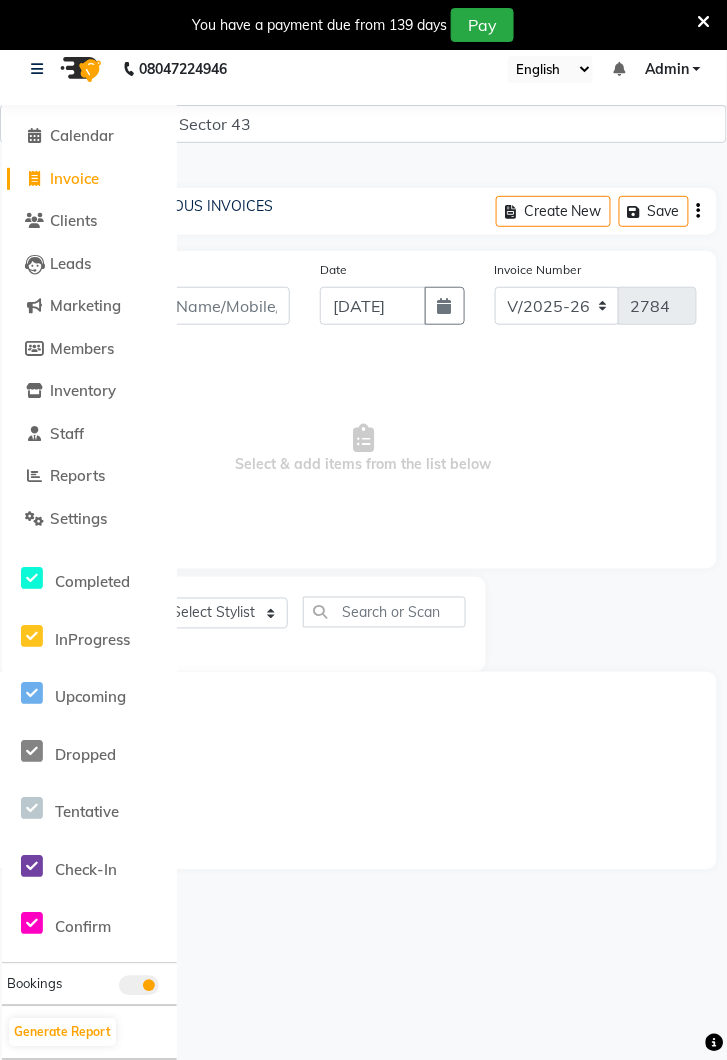 scroll, scrollTop: 0, scrollLeft: 0, axis: both 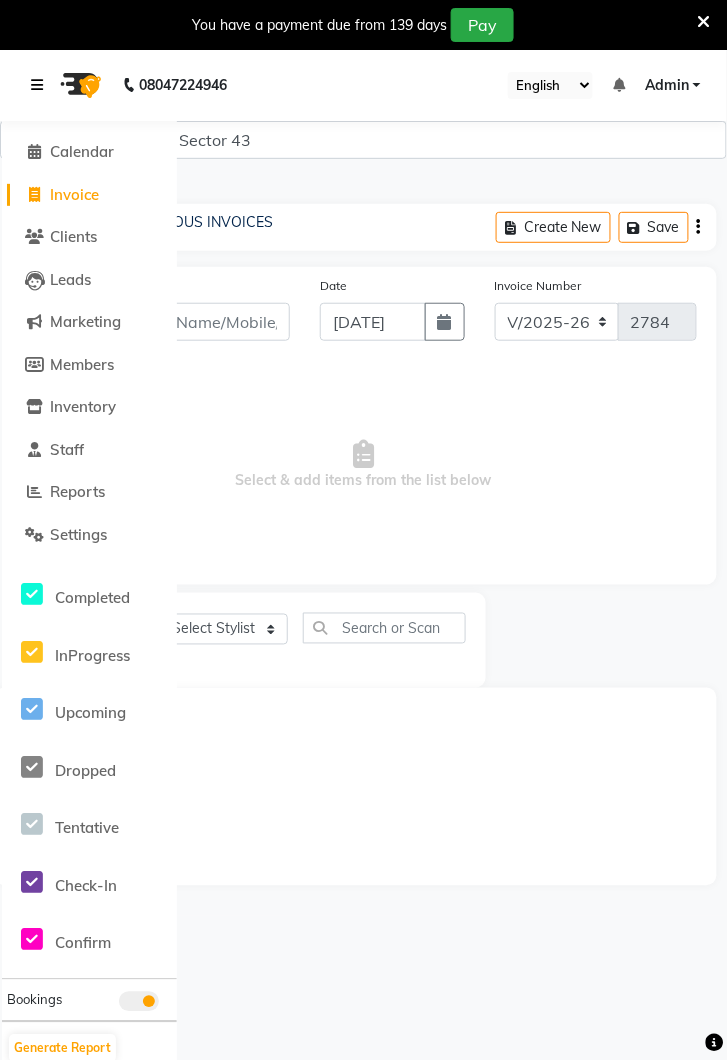 click at bounding box center [41, 85] 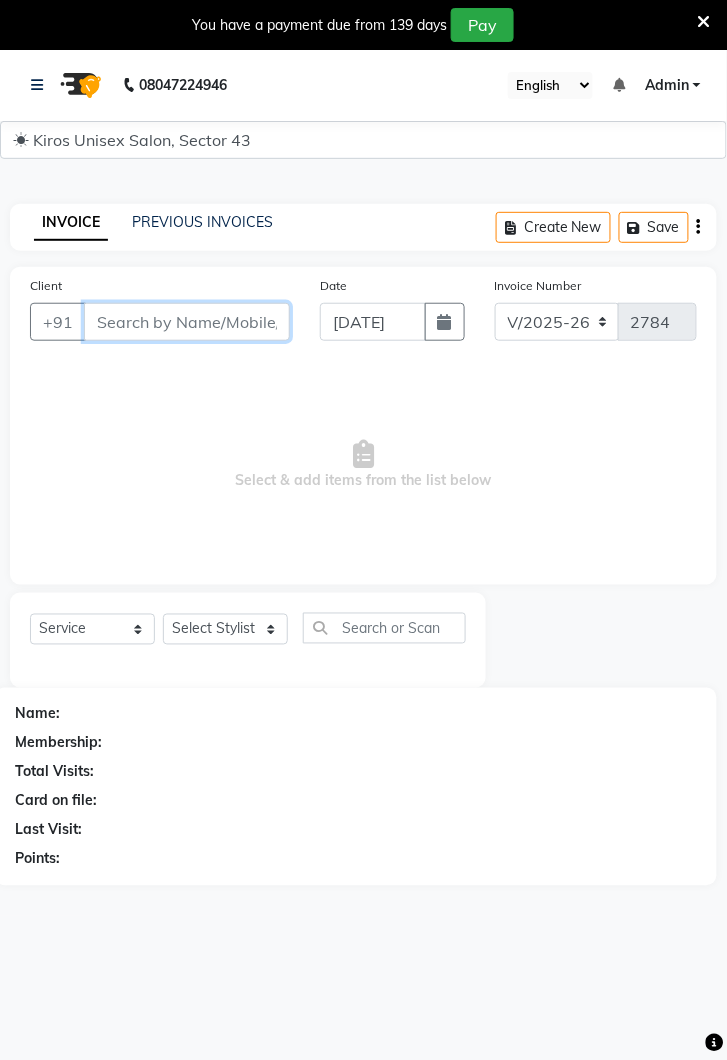 click on "Client" at bounding box center [187, 322] 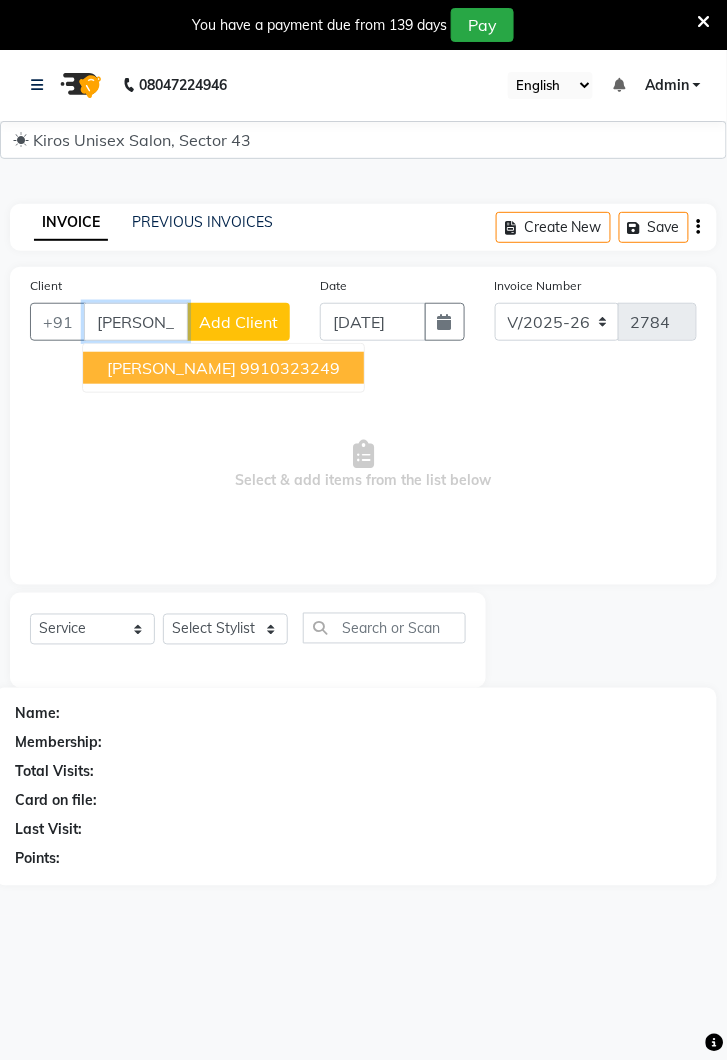 click on "Nishu  9910323249" at bounding box center (223, 368) 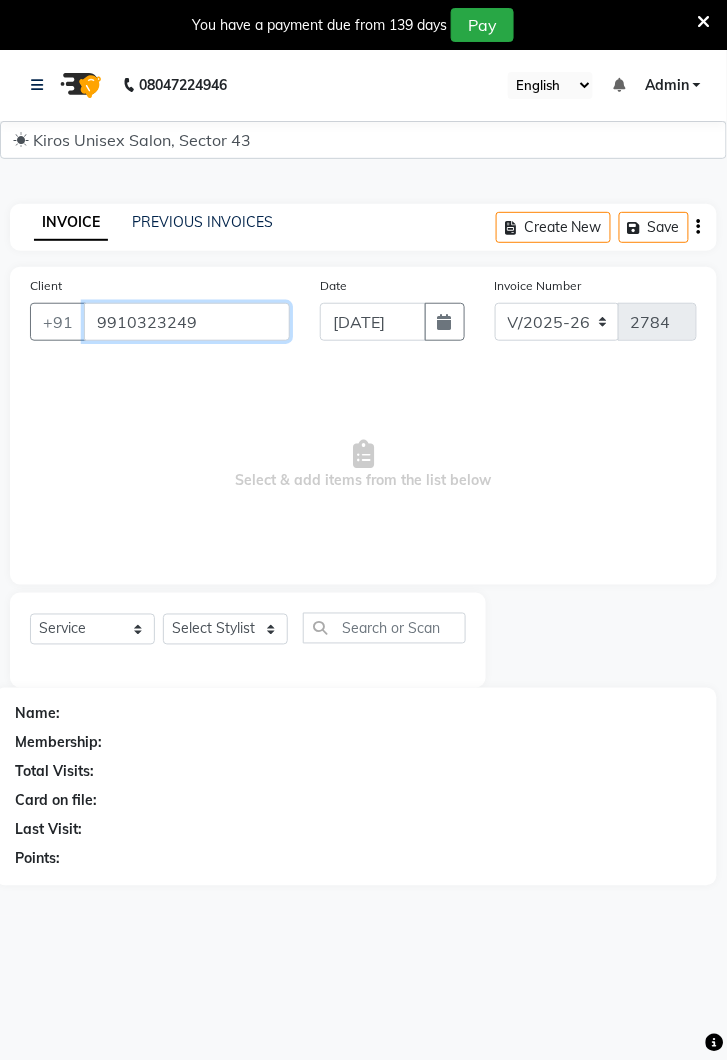 type on "9910323249" 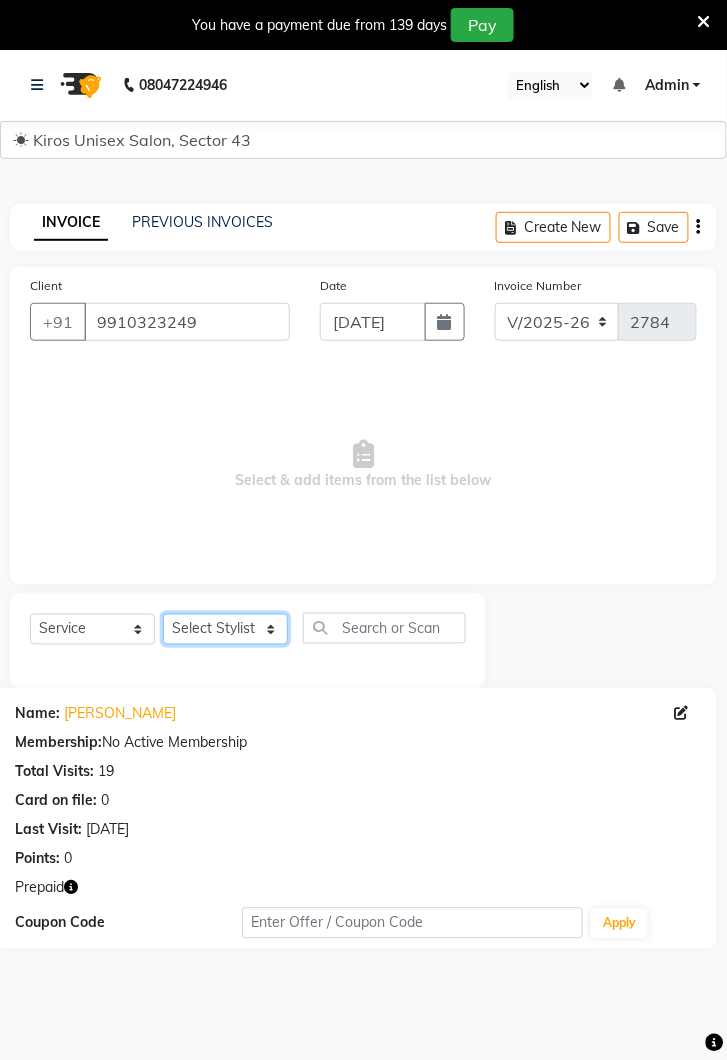 click on "Select Stylist Deepak Gunjan Habil Jeet Lalit Lamu Raj Rashmi Rony Sagar Suraj" 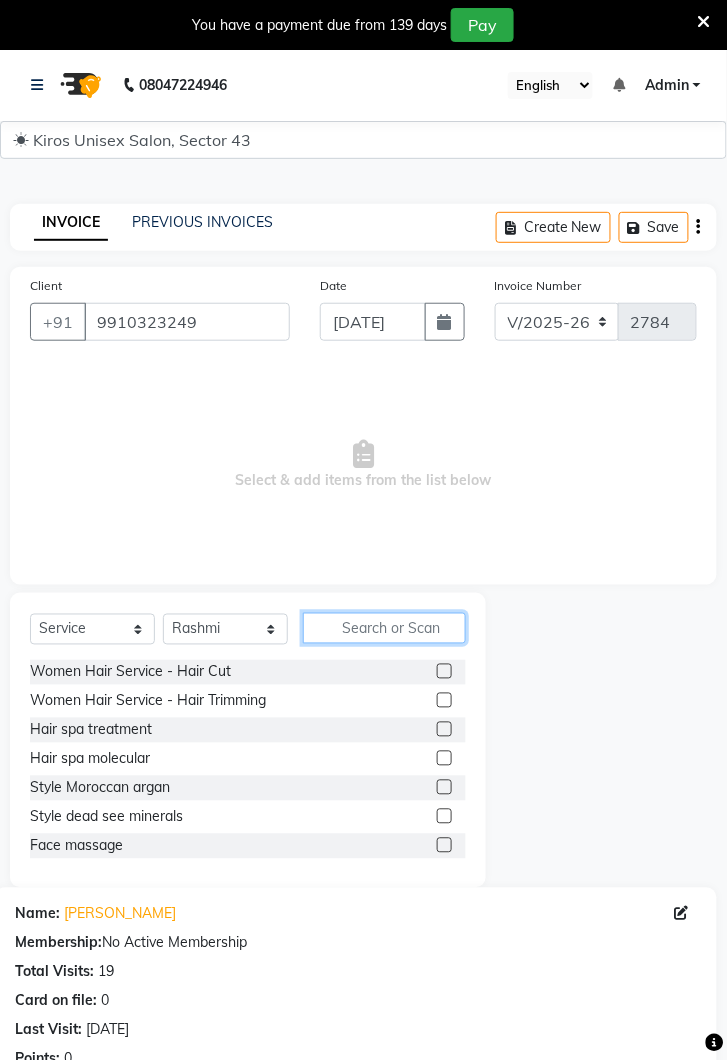 click 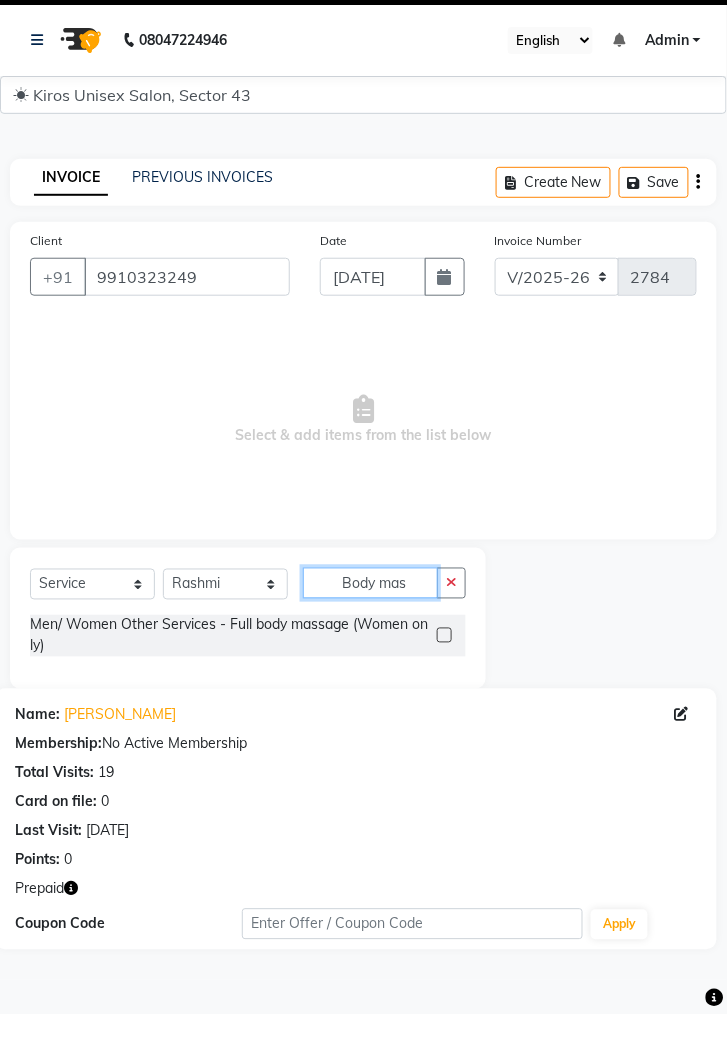 type on "Body mas" 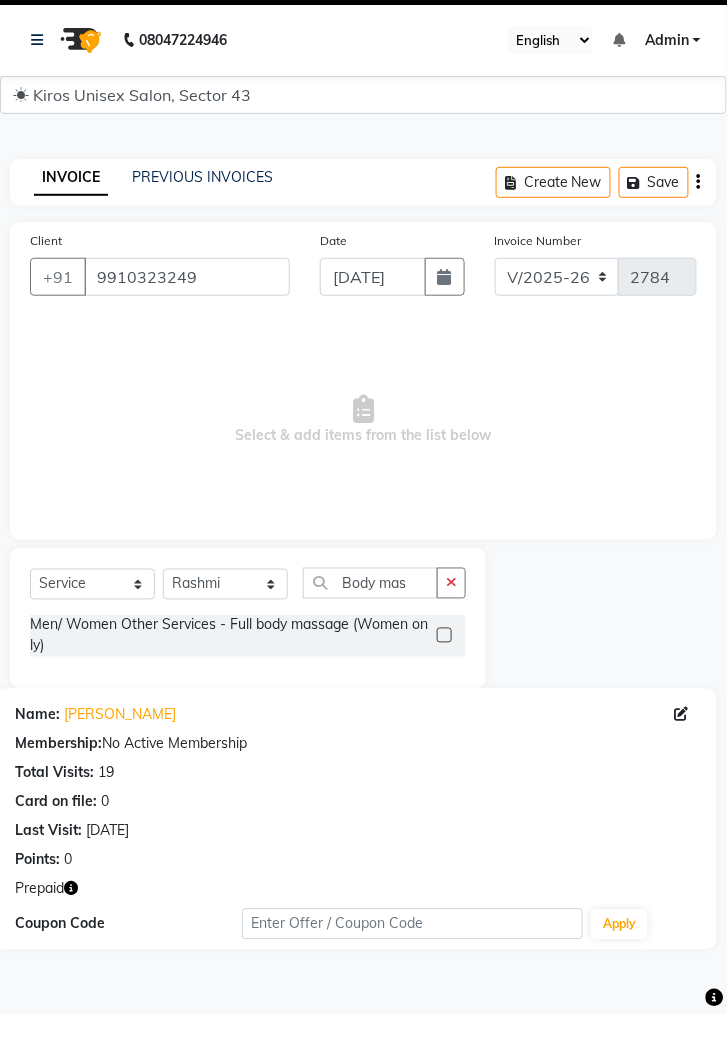 click 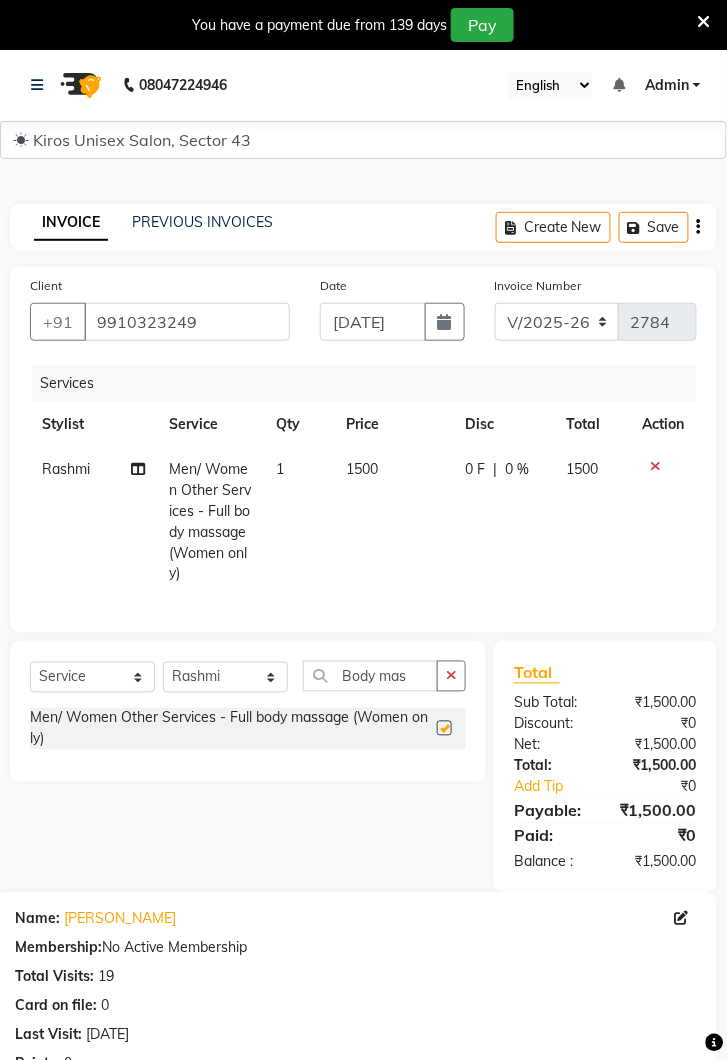 checkbox on "false" 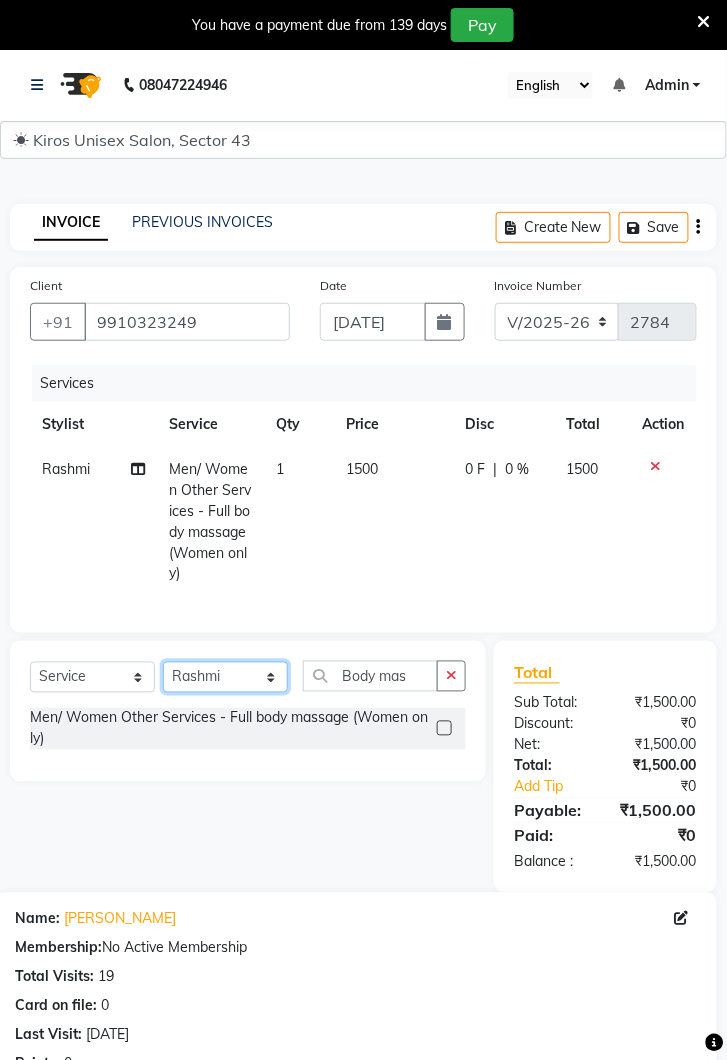 click on "Select Stylist Deepak Gunjan Habil Jeet Lalit Lamu Raj Rashmi Rony Sagar Suraj" 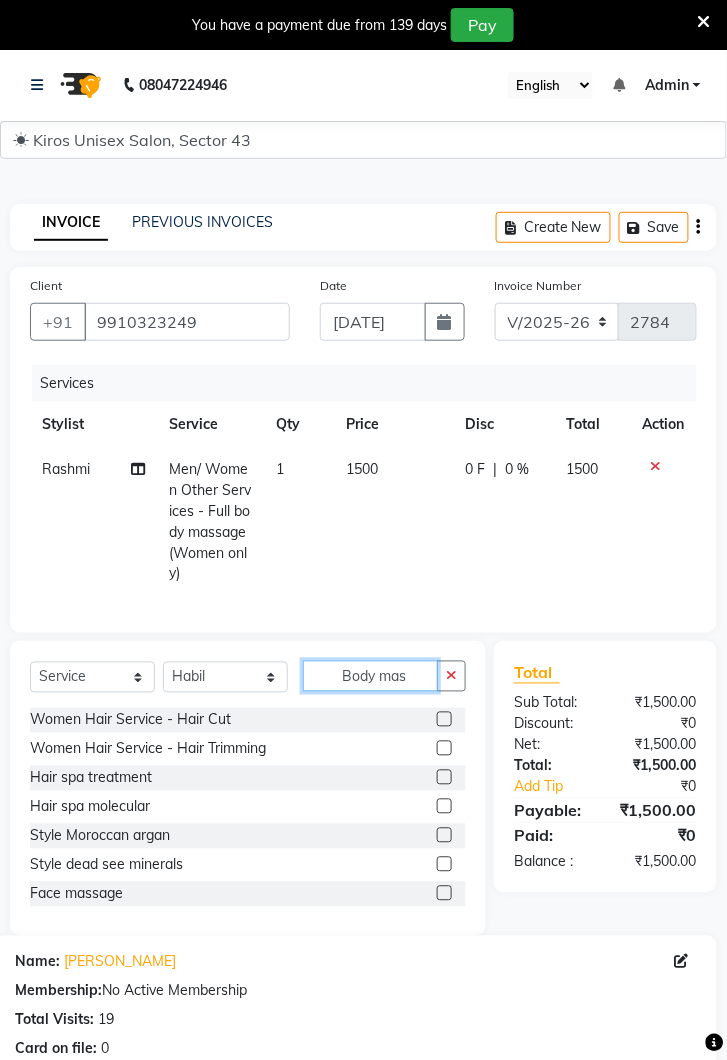 click on "Body mas" 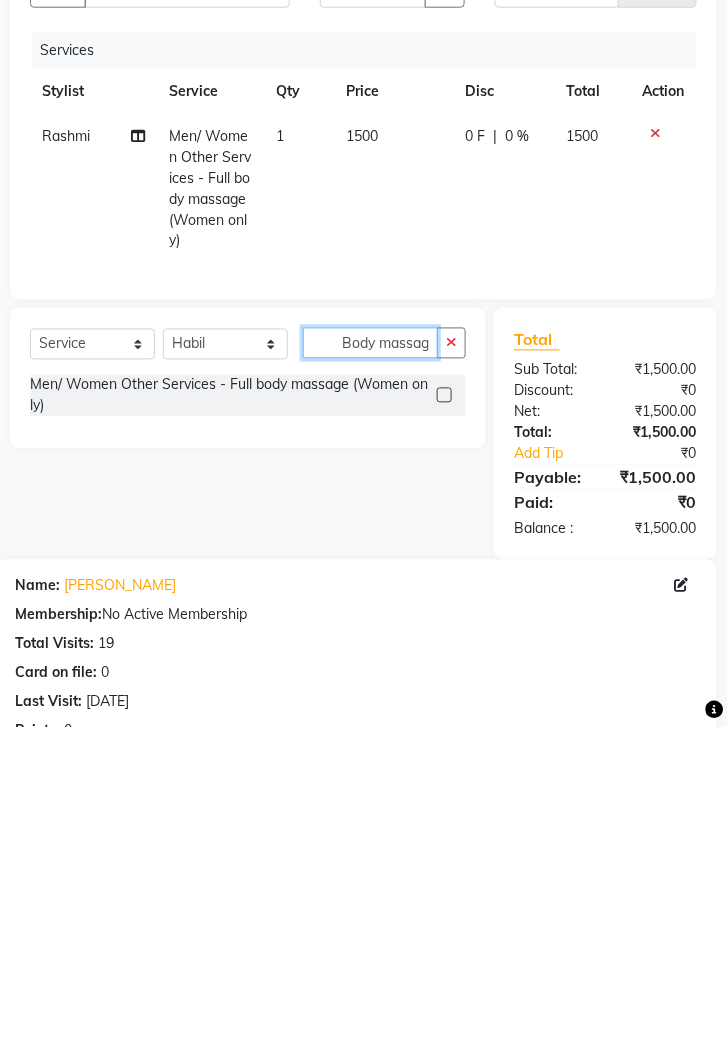 scroll, scrollTop: 0, scrollLeft: 5, axis: horizontal 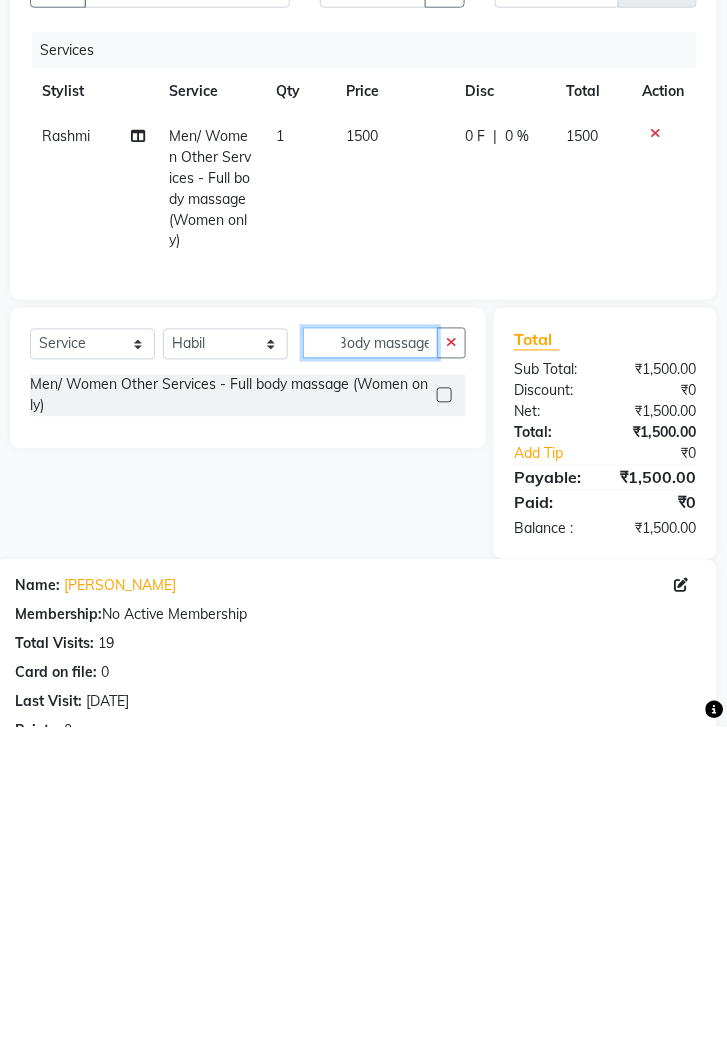 type on "Body massage" 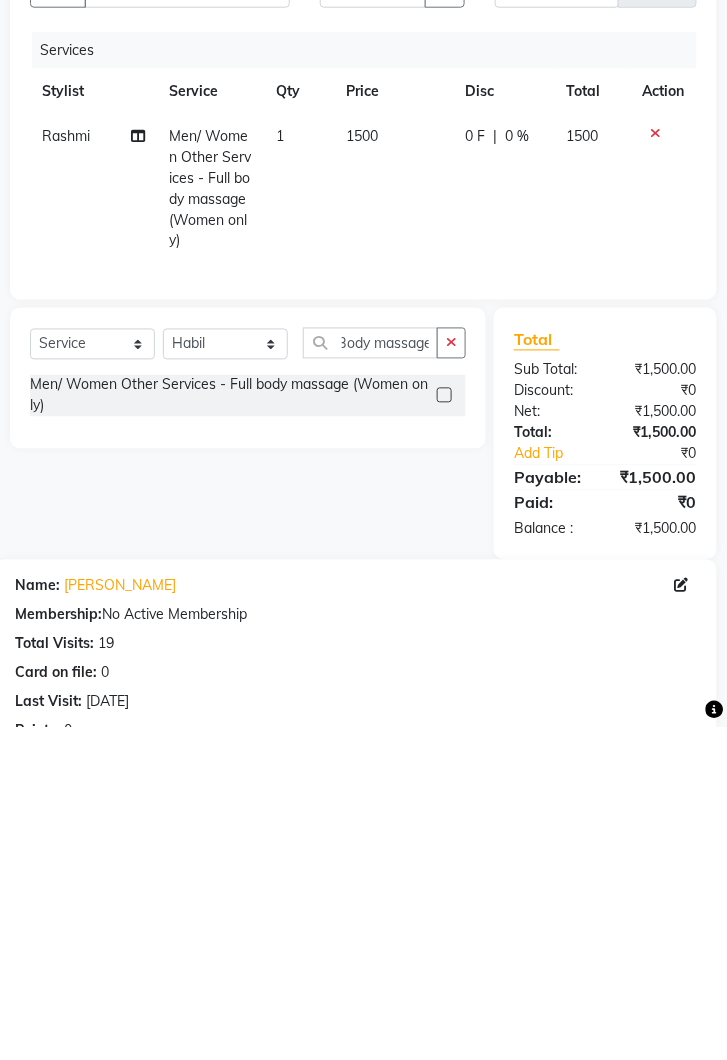 click 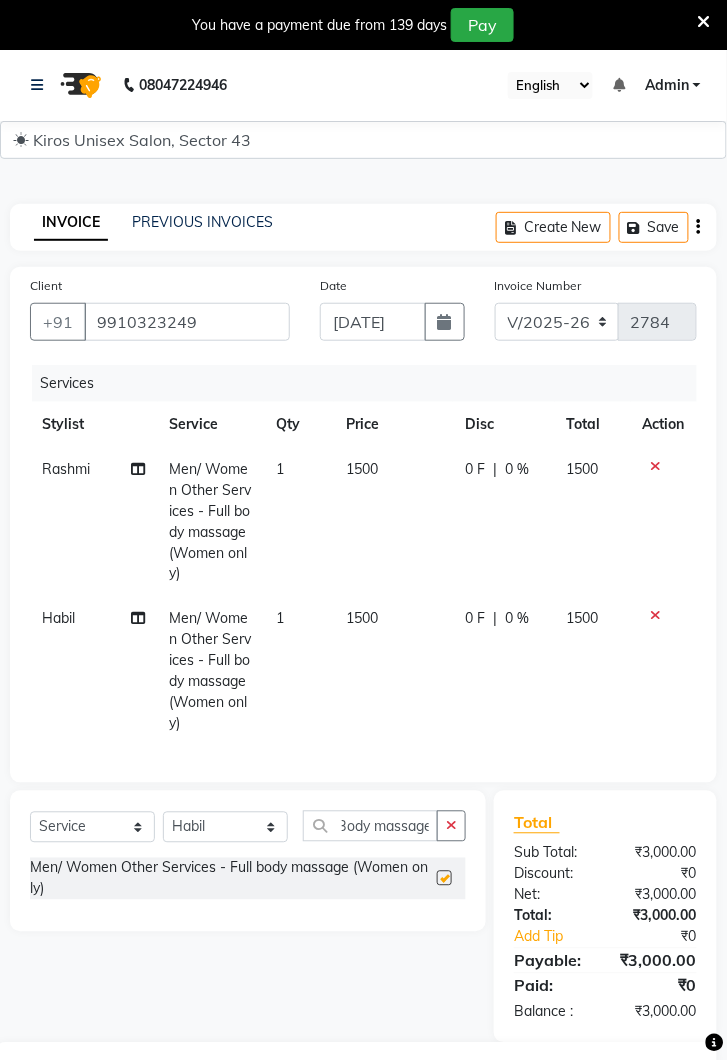 scroll, scrollTop: 0, scrollLeft: 0, axis: both 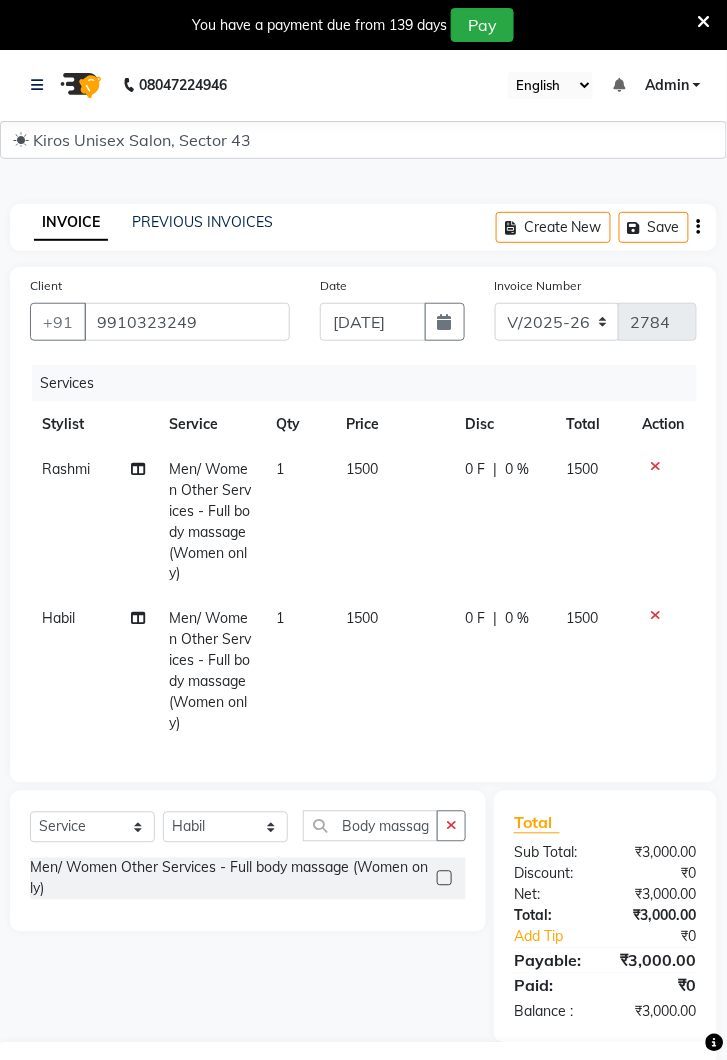 checkbox on "false" 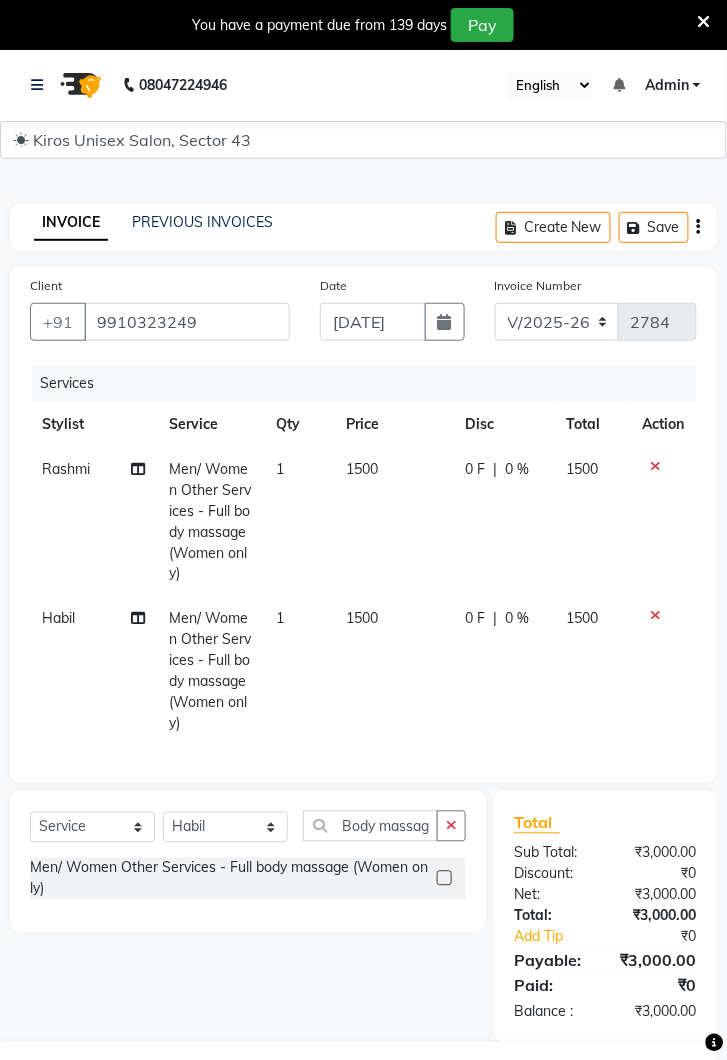 click 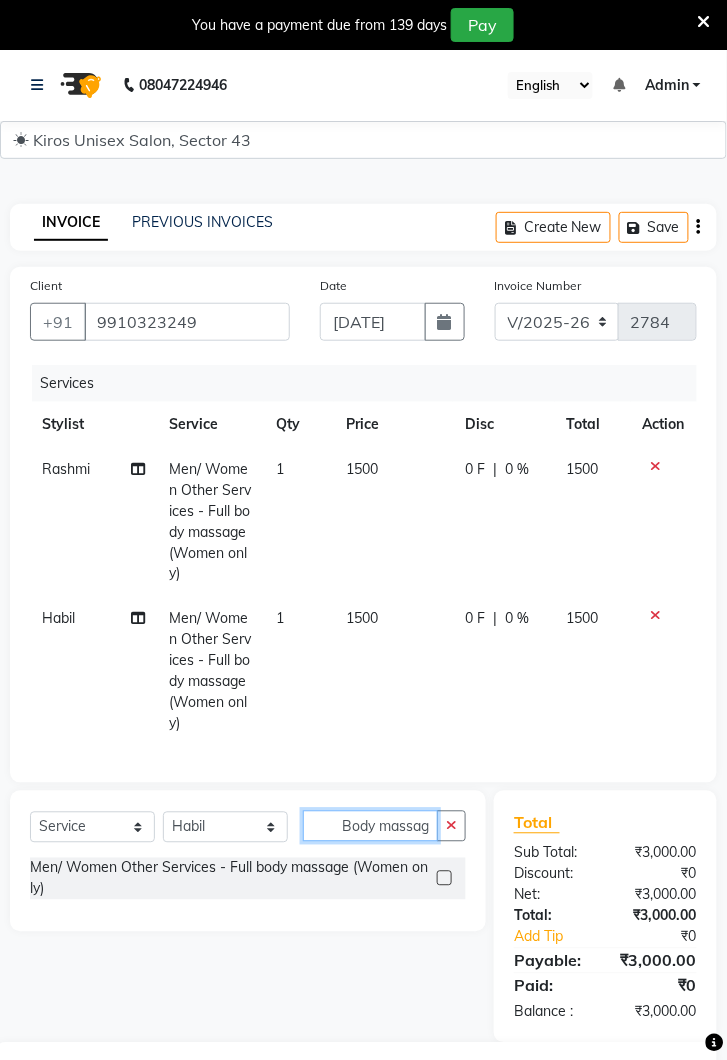 type 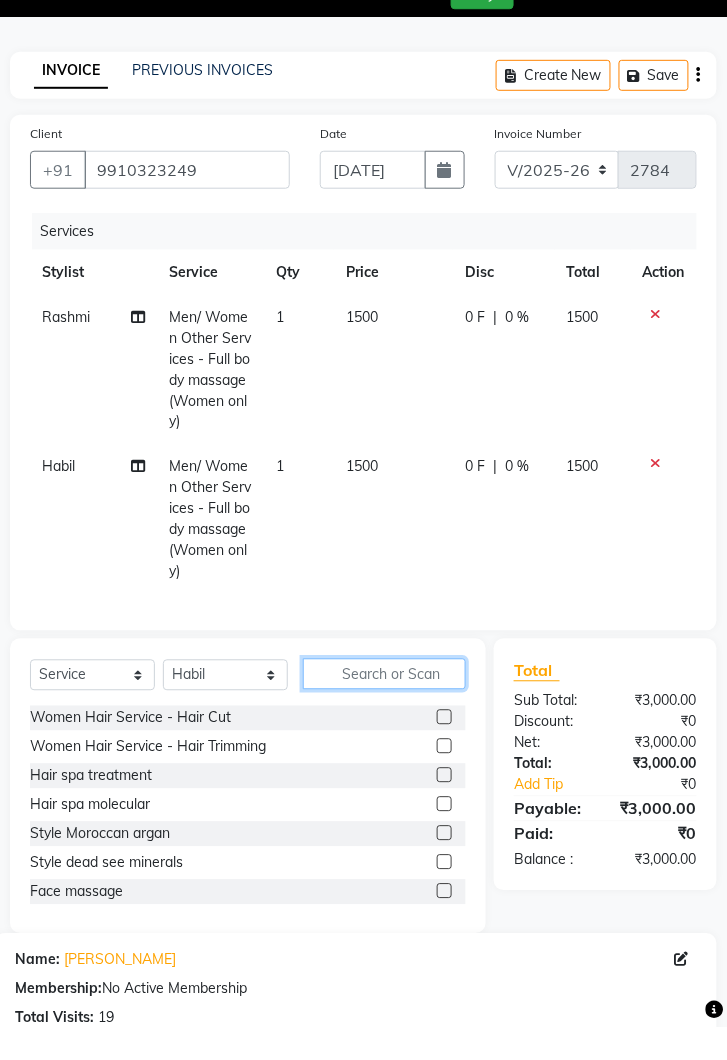 scroll, scrollTop: 119, scrollLeft: 0, axis: vertical 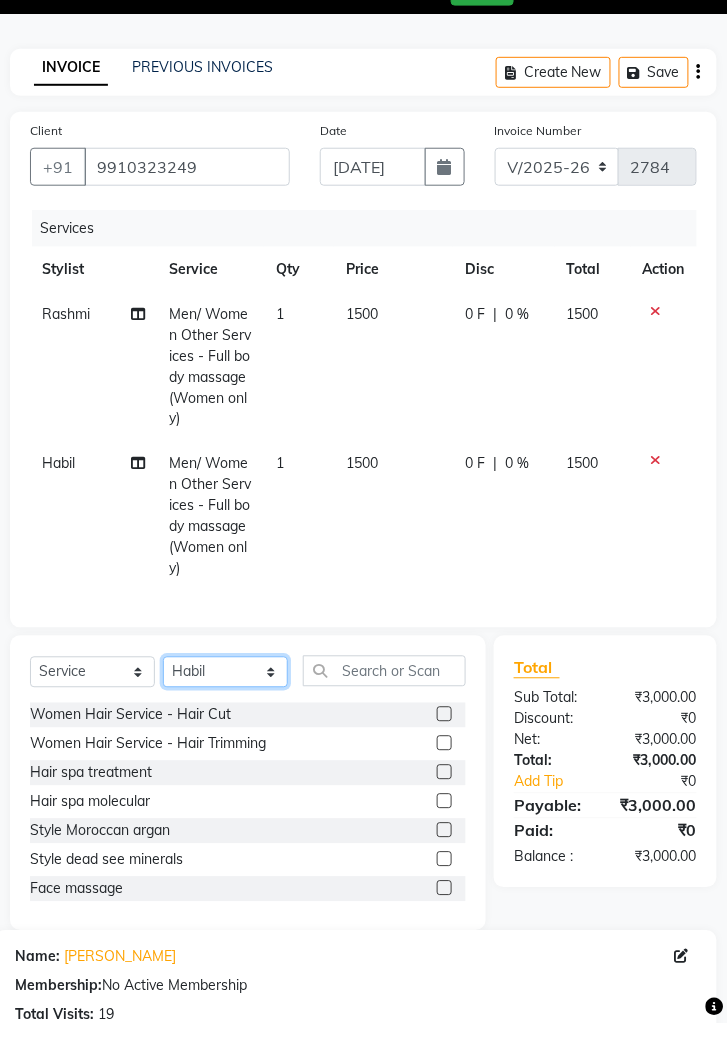 click on "Select Stylist Deepak Gunjan Habil Jeet Lalit Lamu Raj Rashmi Rony Sagar Suraj" 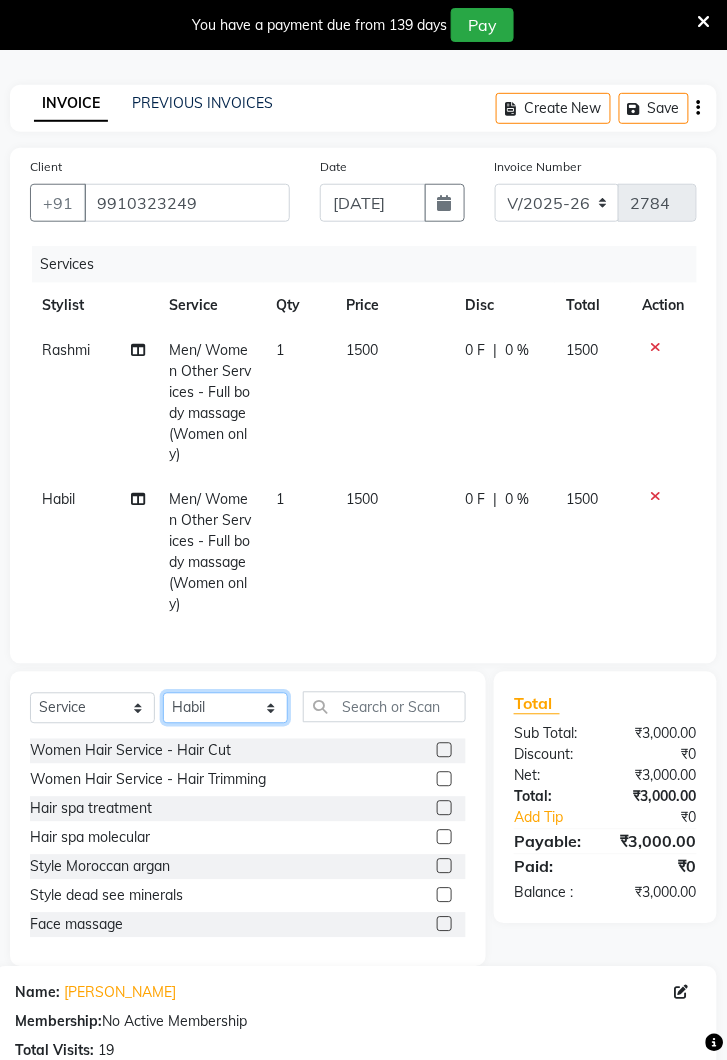 select on "67564" 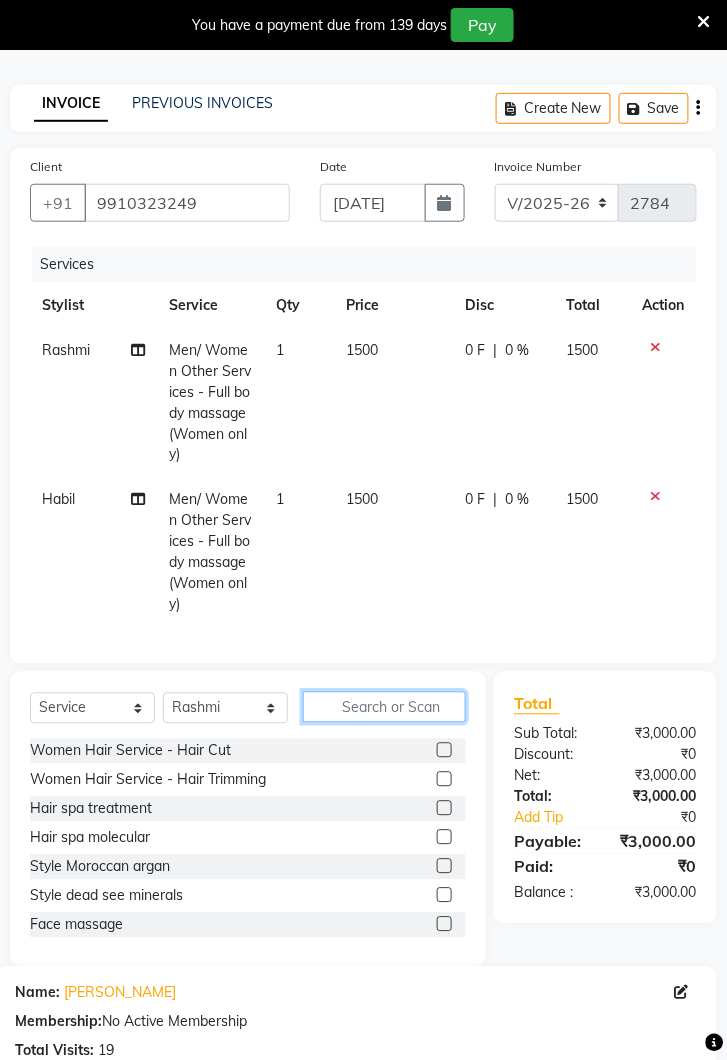 click 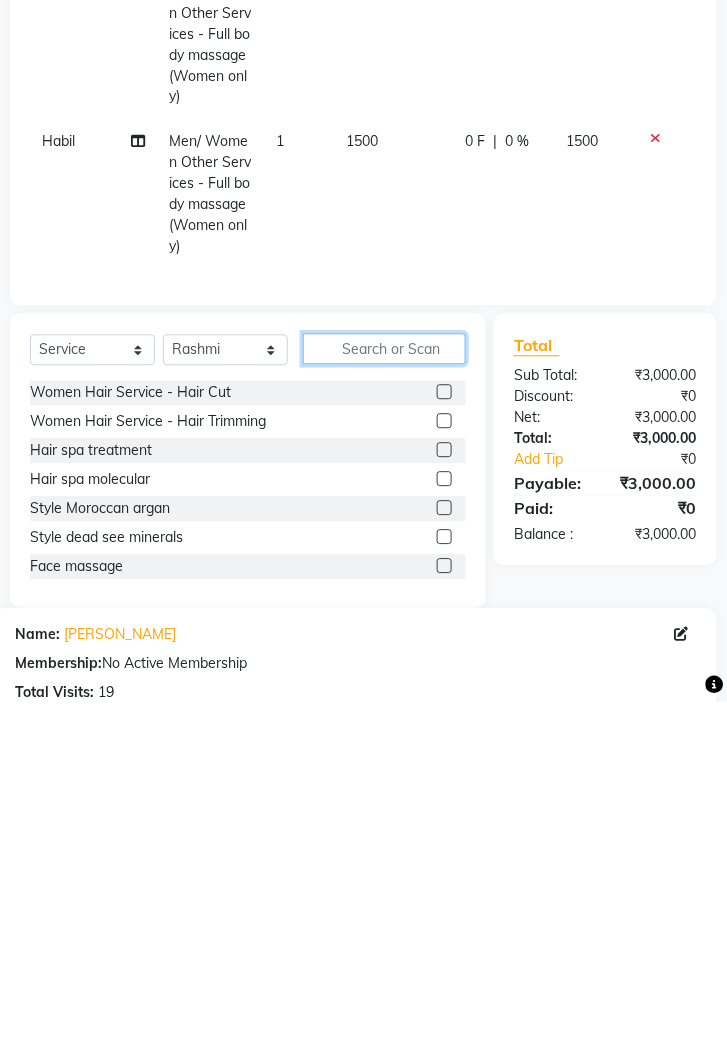 scroll, scrollTop: 119, scrollLeft: 0, axis: vertical 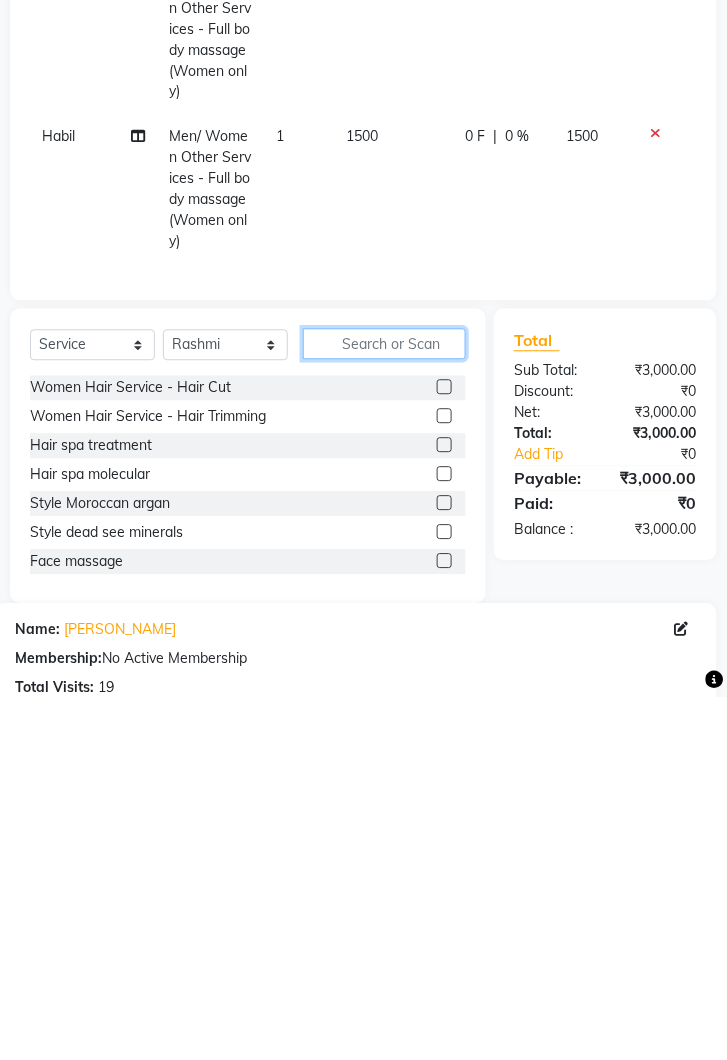 type on "H" 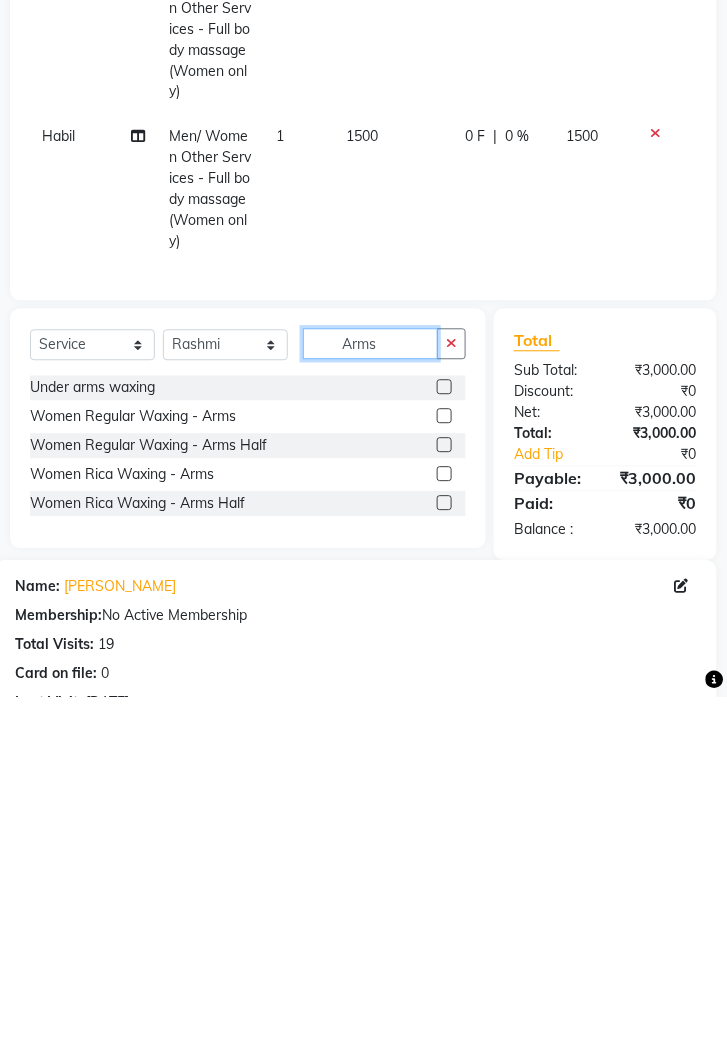type on "Arms" 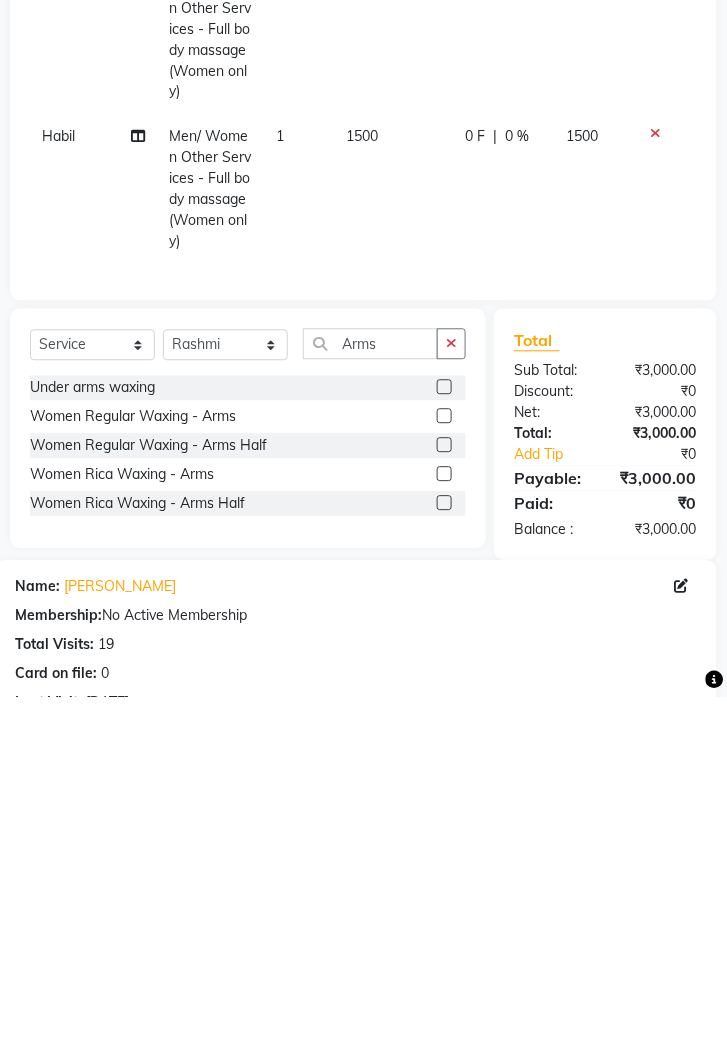 click 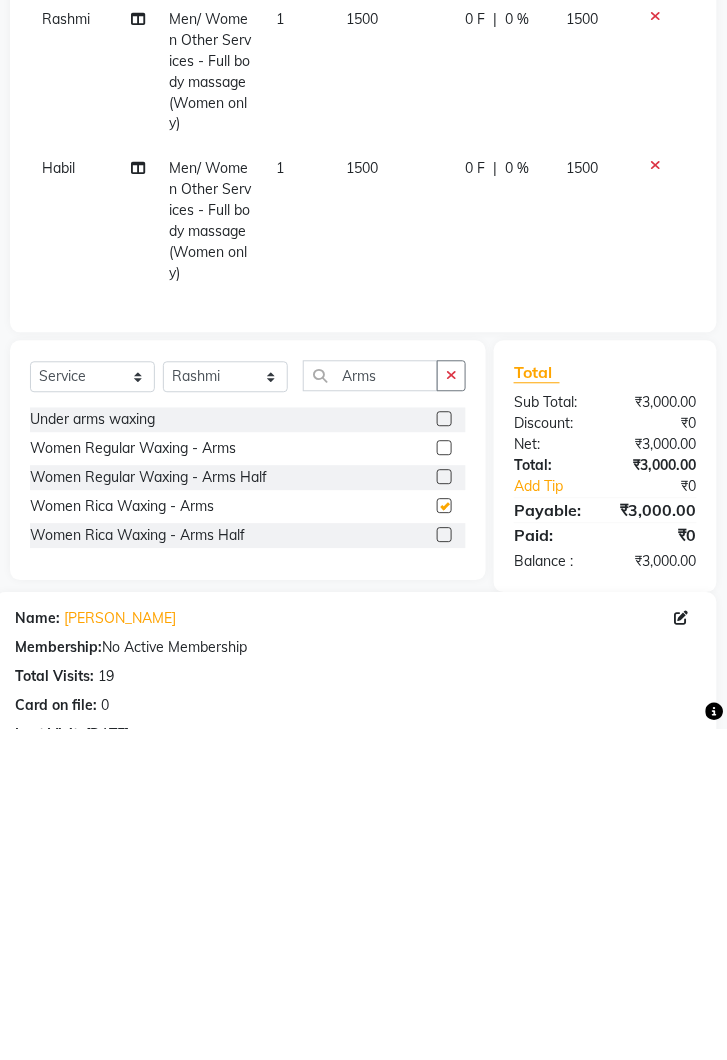 scroll, scrollTop: 119, scrollLeft: 0, axis: vertical 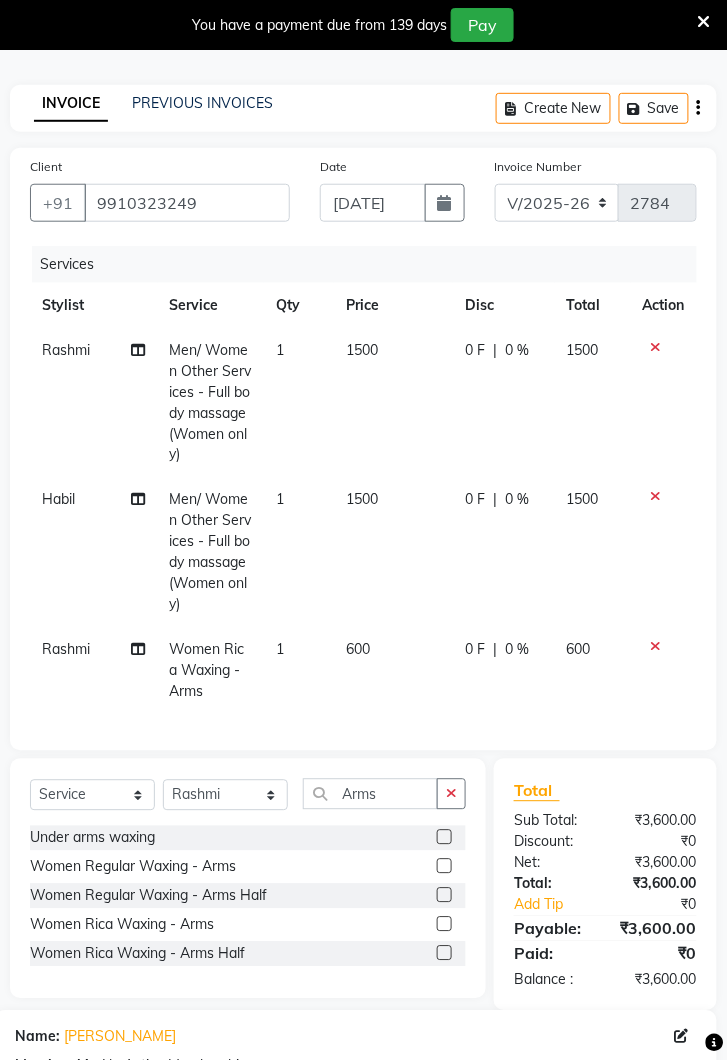 checkbox on "false" 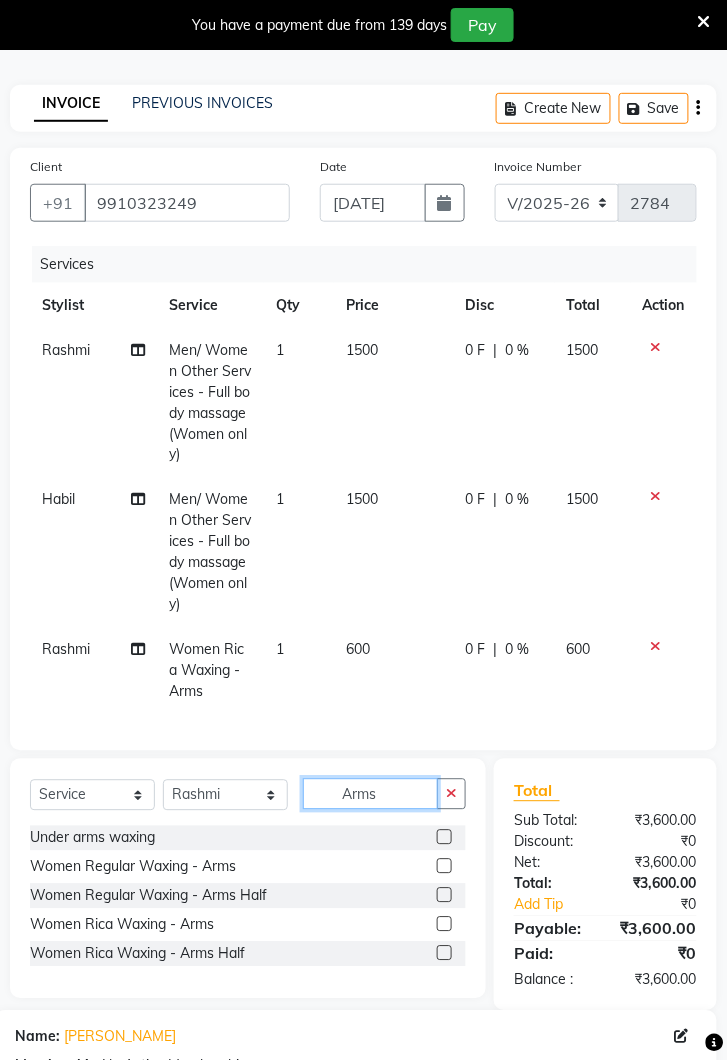 type 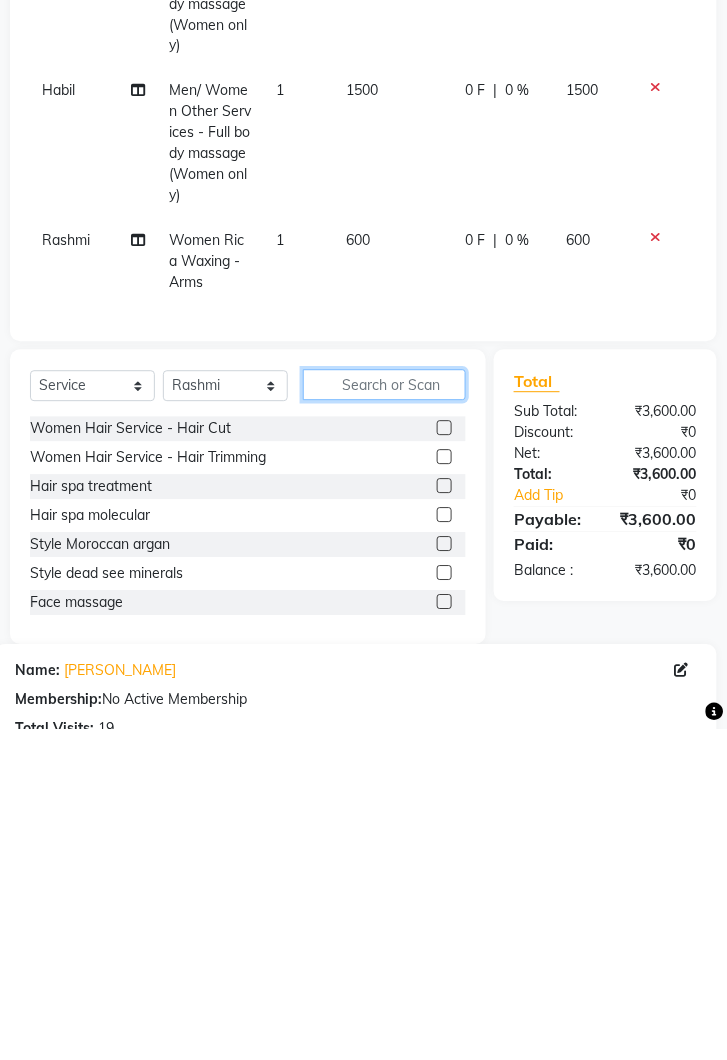 scroll, scrollTop: 217, scrollLeft: 0, axis: vertical 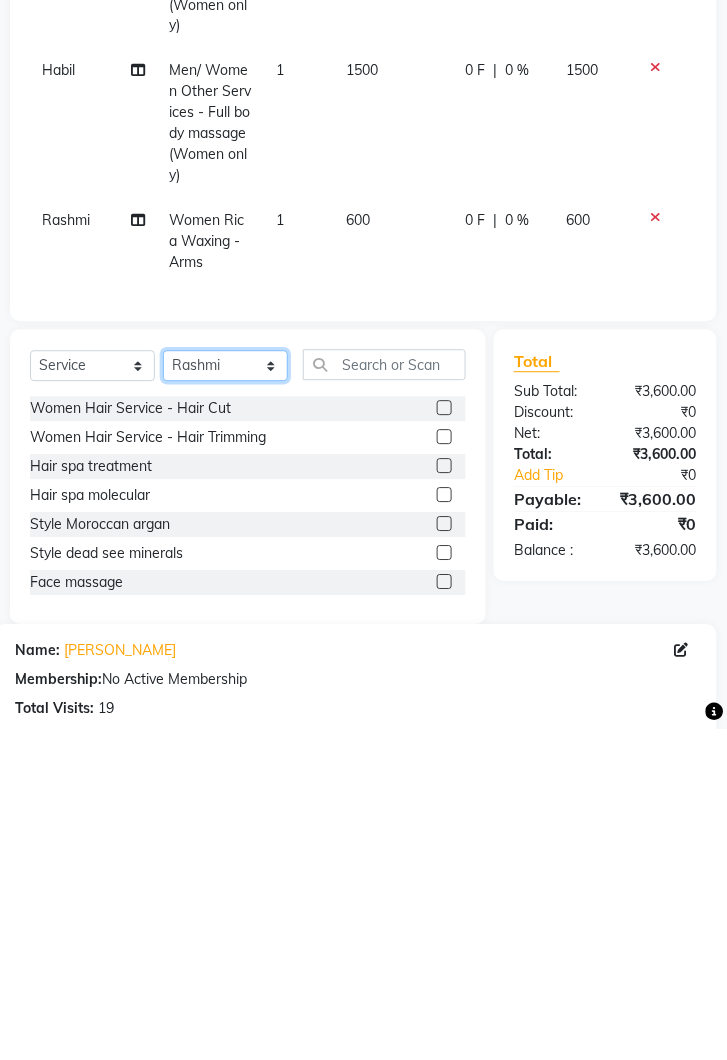 click on "Select Stylist Deepak Gunjan Habil Jeet Lalit Lamu Raj Rashmi Rony Sagar Suraj" 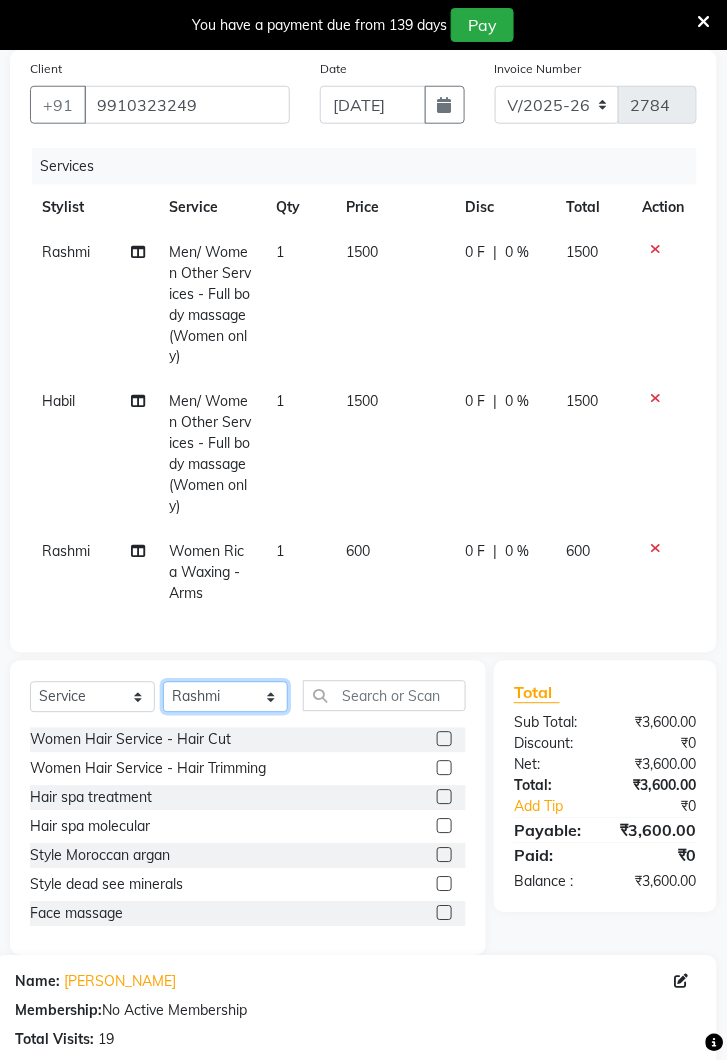 select on "74703" 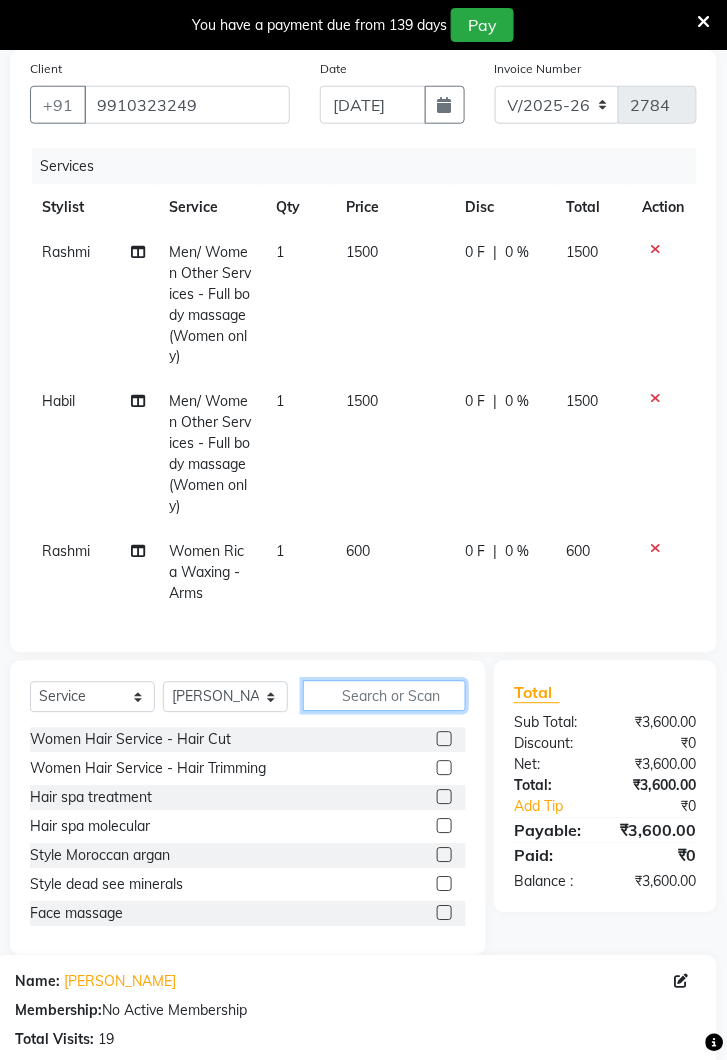 click 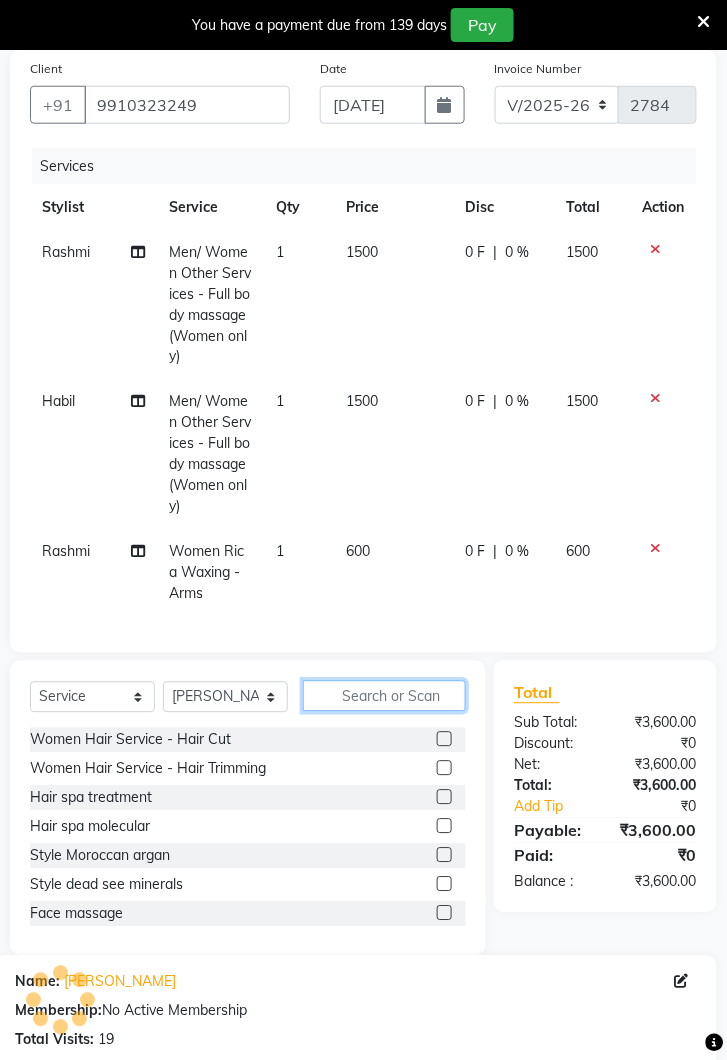 scroll, scrollTop: 217, scrollLeft: 0, axis: vertical 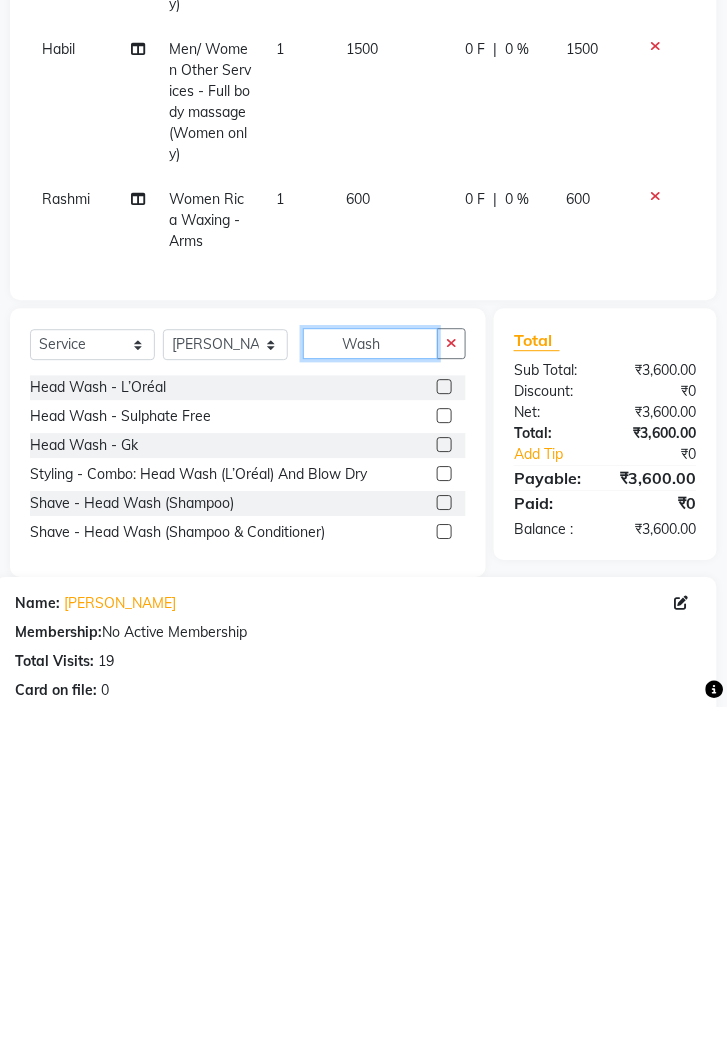 type on "Wash" 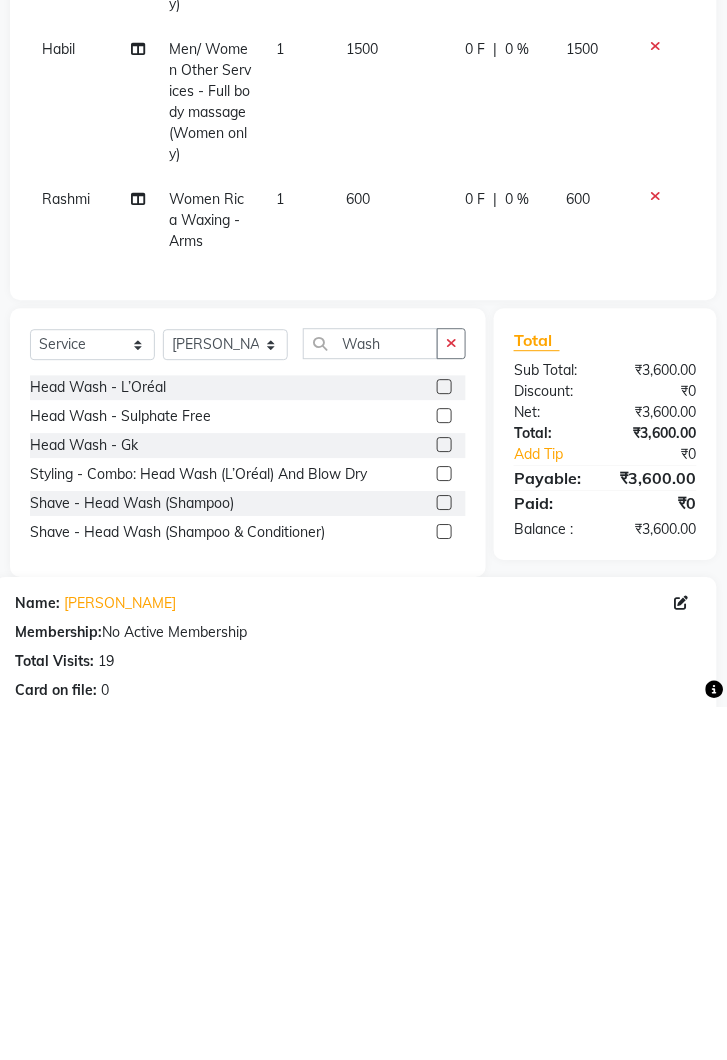 click 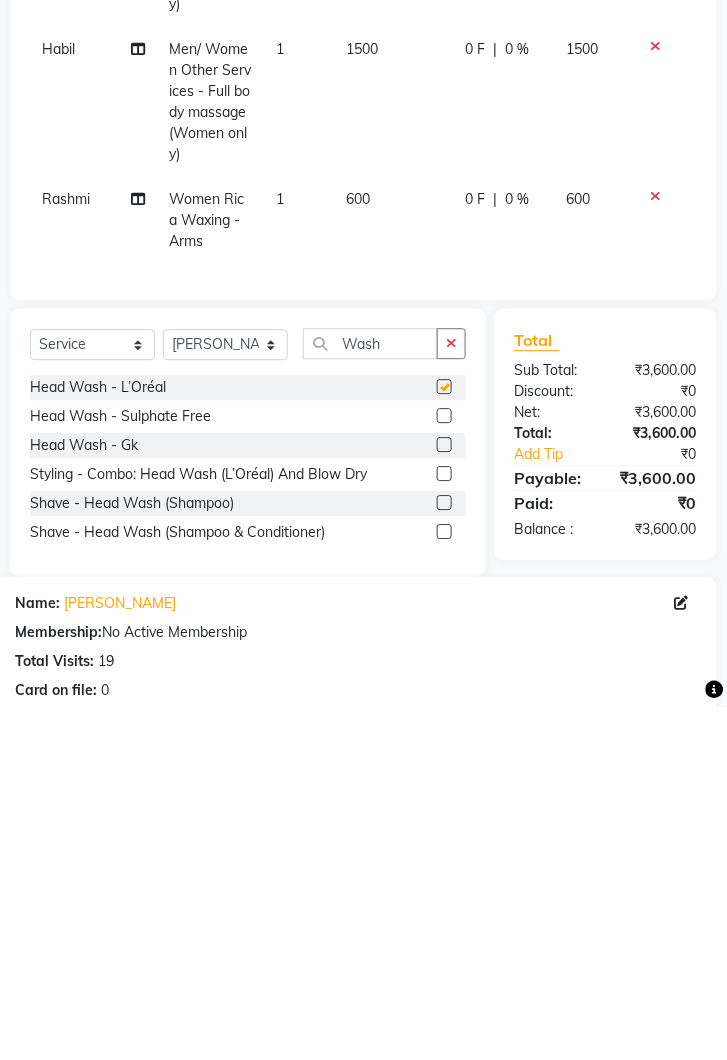 scroll, scrollTop: 217, scrollLeft: 0, axis: vertical 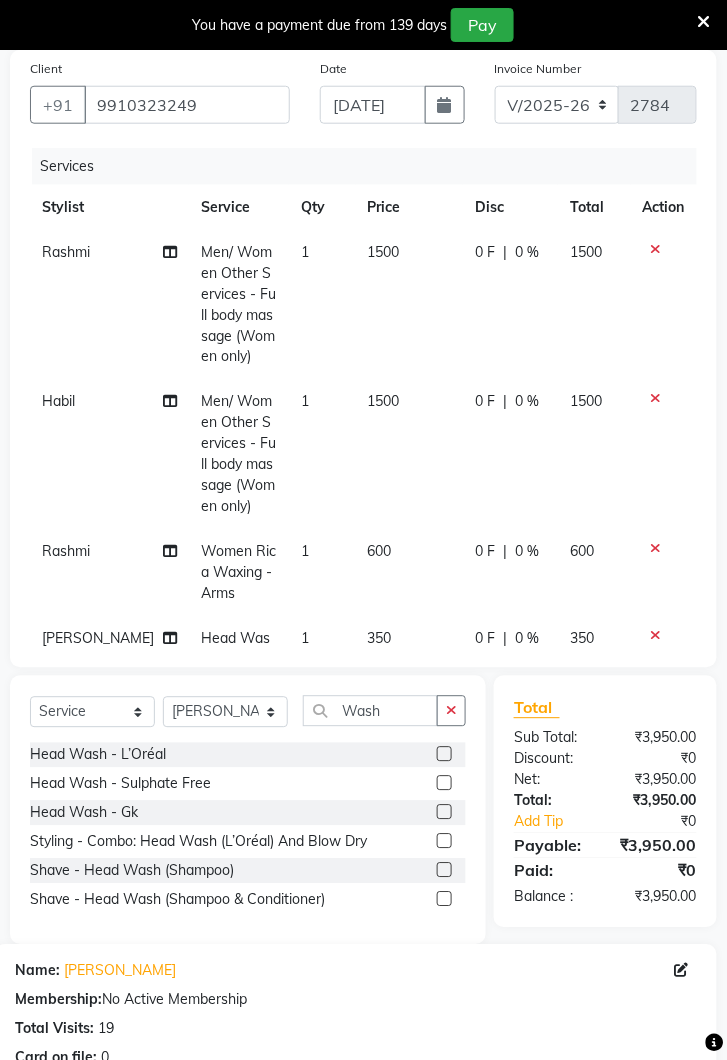 checkbox on "false" 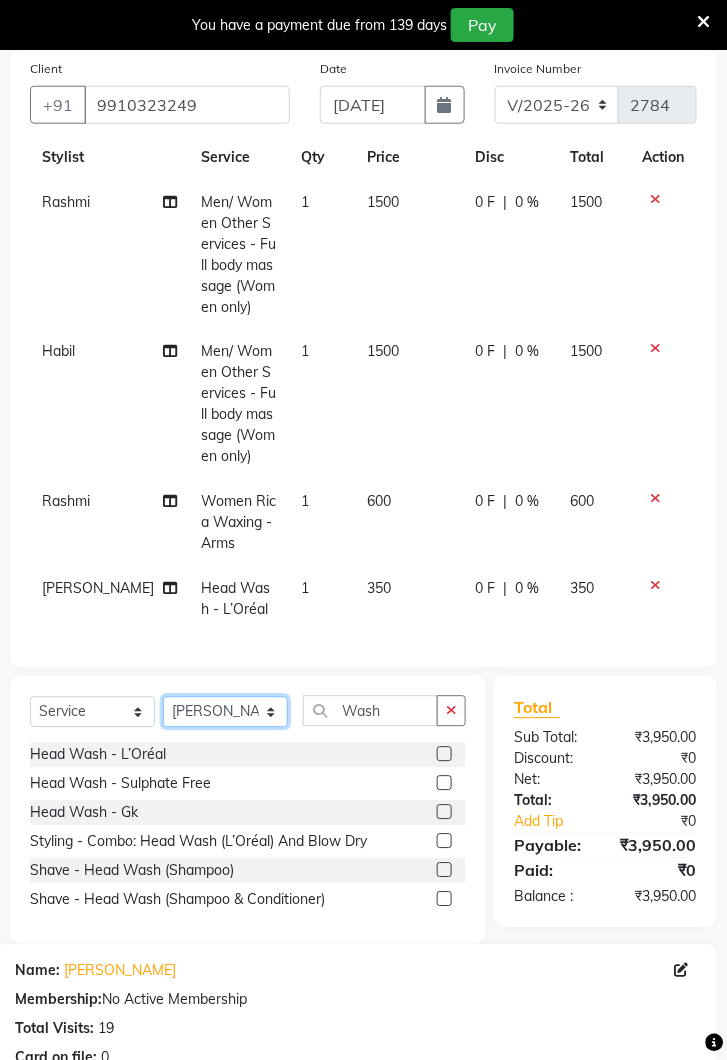 click on "Select Stylist Deepak Gunjan Habil Jeet Lalit Lamu Raj Rashmi Rony Sagar Suraj" 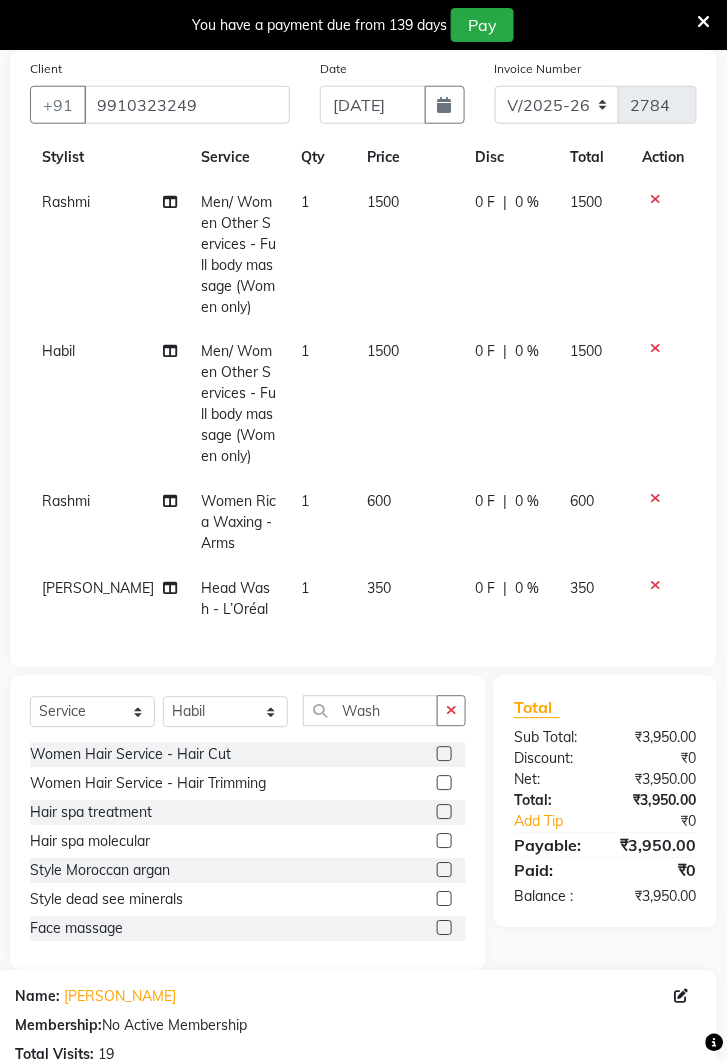 click 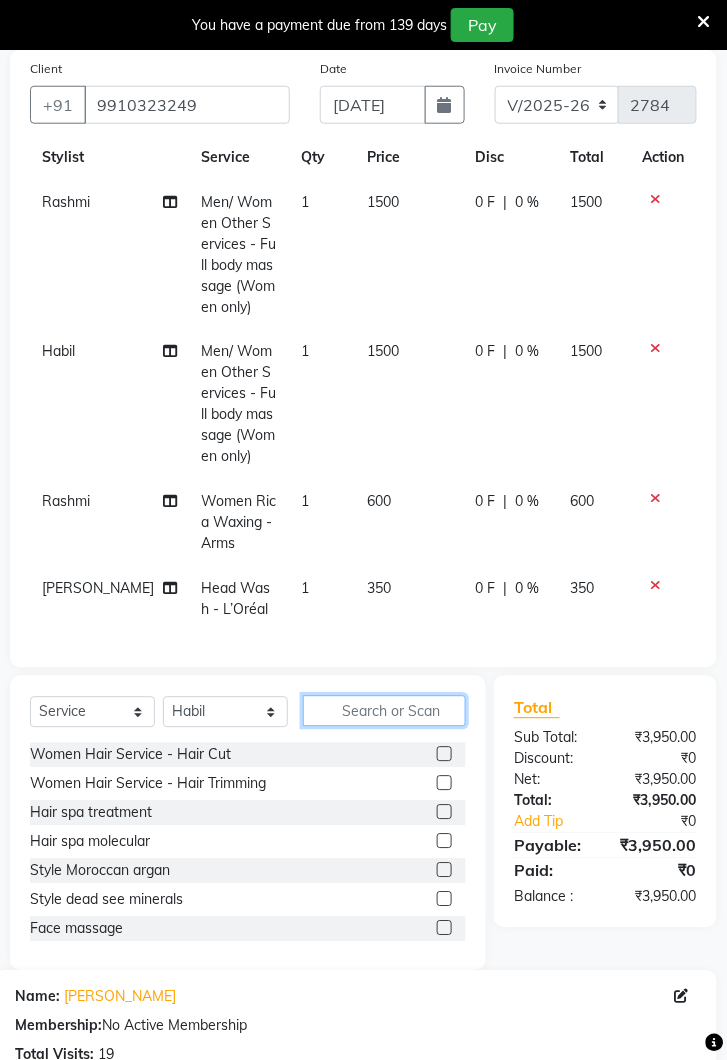 scroll, scrollTop: 217, scrollLeft: 0, axis: vertical 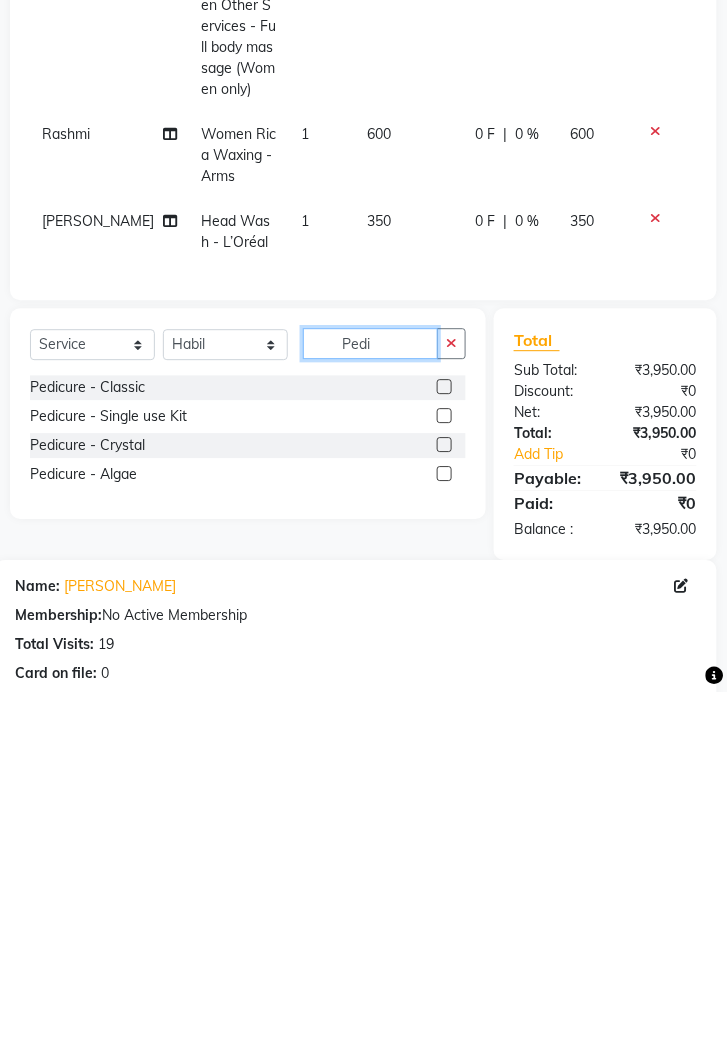 type on "Pedi" 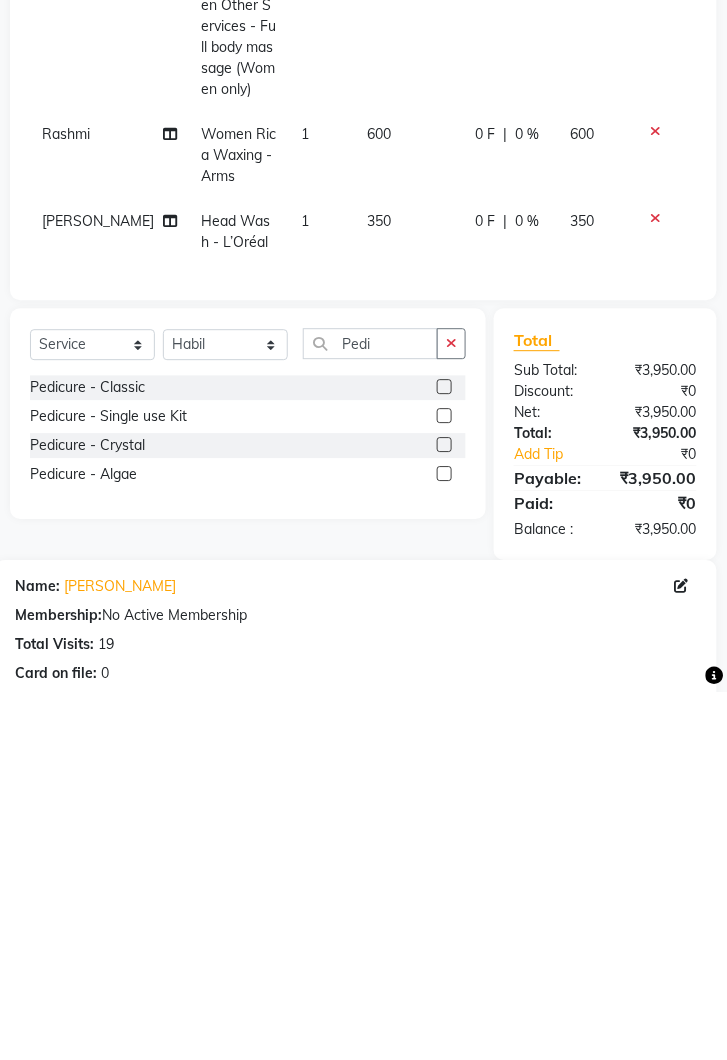 click 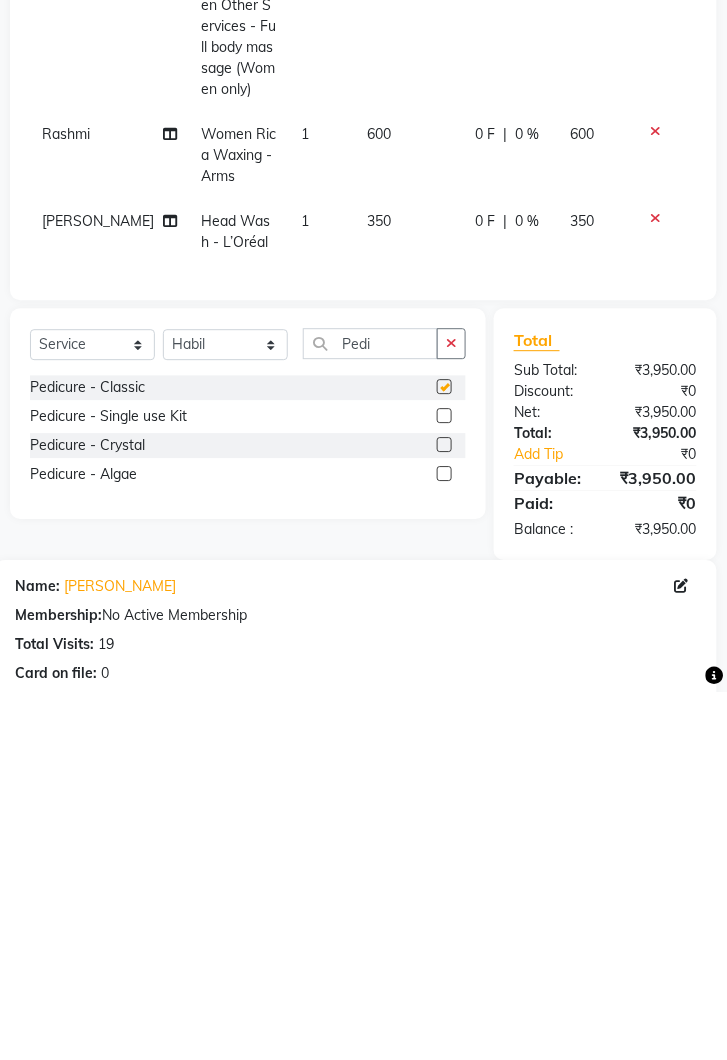 scroll, scrollTop: 217, scrollLeft: 0, axis: vertical 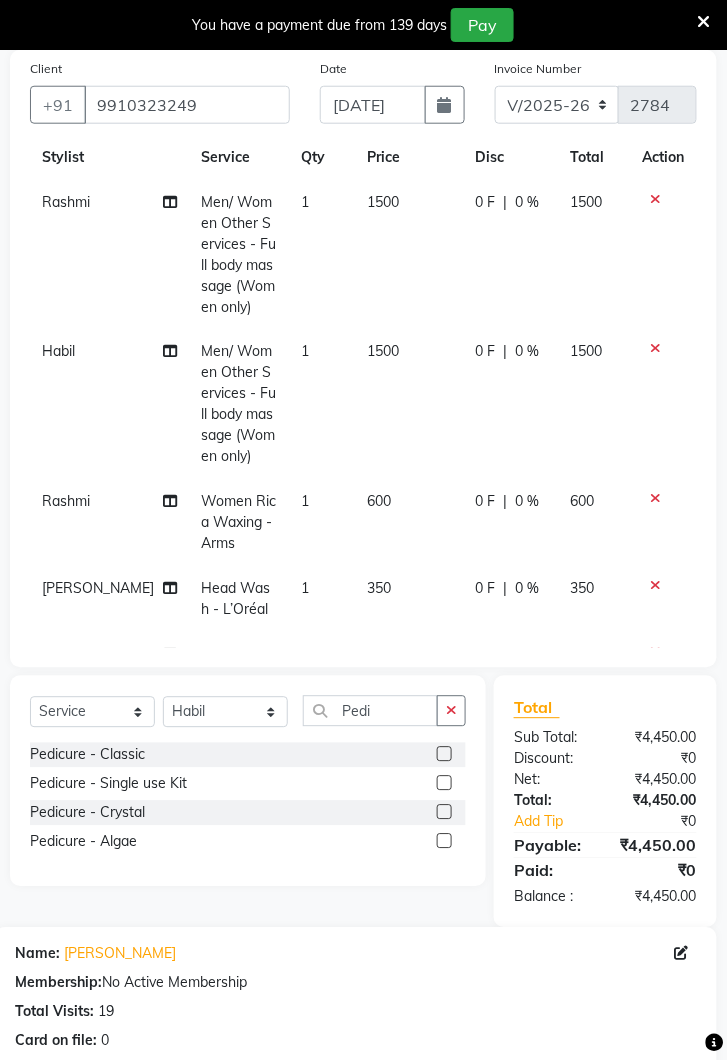 checkbox on "false" 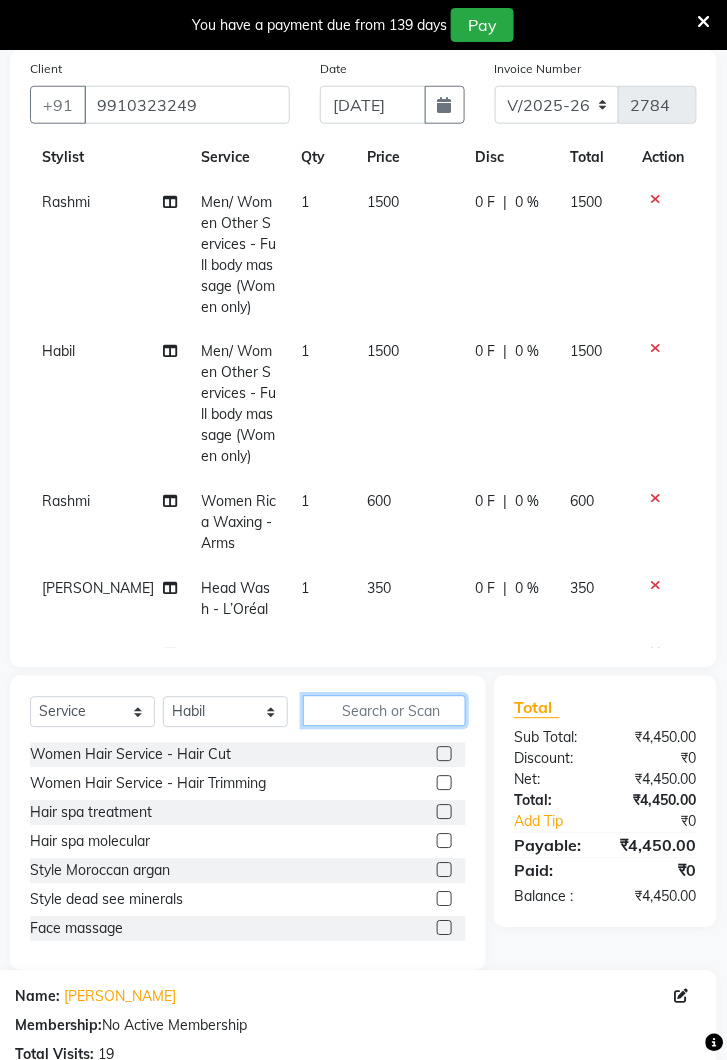 scroll, scrollTop: 217, scrollLeft: 0, axis: vertical 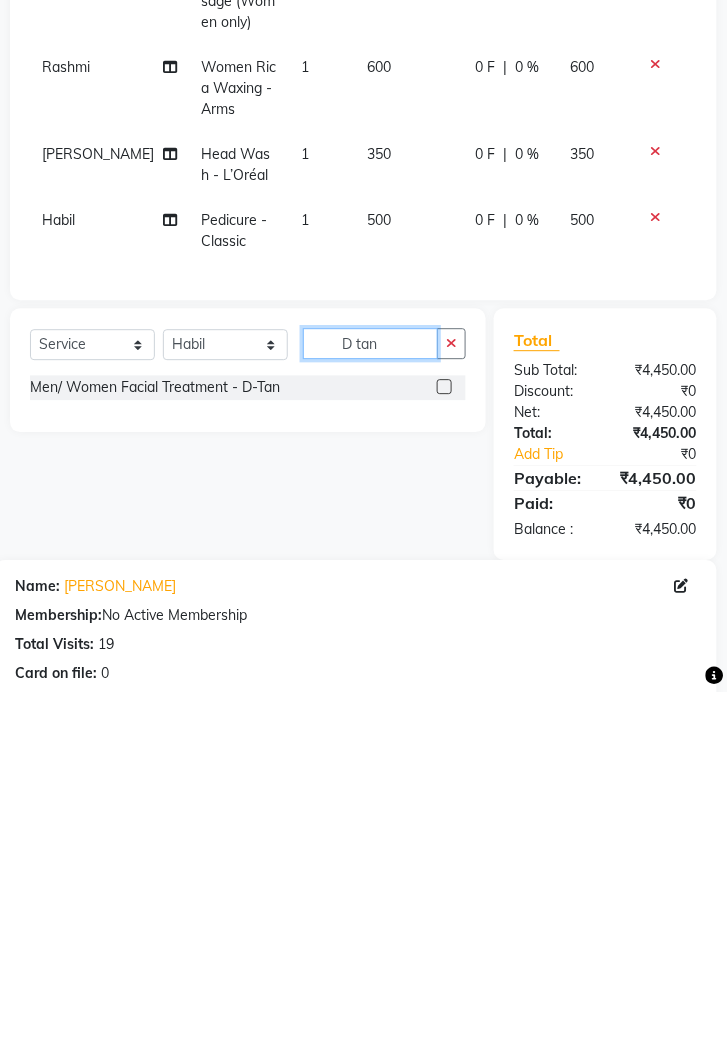 type on "D tan" 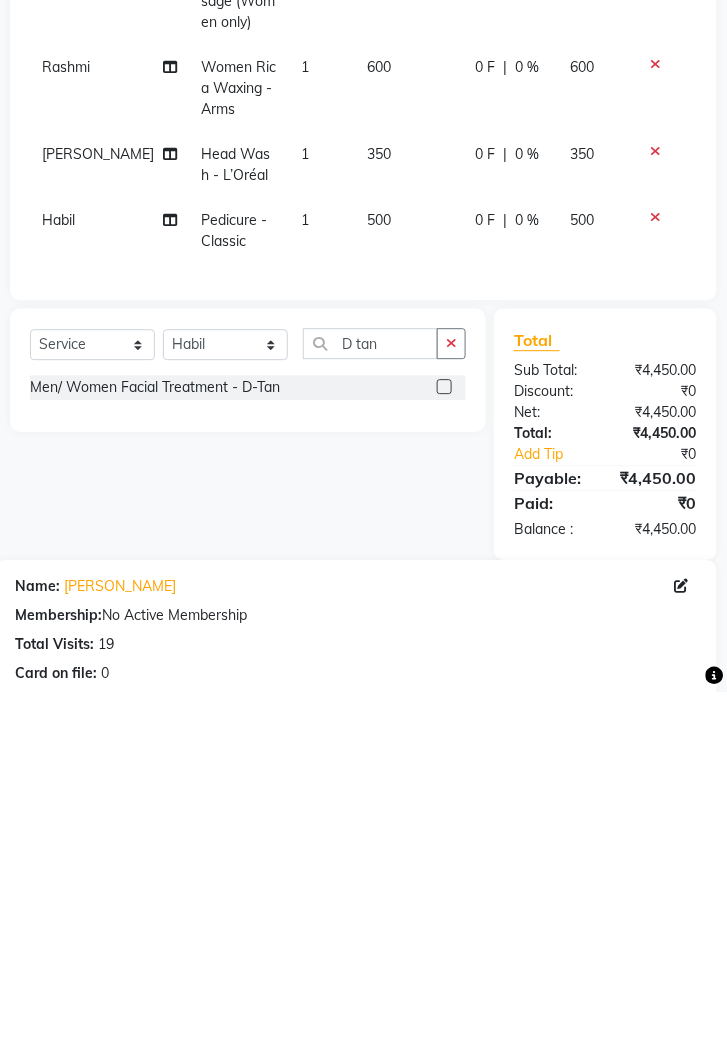 click 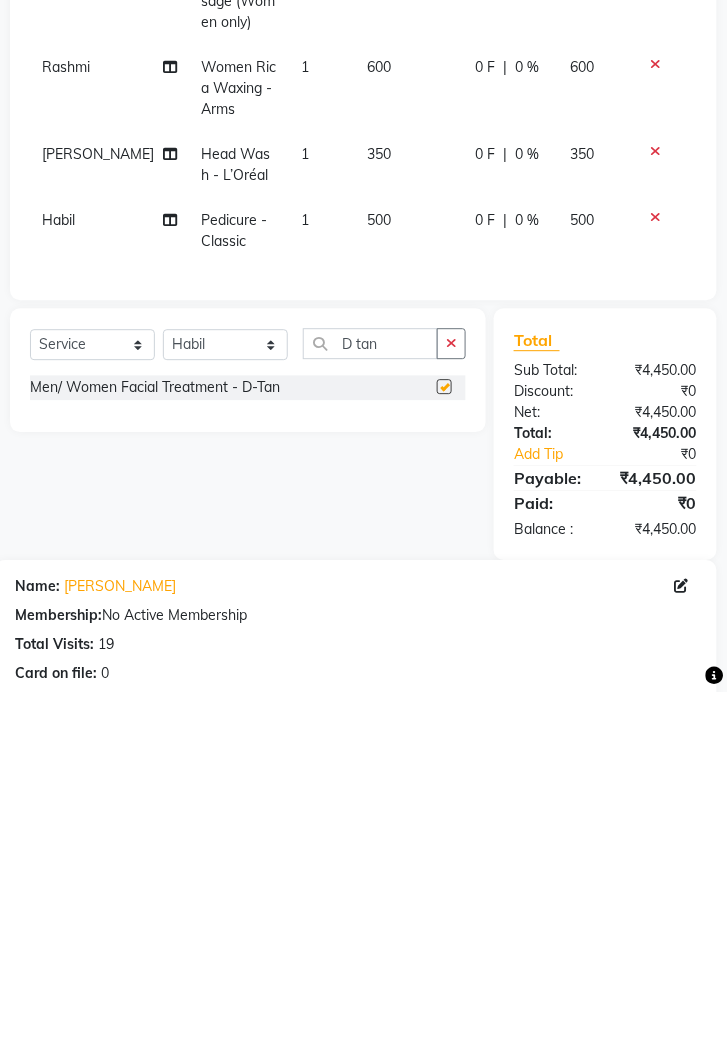 scroll, scrollTop: 217, scrollLeft: 0, axis: vertical 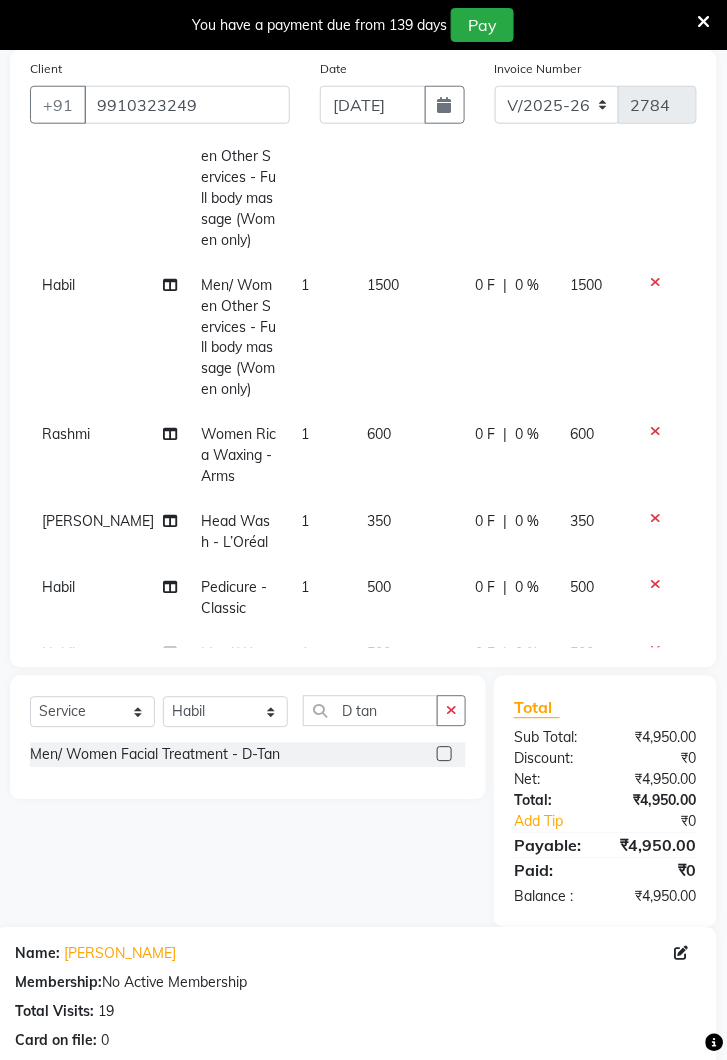checkbox on "false" 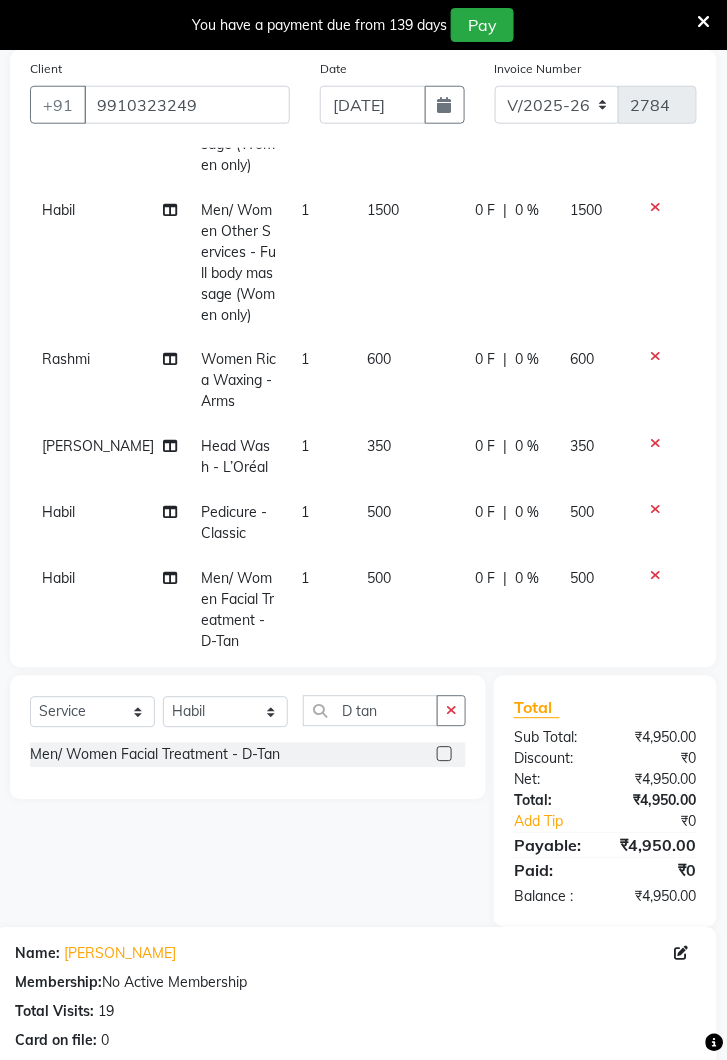 scroll, scrollTop: 224, scrollLeft: 0, axis: vertical 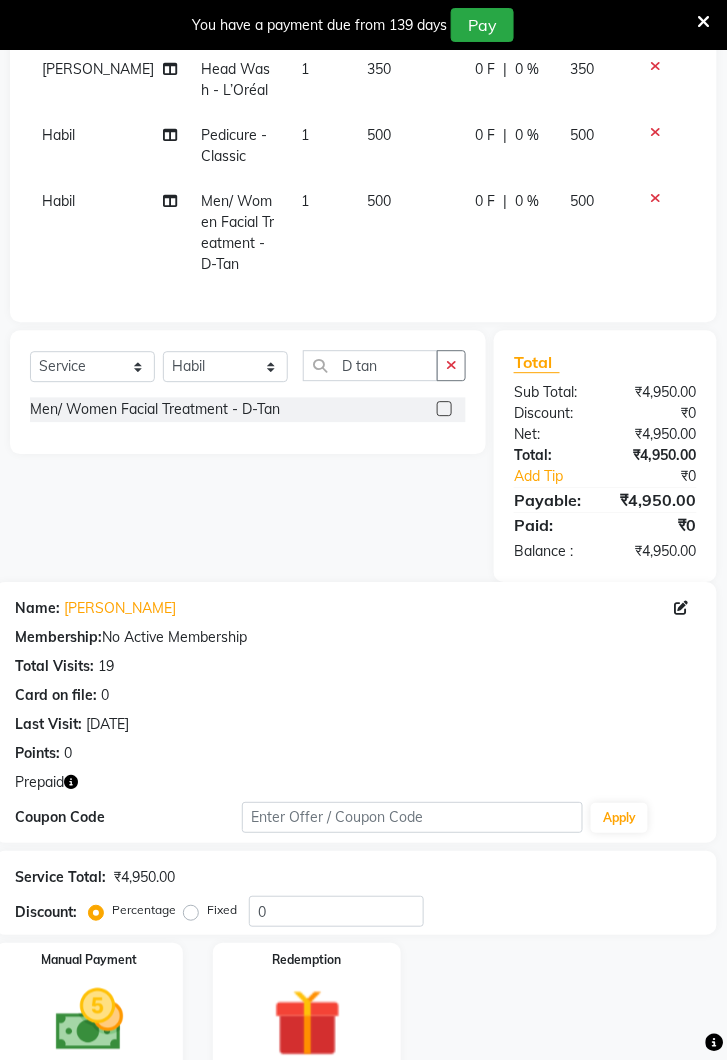 click 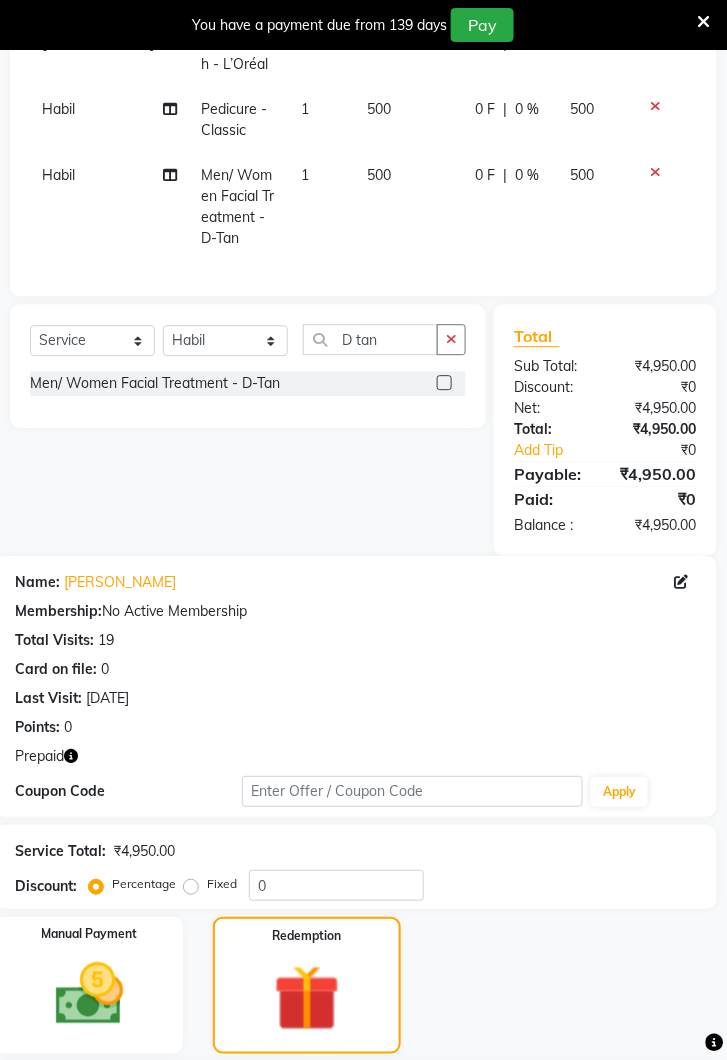 scroll, scrollTop: 692, scrollLeft: 0, axis: vertical 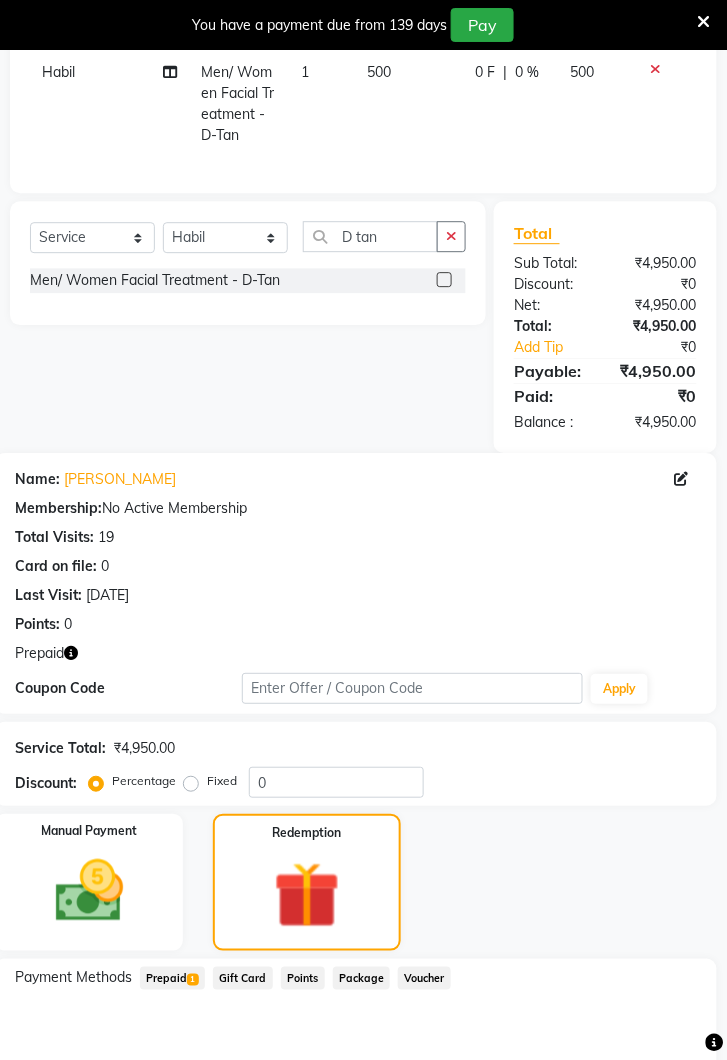click on "Prepaid  1" 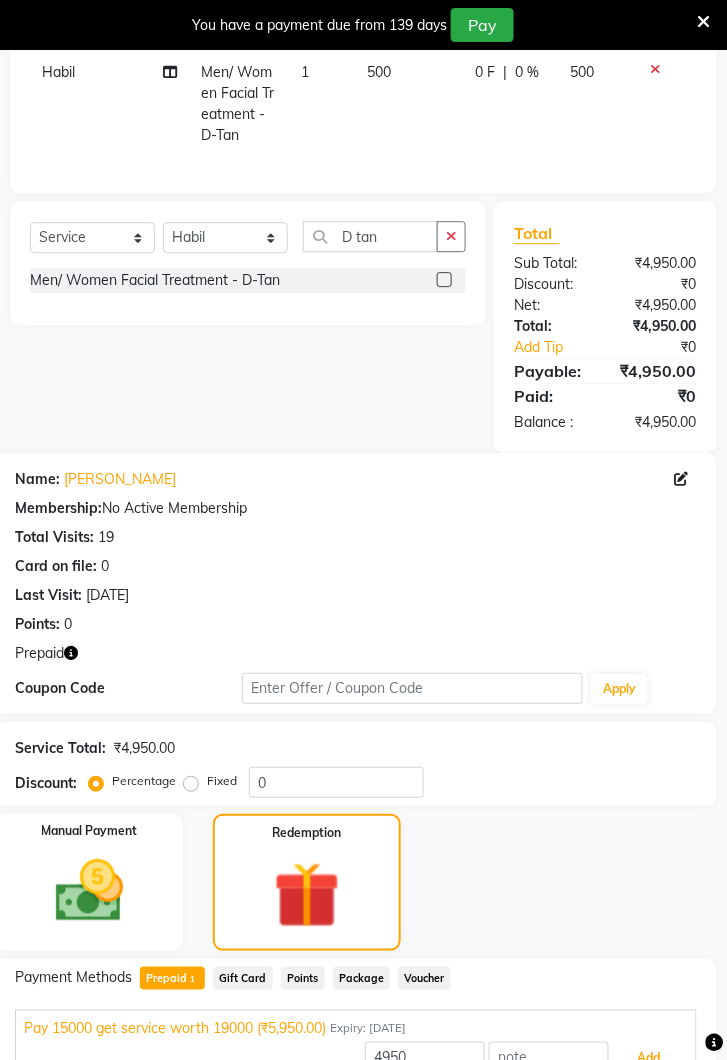 click on "Add" at bounding box center [649, 1059] 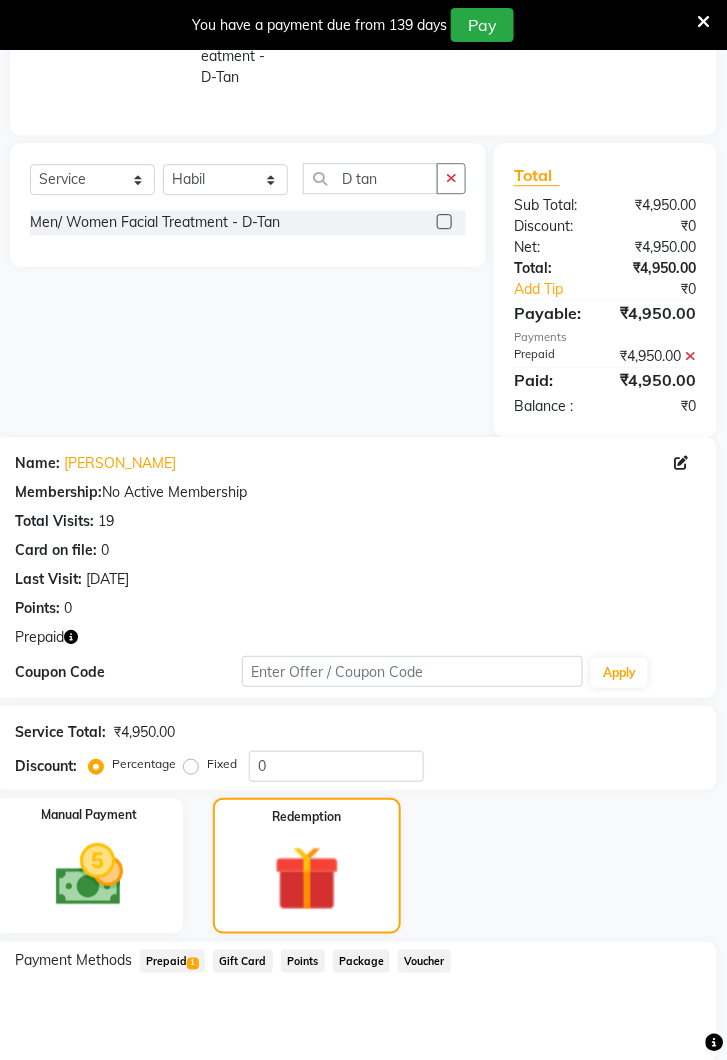 scroll, scrollTop: 867, scrollLeft: 0, axis: vertical 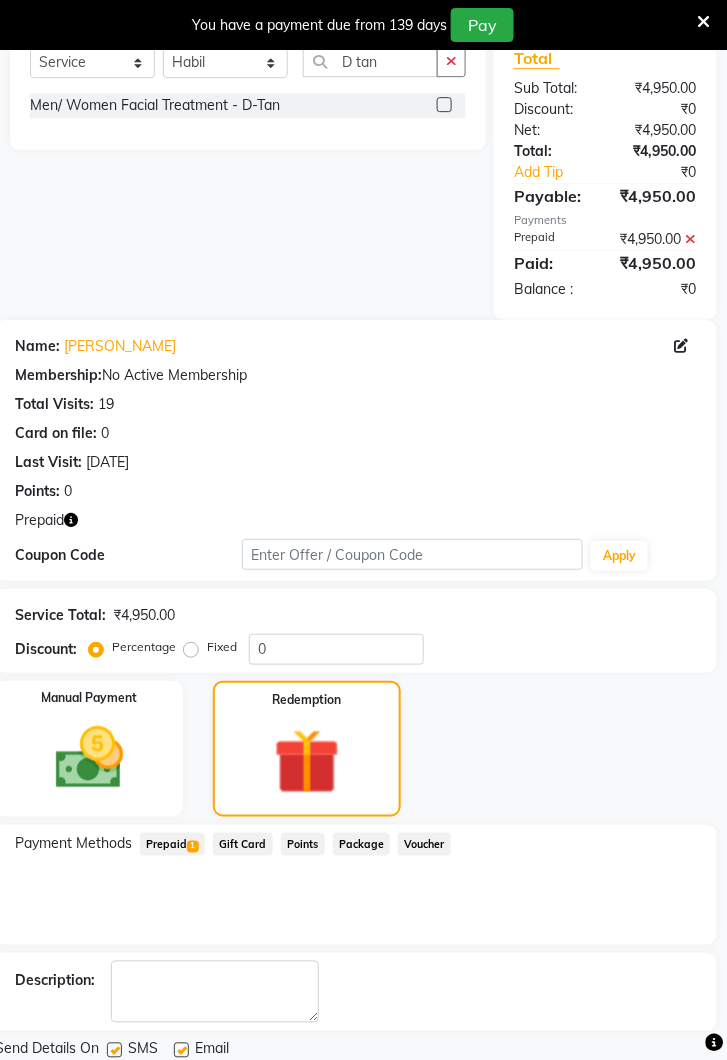 click on "Checkout" 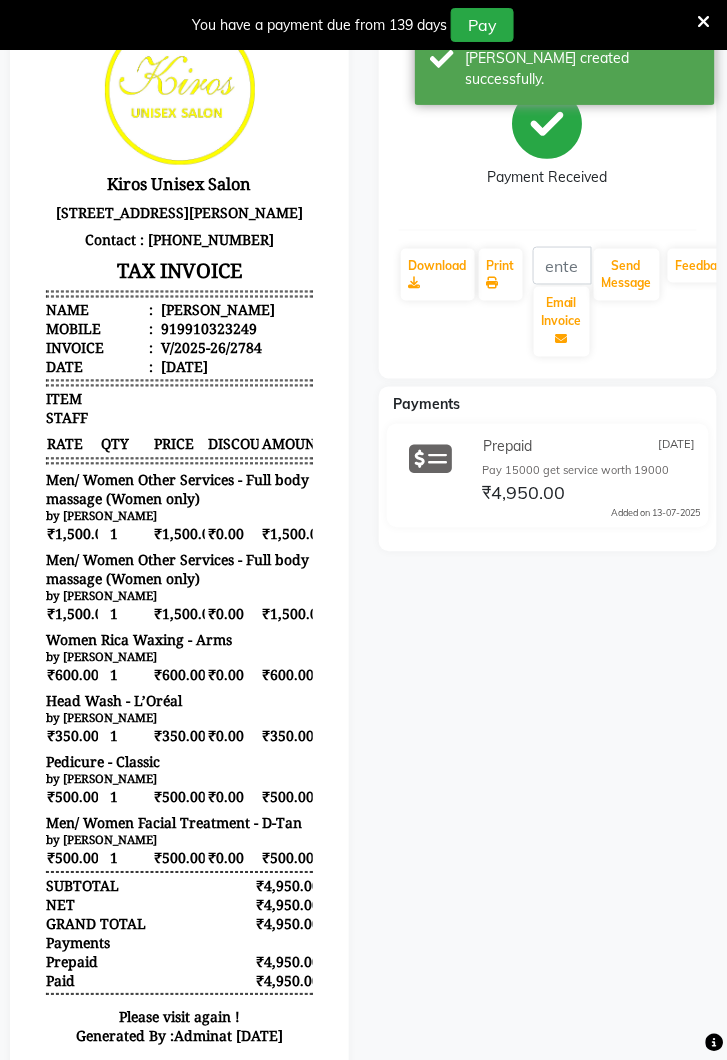 scroll, scrollTop: 392, scrollLeft: 0, axis: vertical 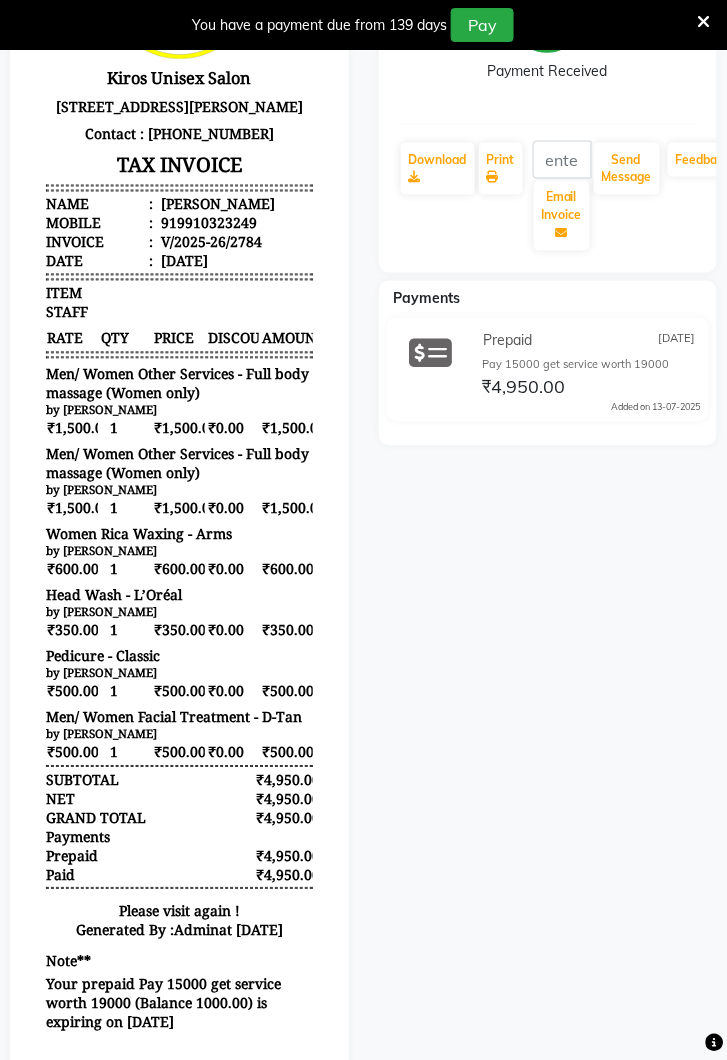 select on "service" 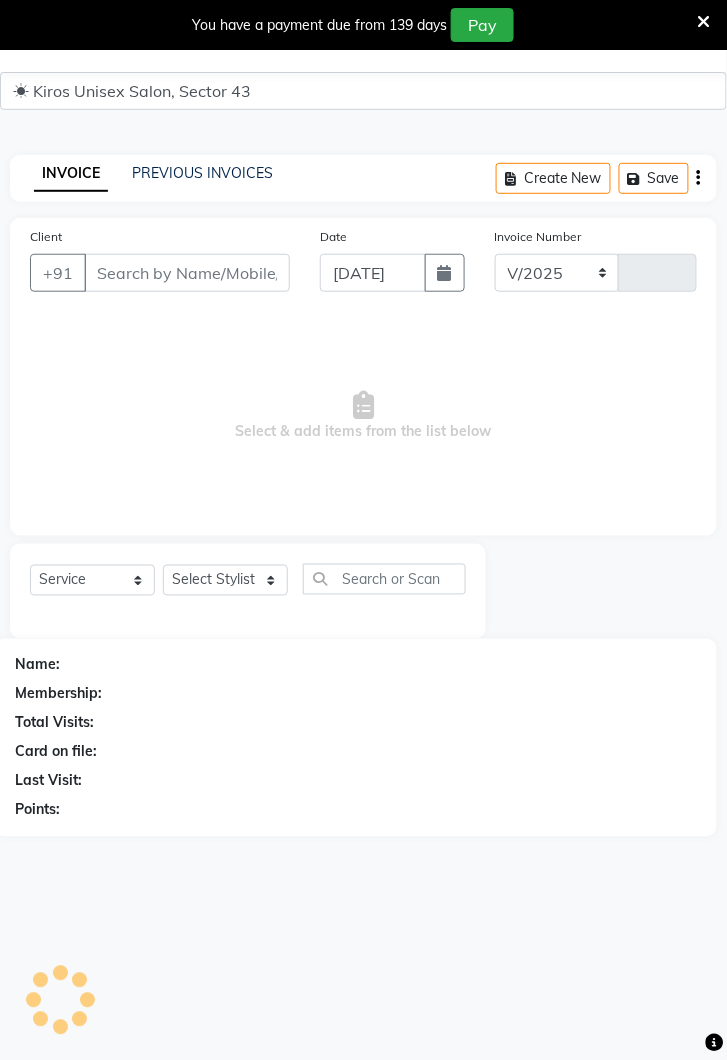 select on "5694" 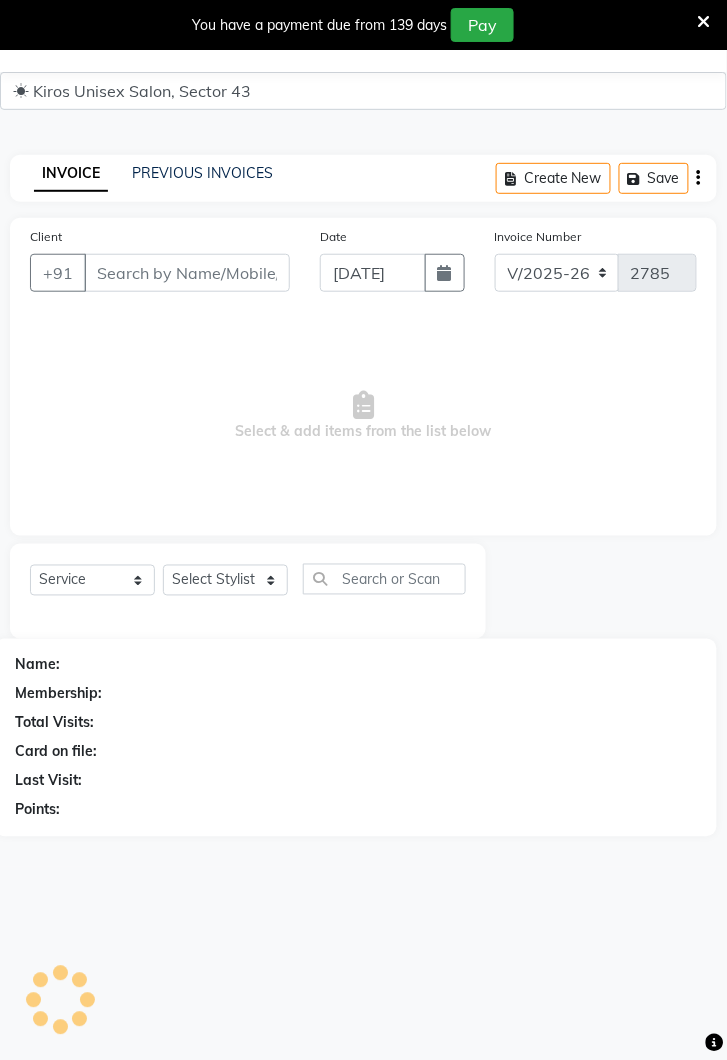 scroll, scrollTop: 49, scrollLeft: 0, axis: vertical 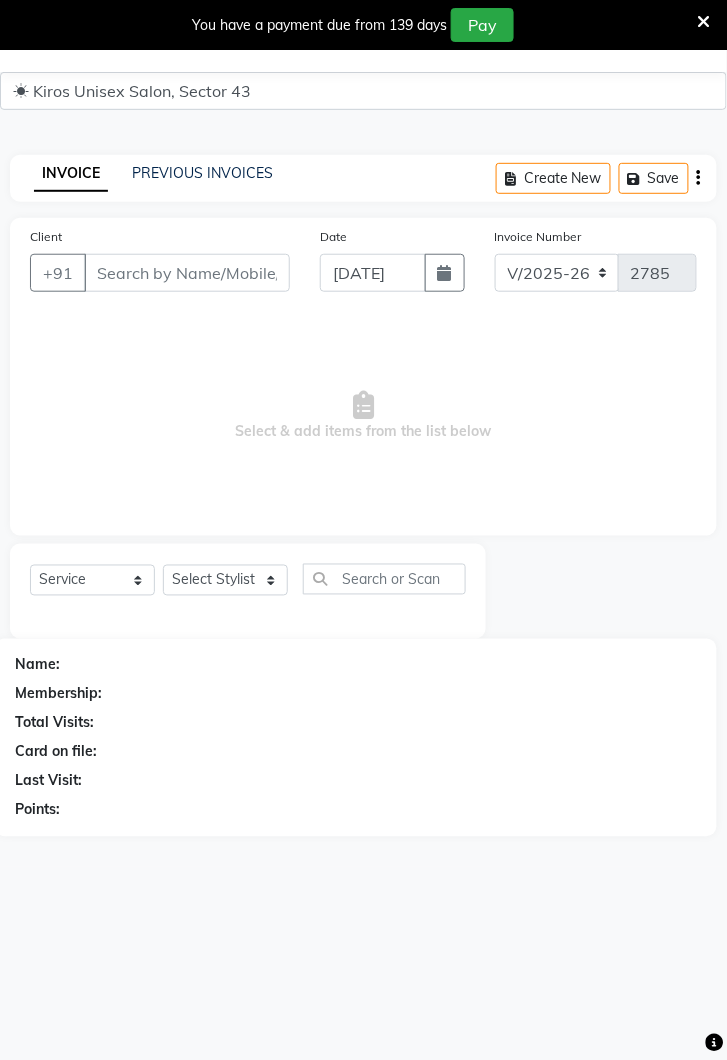 click on "Client" at bounding box center [187, 273] 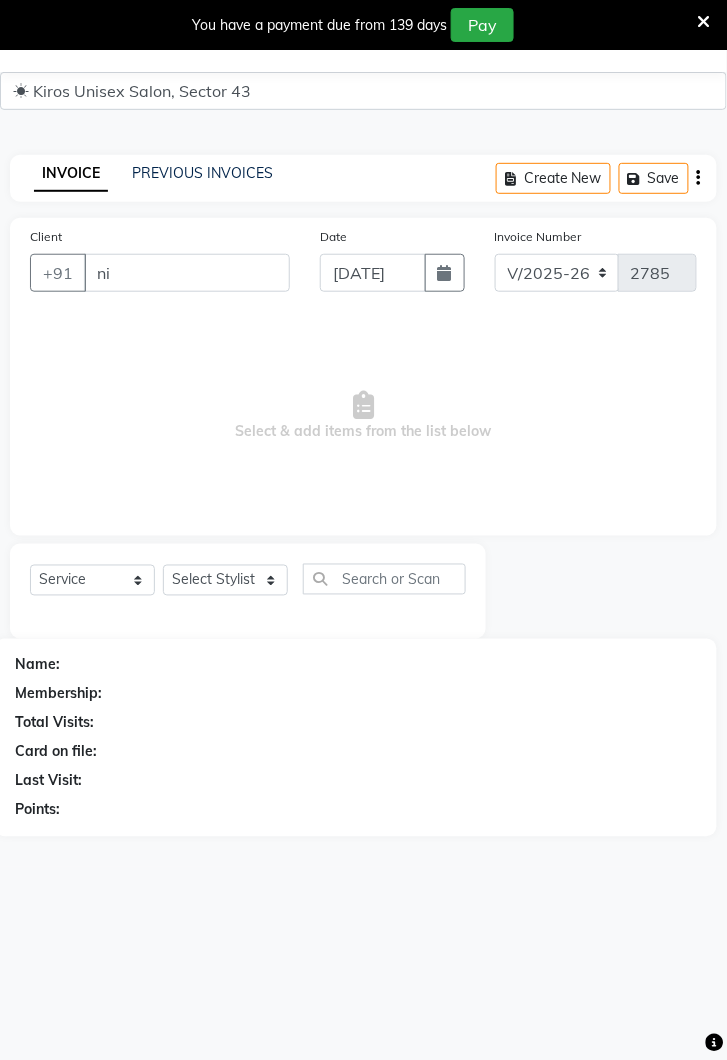 type on "n" 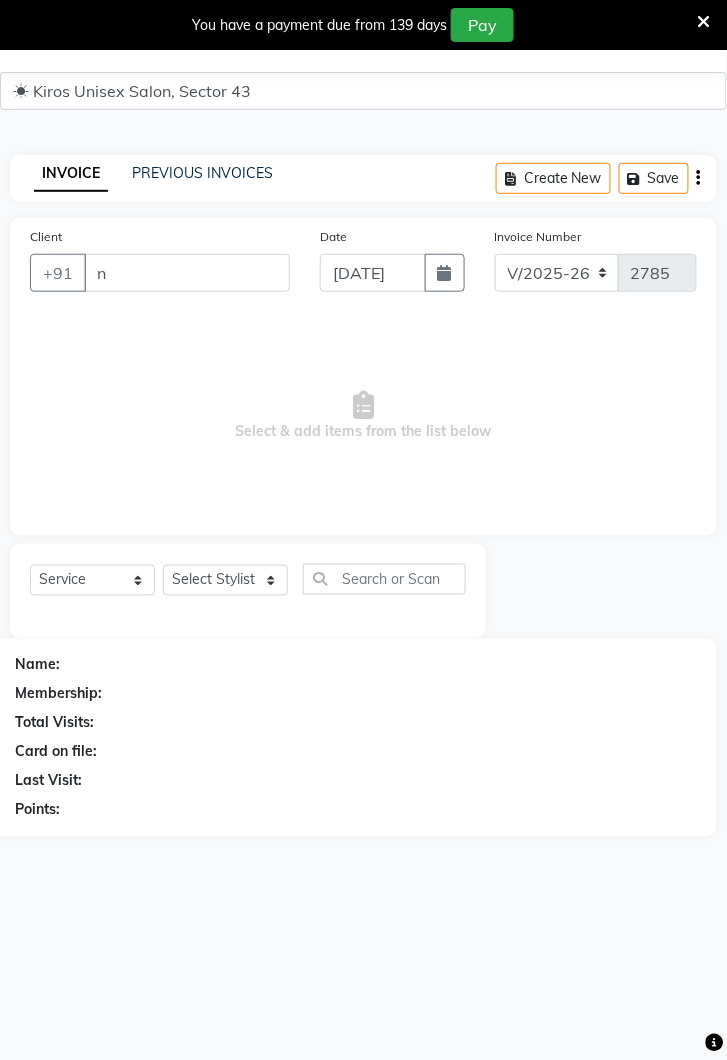 type 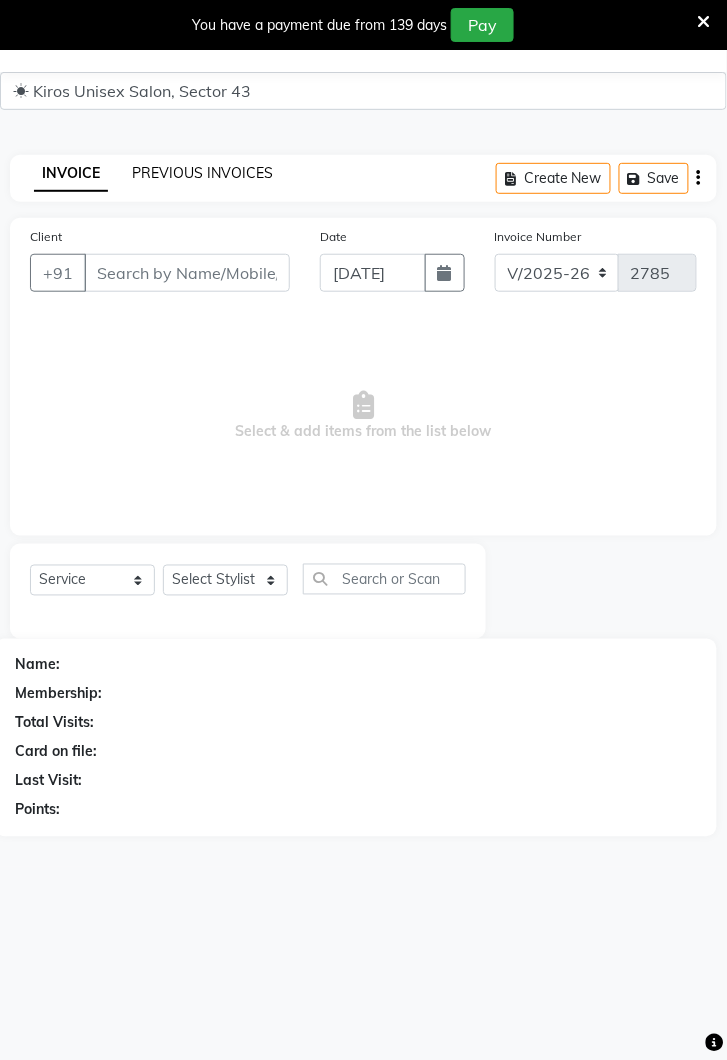 click on "PREVIOUS INVOICES" 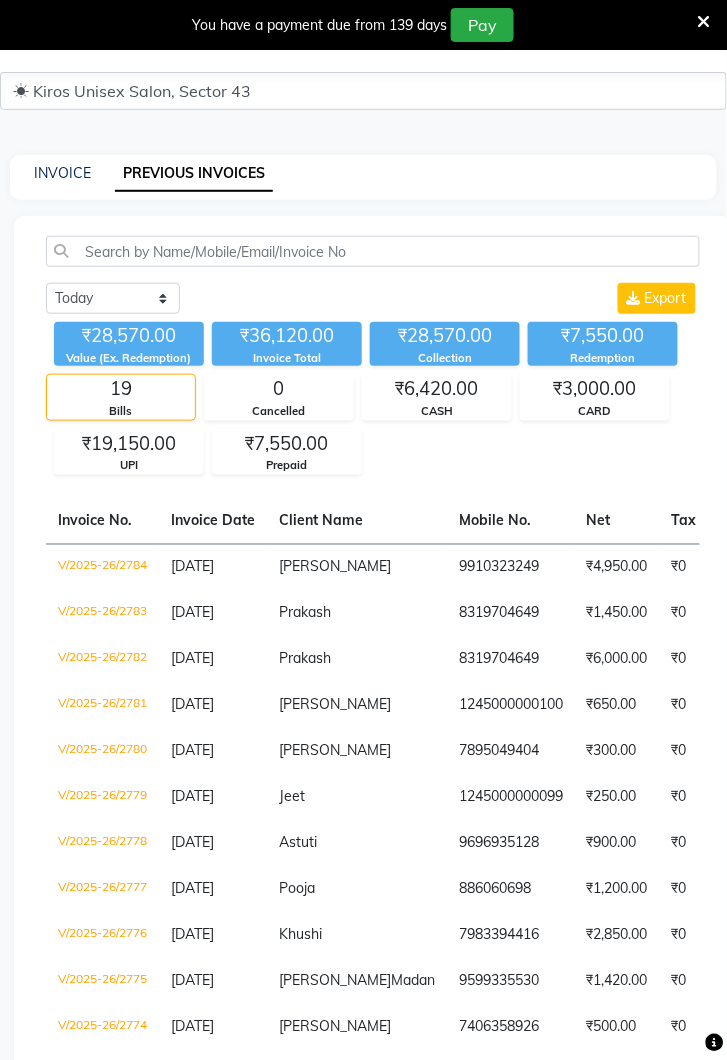 click on "9910323249" 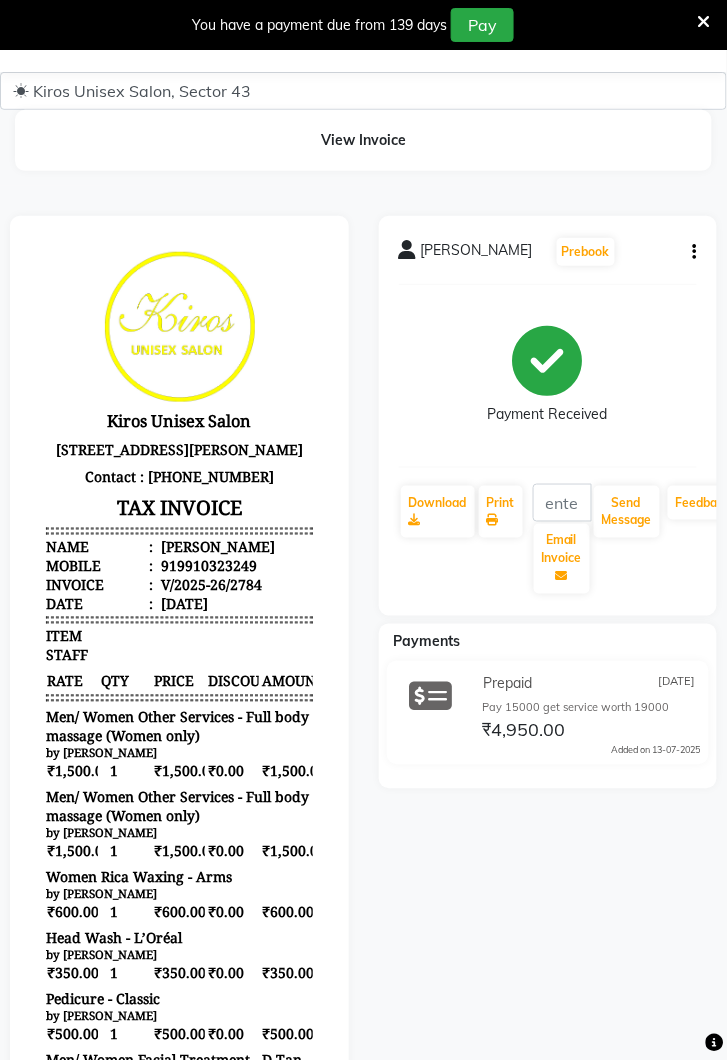 scroll, scrollTop: 0, scrollLeft: 0, axis: both 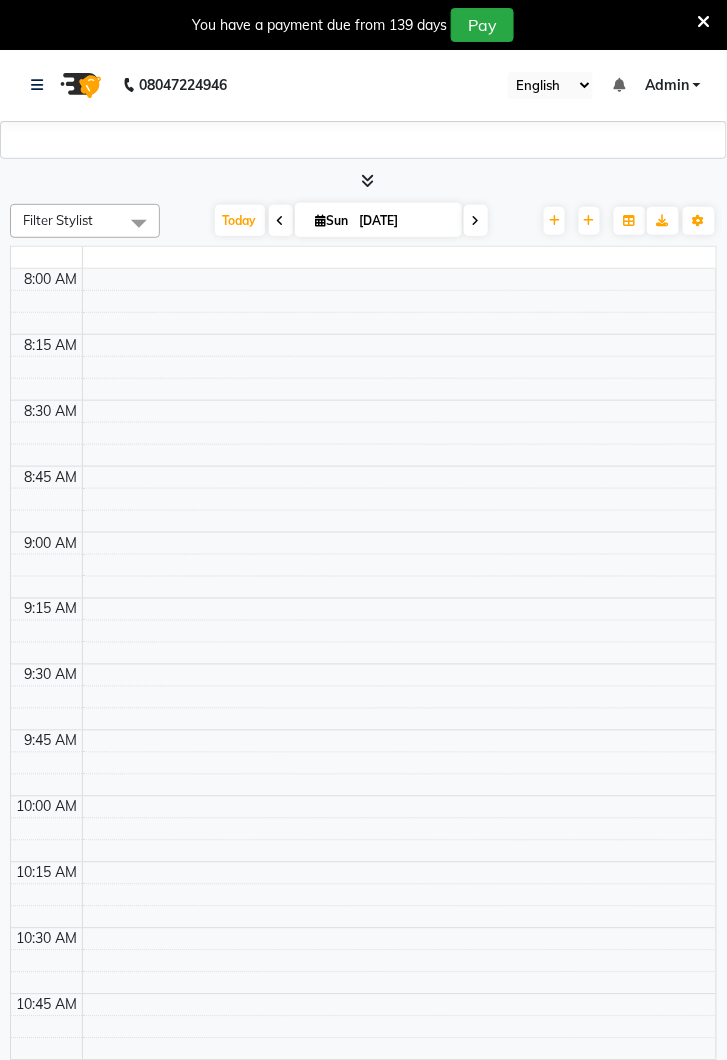 select on "2450" 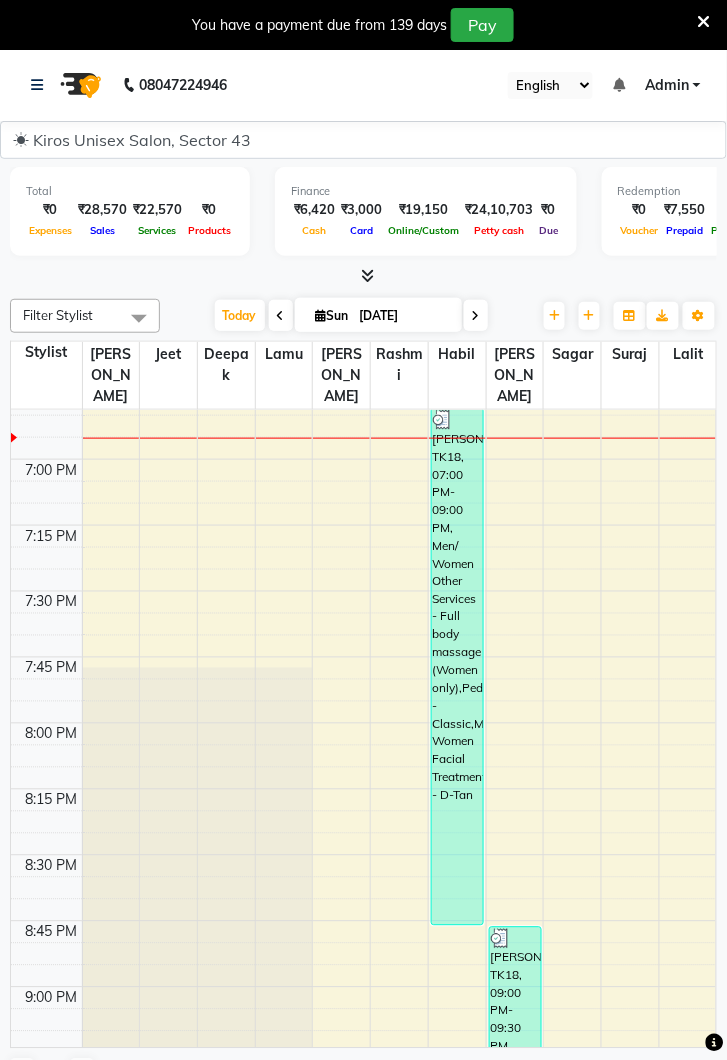 scroll, scrollTop: 2854, scrollLeft: 0, axis: vertical 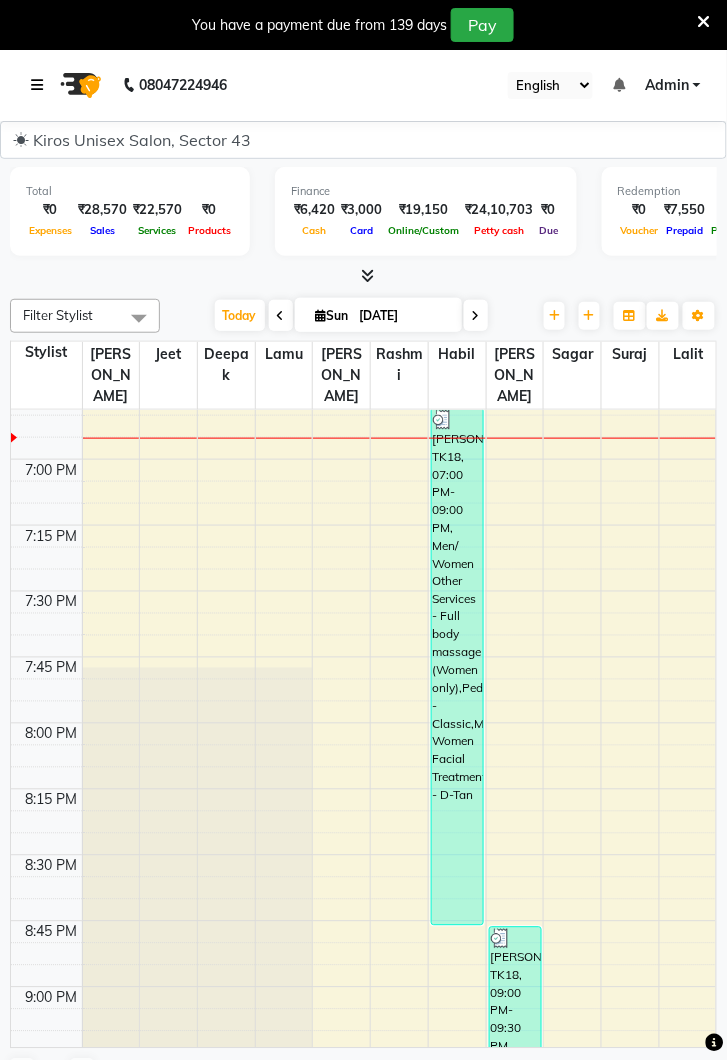 click at bounding box center (37, 85) 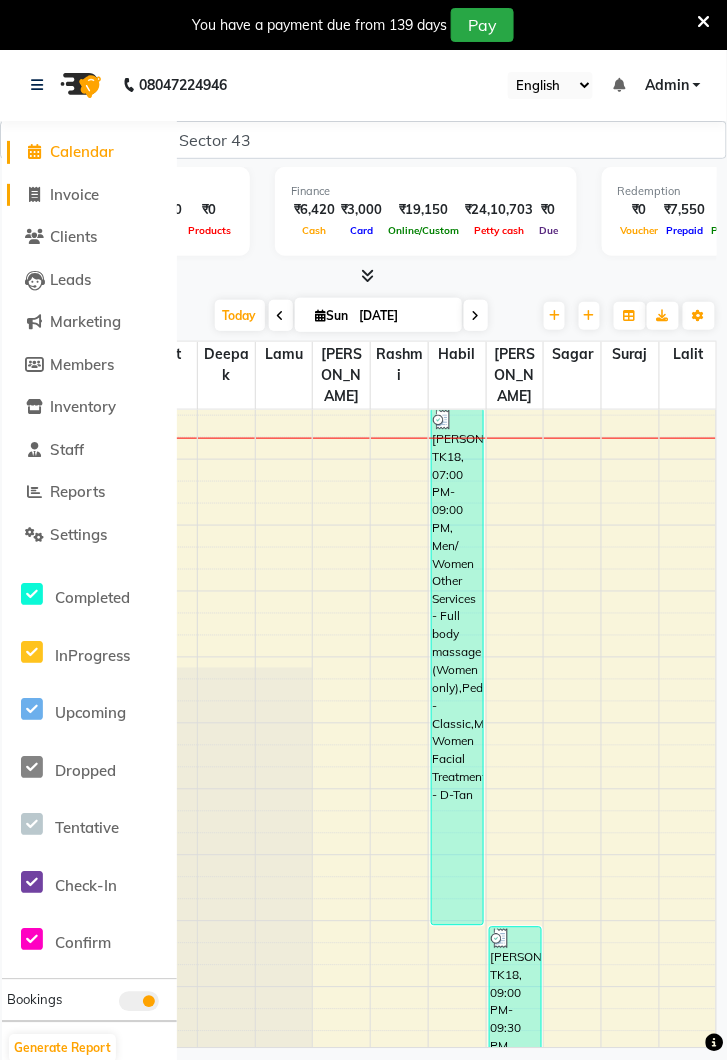 click on "Invoice" 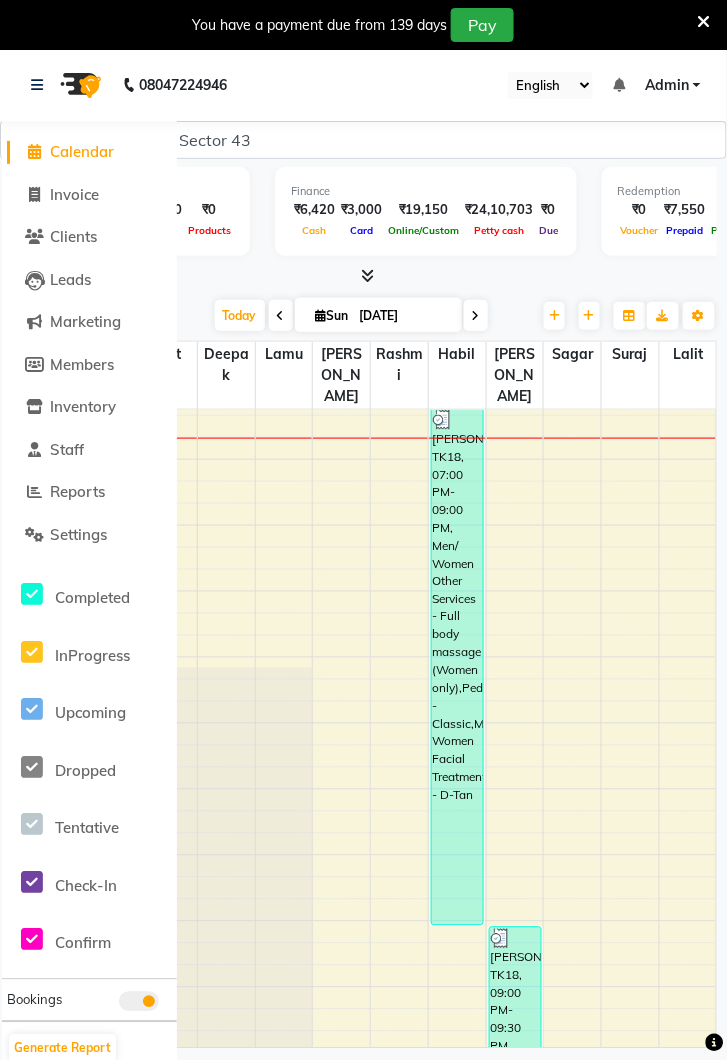 select on "service" 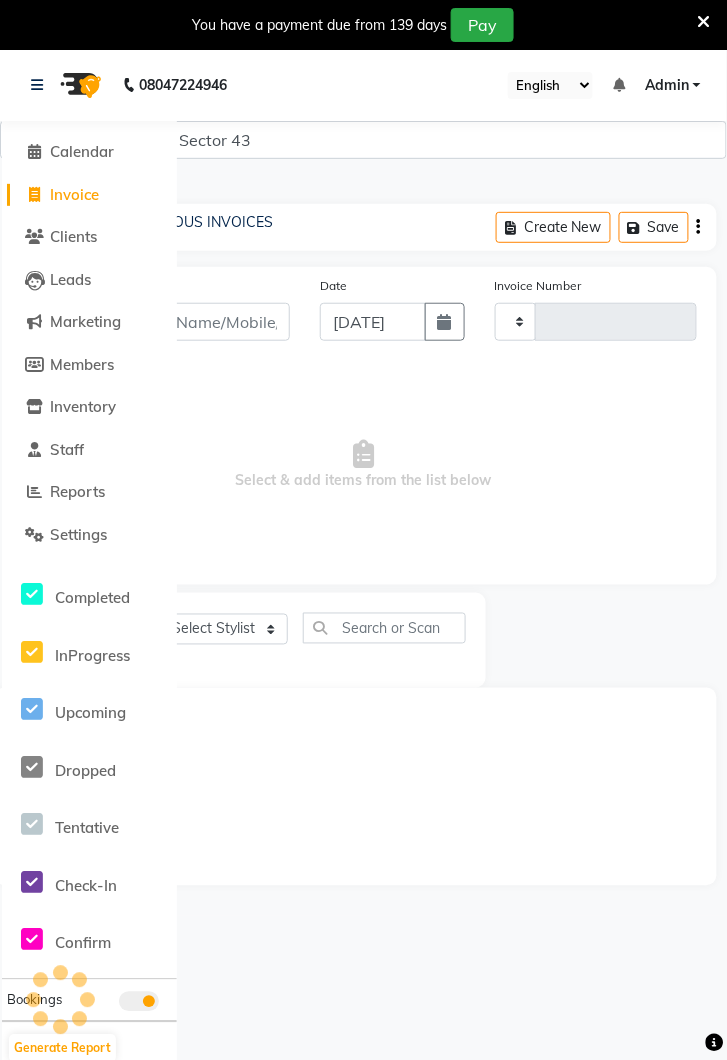 type on "2785" 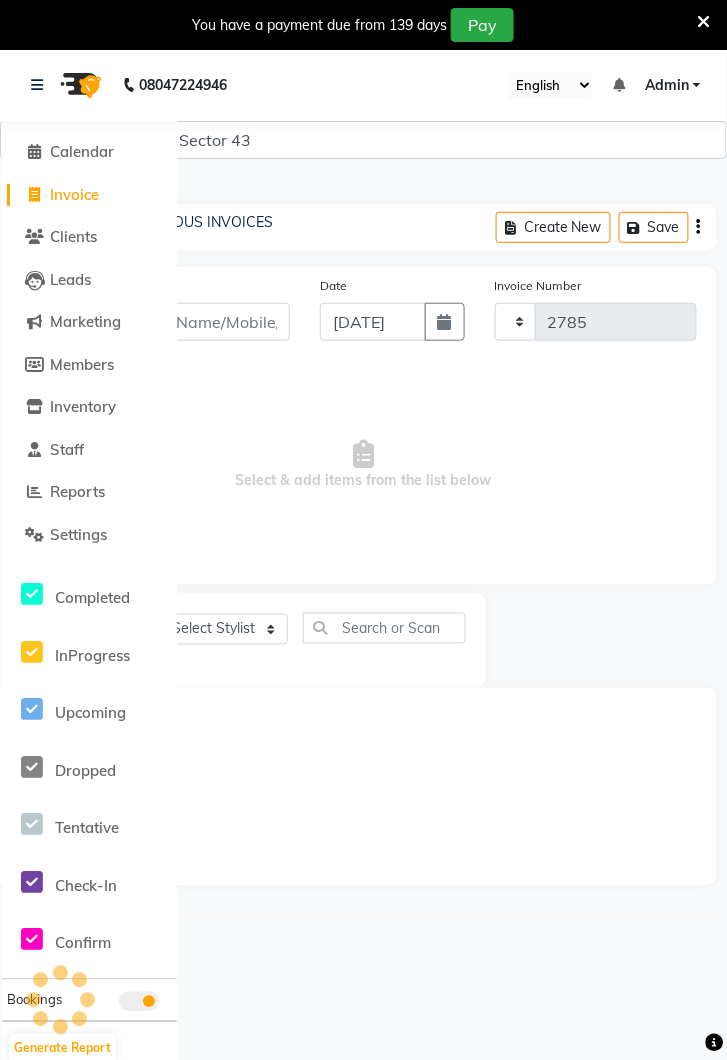 select on "5694" 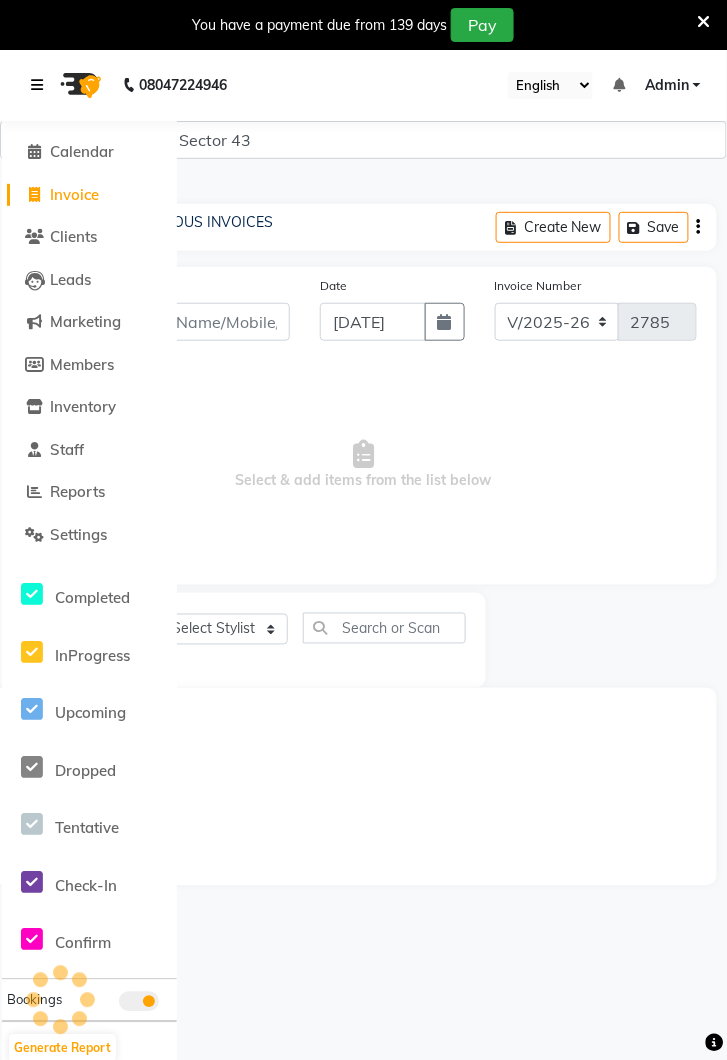 click at bounding box center [37, 85] 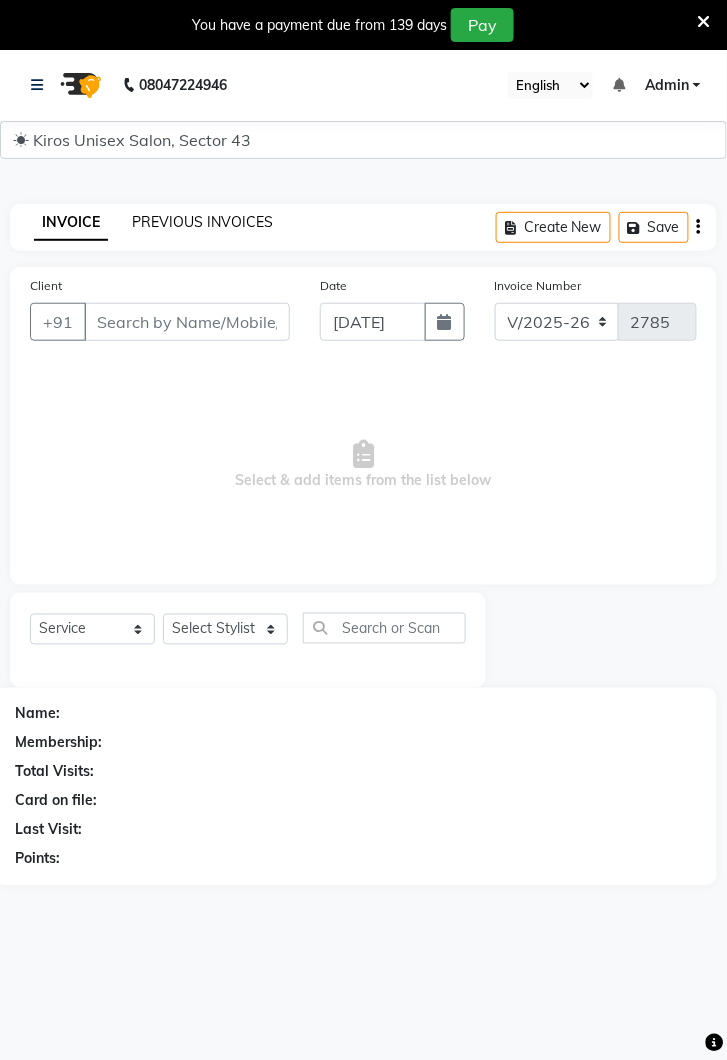 click on "PREVIOUS INVOICES" 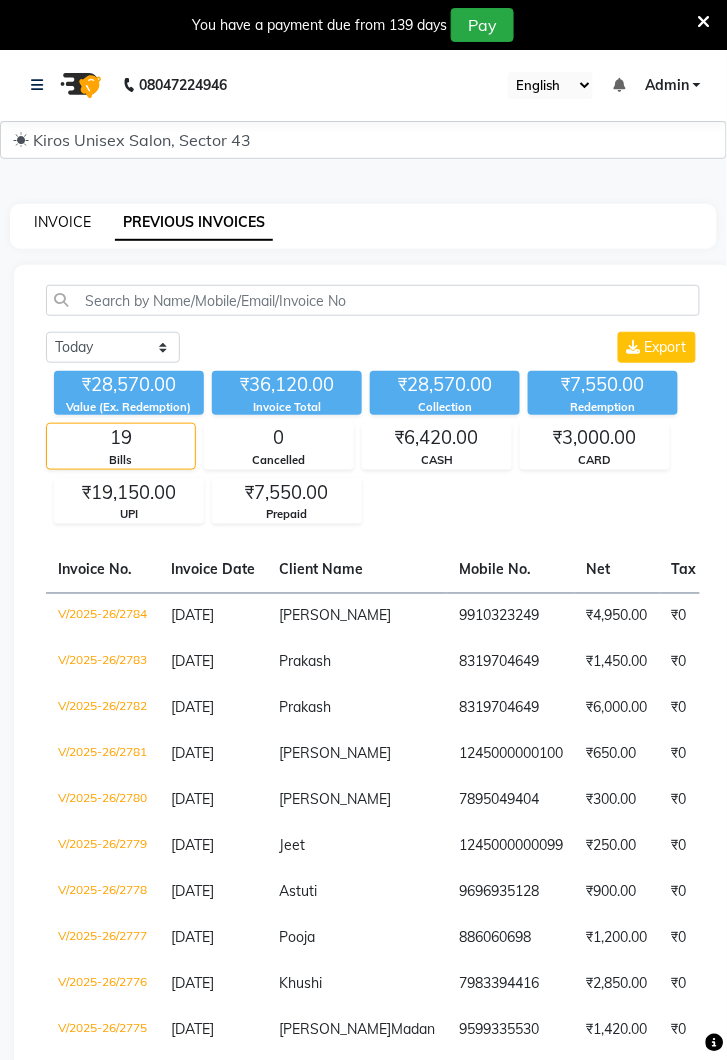 click on "INVOICE" 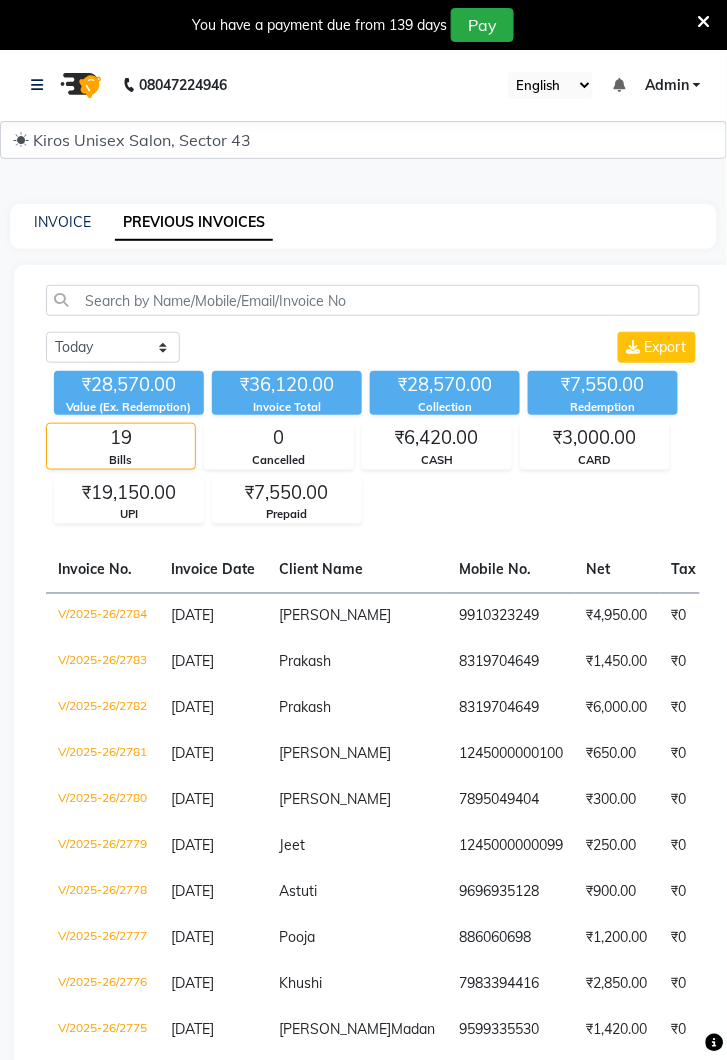 select on "service" 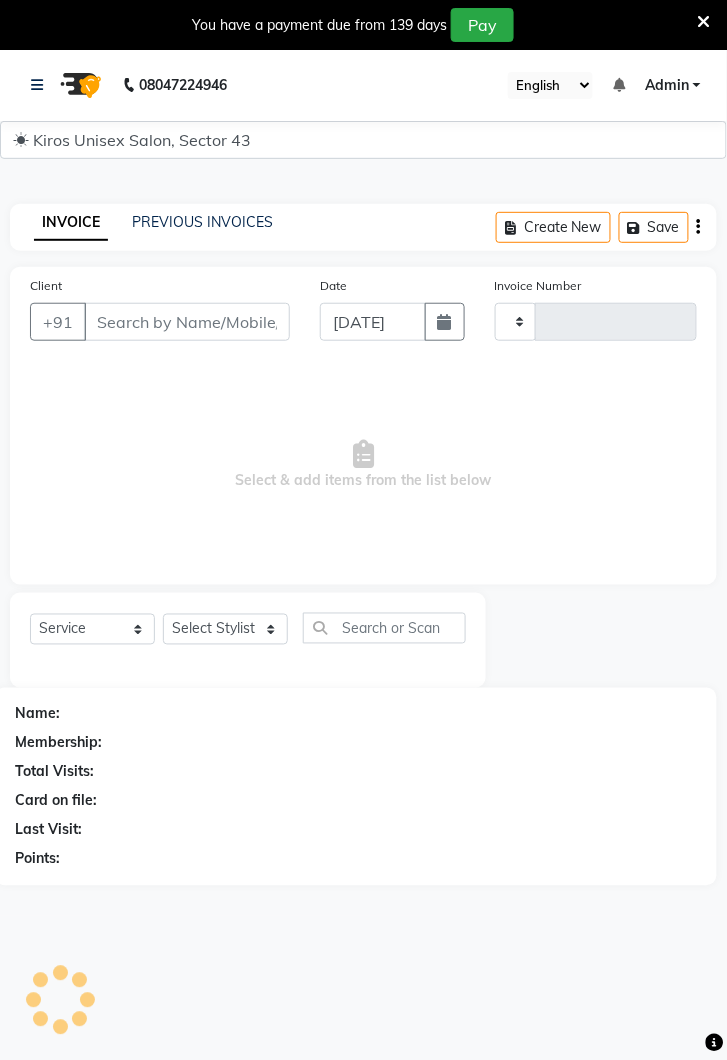 scroll, scrollTop: 49, scrollLeft: 0, axis: vertical 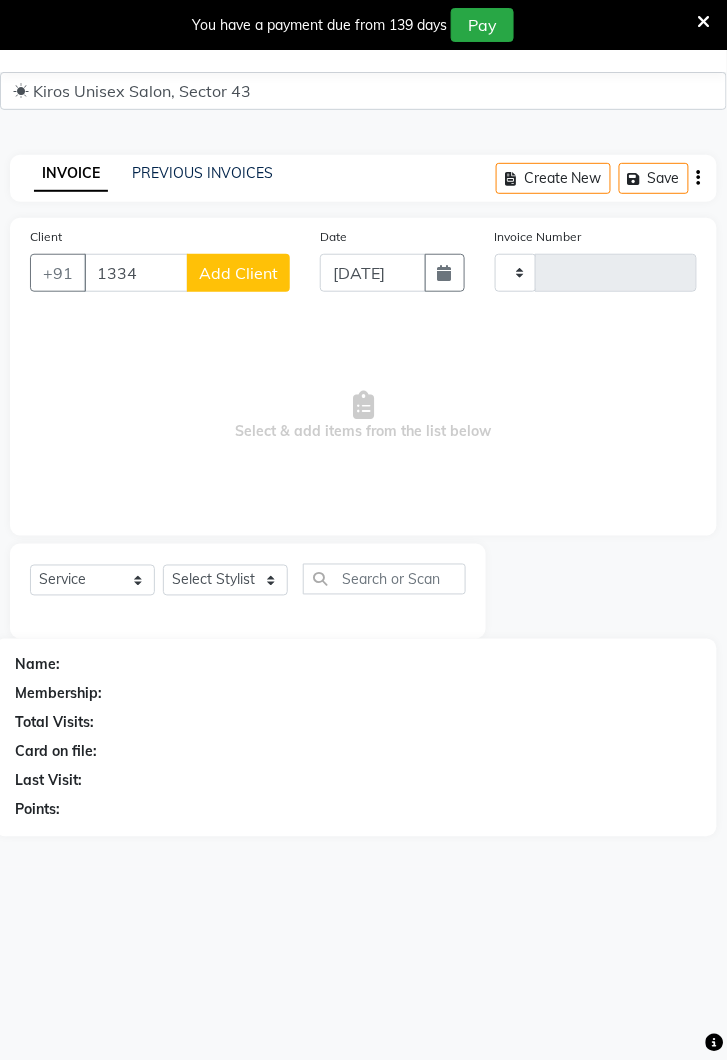 type on "1334" 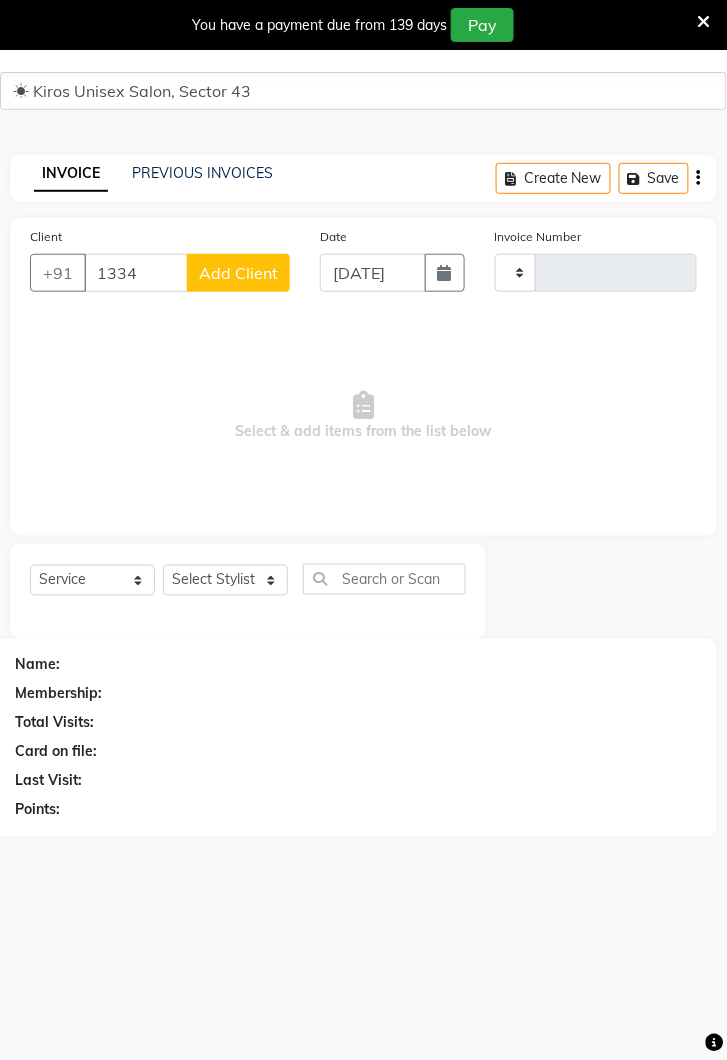 click on "Add Client" 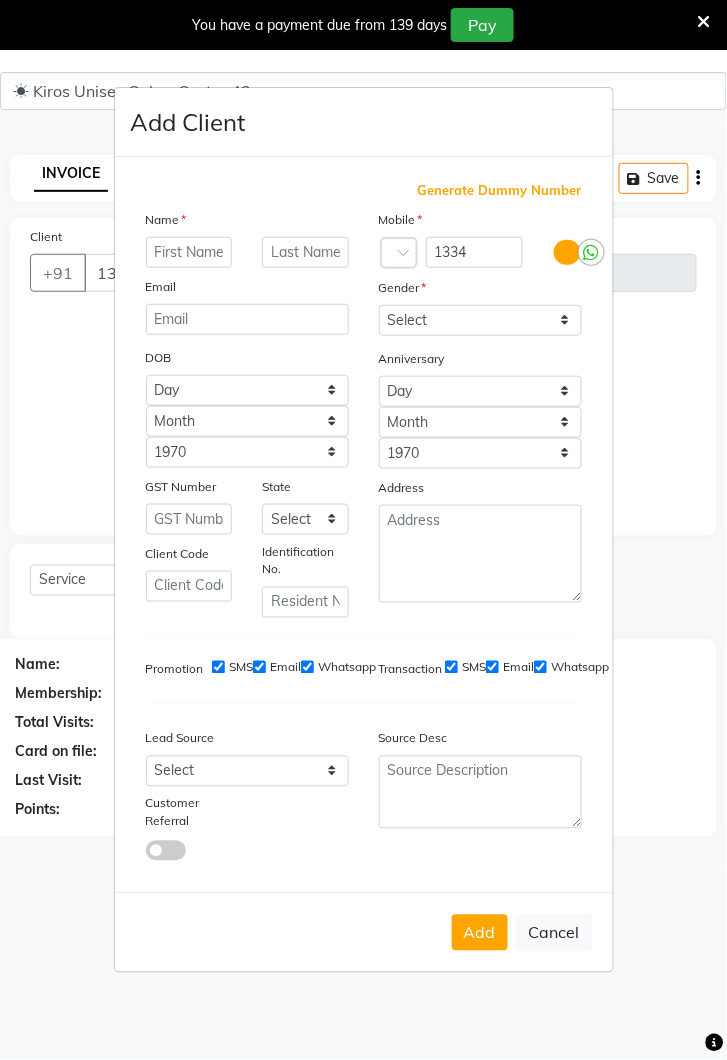 click on "Generate Dummy Number" at bounding box center (500, 191) 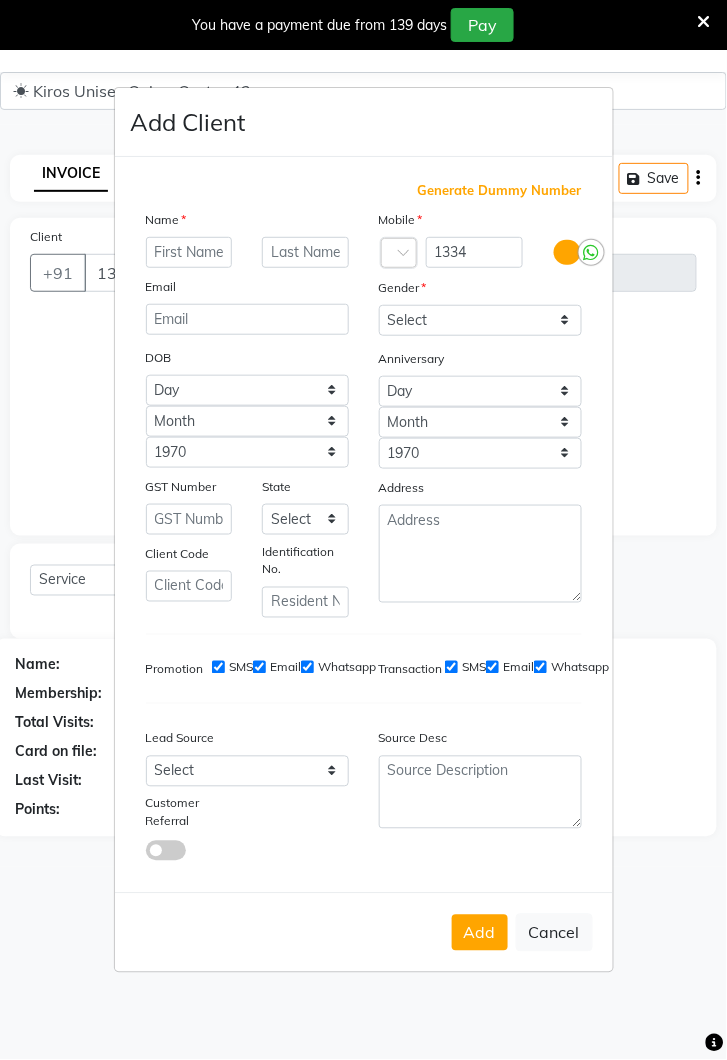 scroll, scrollTop: 0, scrollLeft: 0, axis: both 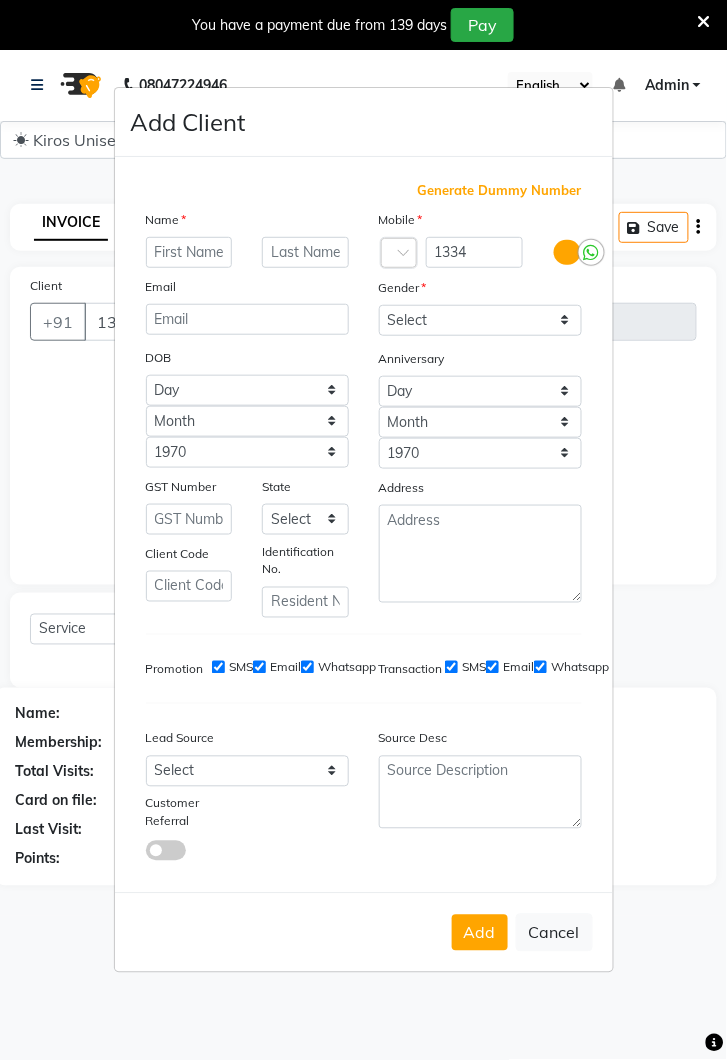 click on "Generate Dummy Number" at bounding box center (500, 191) 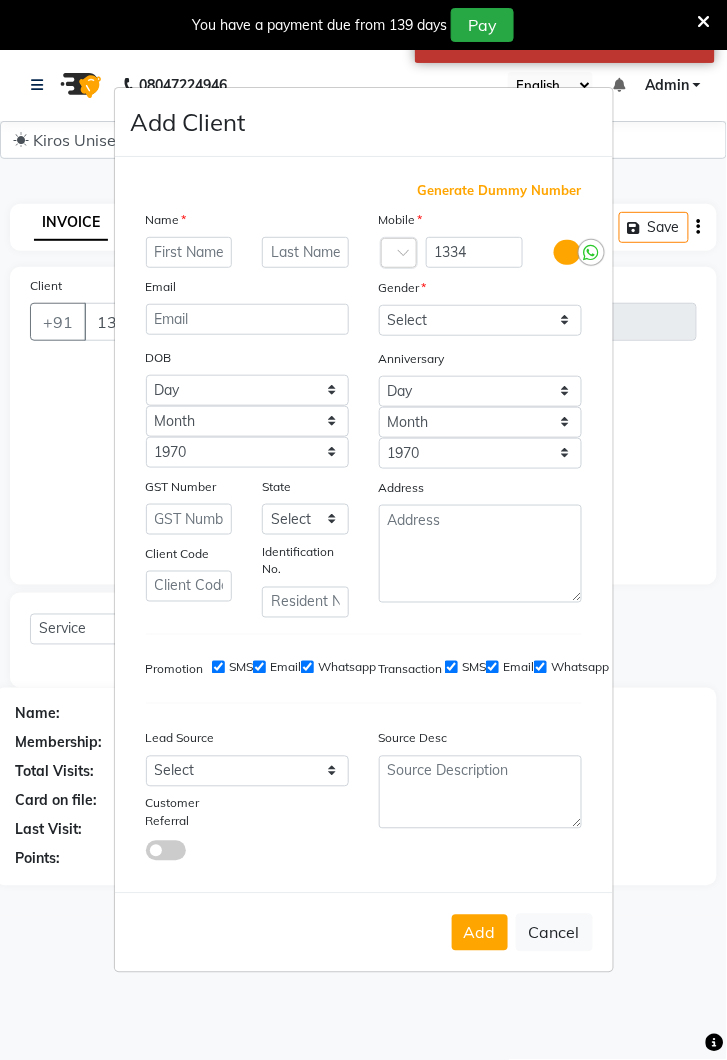 click on "Generate Dummy Number" at bounding box center (500, 191) 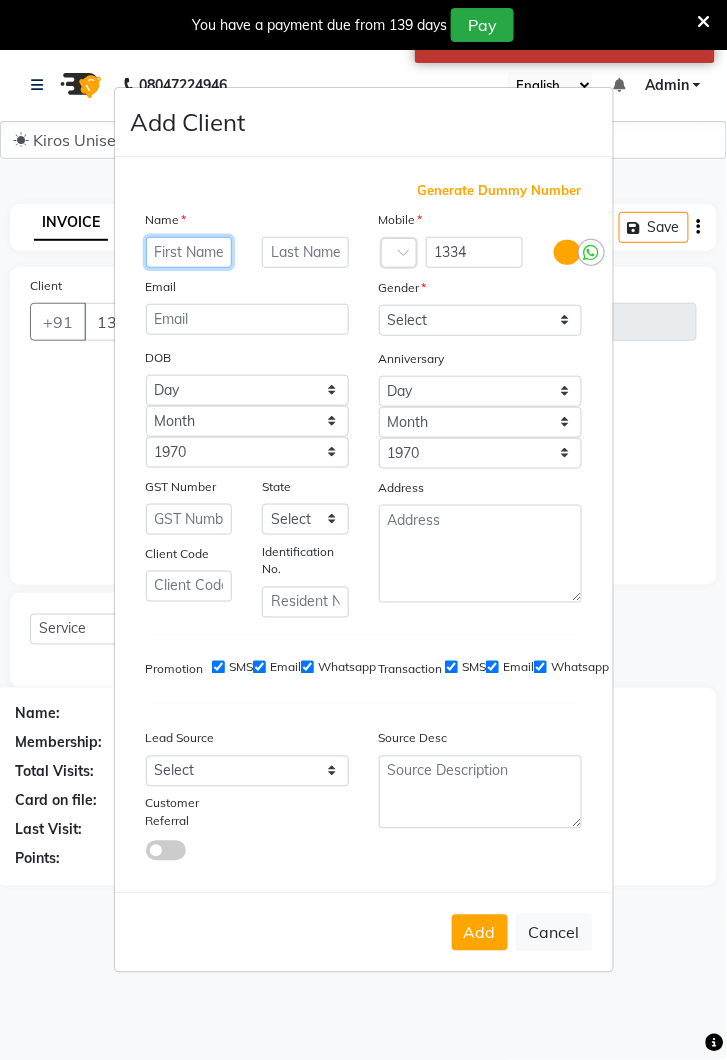 click at bounding box center [189, 252] 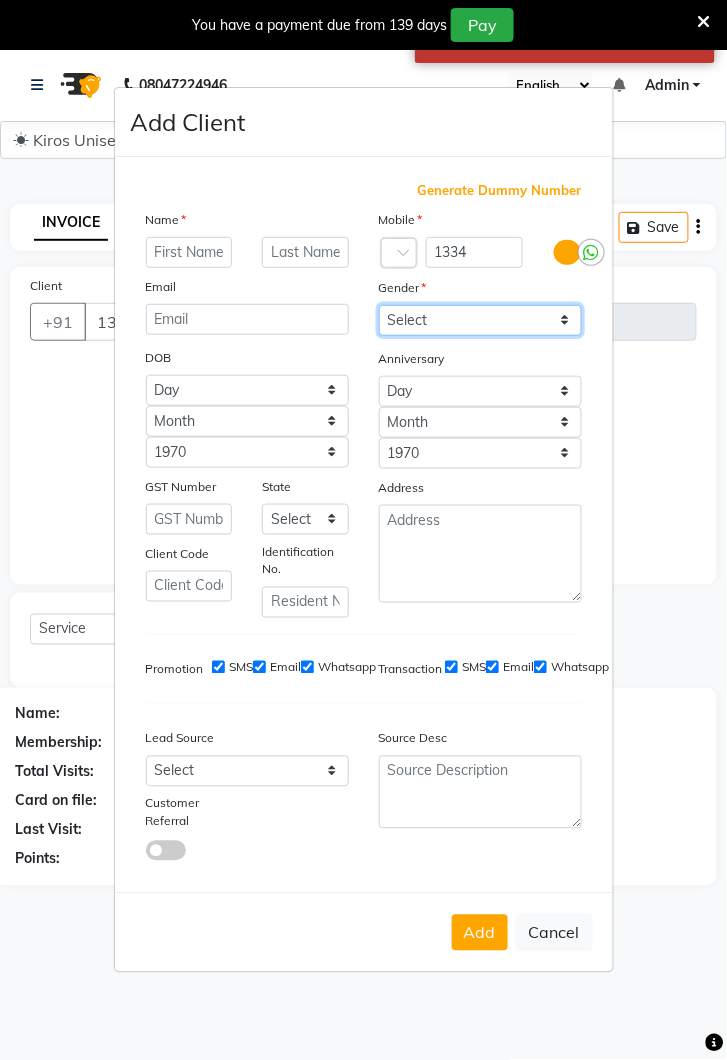 click on "Select Male Female Other Prefer Not To Say" at bounding box center [480, 320] 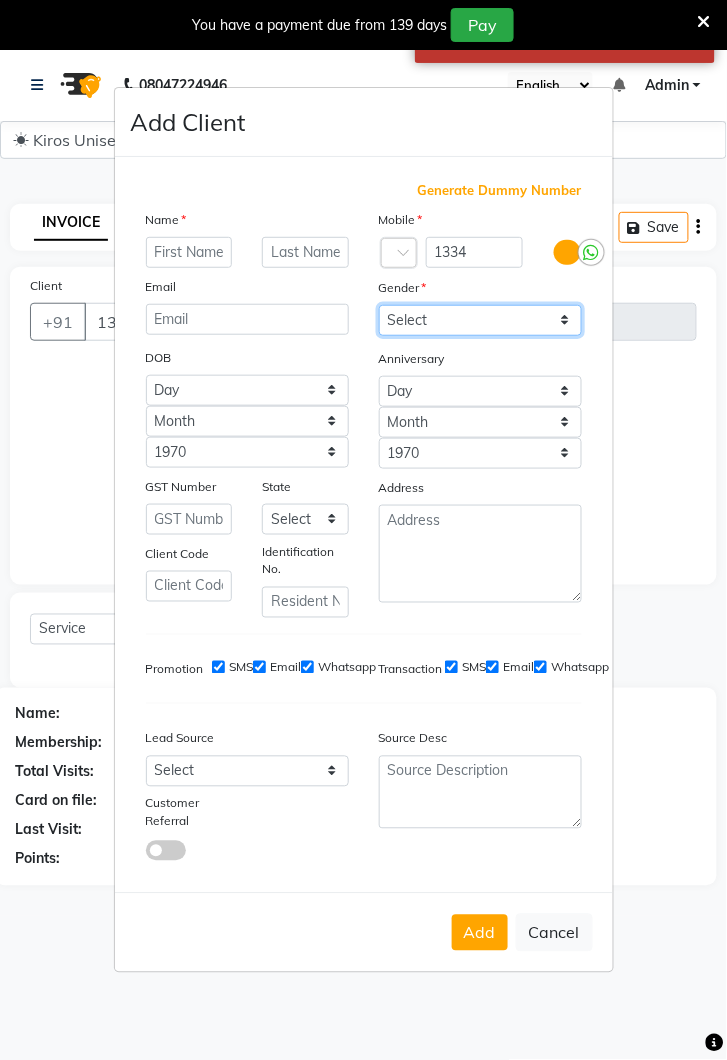 select on "male" 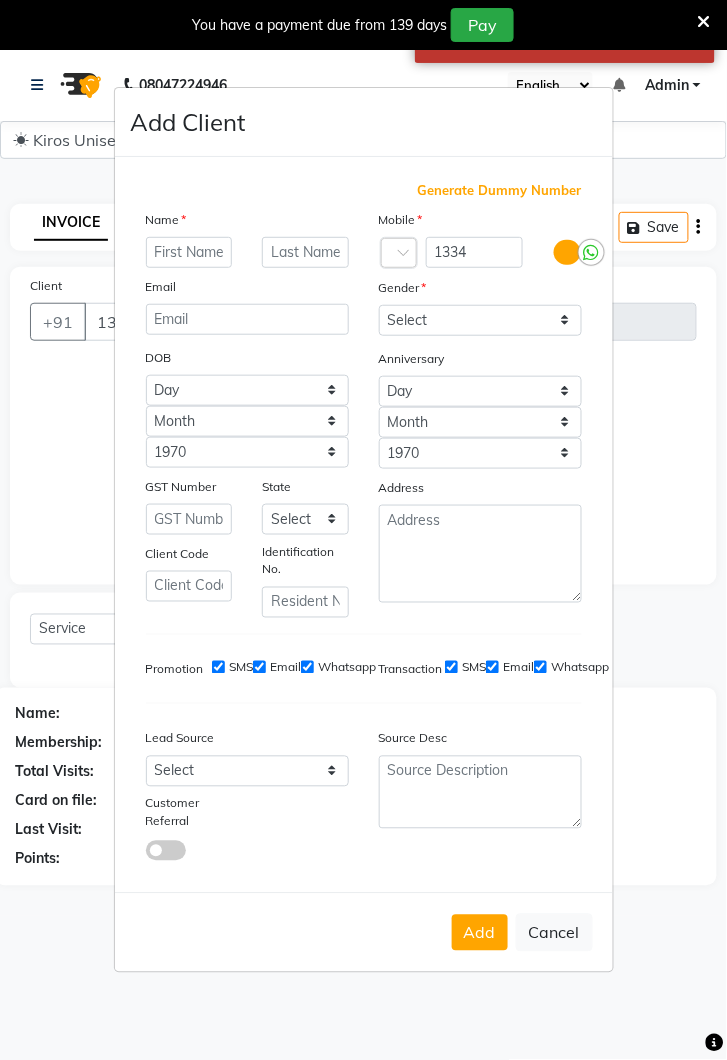 click on "Generate Dummy Number" at bounding box center (500, 191) 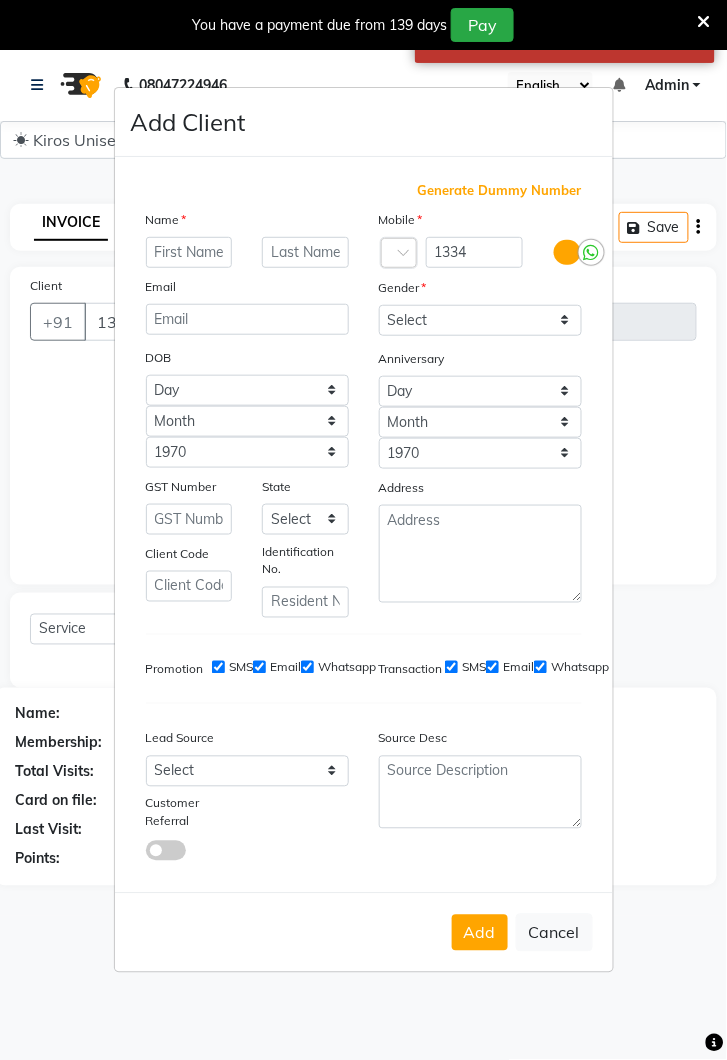 click on "Generate Dummy Number" at bounding box center [500, 191] 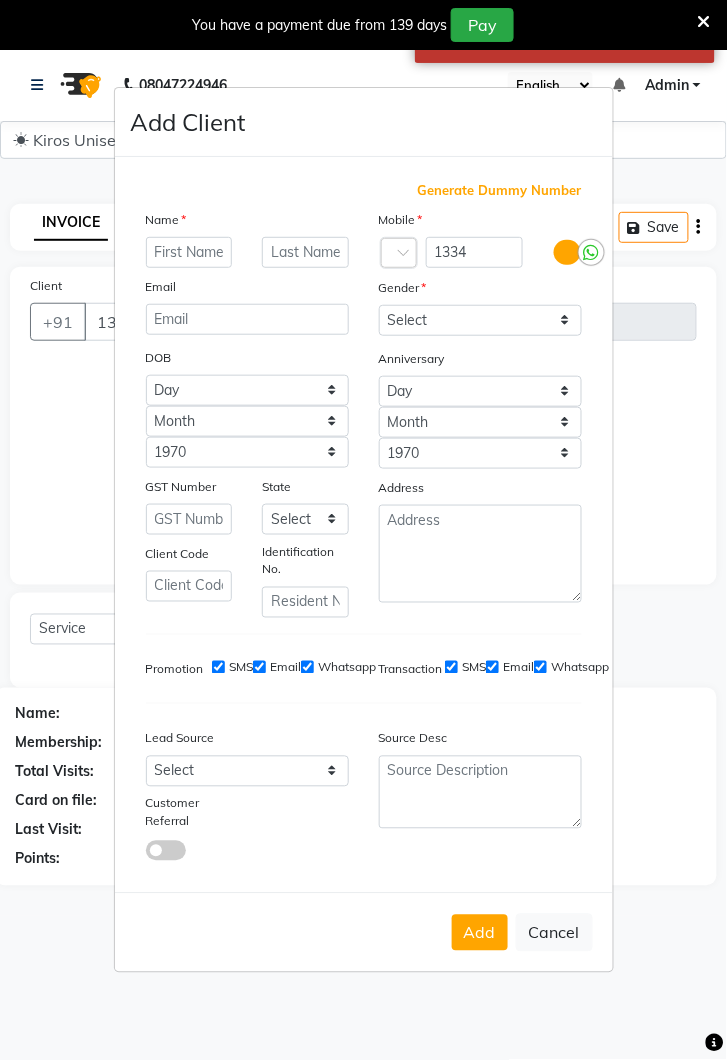 click on "Generate Dummy Number" at bounding box center (500, 191) 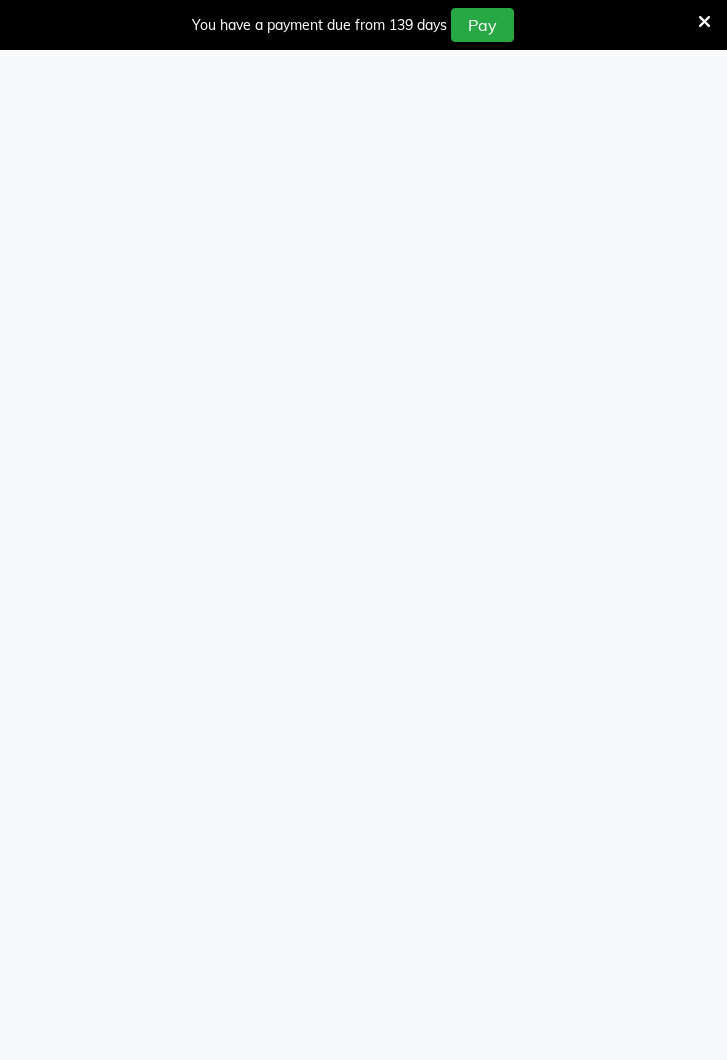 scroll, scrollTop: 0, scrollLeft: 0, axis: both 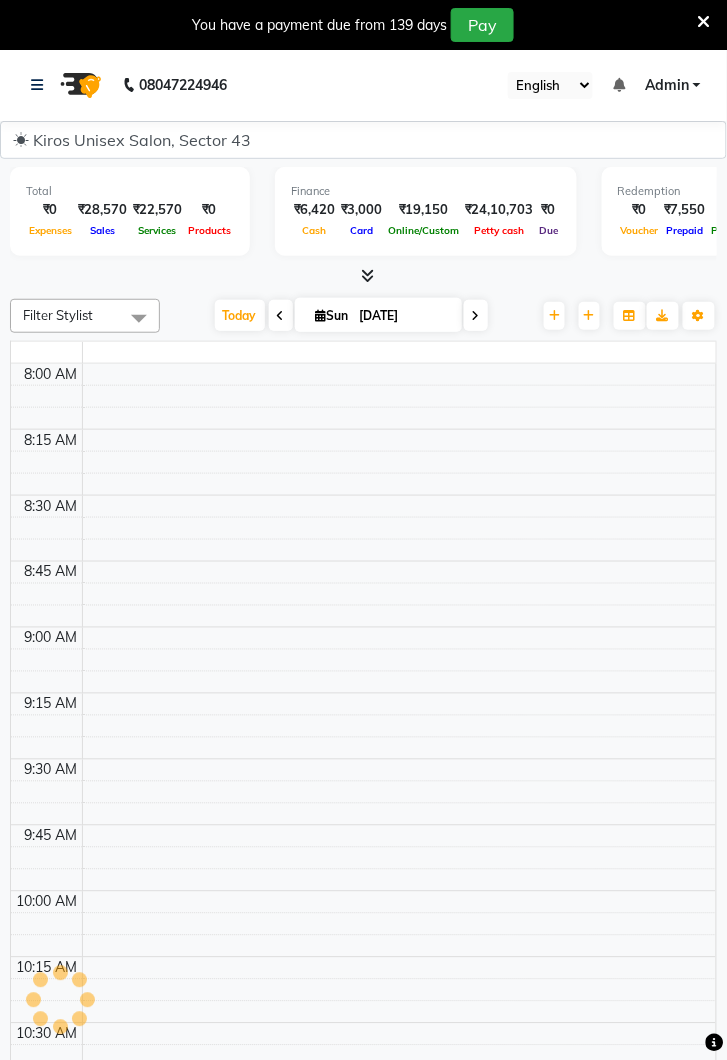 select on "en" 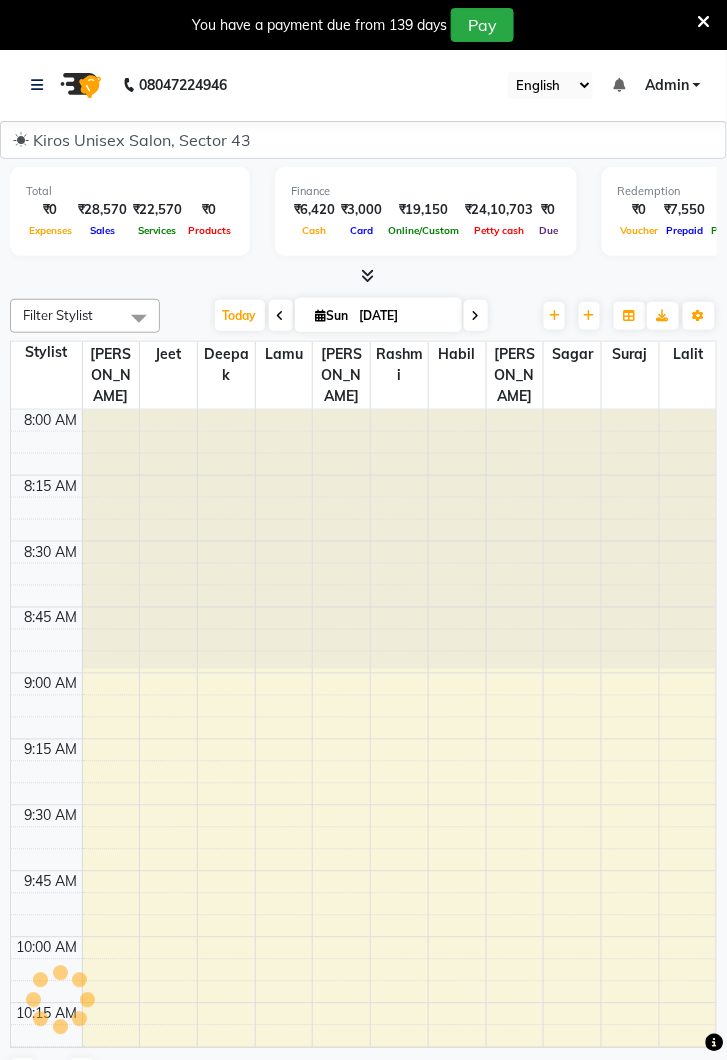 scroll, scrollTop: 0, scrollLeft: 0, axis: both 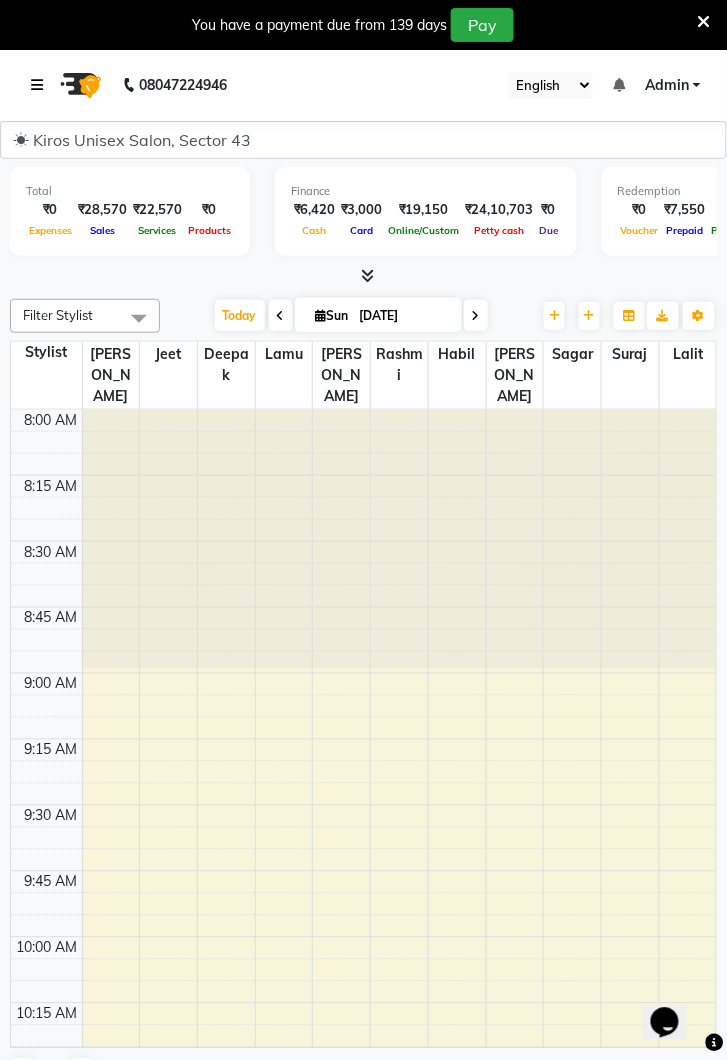 click at bounding box center [37, 85] 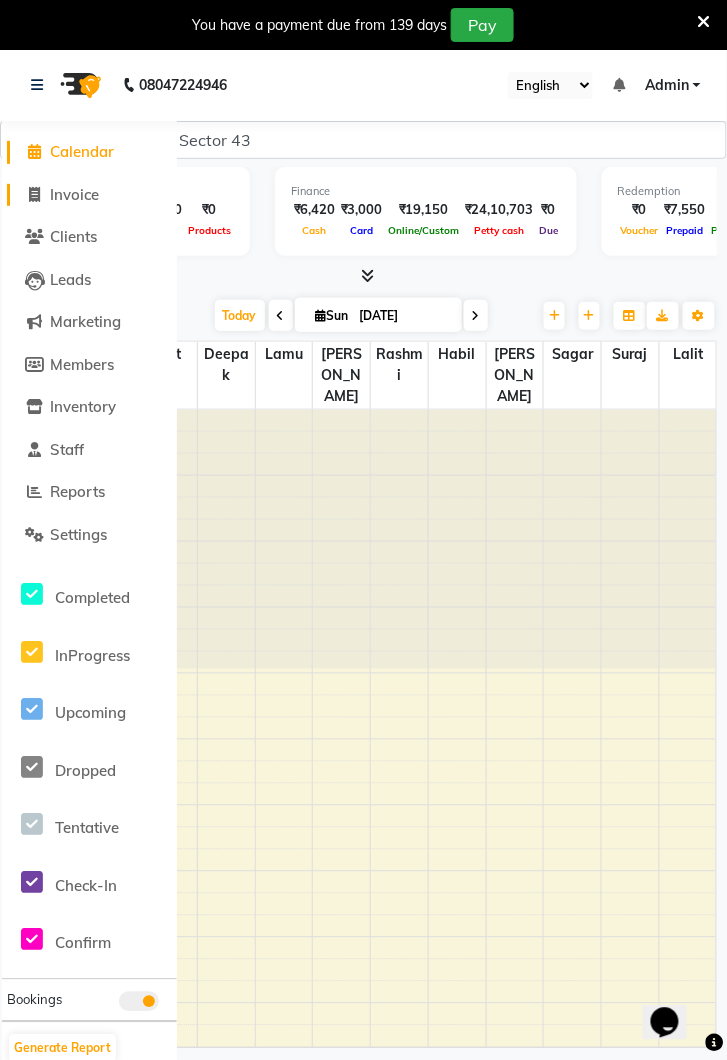 click on "Invoice" 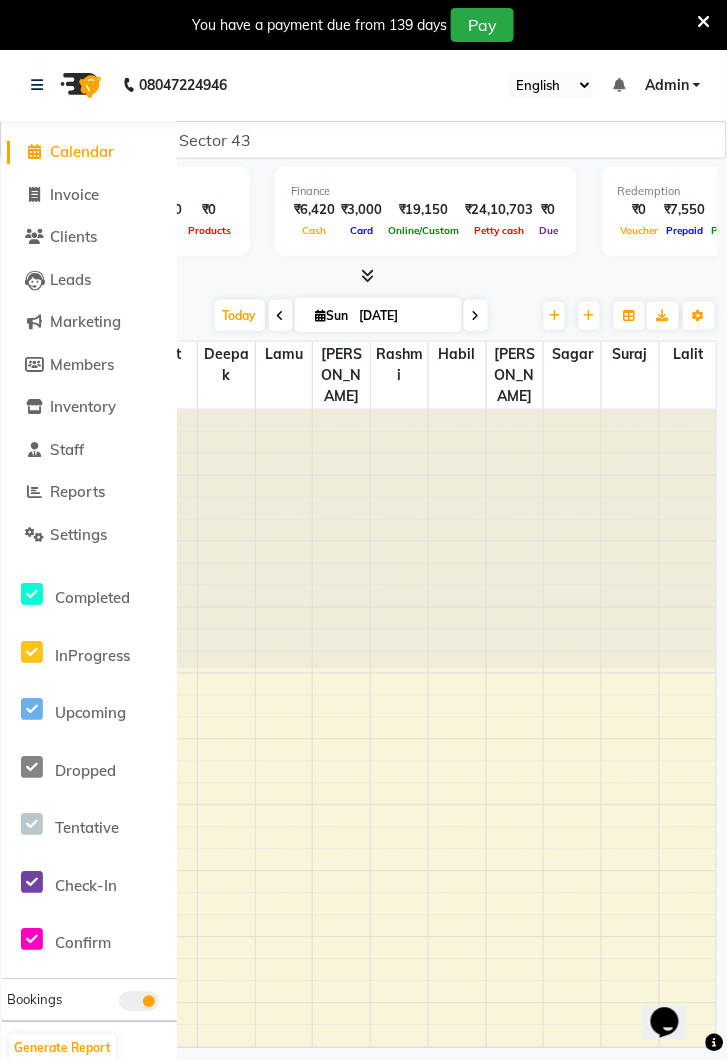 select on "service" 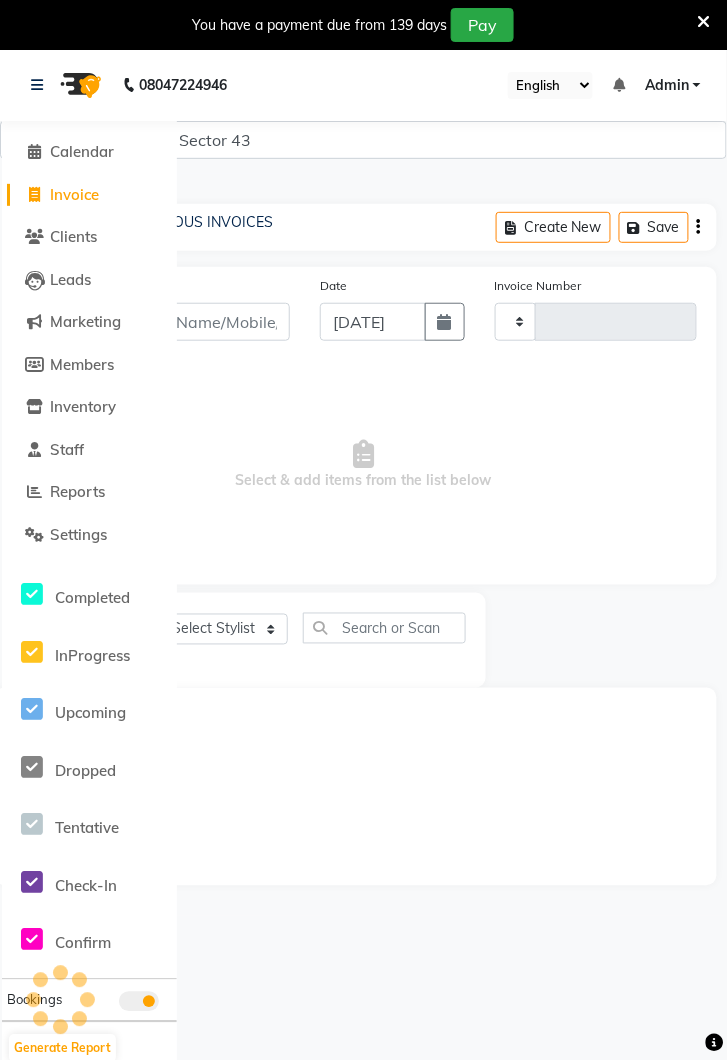 type on "2785" 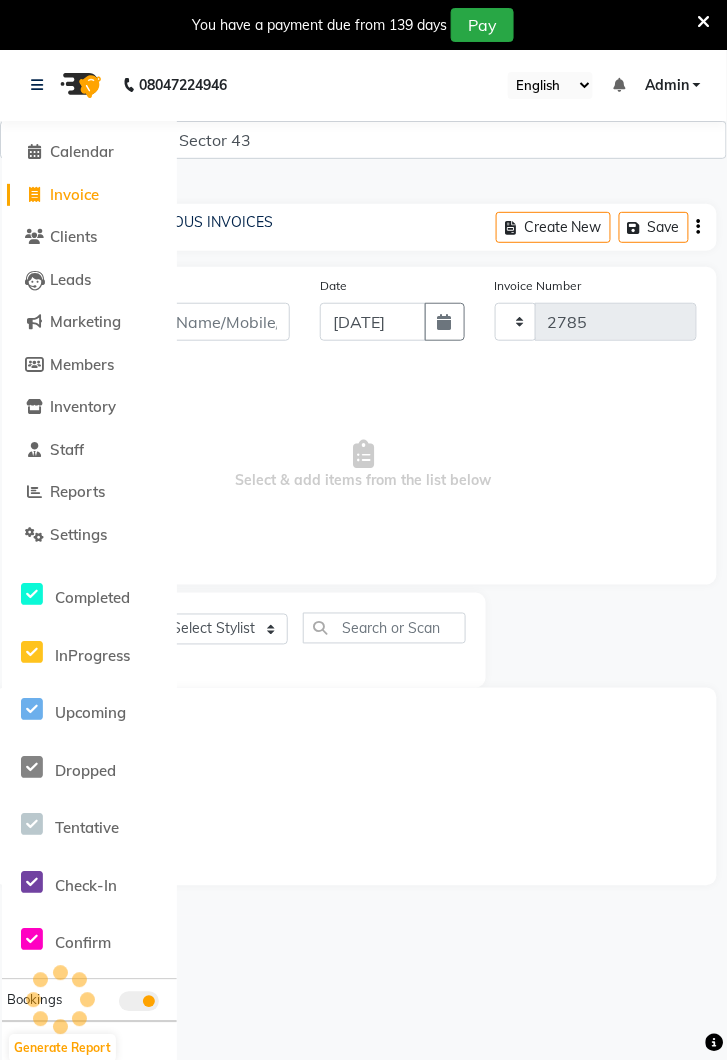select on "5694" 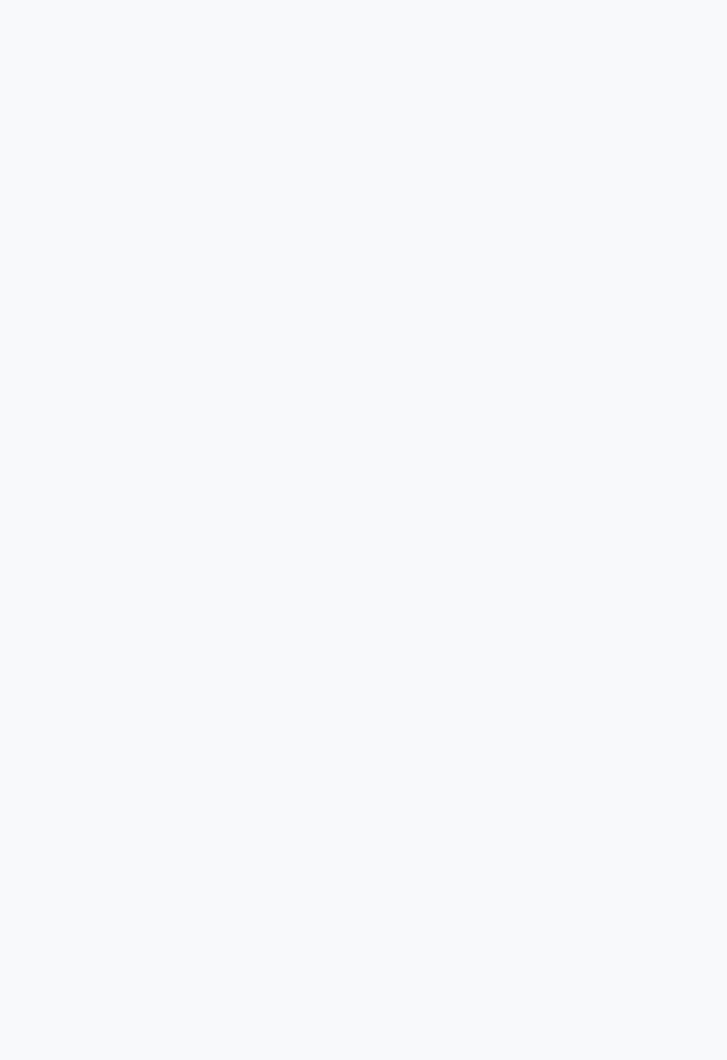 scroll, scrollTop: 0, scrollLeft: 0, axis: both 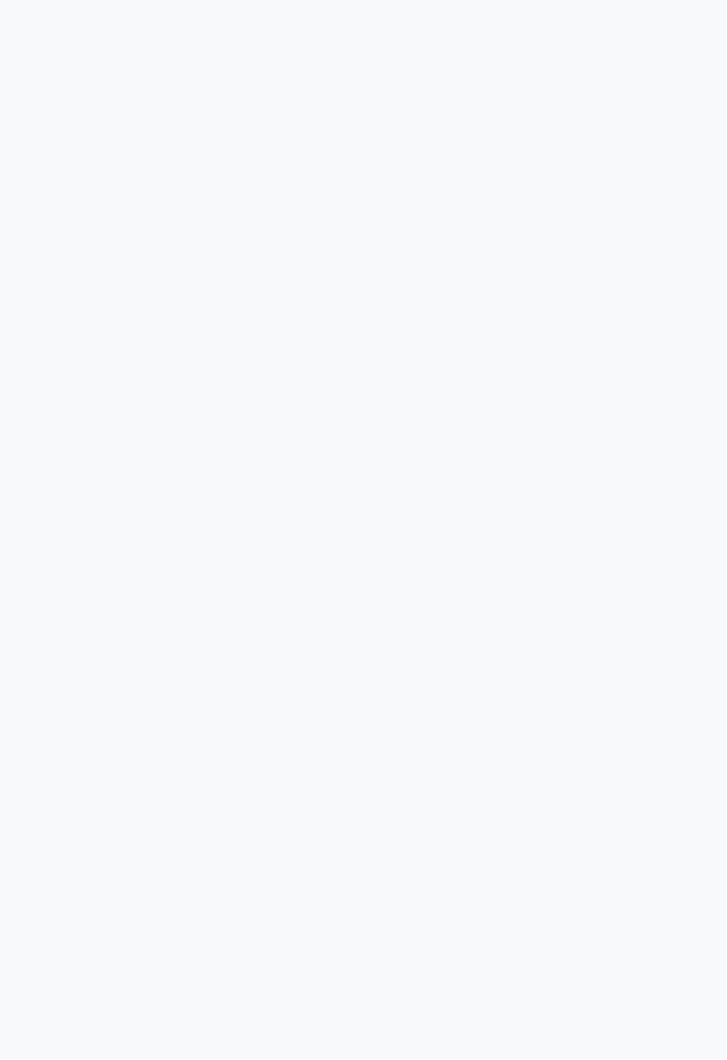 select on "5694" 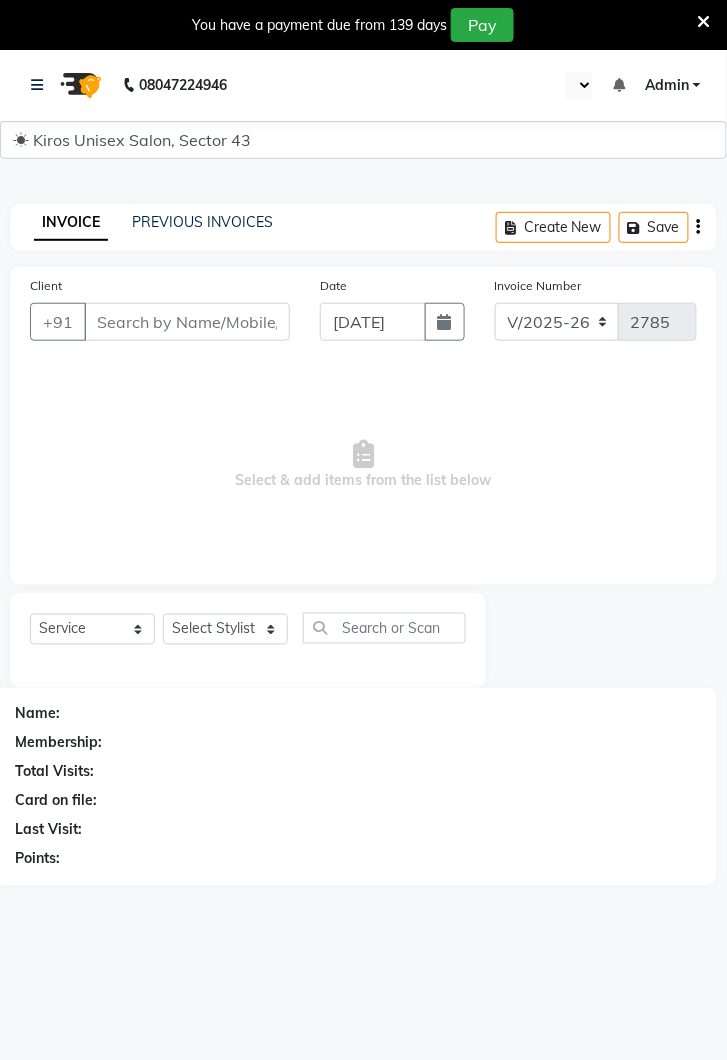select on "en" 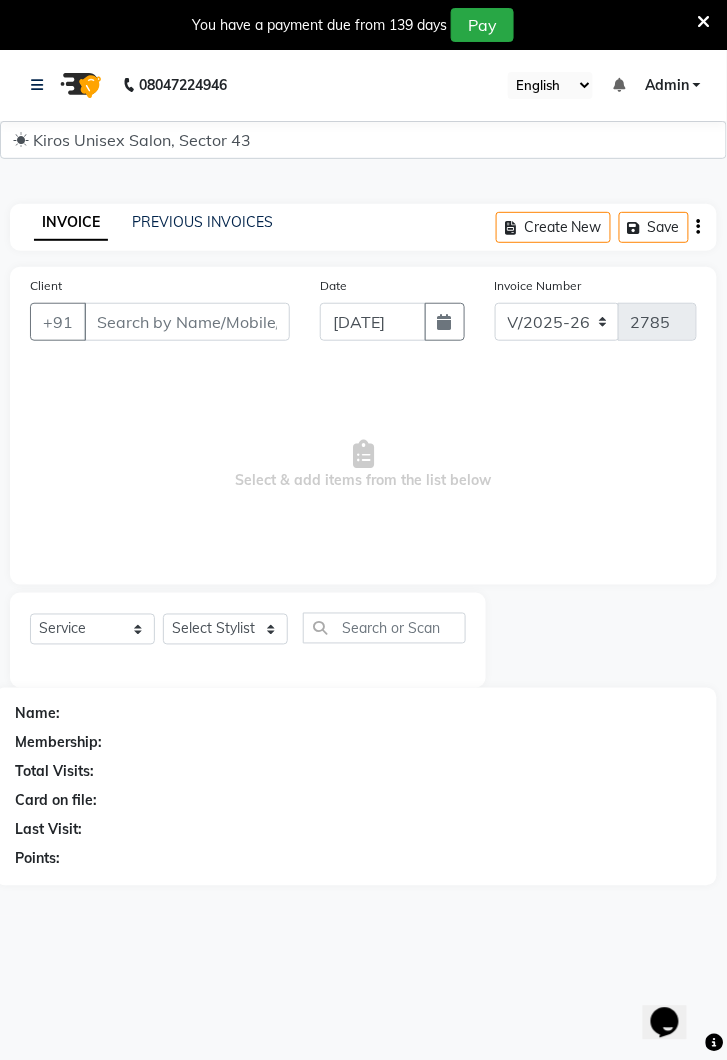 scroll, scrollTop: 0, scrollLeft: 0, axis: both 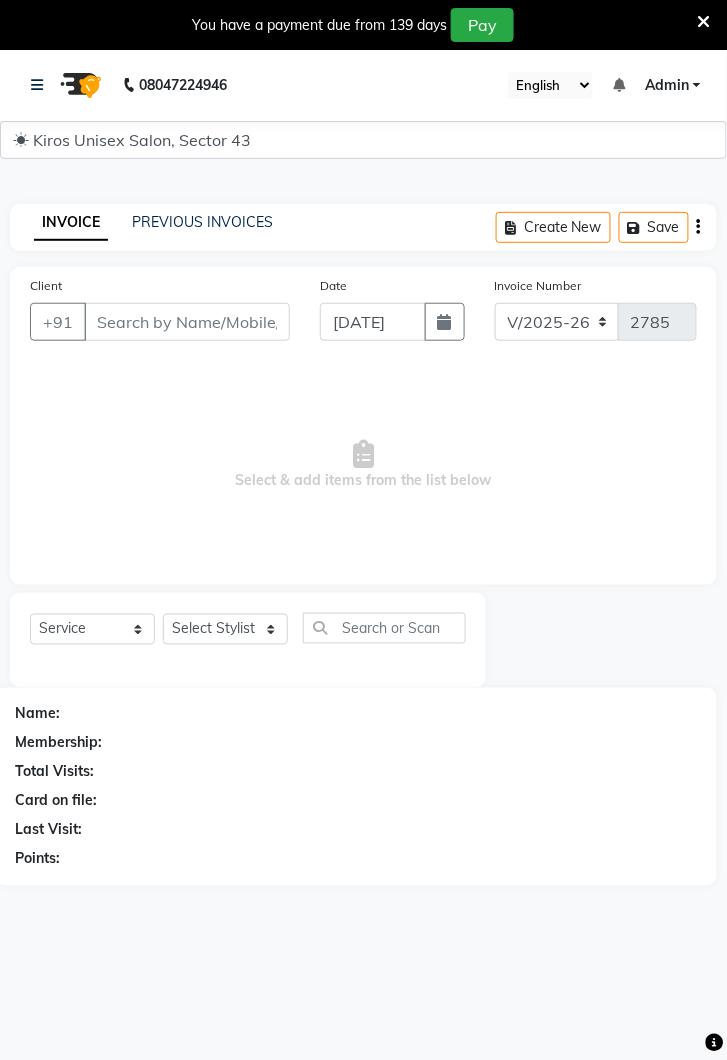 click on "Client" at bounding box center [187, 322] 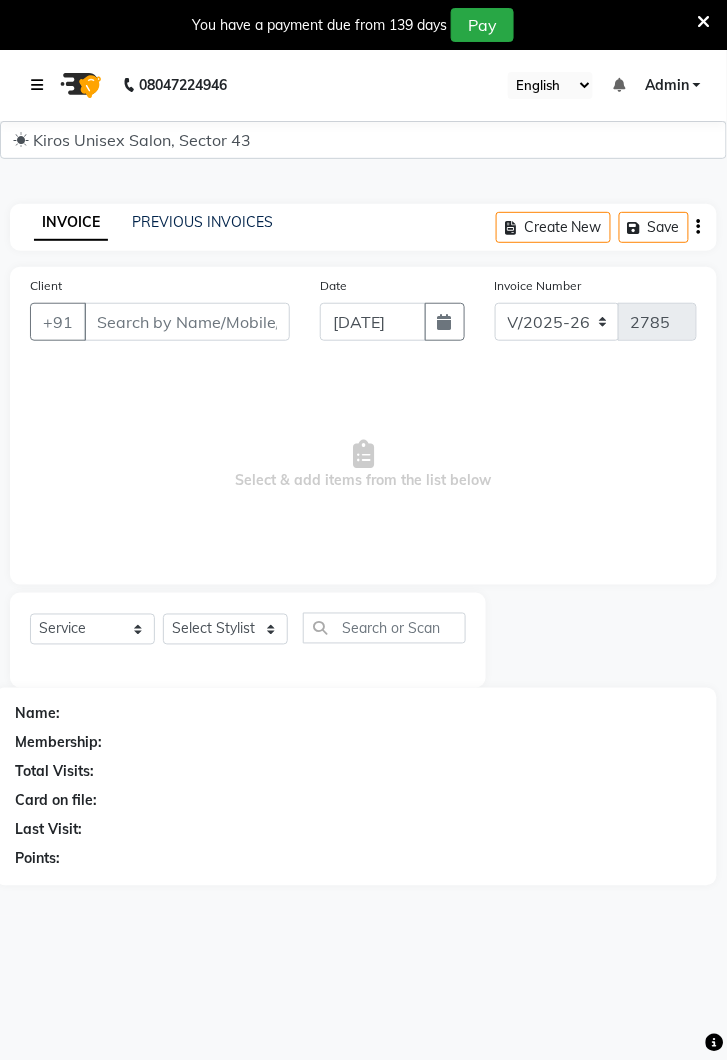 click at bounding box center [41, 85] 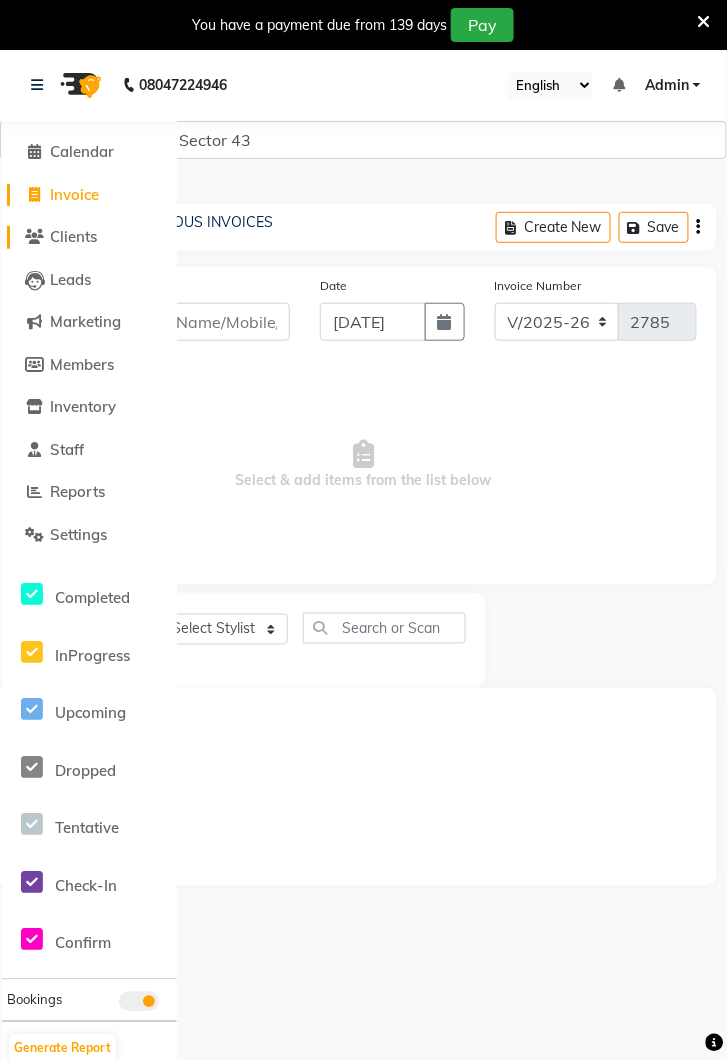 click on "Clients" 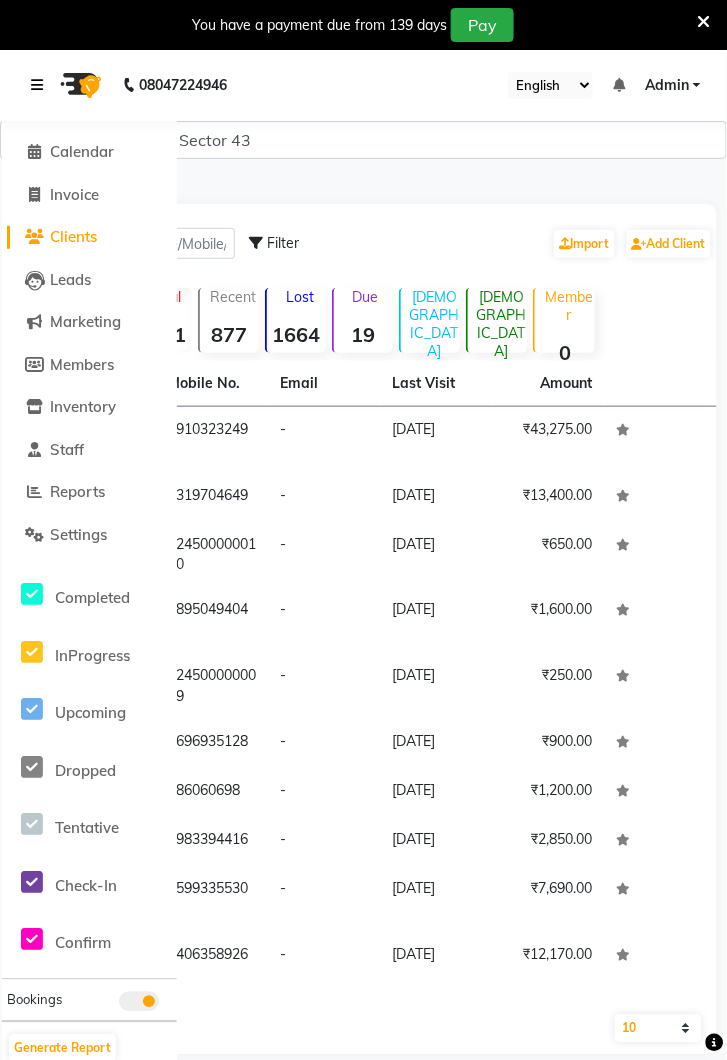 click at bounding box center [41, 85] 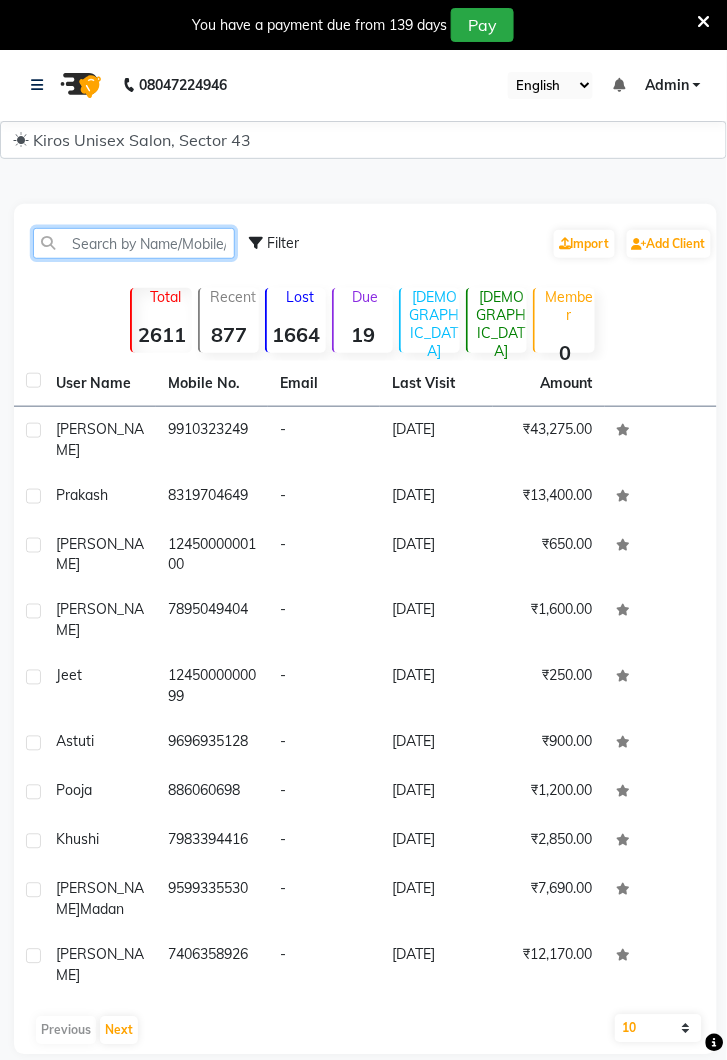 click 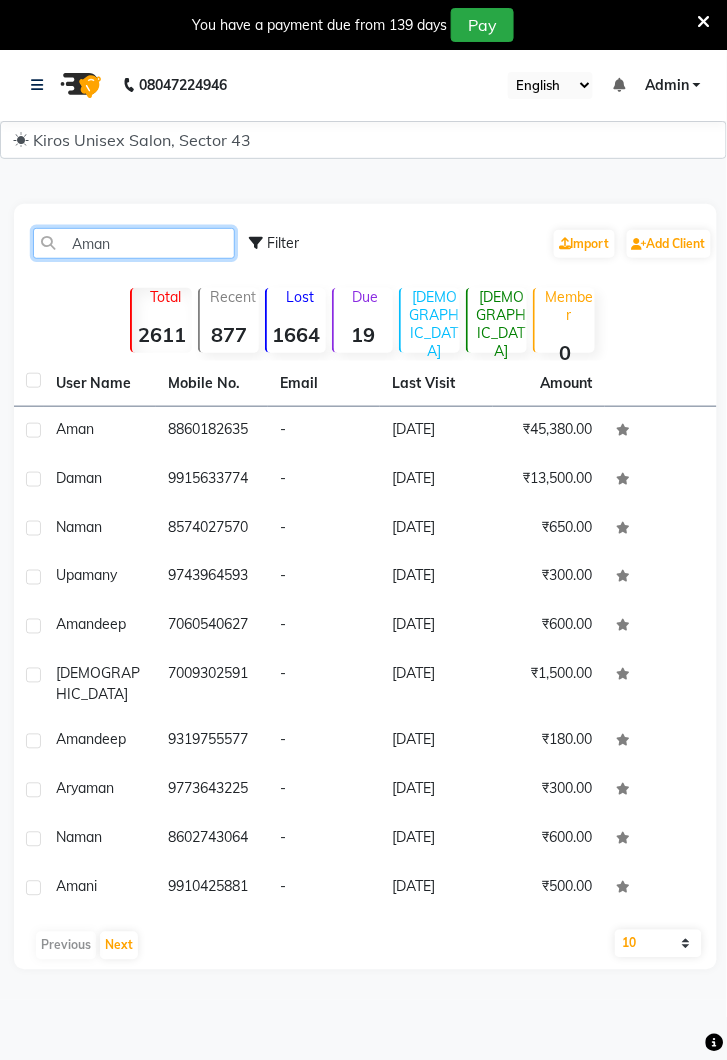 type on "Aman" 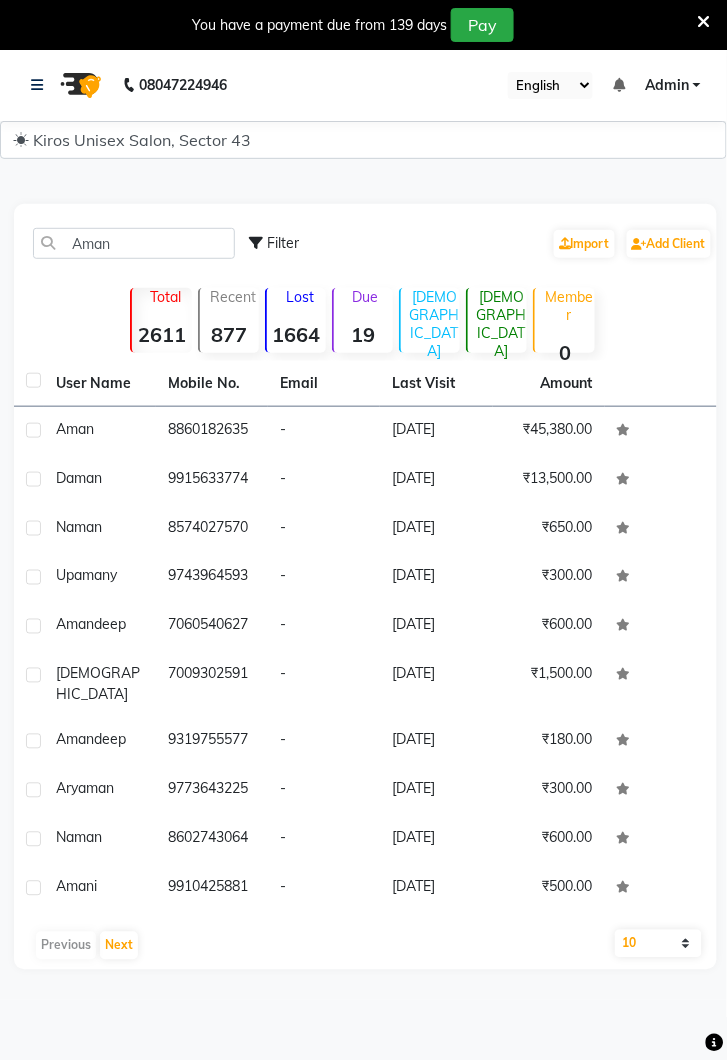 click on "8860182635" 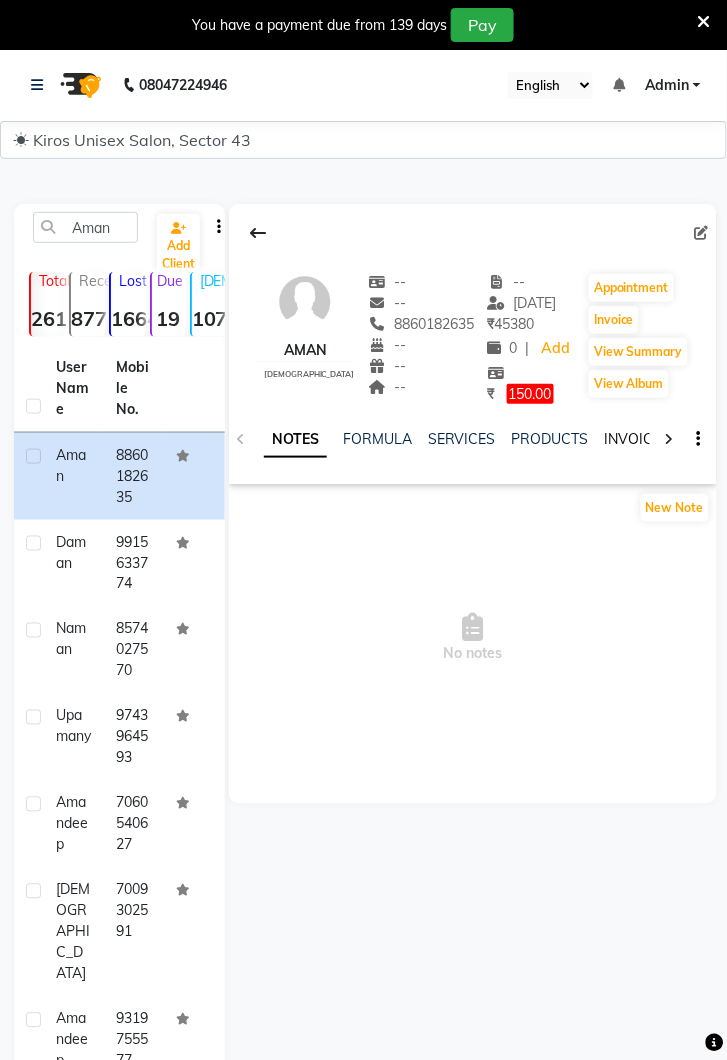 click on "INVOICES" 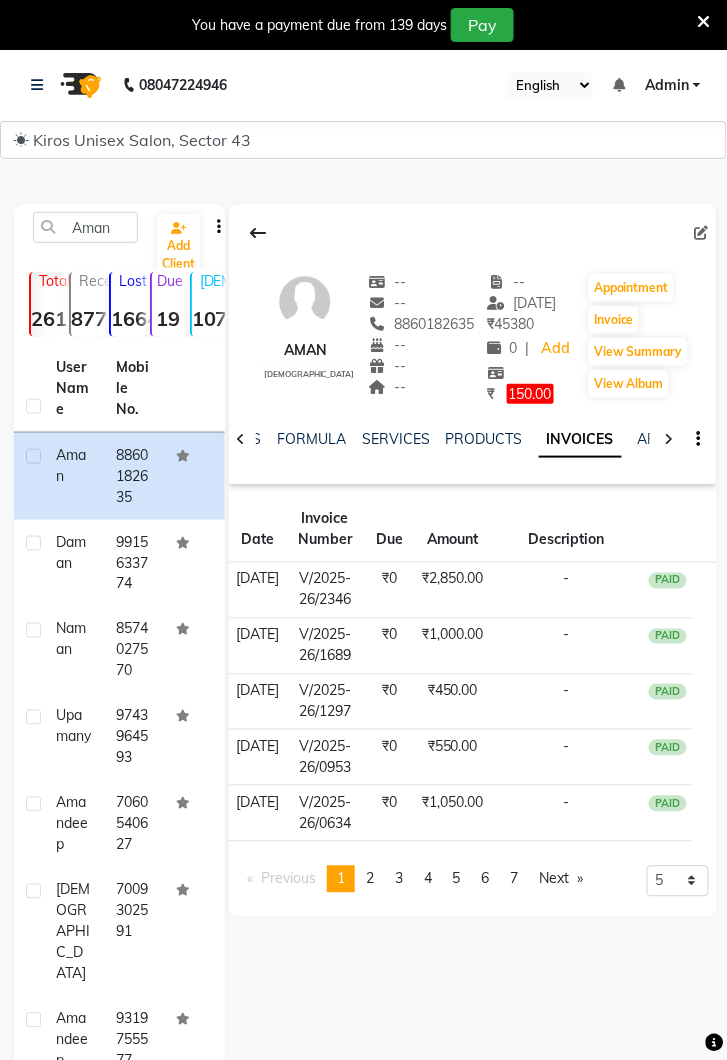 click on "₹2,850.00" 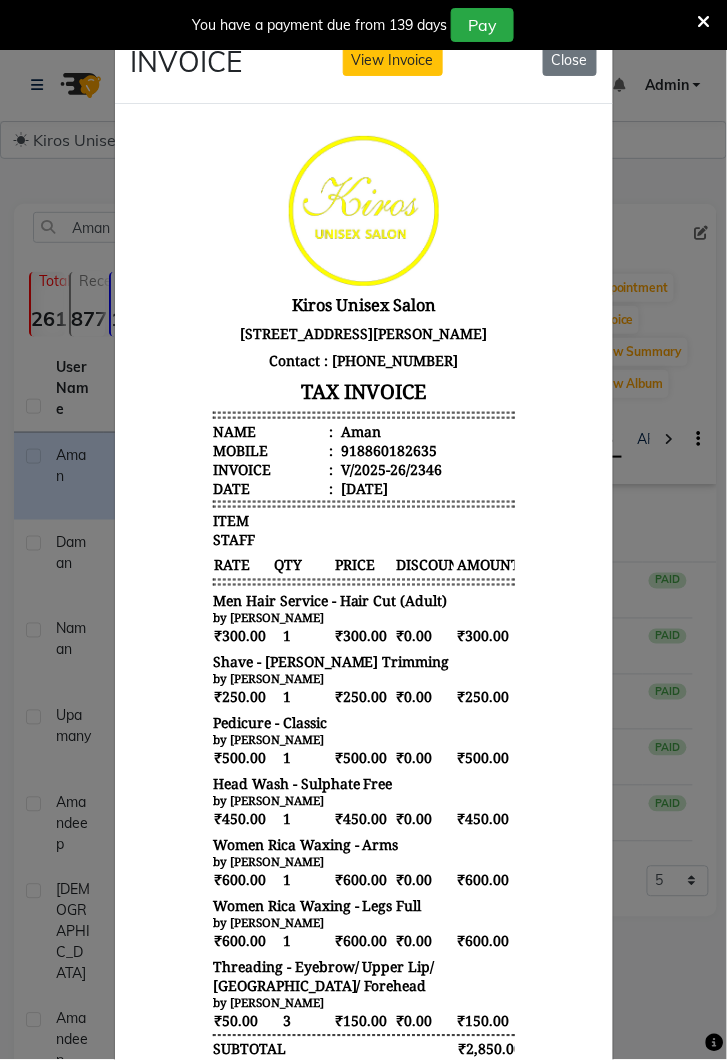 scroll, scrollTop: 16, scrollLeft: 0, axis: vertical 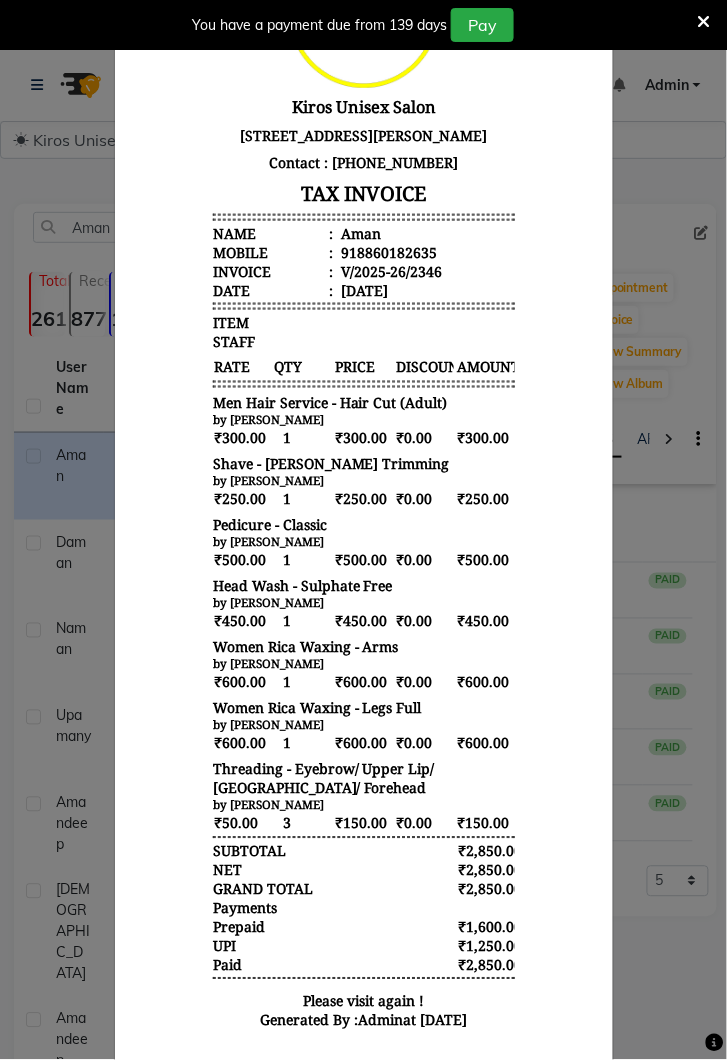 click on "INVOICE View Invoice Close" 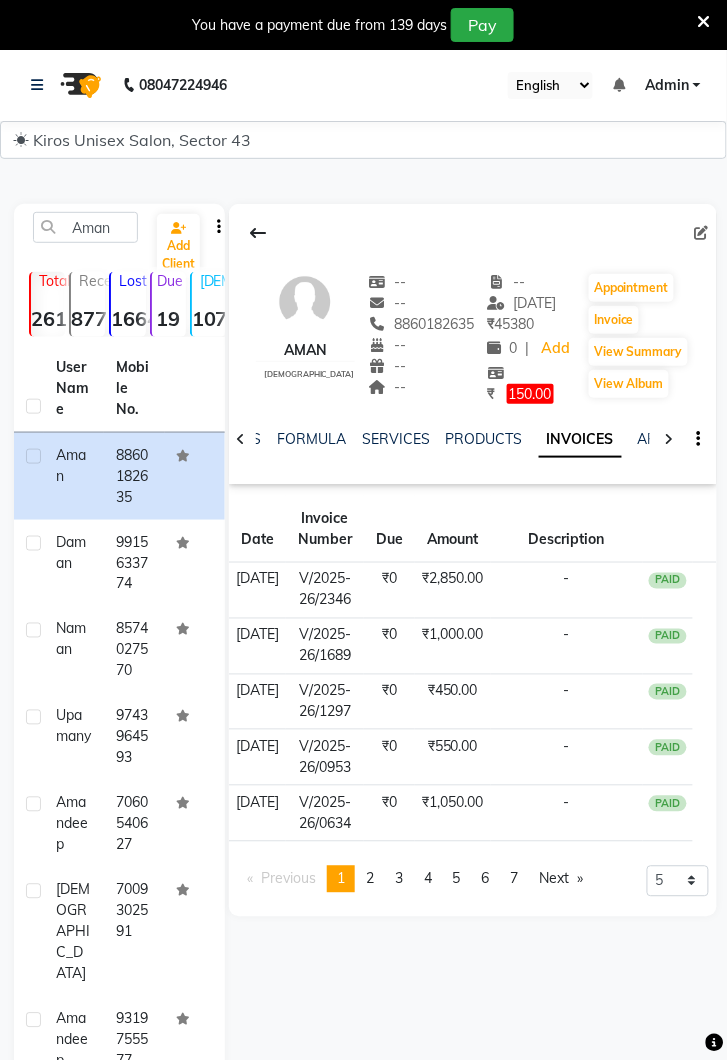 click on "₹1,000.00" 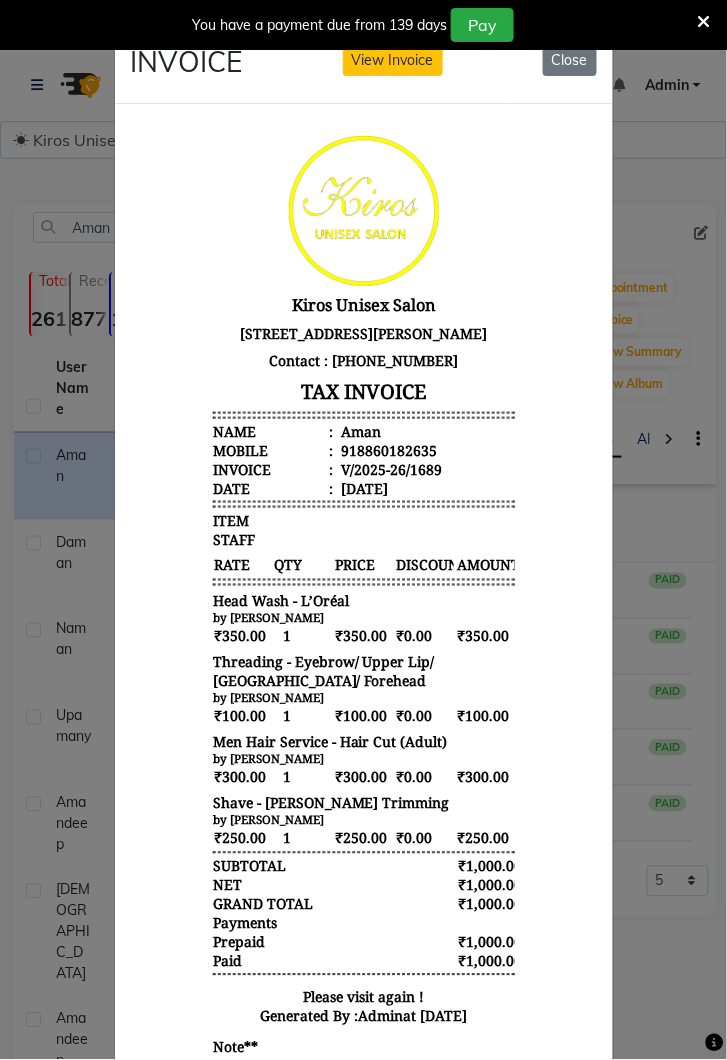 scroll, scrollTop: 15, scrollLeft: 0, axis: vertical 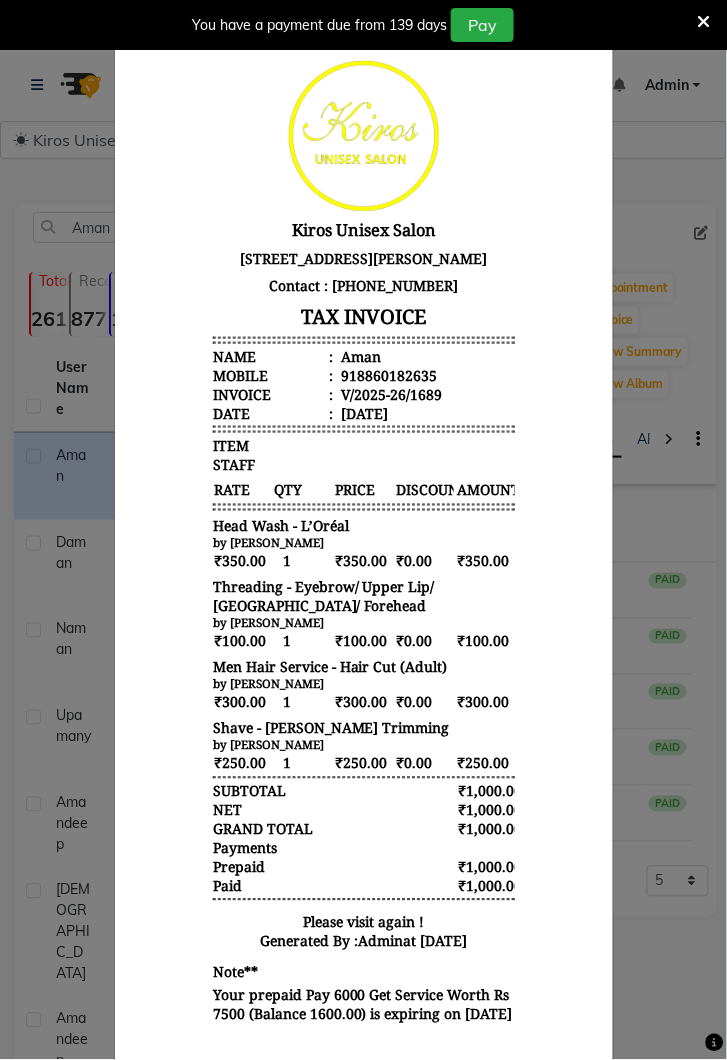 click on "INVOICE View Invoice Close" 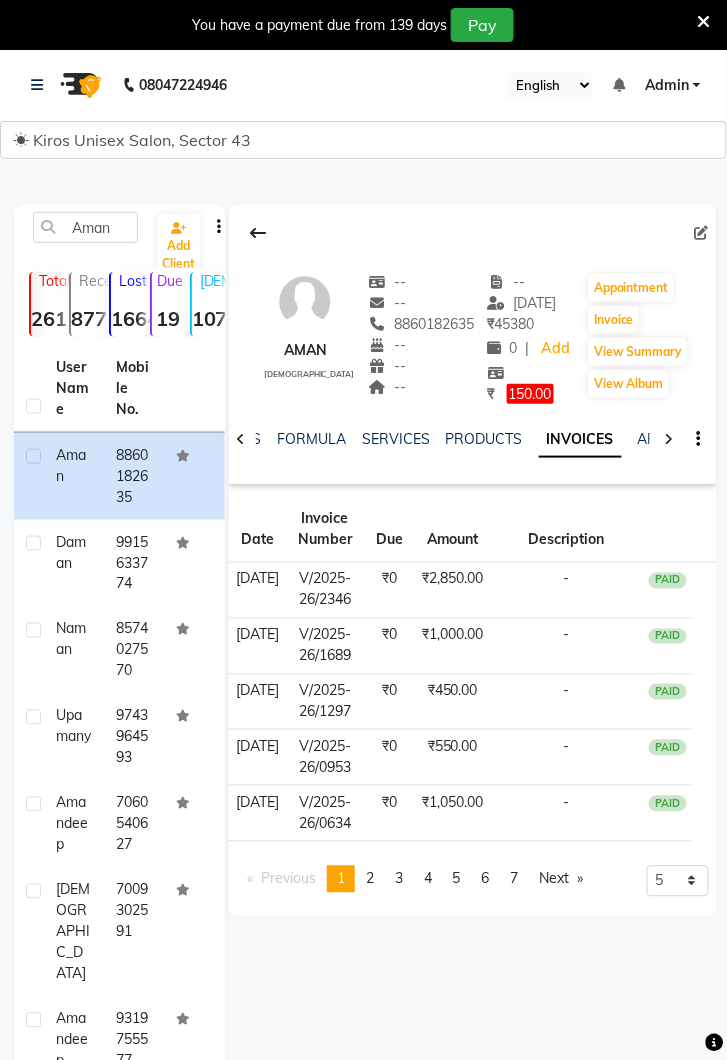 click on "₹2,850.00" 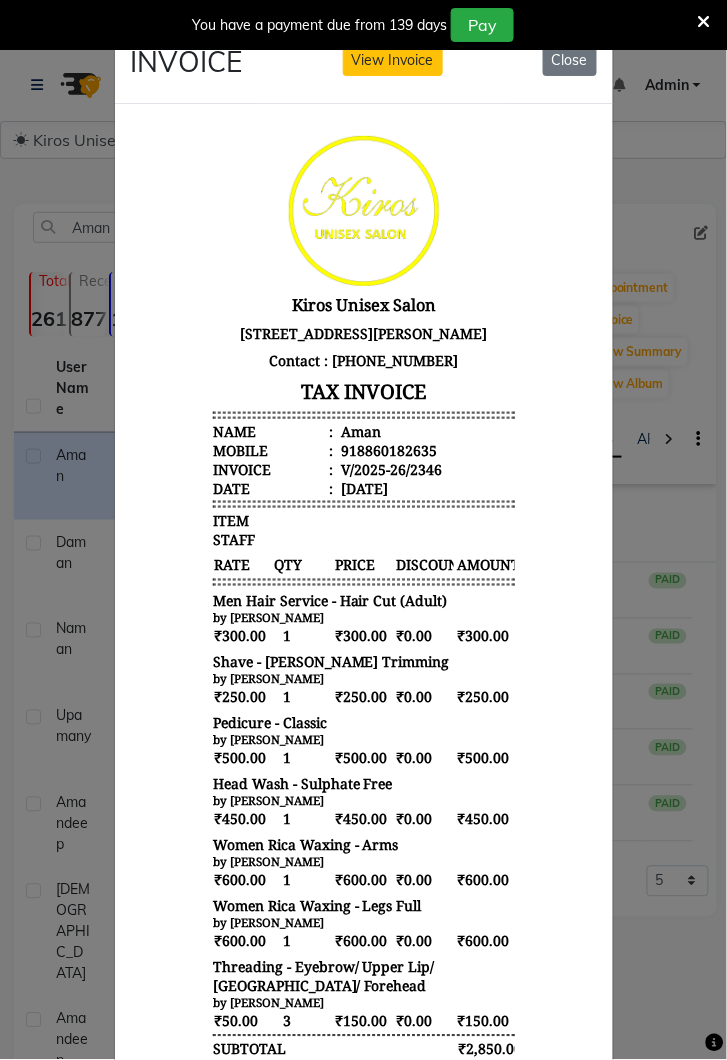scroll, scrollTop: 16, scrollLeft: 0, axis: vertical 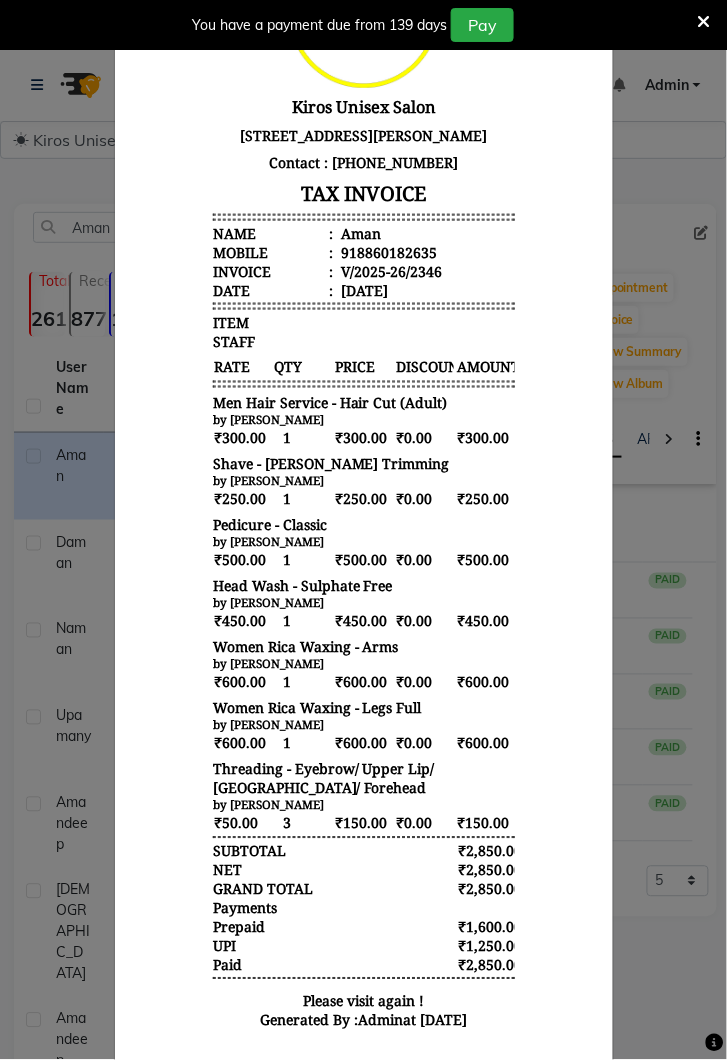 click on "INVOICE View Invoice Close" 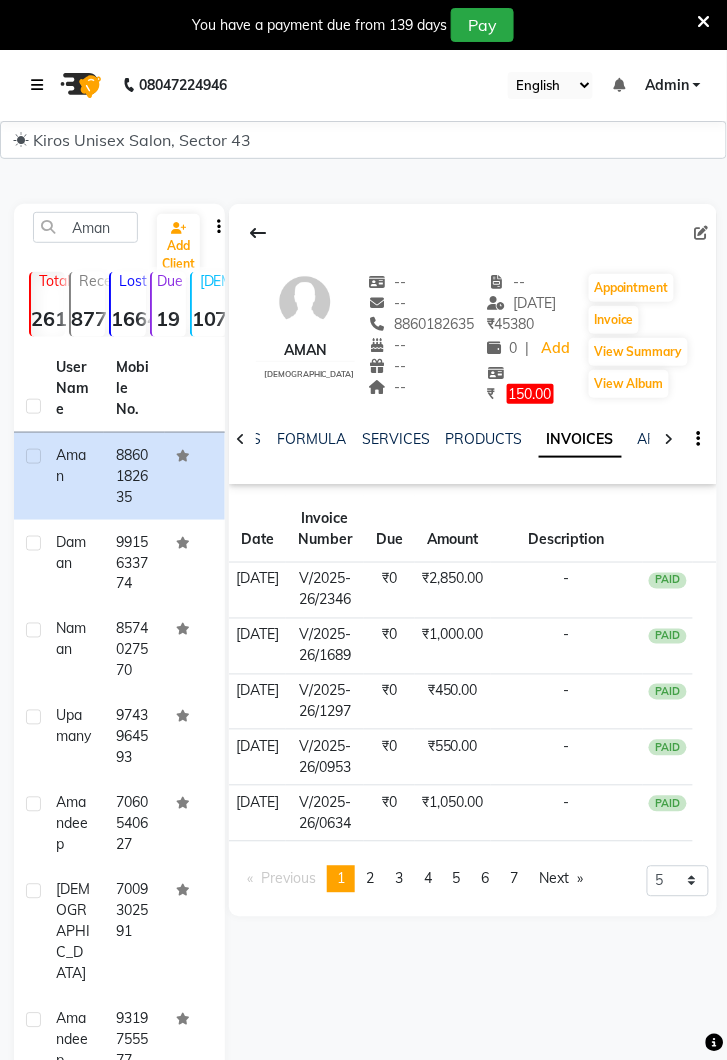 click at bounding box center [37, 85] 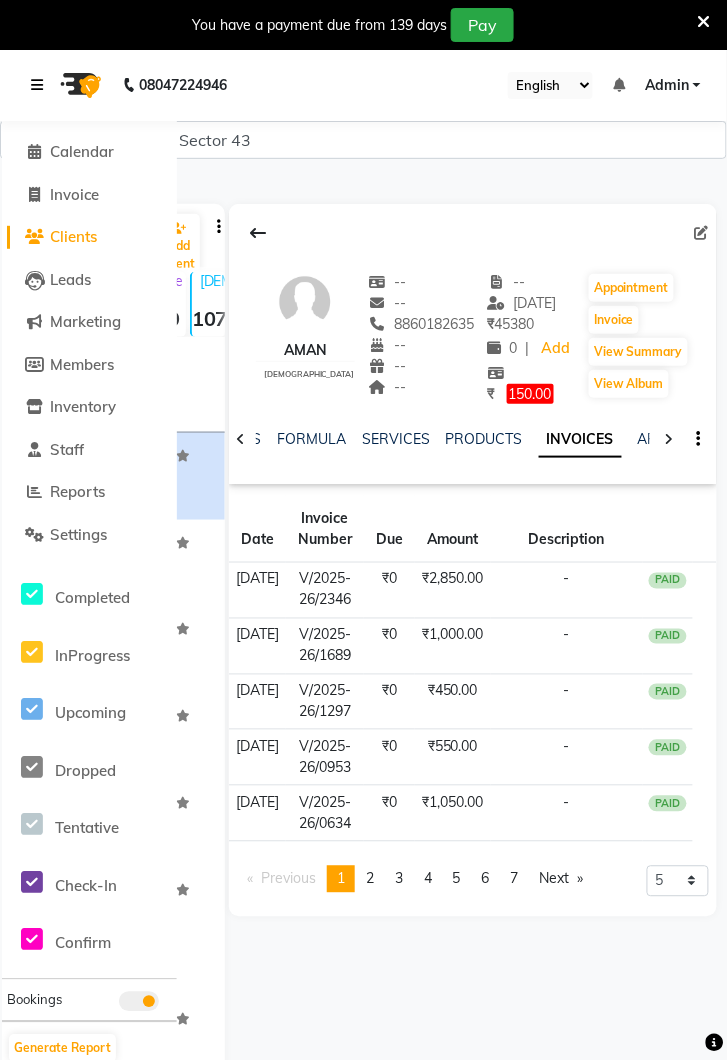 click at bounding box center [41, 85] 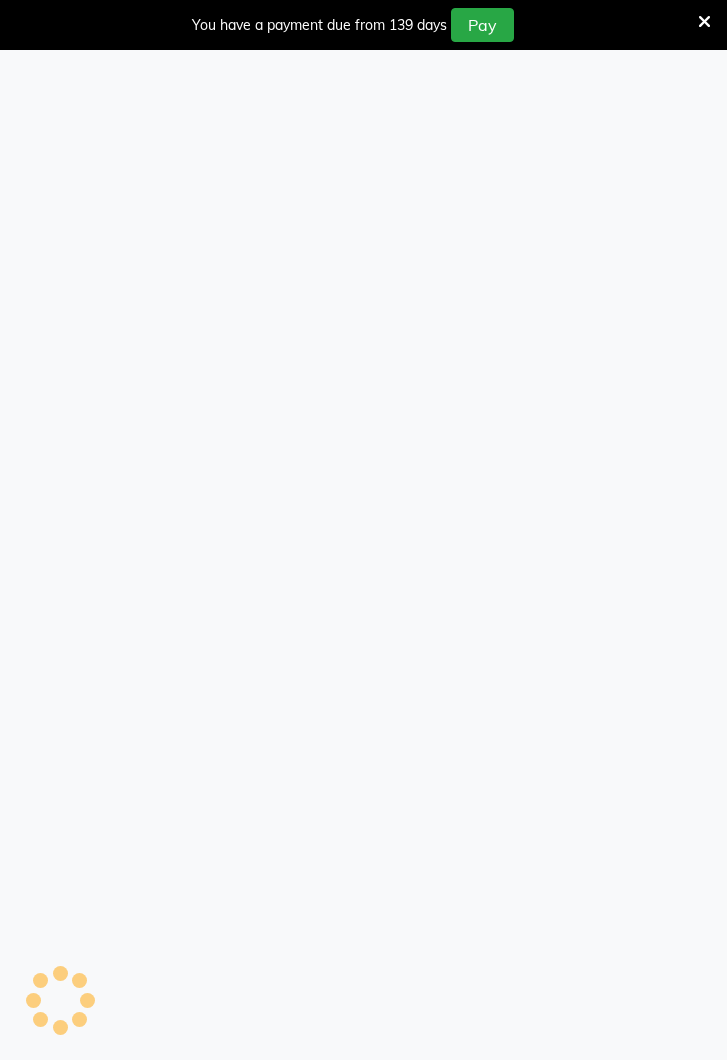 scroll, scrollTop: 0, scrollLeft: 0, axis: both 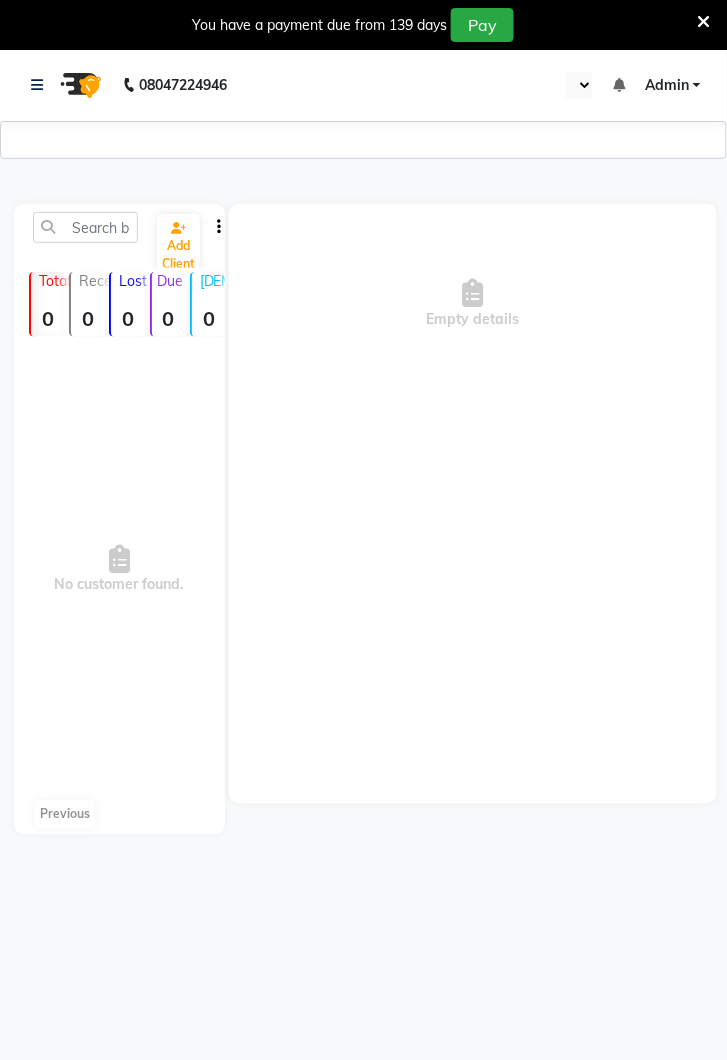 select on "2450" 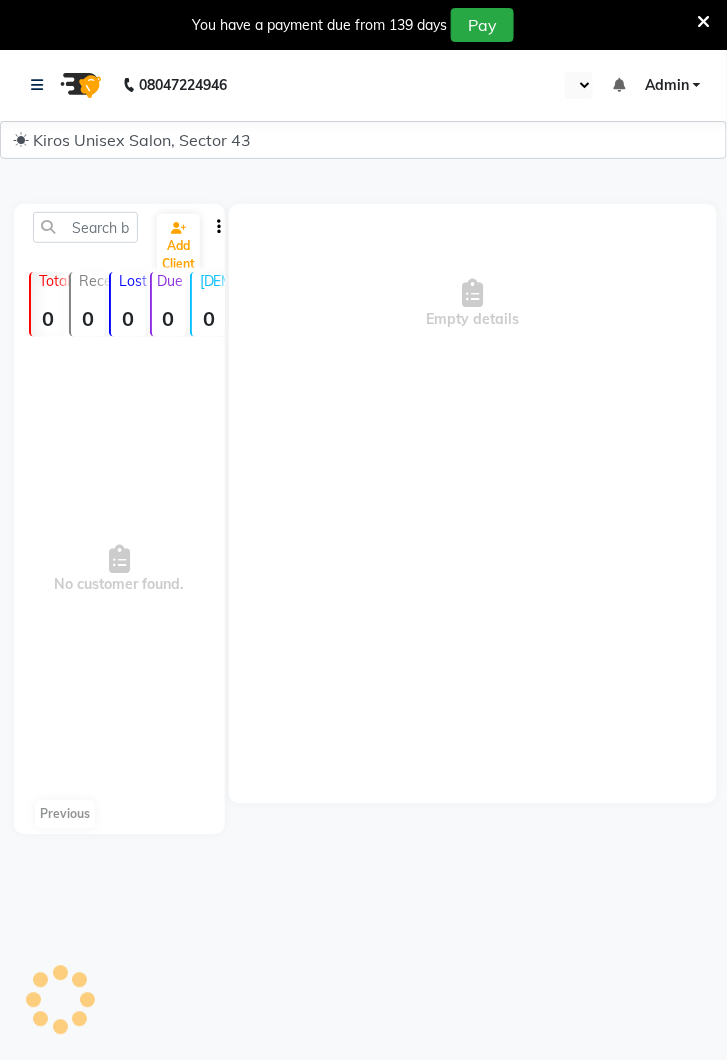 select on "en" 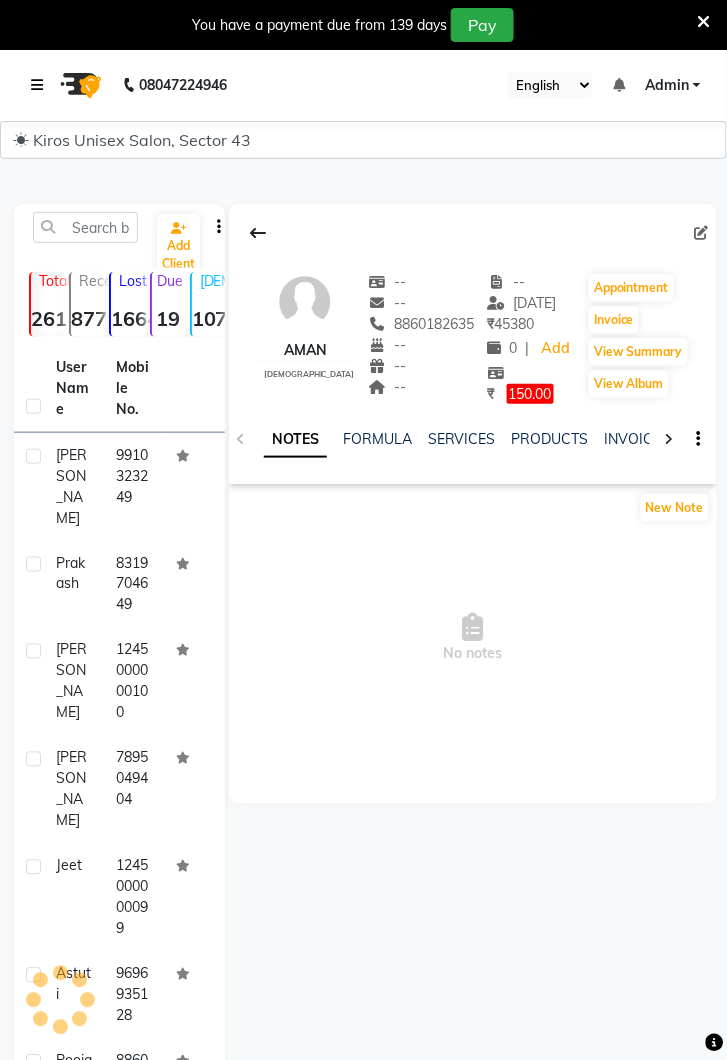 click at bounding box center [41, 85] 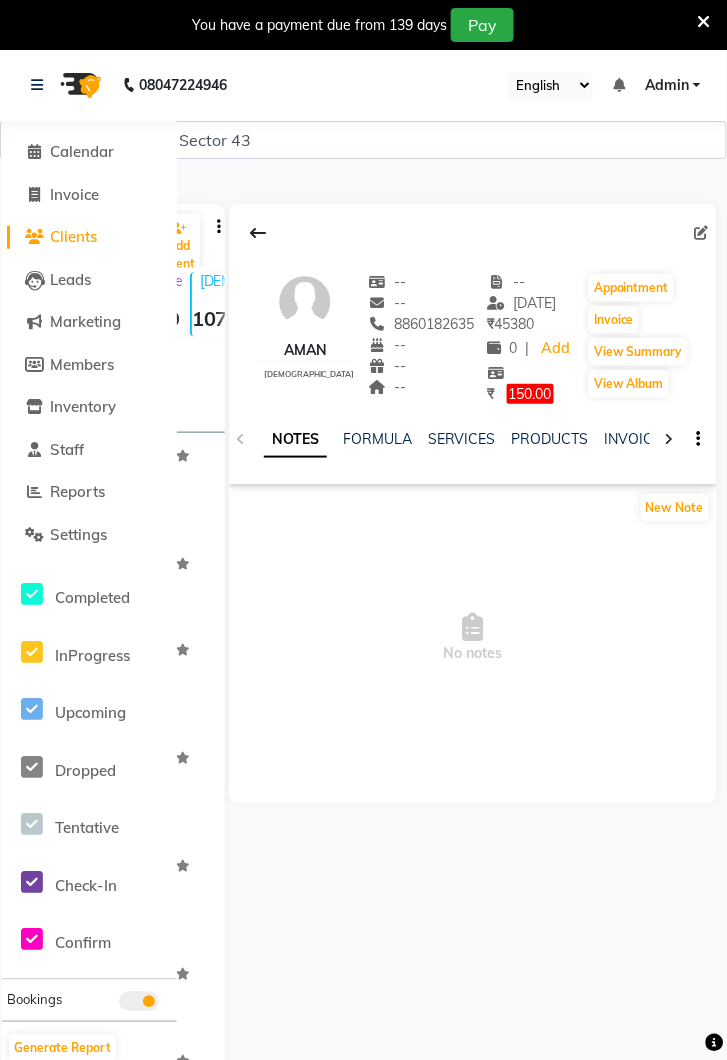 click on "Clients" 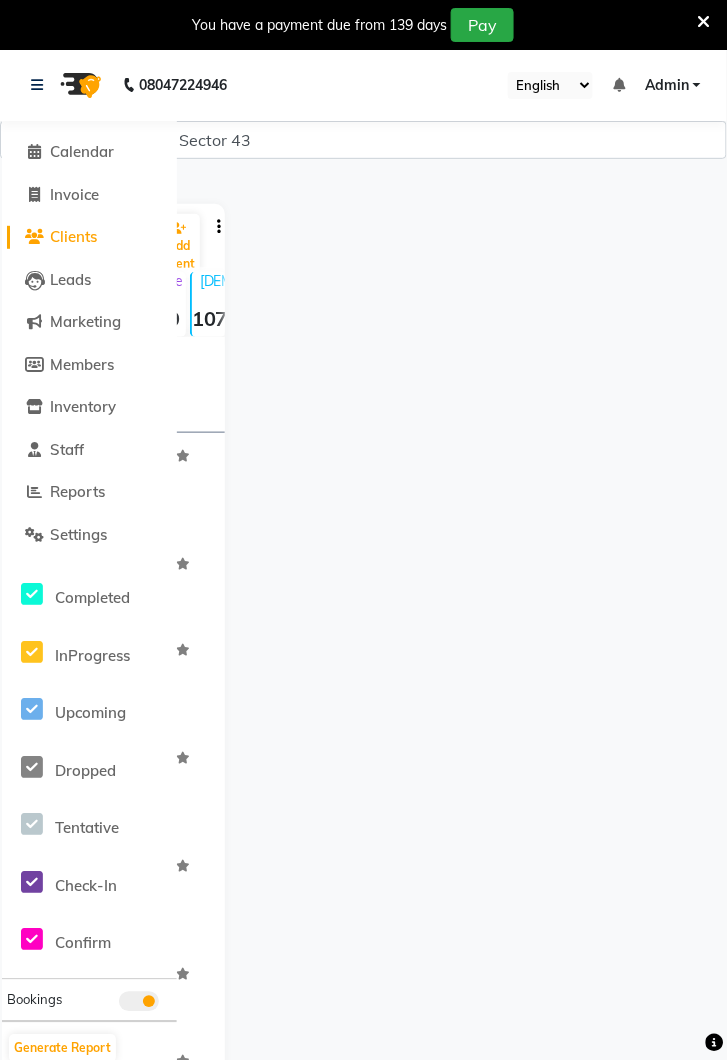 click on "Clients" 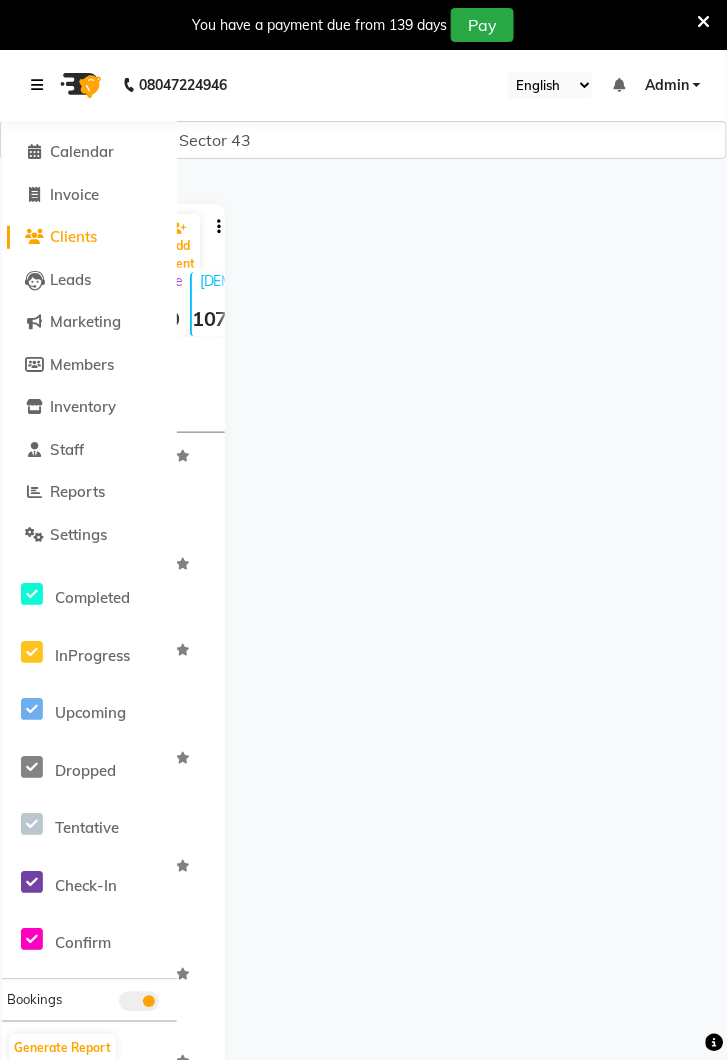 click at bounding box center (37, 85) 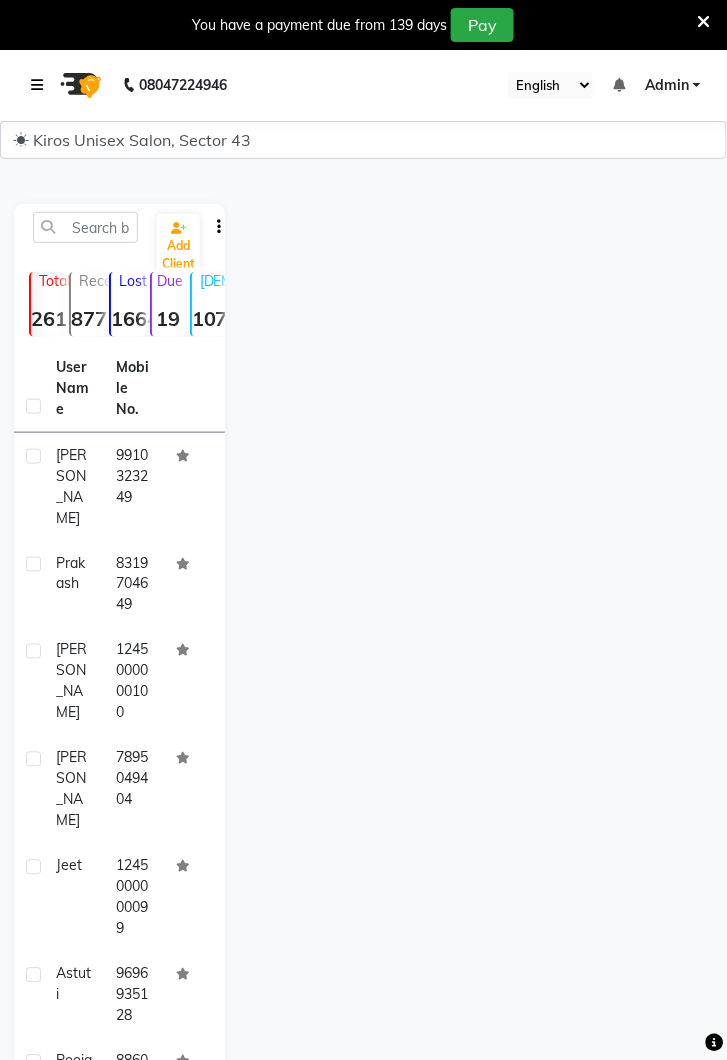 click at bounding box center [41, 85] 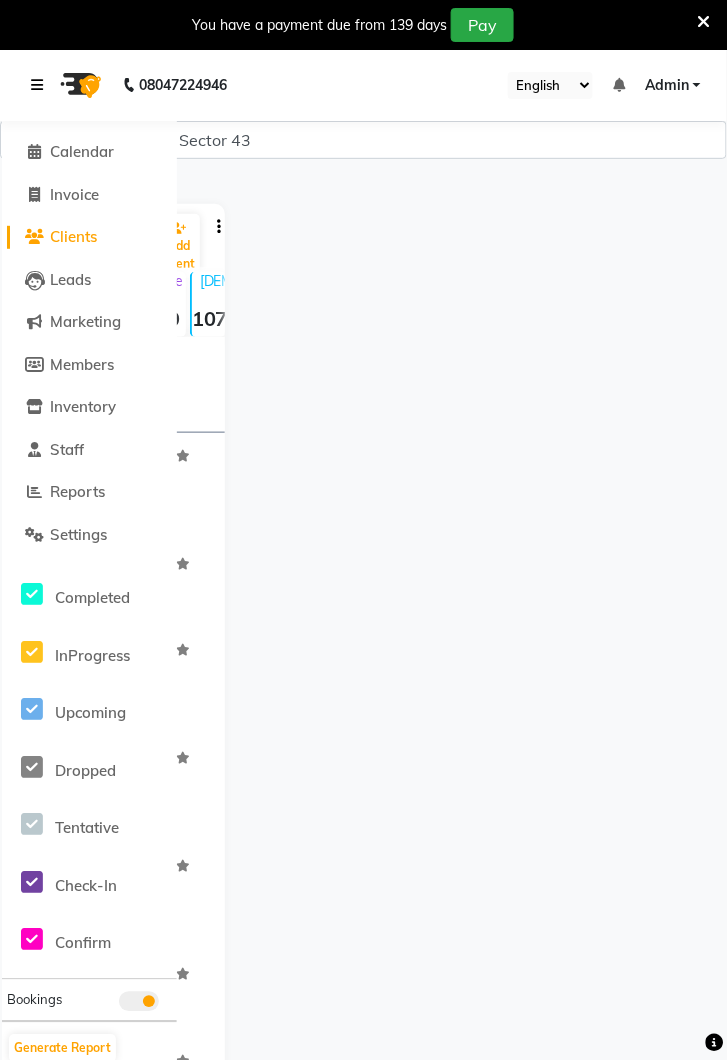 click at bounding box center [41, 85] 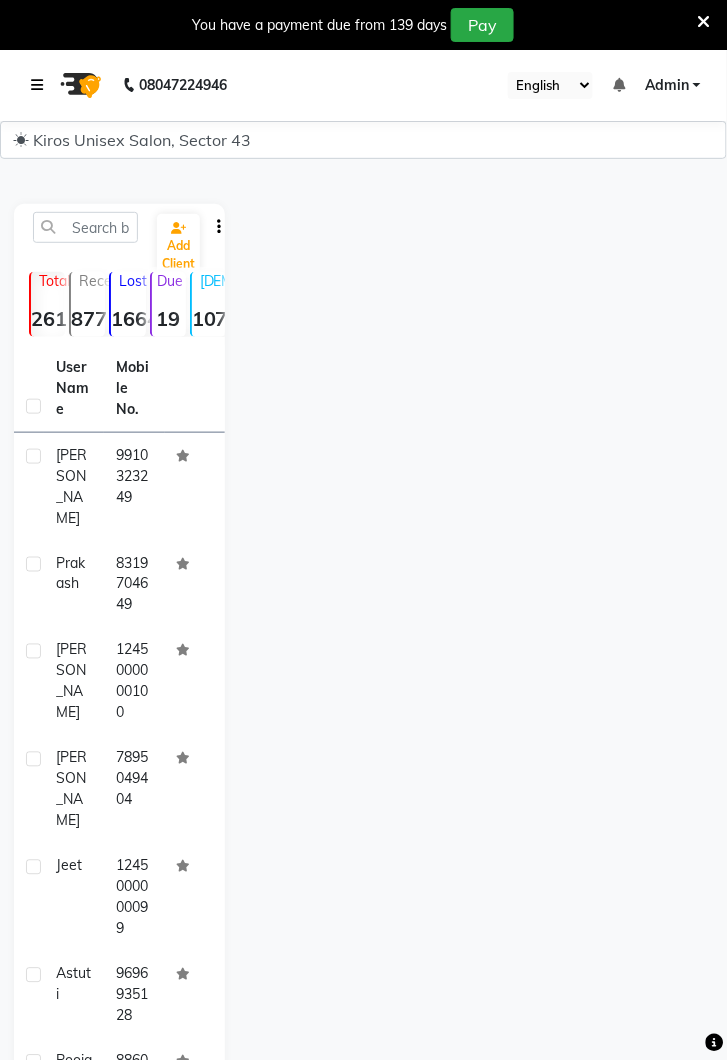 click at bounding box center [37, 85] 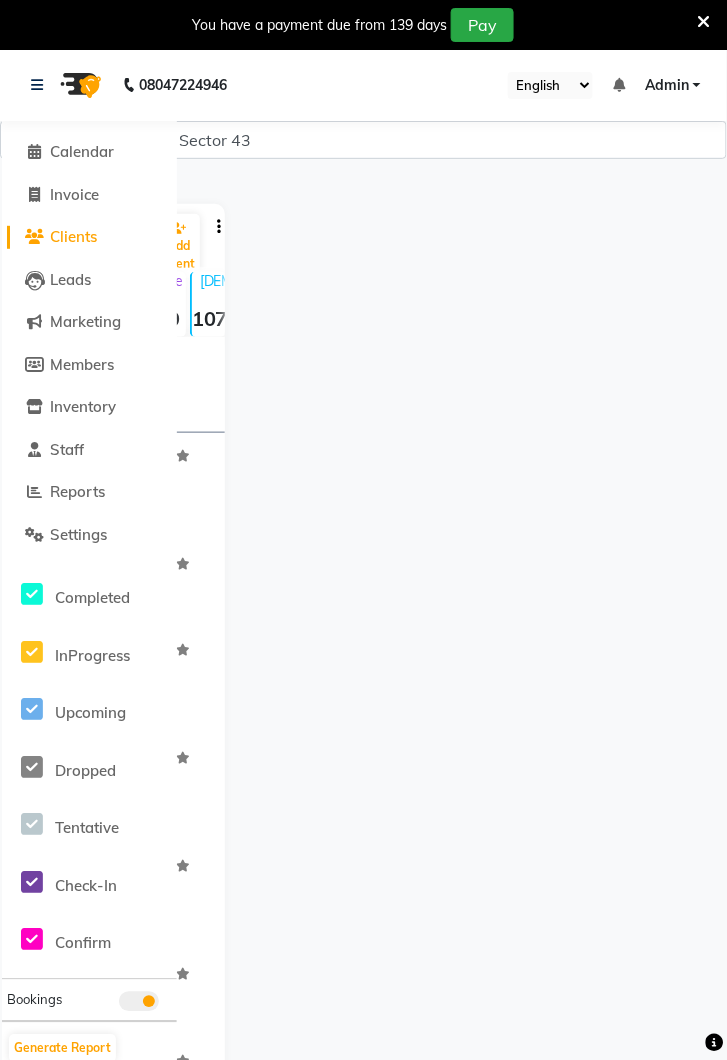 click on "Clients" 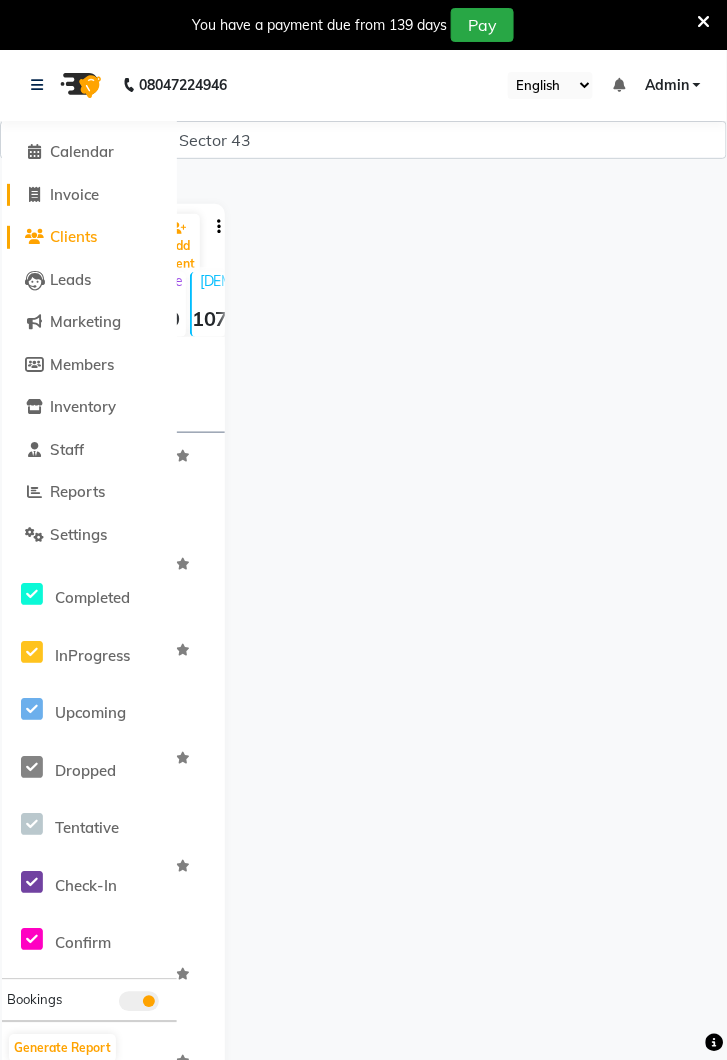 click on "Invoice" 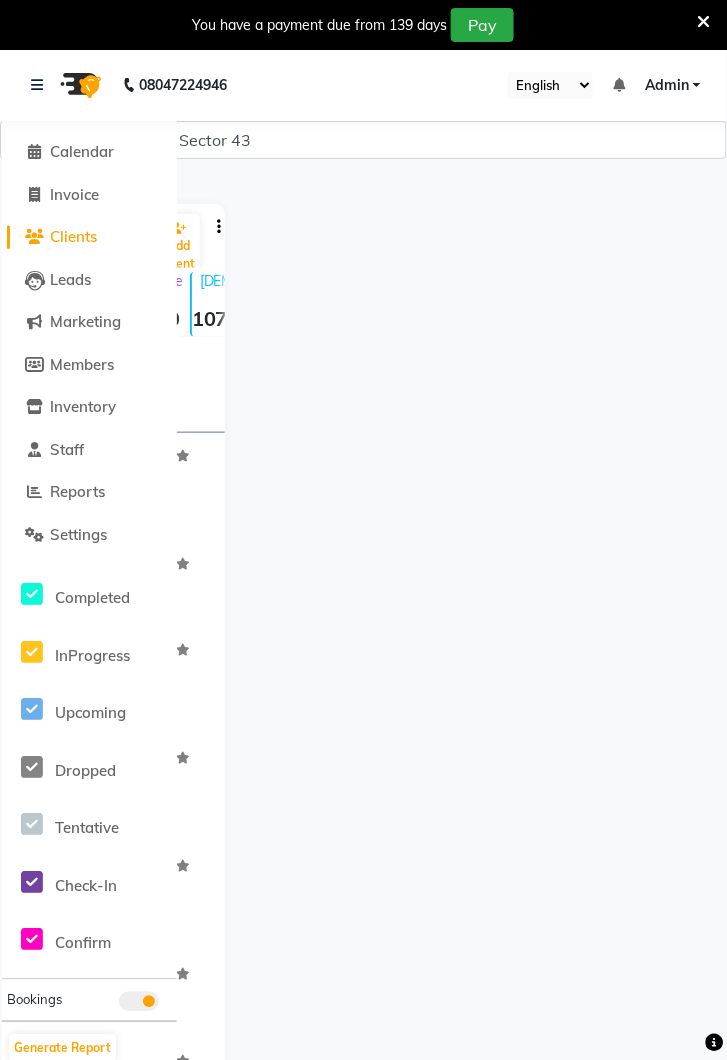 select on "service" 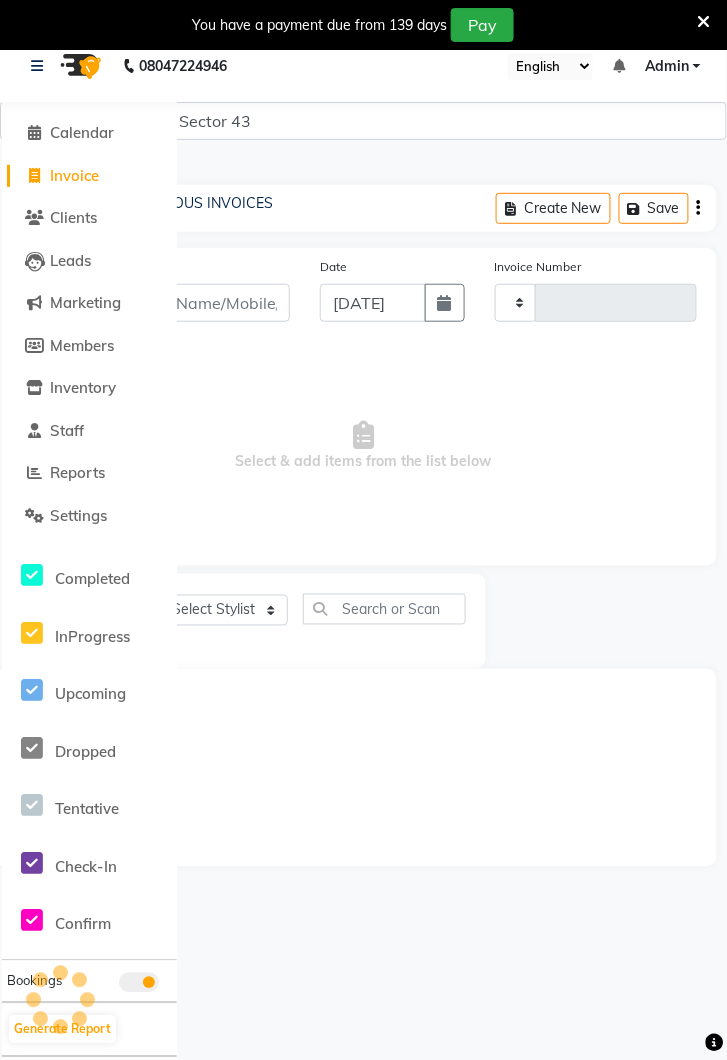 scroll, scrollTop: 49, scrollLeft: 0, axis: vertical 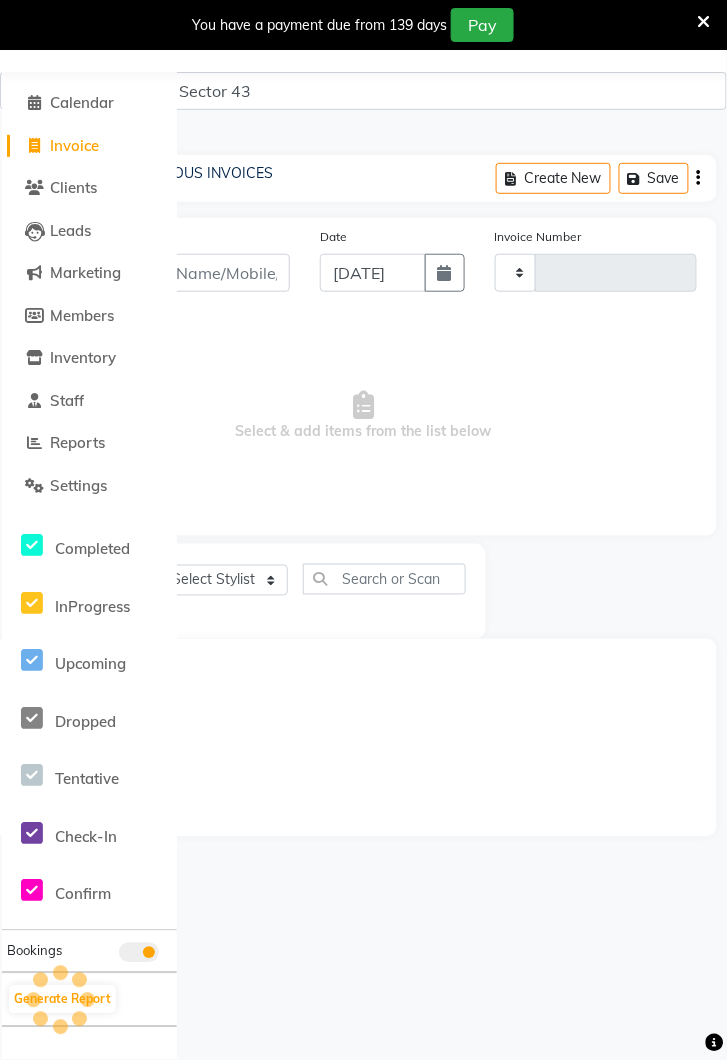 type on "2785" 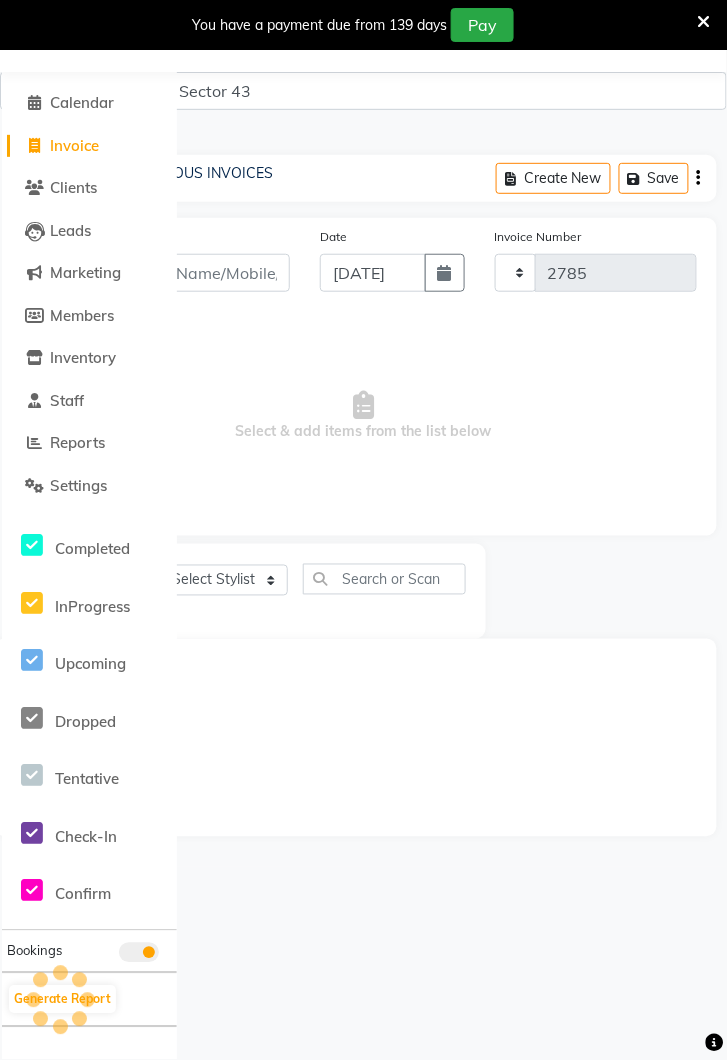 select on "5694" 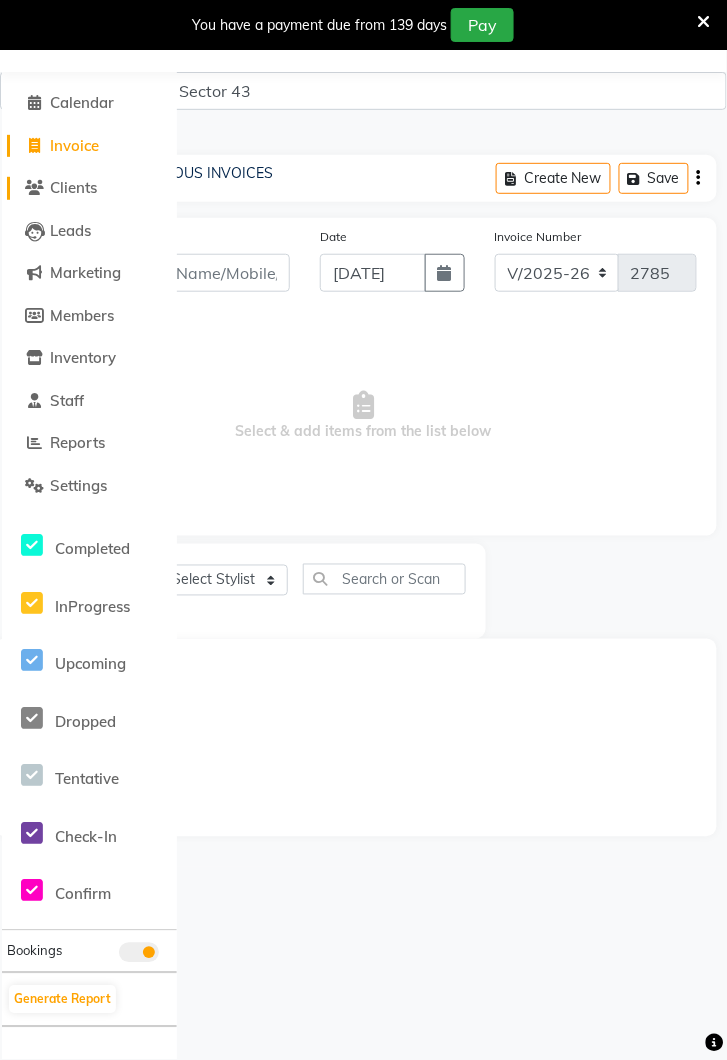 click on "Clients" 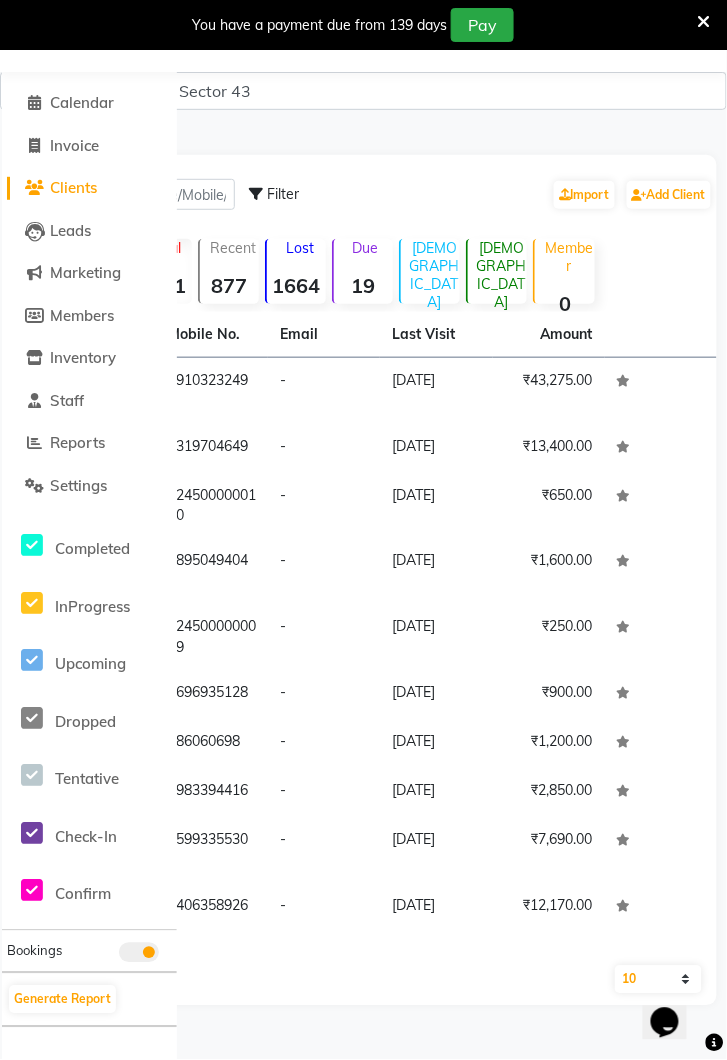 scroll, scrollTop: 0, scrollLeft: 0, axis: both 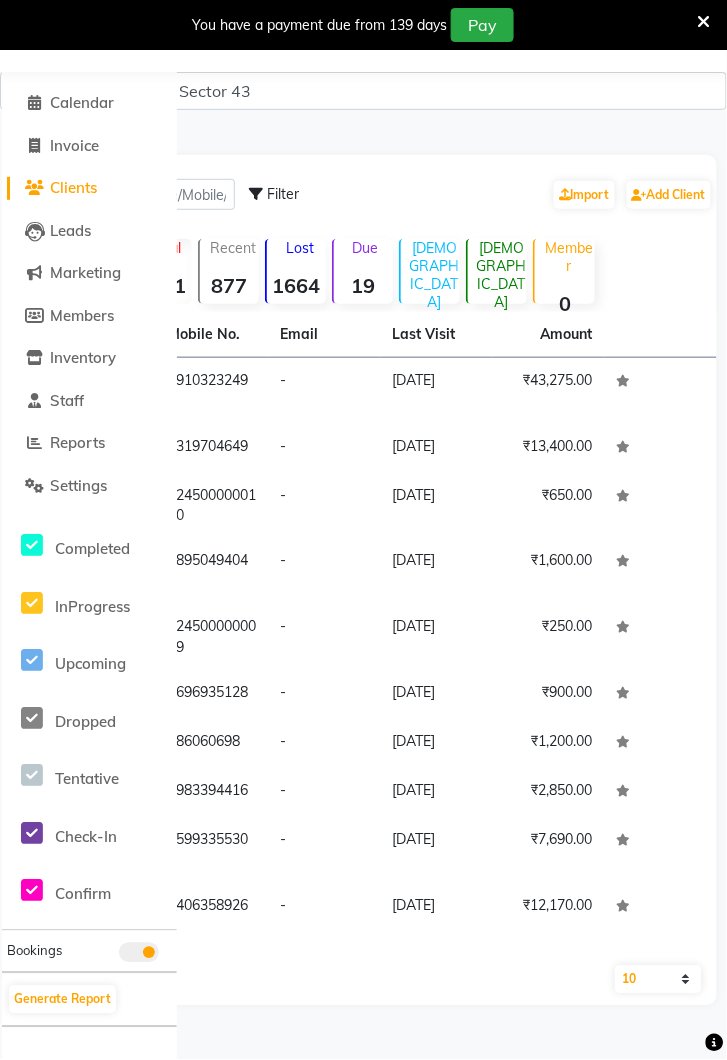 select on "service" 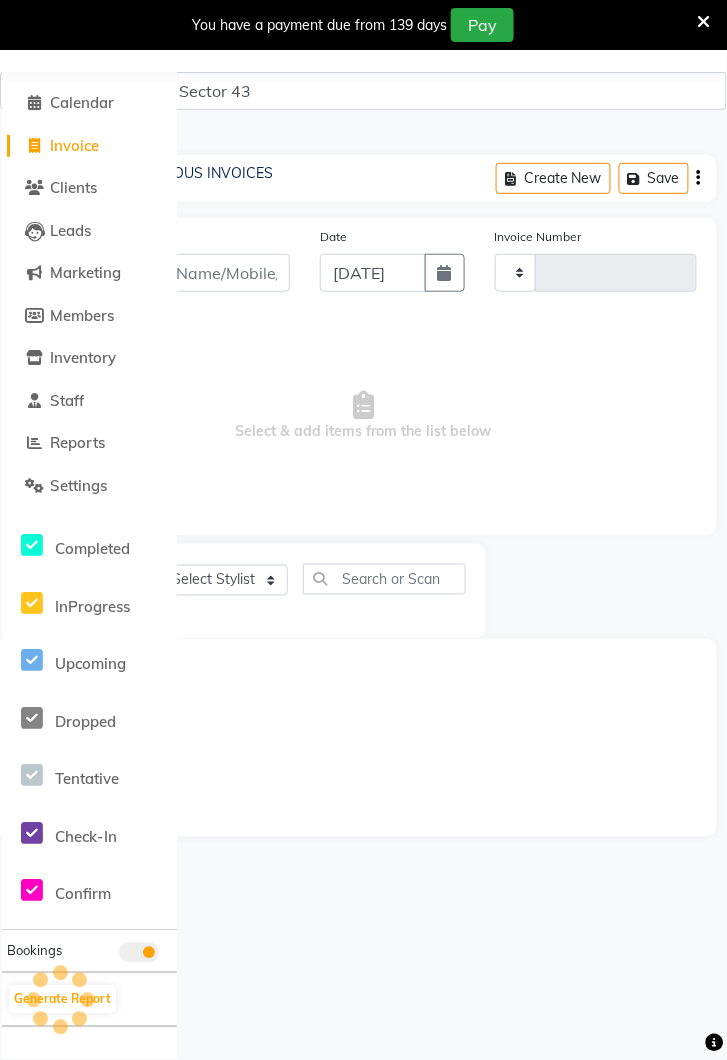 type on "2785" 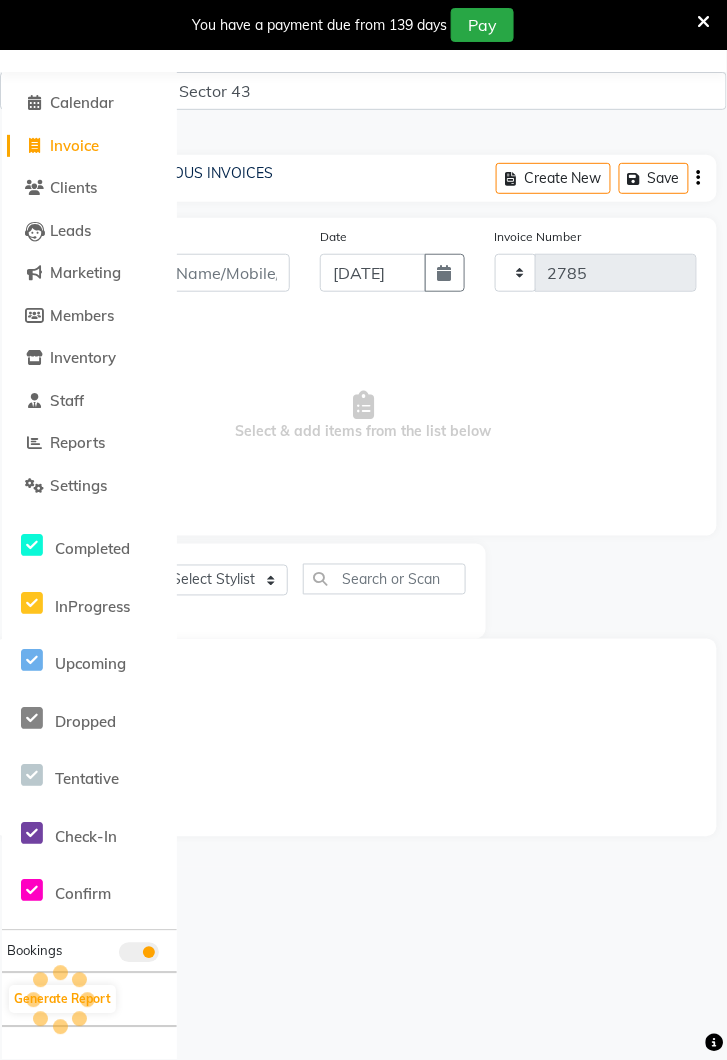 select on "5694" 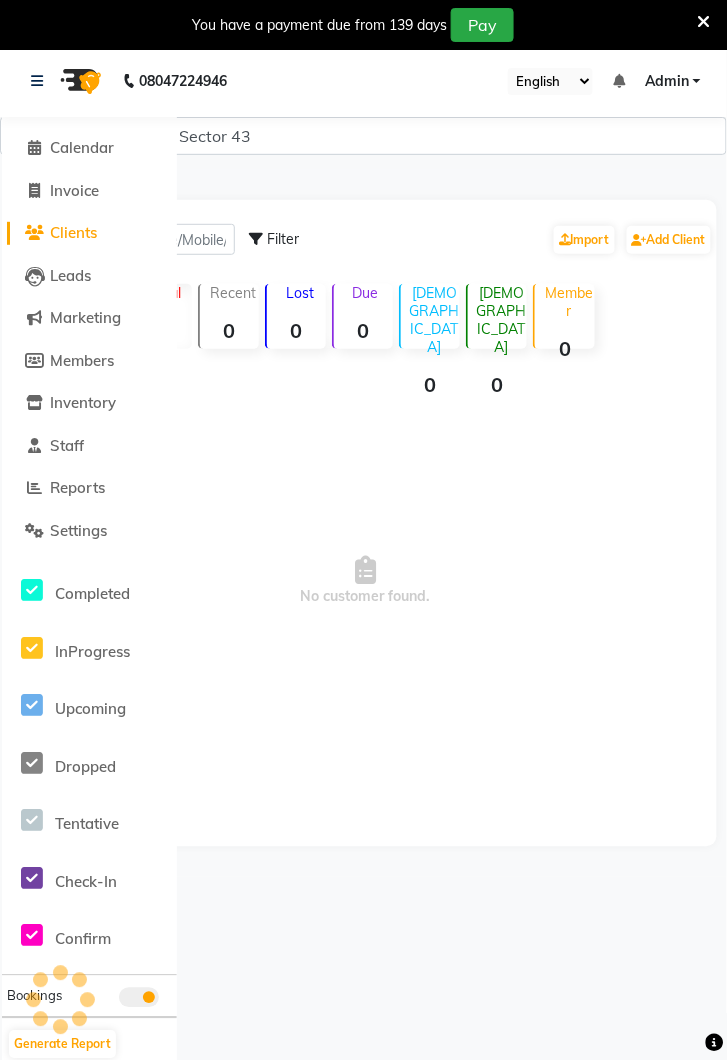 scroll, scrollTop: 0, scrollLeft: 0, axis: both 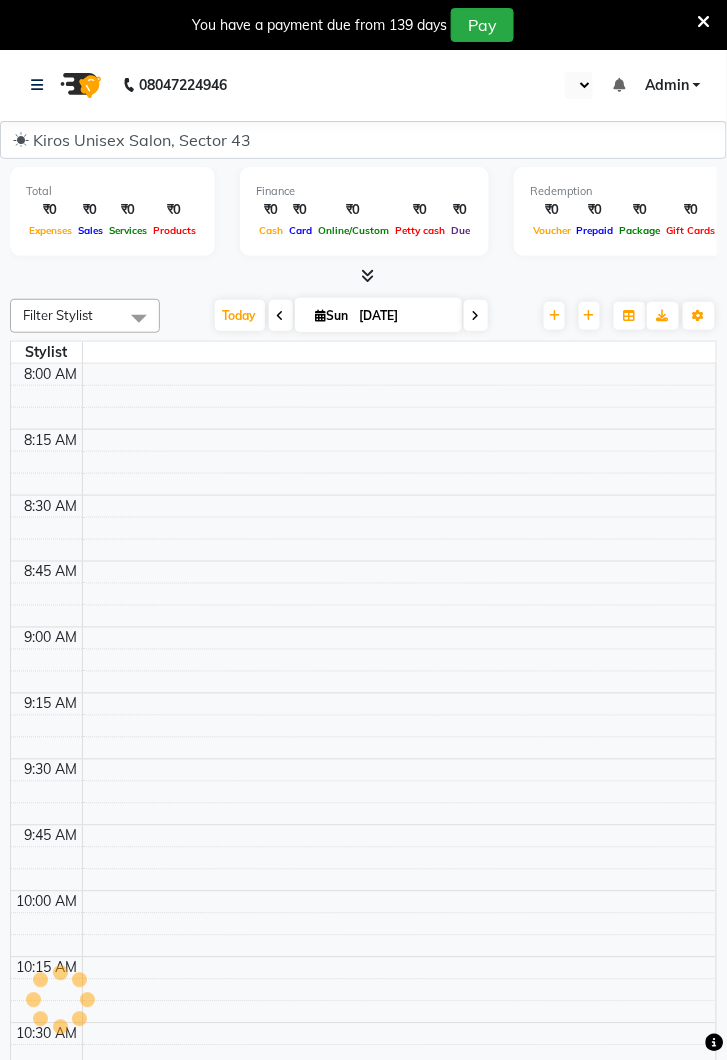 select on "en" 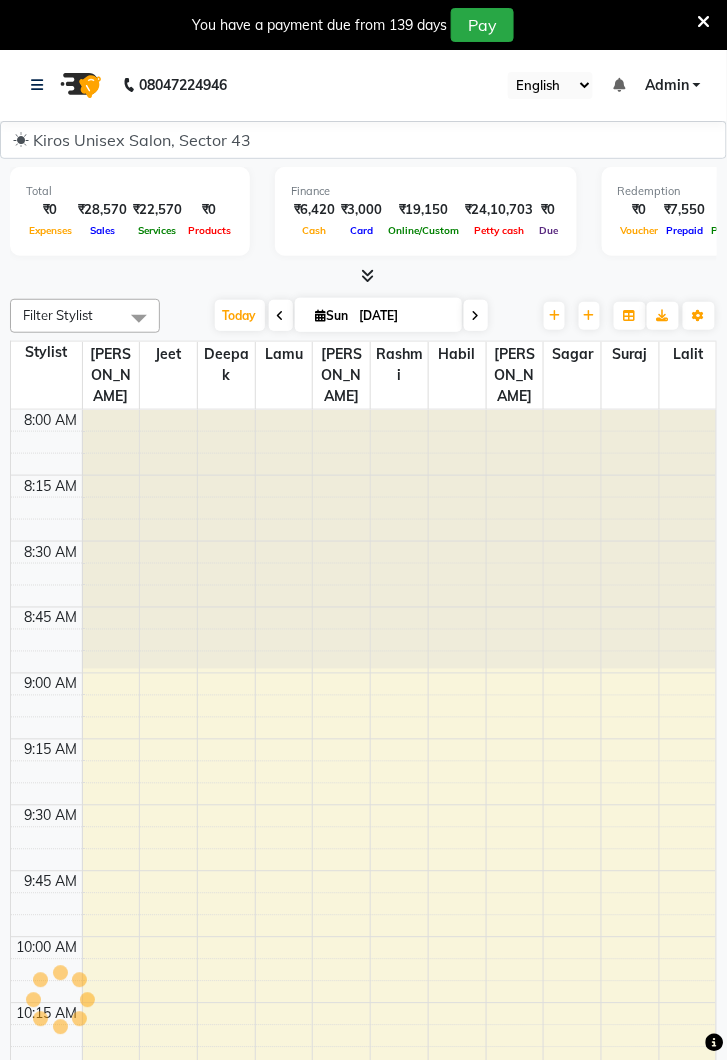 scroll, scrollTop: 0, scrollLeft: 0, axis: both 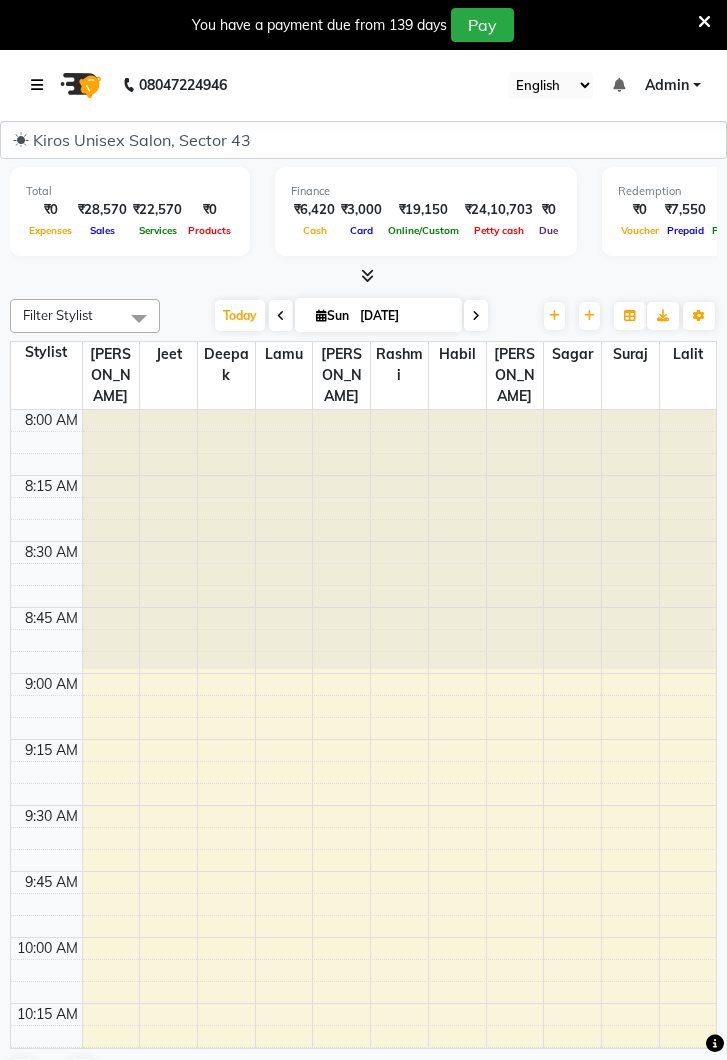 click at bounding box center (41, 85) 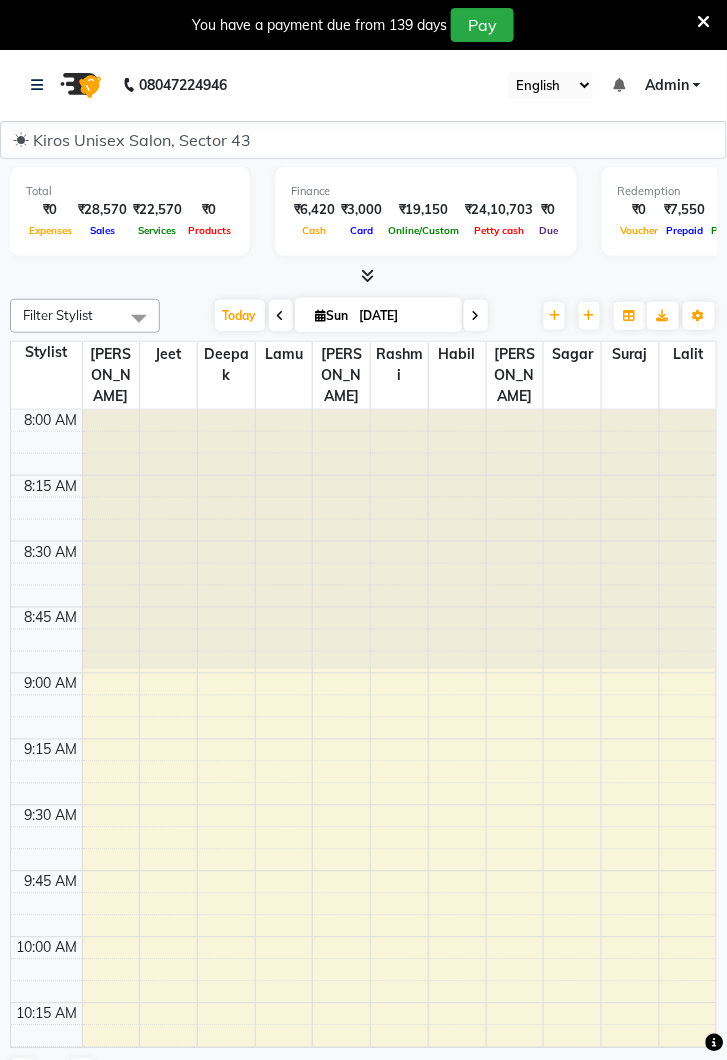 click on "Invoice" 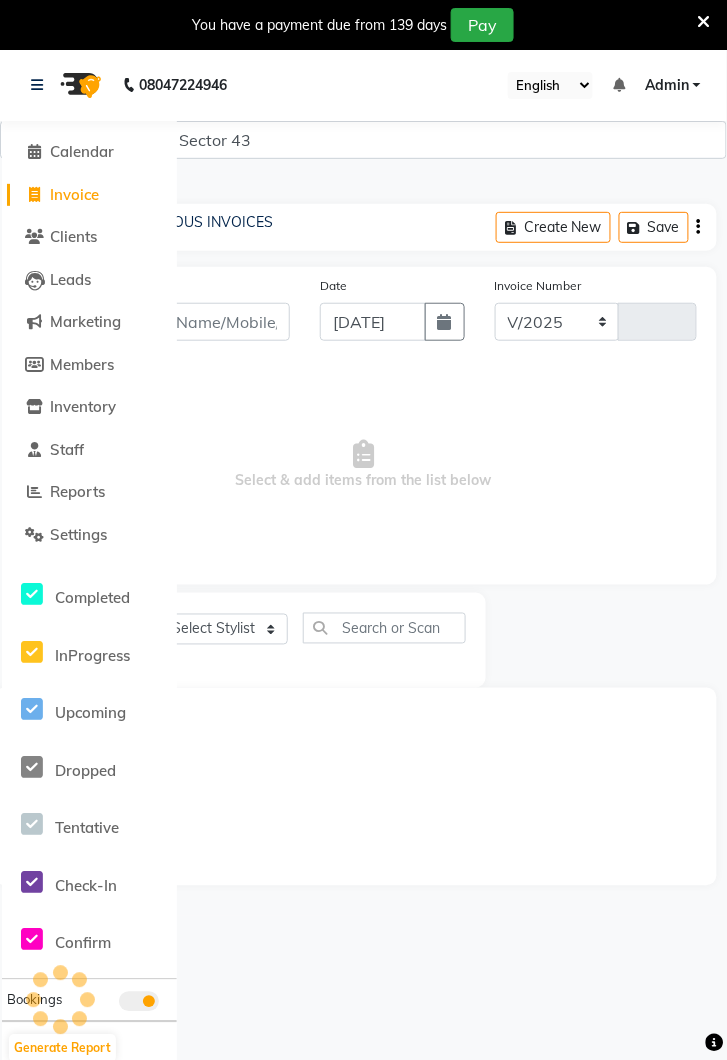 select on "5694" 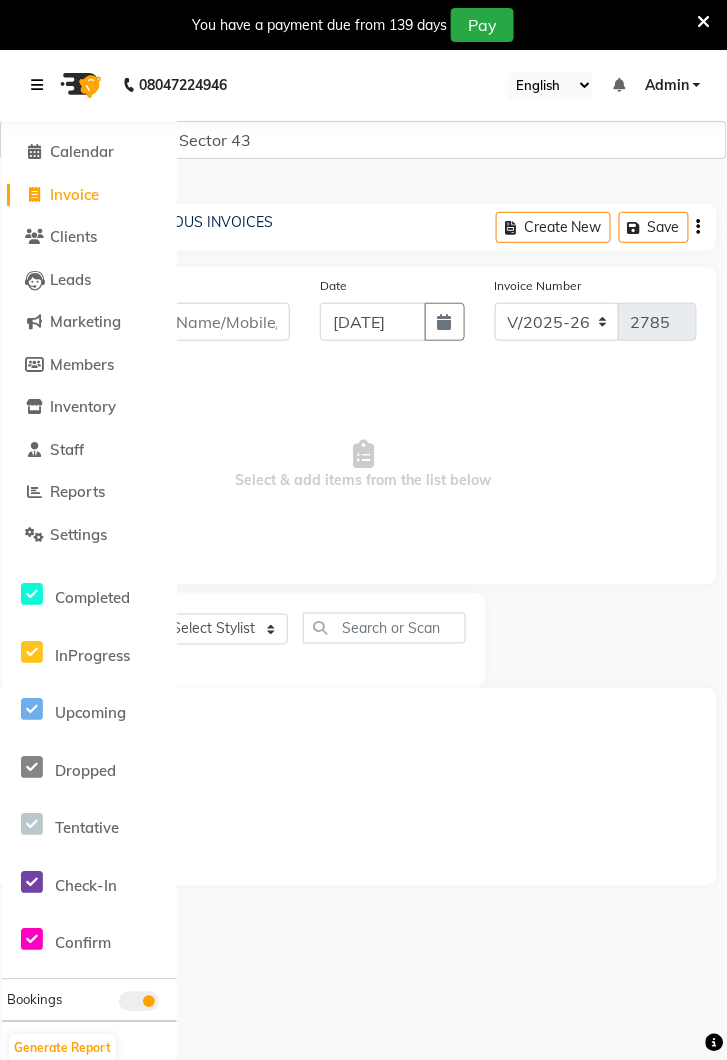 click at bounding box center [41, 85] 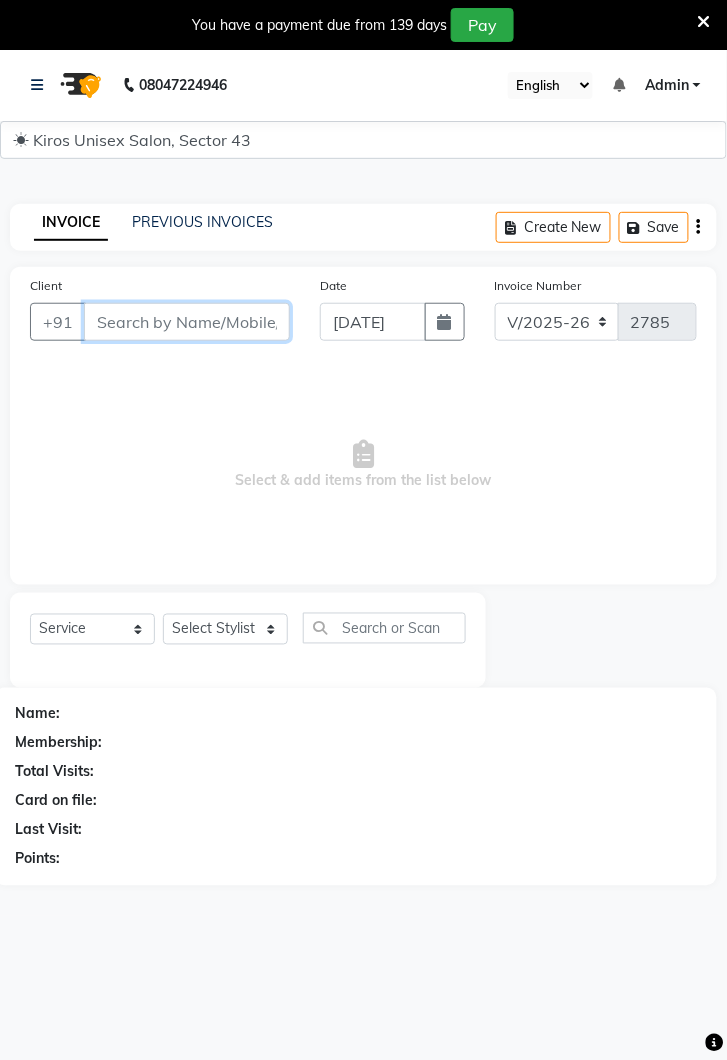 click on "Client" at bounding box center (187, 322) 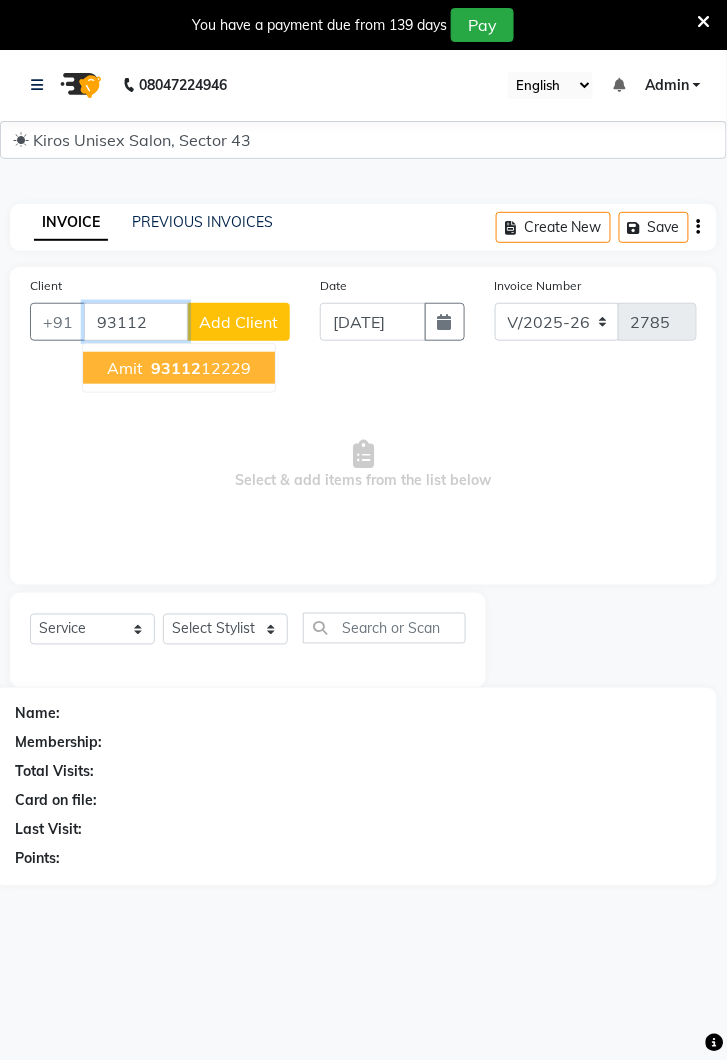 click on "93112 12229" at bounding box center (199, 368) 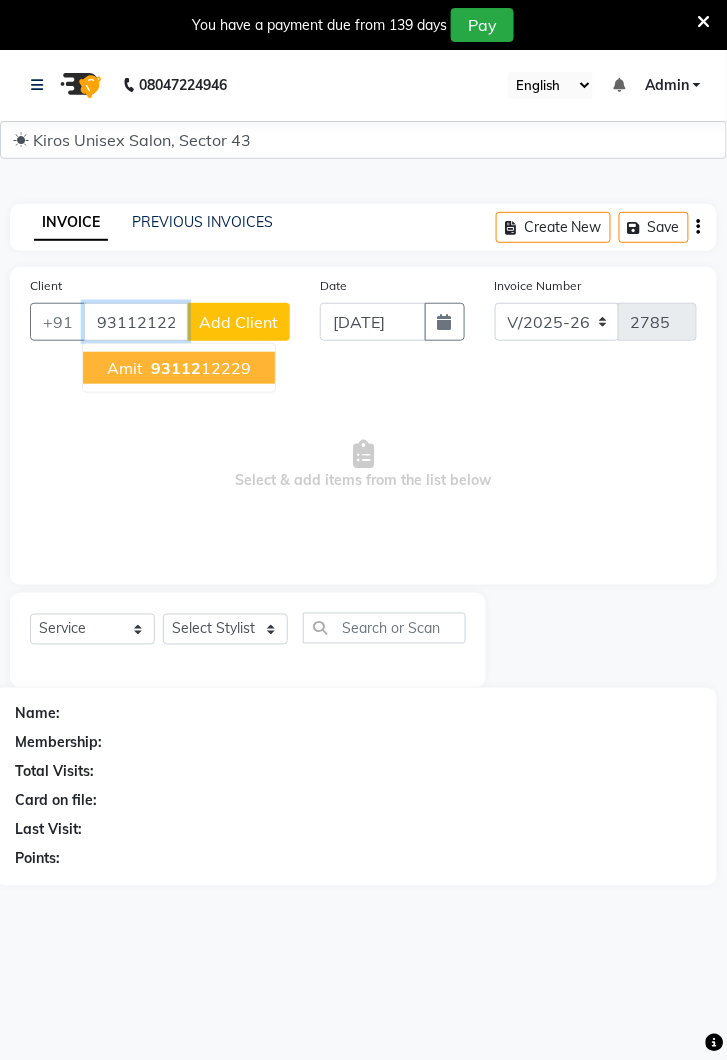 type on "9311212229" 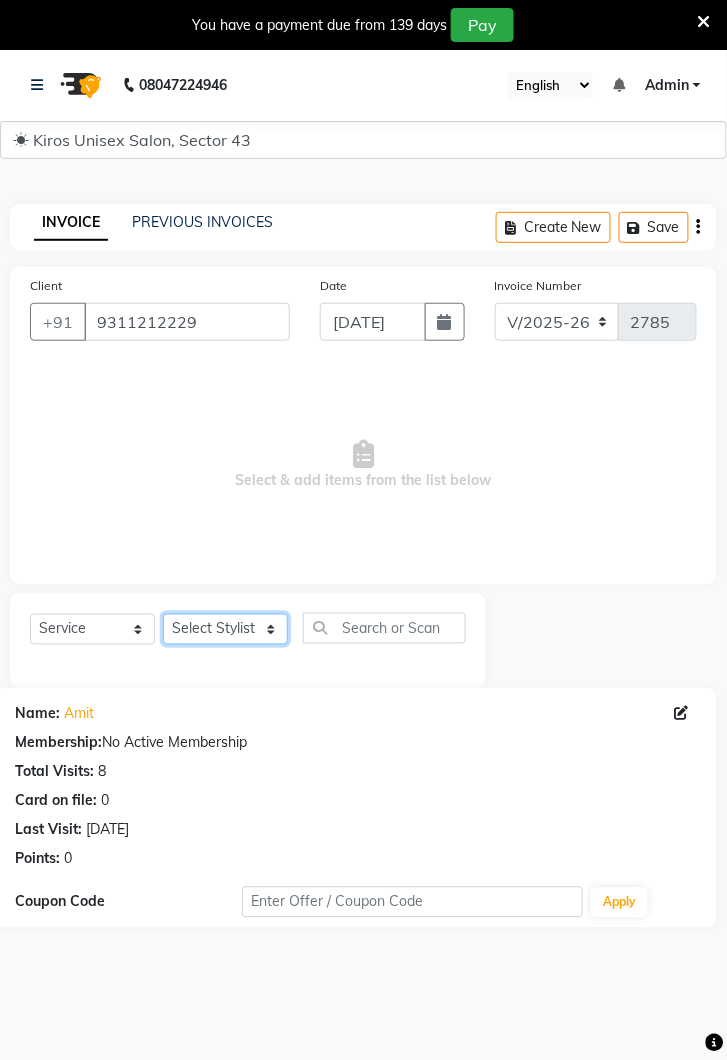 click on "Select Stylist Deepak [PERSON_NAME] [PERSON_NAME] Lamu [PERSON_NAME] [PERSON_NAME] Suraj" 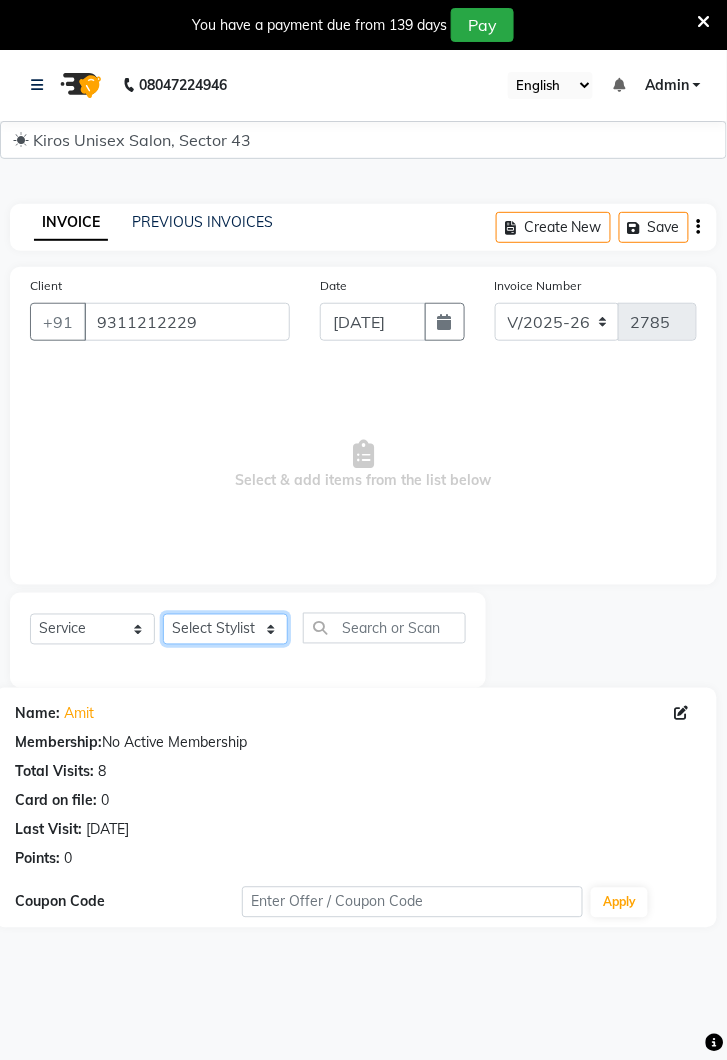 select on "39647" 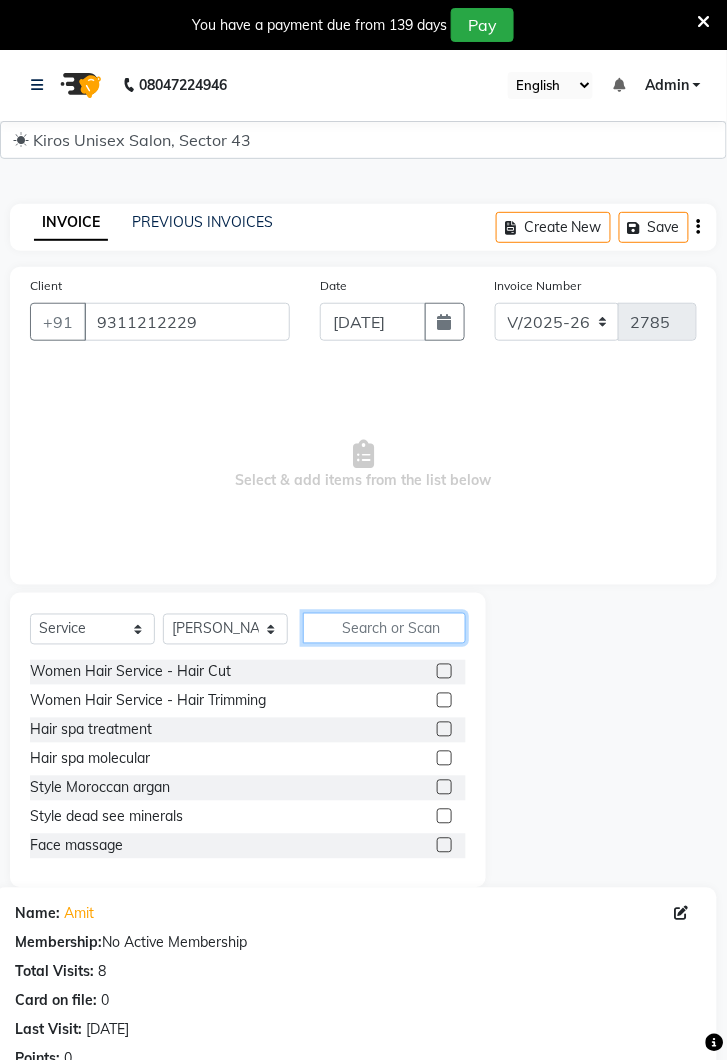 click 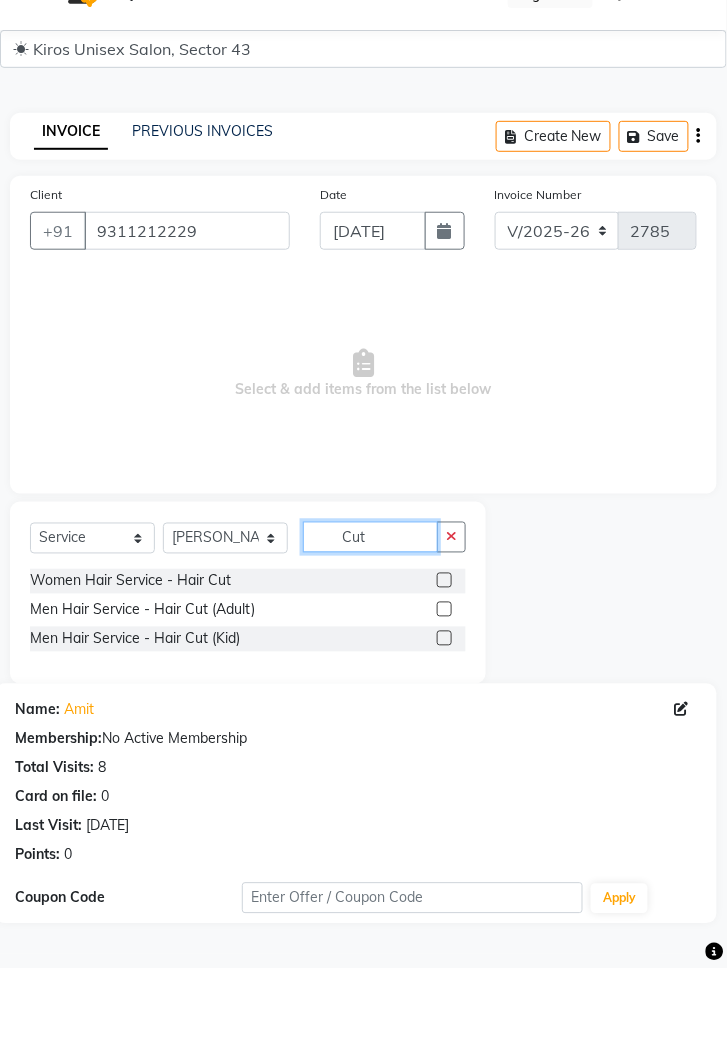 type on "Cut" 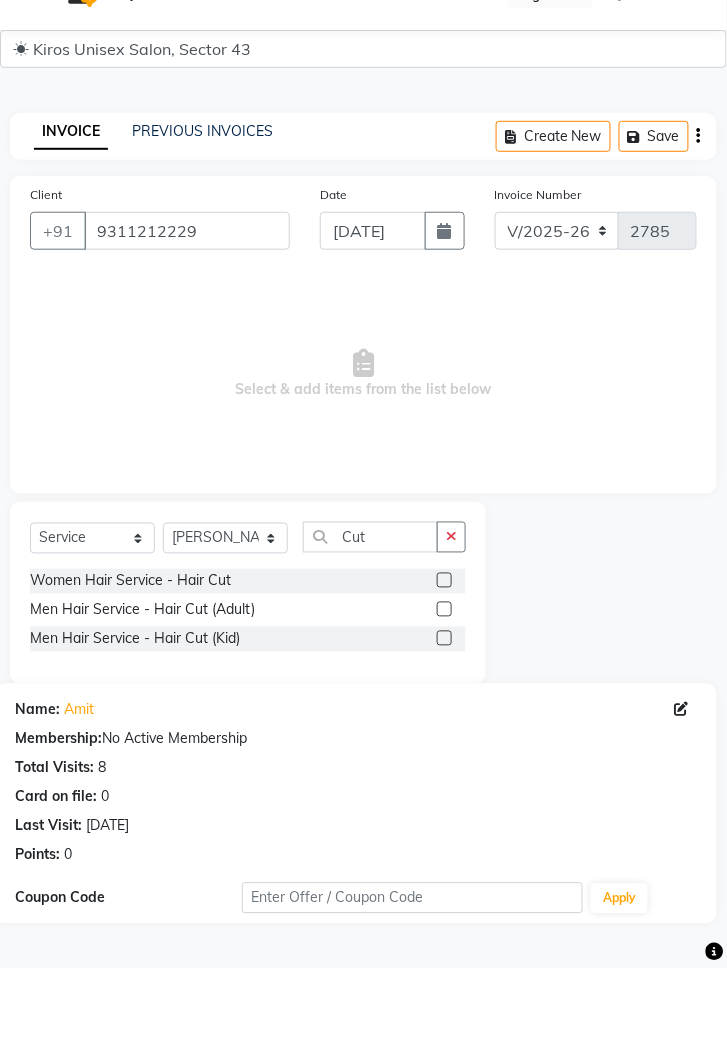 click 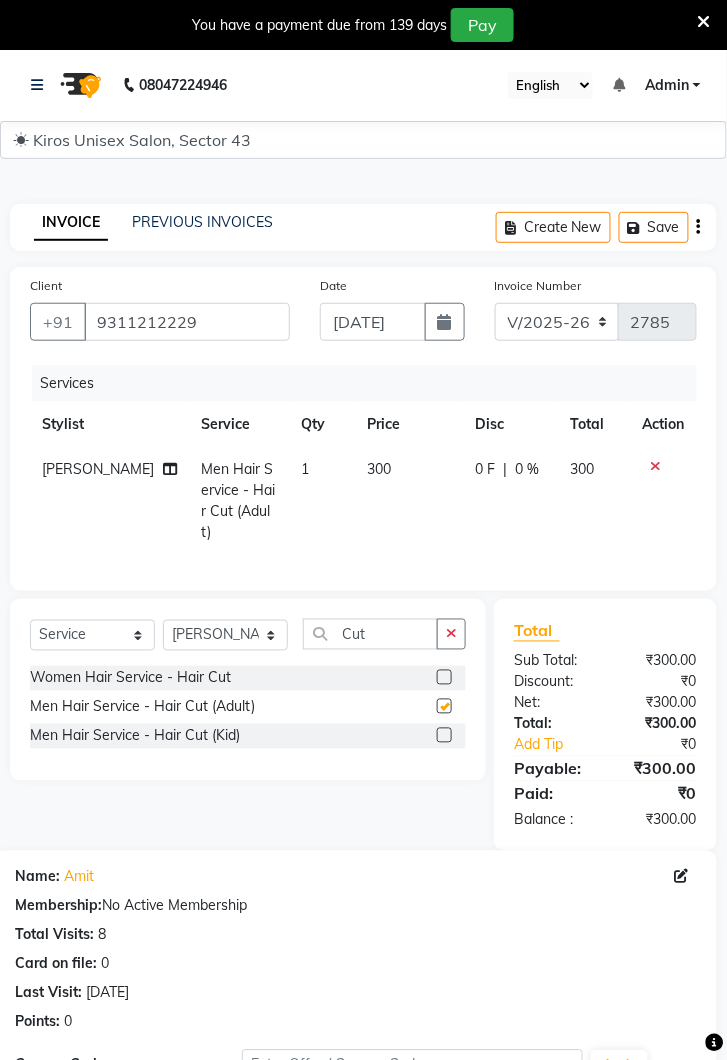 checkbox on "false" 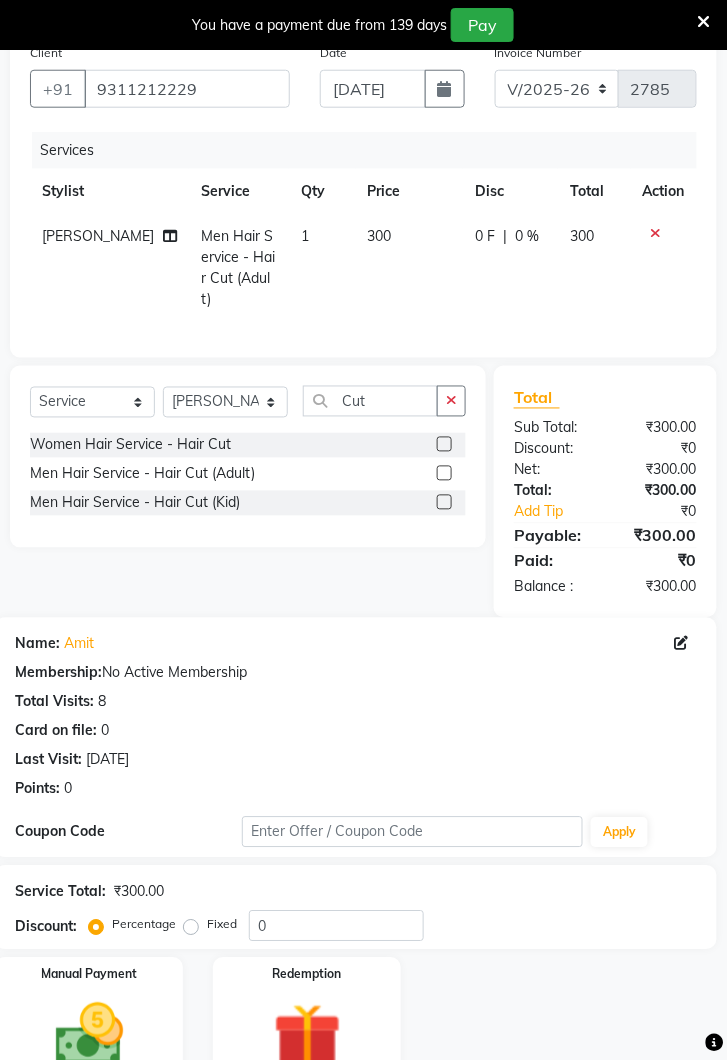 scroll, scrollTop: 241, scrollLeft: 0, axis: vertical 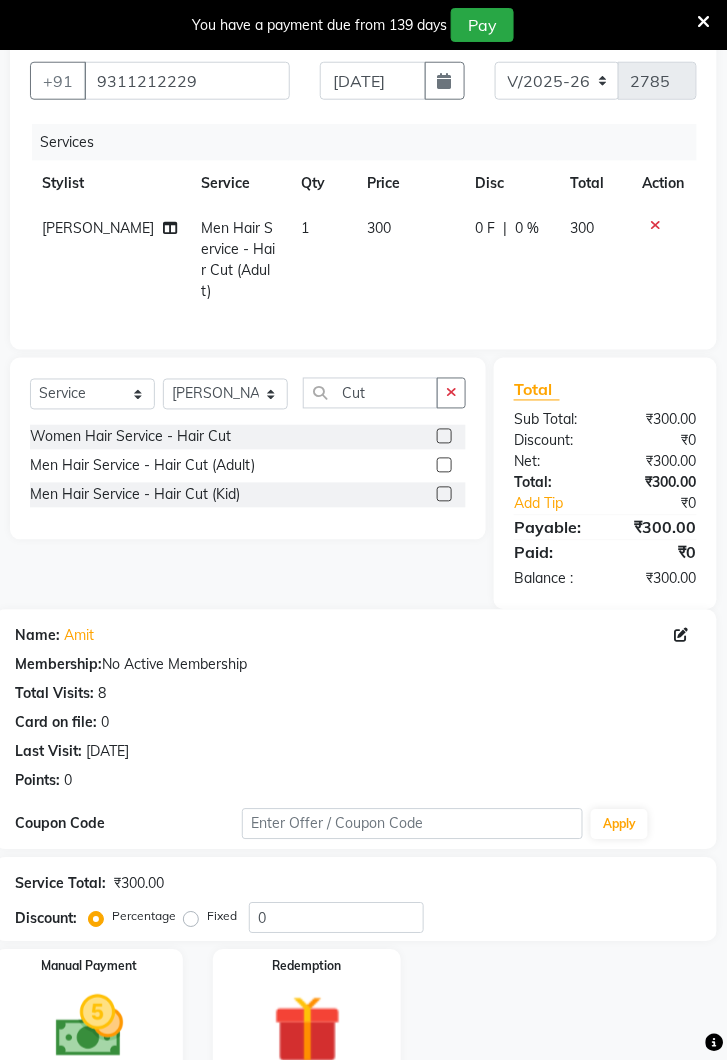 click 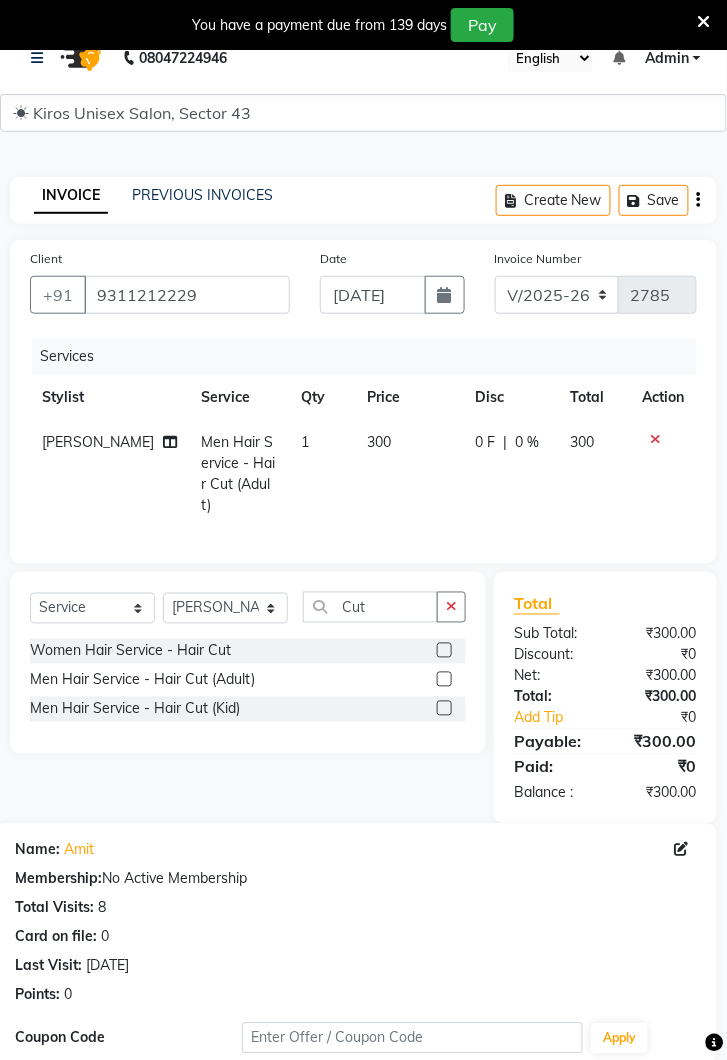 scroll, scrollTop: 0, scrollLeft: 0, axis: both 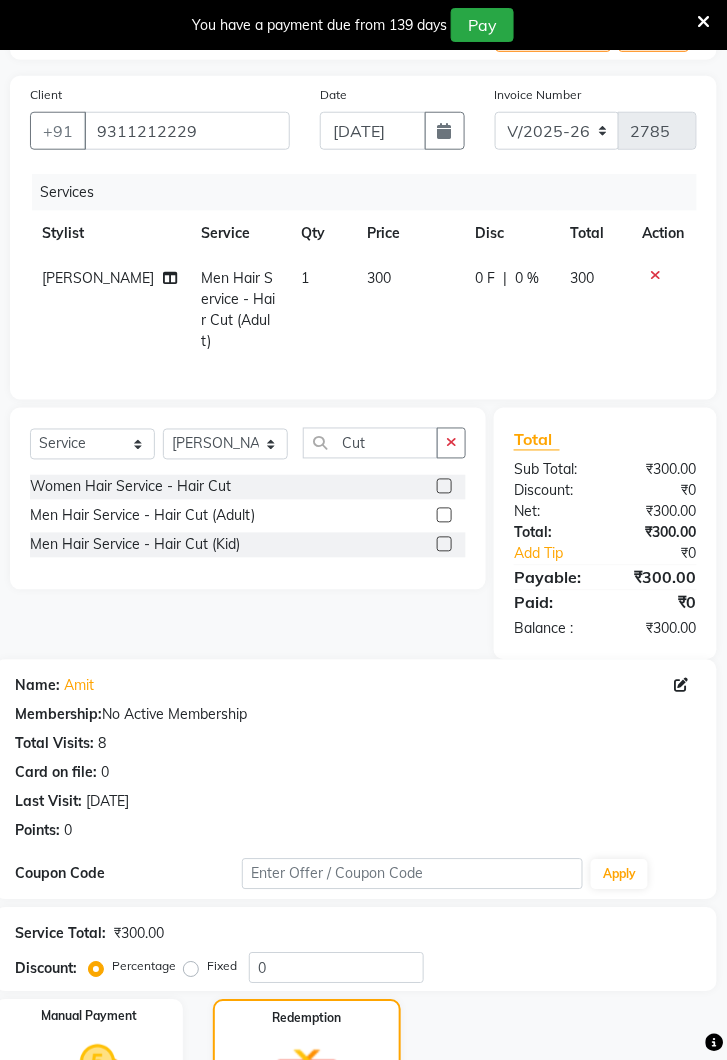 click 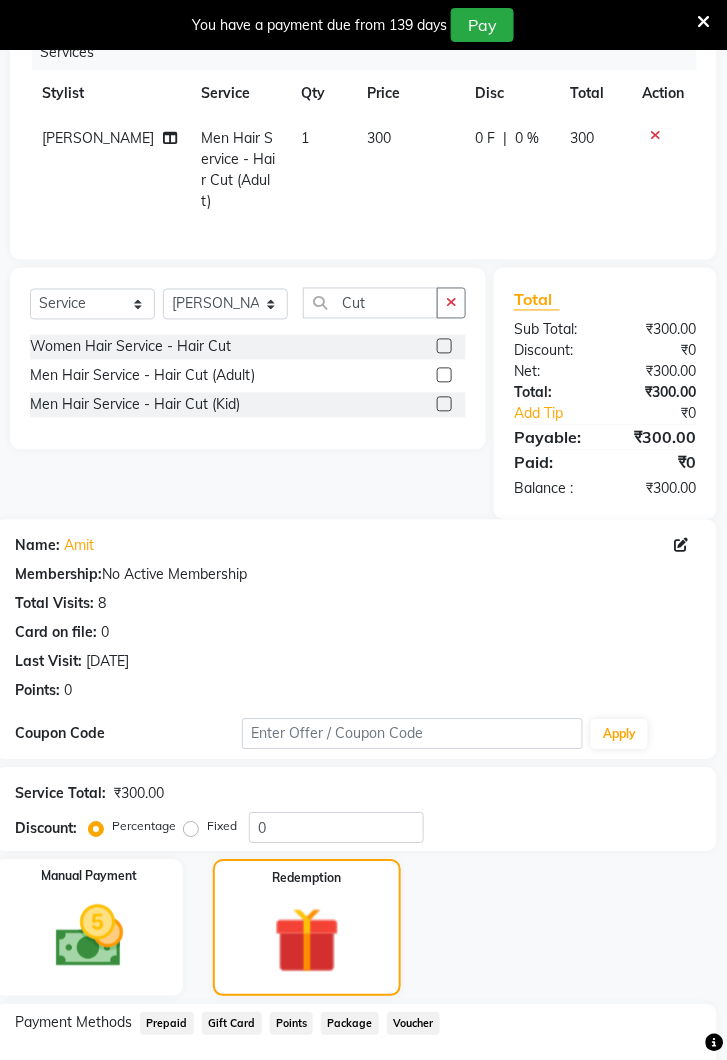 scroll, scrollTop: 371, scrollLeft: 0, axis: vertical 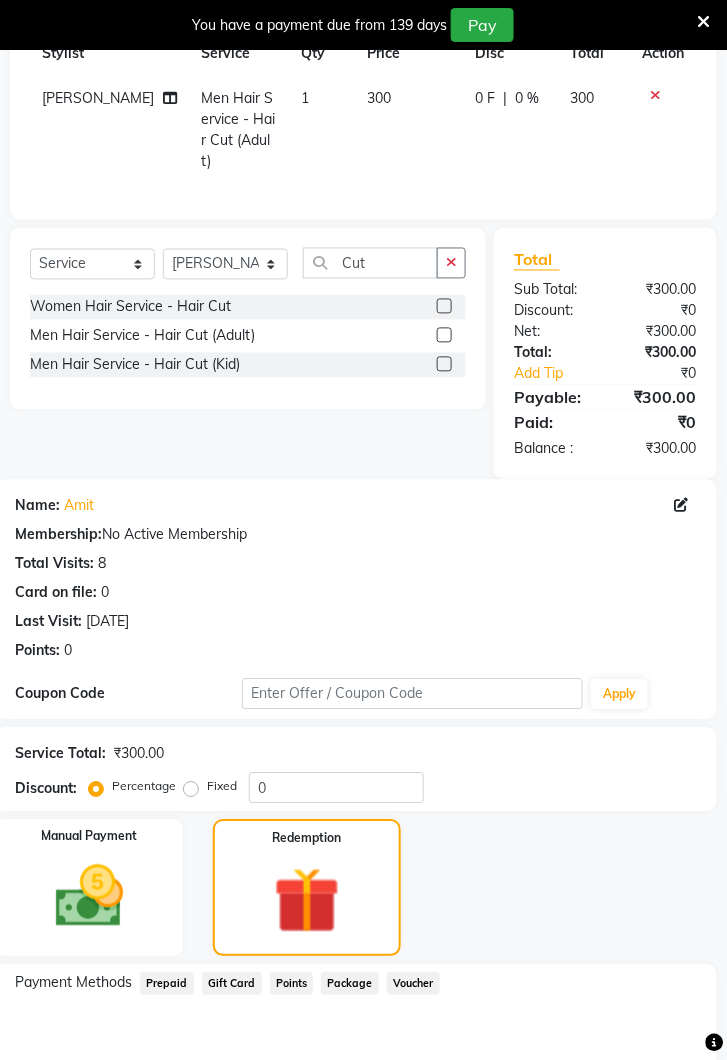 click on "Gift Card" 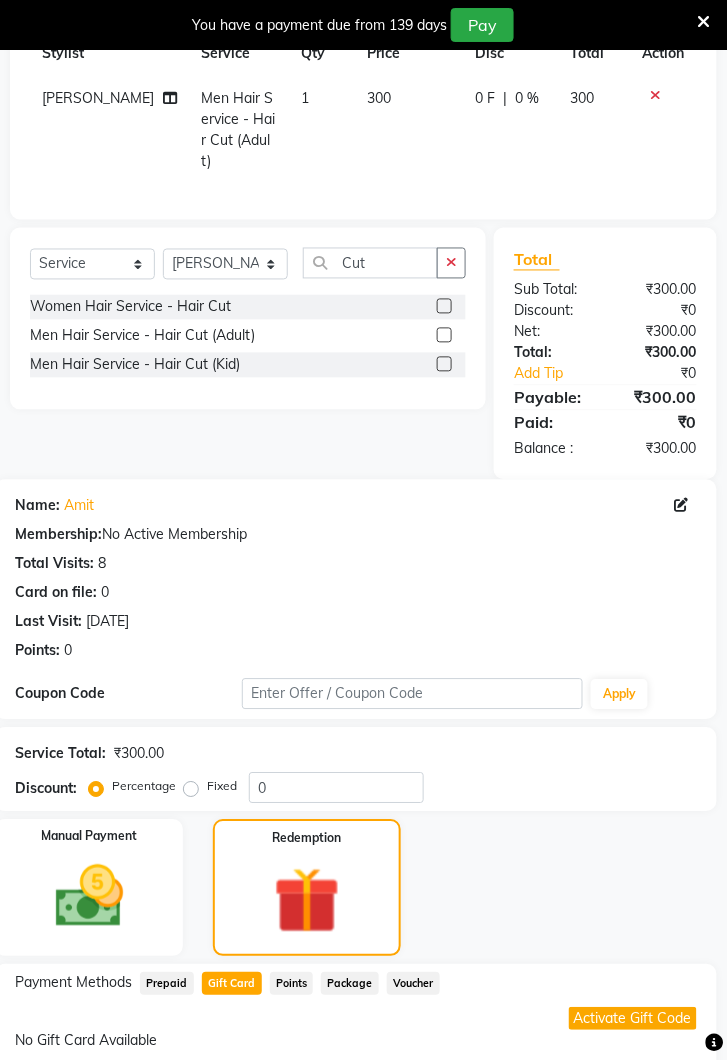click on "Prepaid" 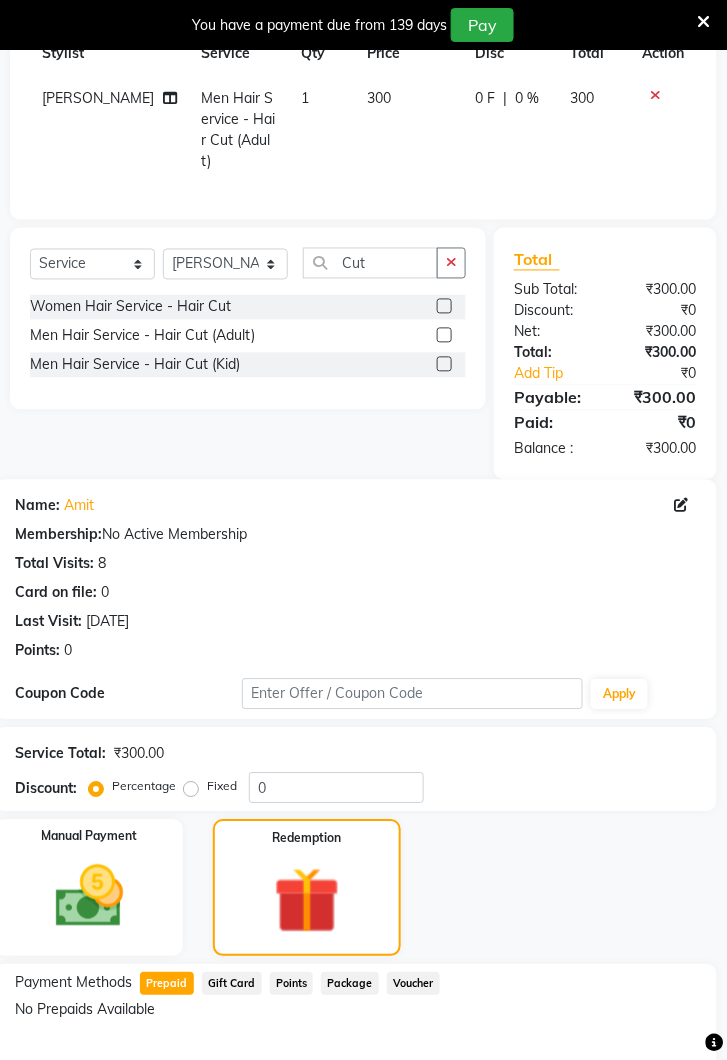 scroll, scrollTop: 0, scrollLeft: 0, axis: both 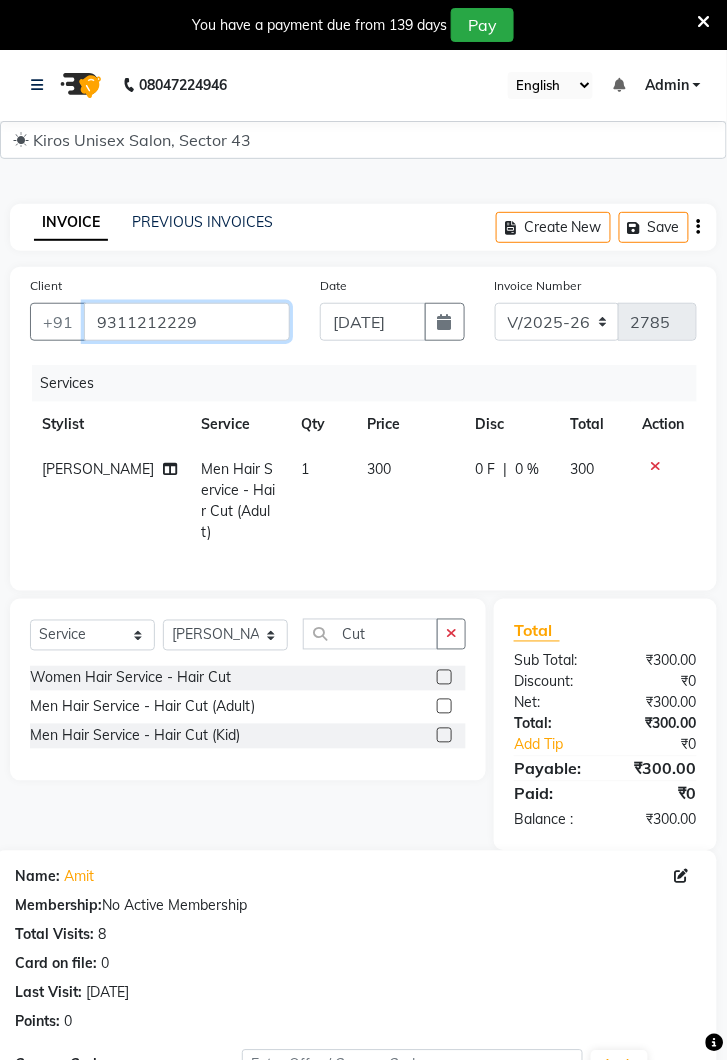 click on "9311212229" at bounding box center (187, 322) 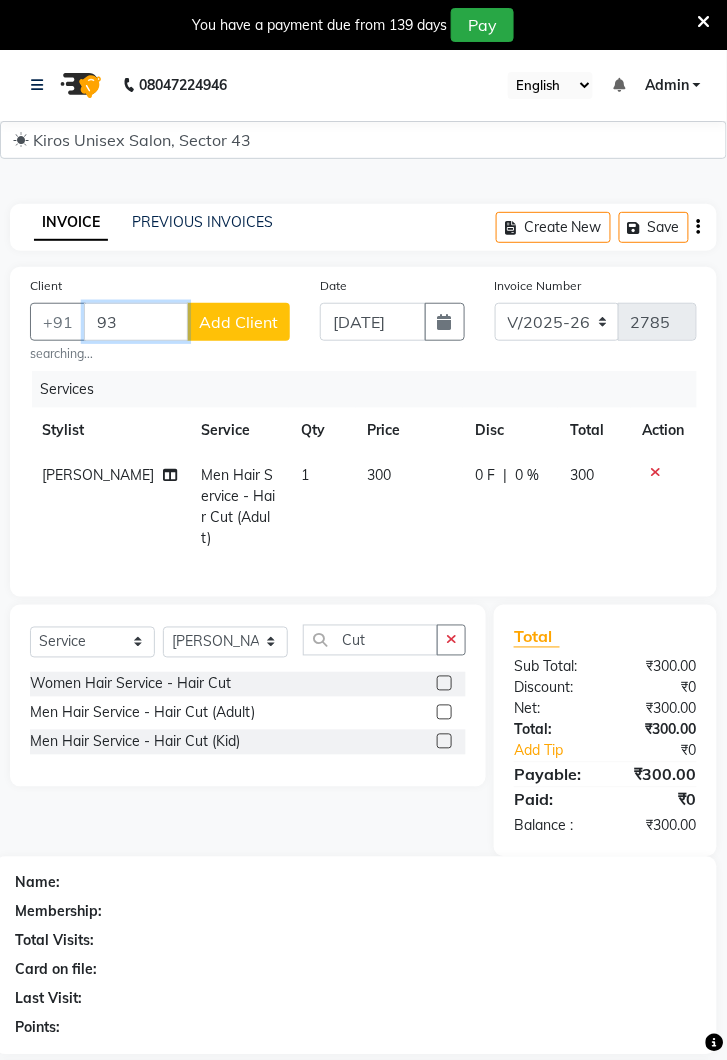 type on "9" 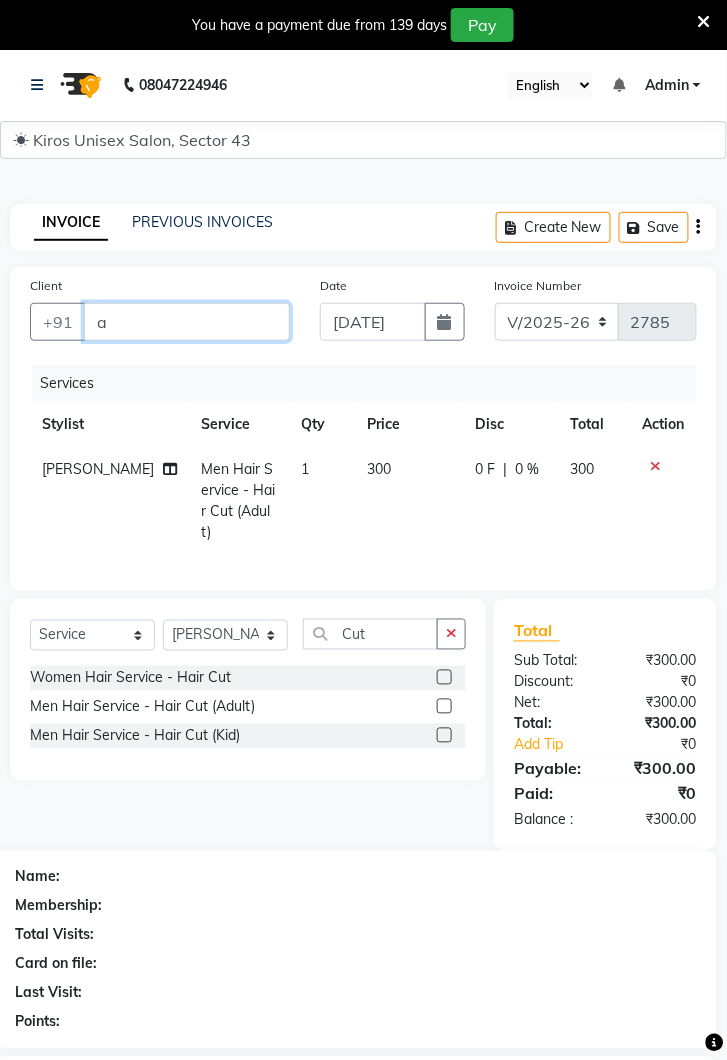 type on "a" 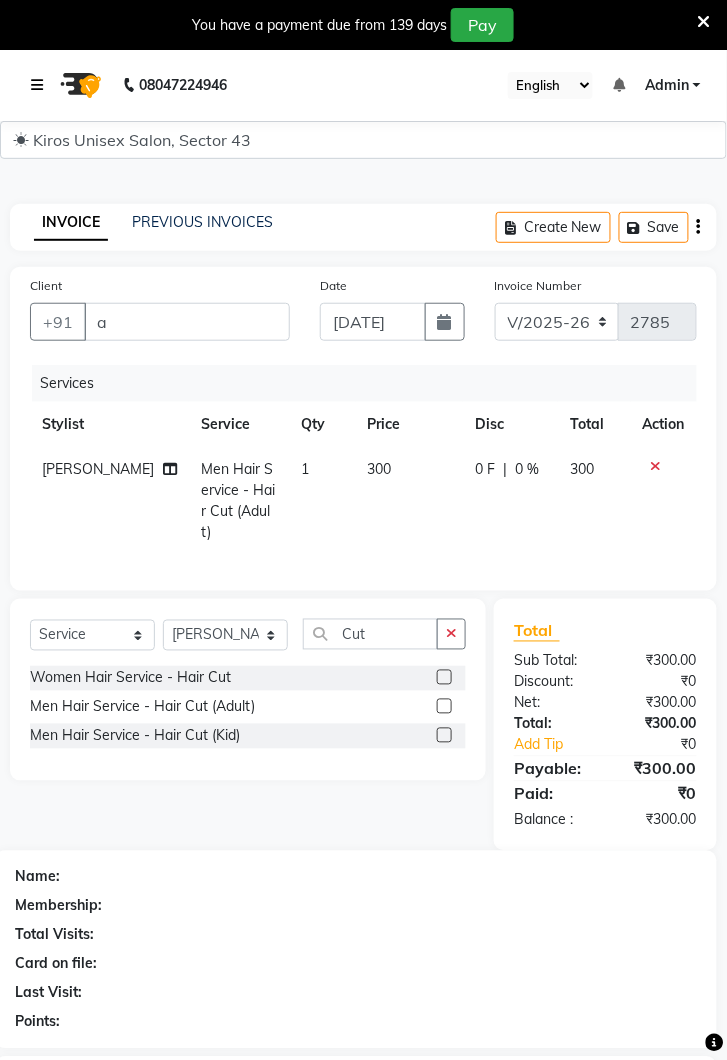 click at bounding box center (37, 85) 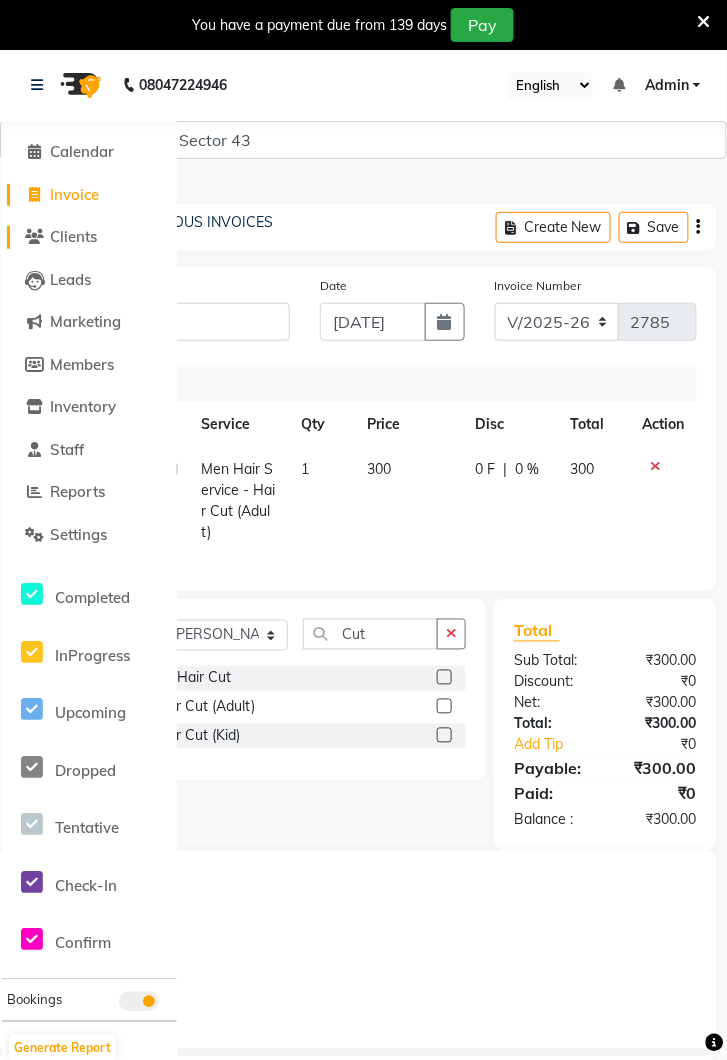 click on "Clients" 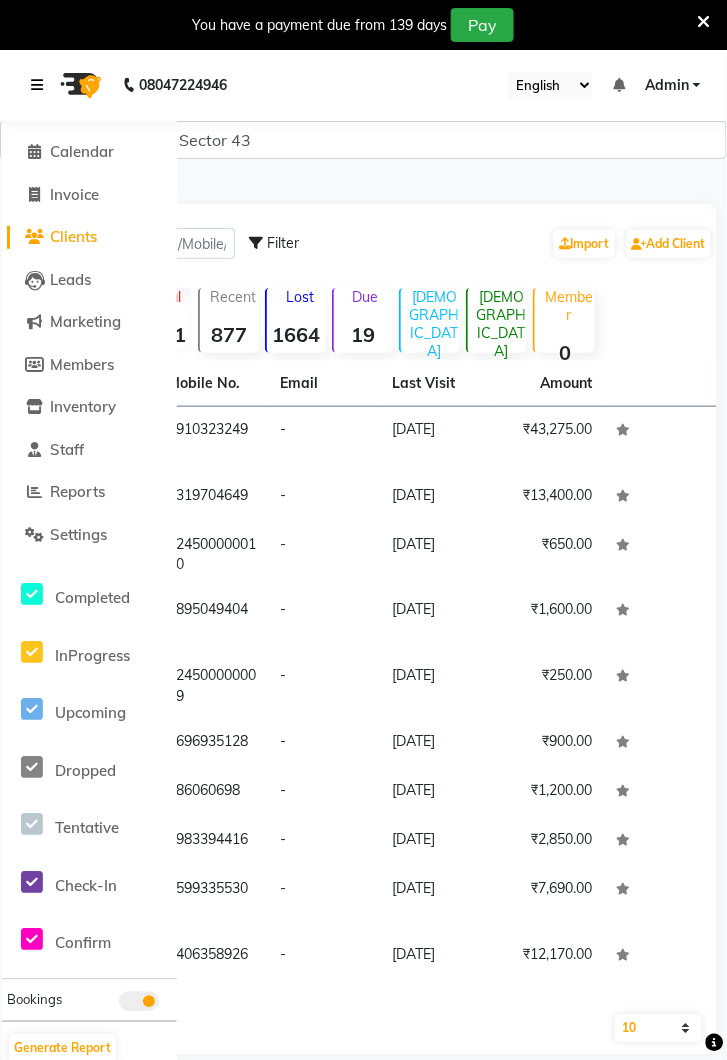 click at bounding box center (37, 85) 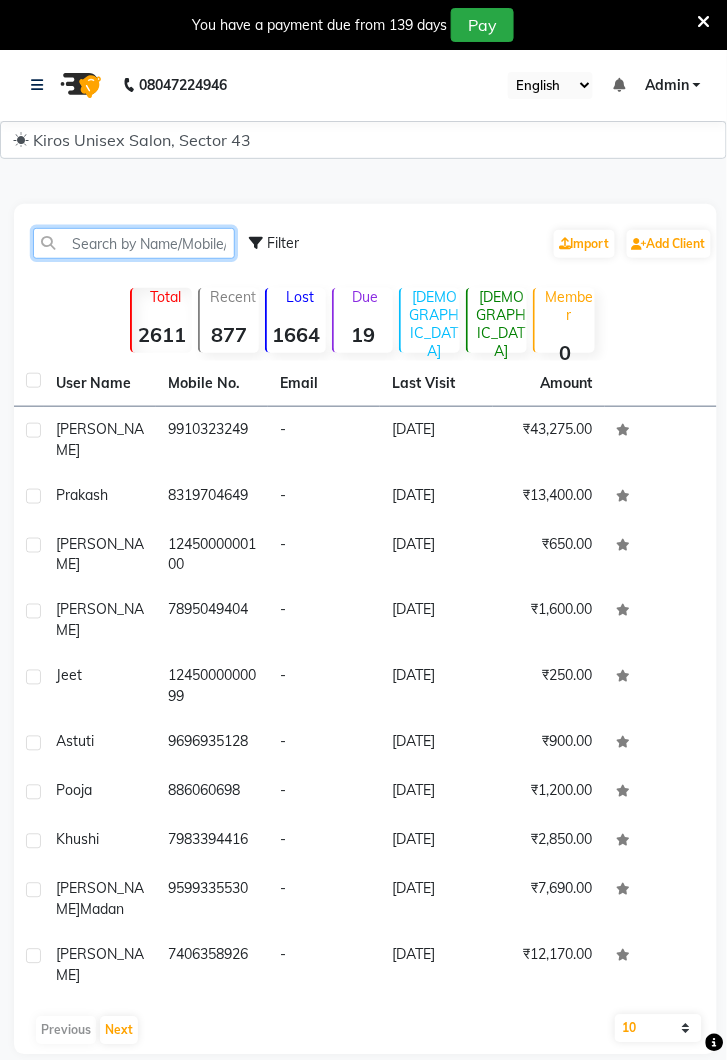 click 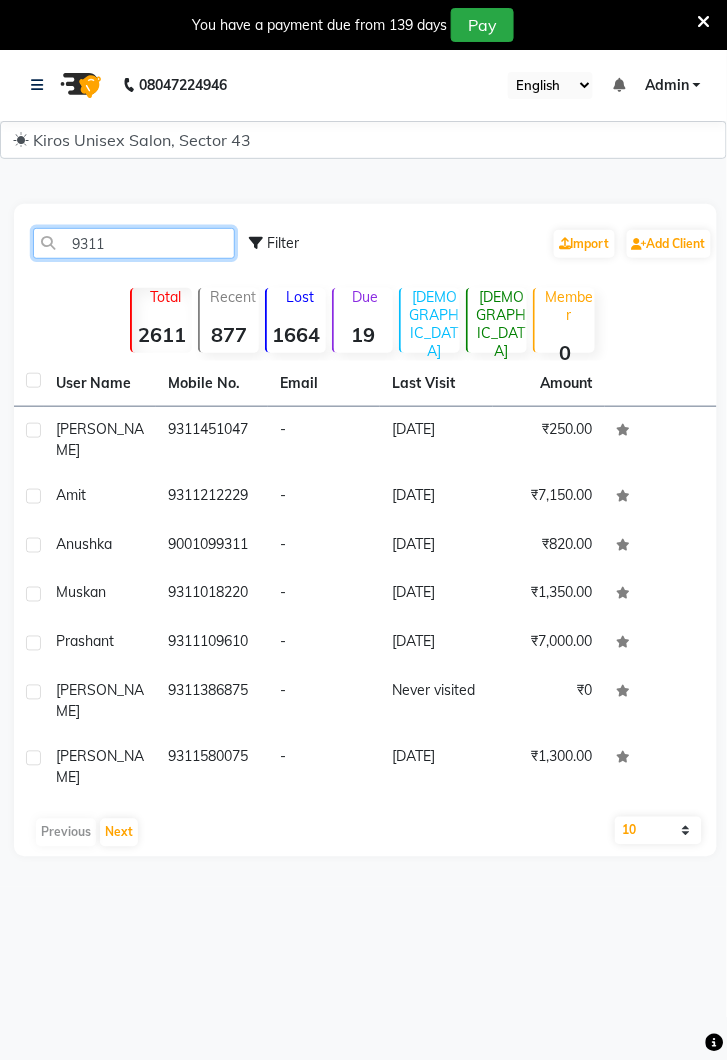 type on "9311" 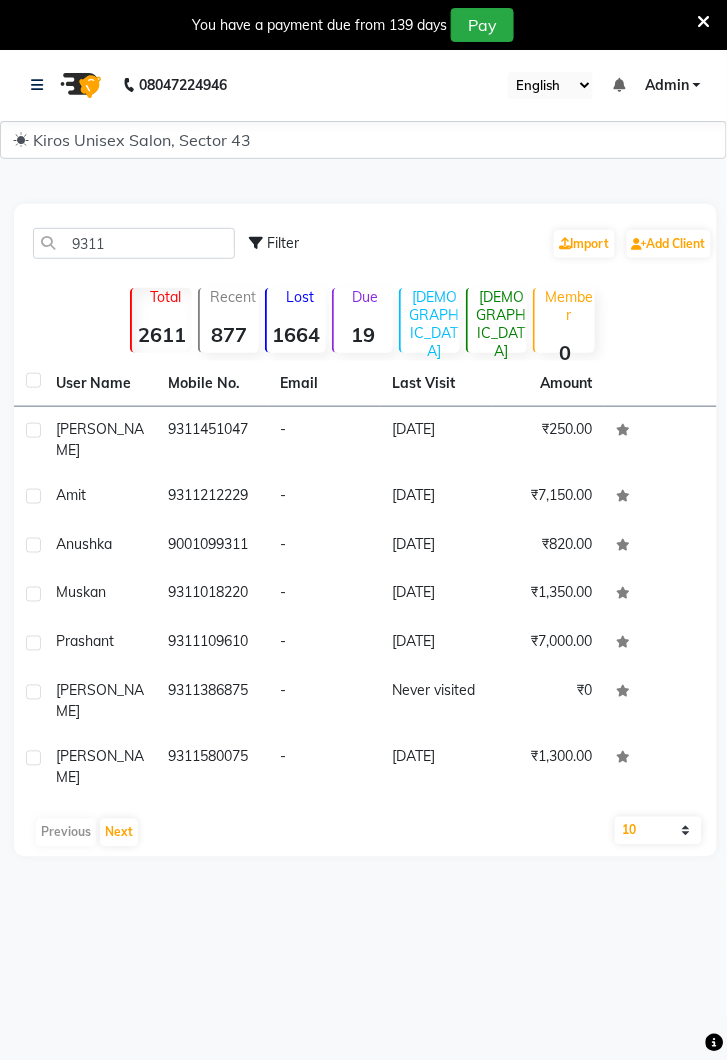 click on "9311212229" 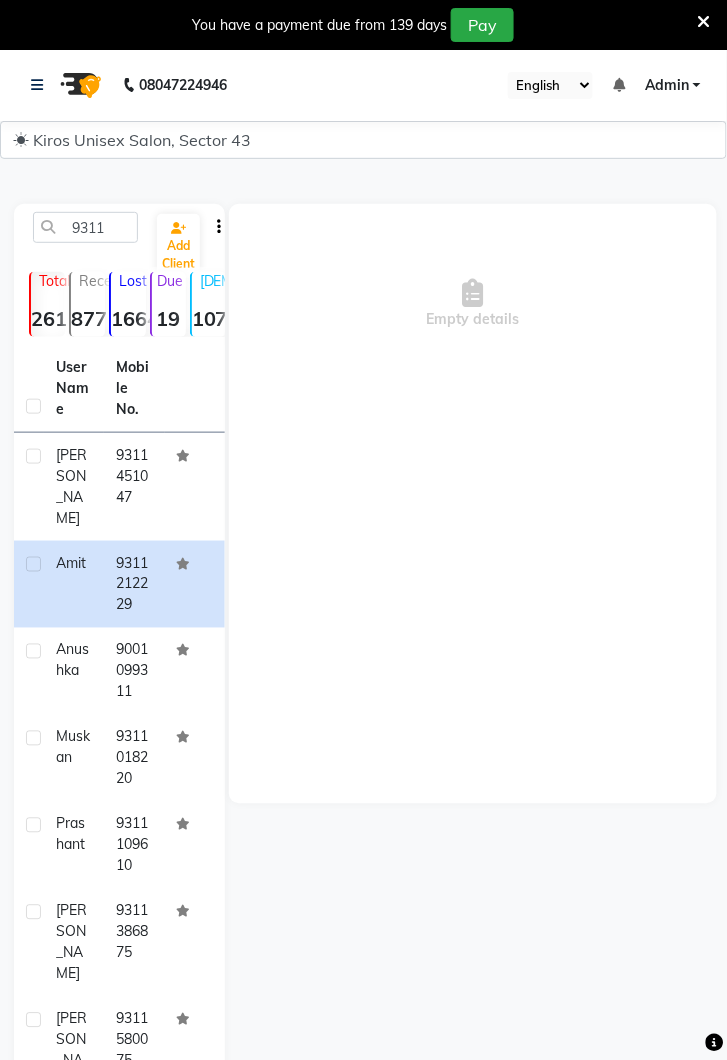 click on "9311  Add Client  Total  2611  Recent  877  Lost  1664  Due  19  Male  1078  Female  1521  Member  0 User Name Mobile No. Kamal     9311451047  Amit     9311212229  Anushka     9001099311  Muskan     9311018220  Prashant     9311109610  Ananya     9311386875  Pamila     9311580075   Previous   Next   10   50   100  Empty details" 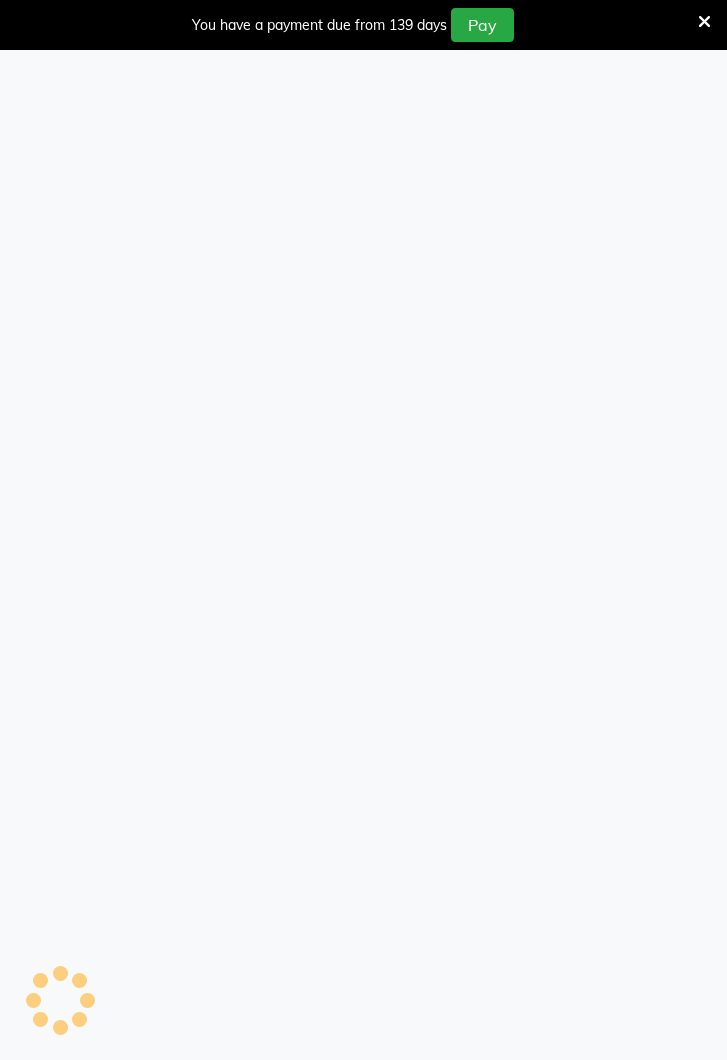 scroll, scrollTop: 0, scrollLeft: 0, axis: both 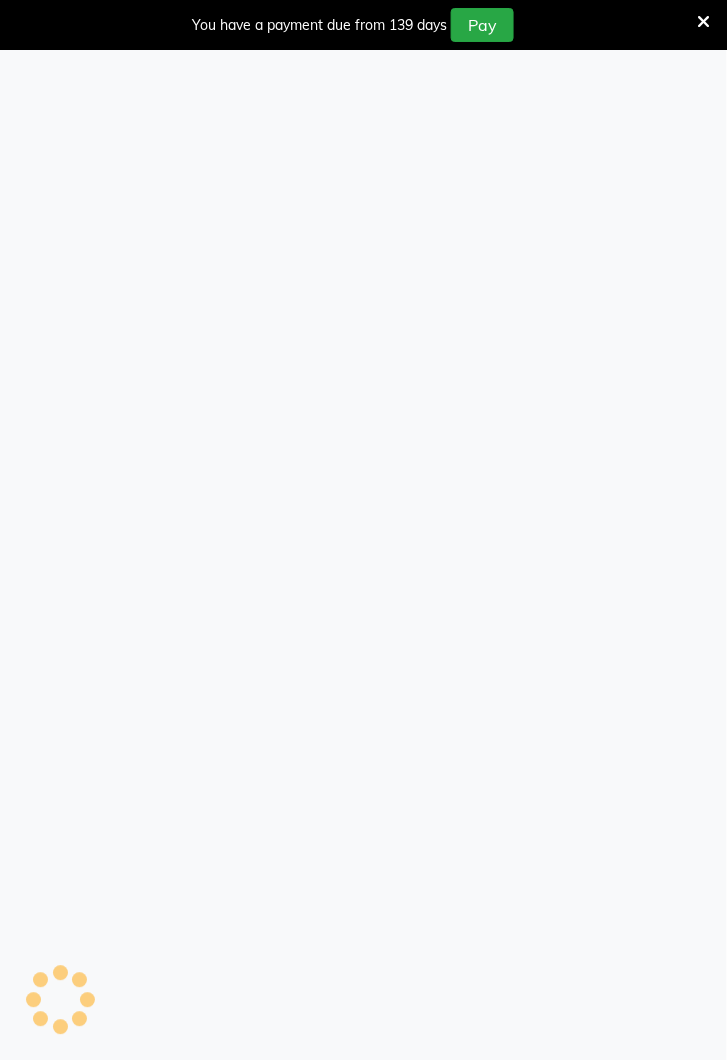 select on "service" 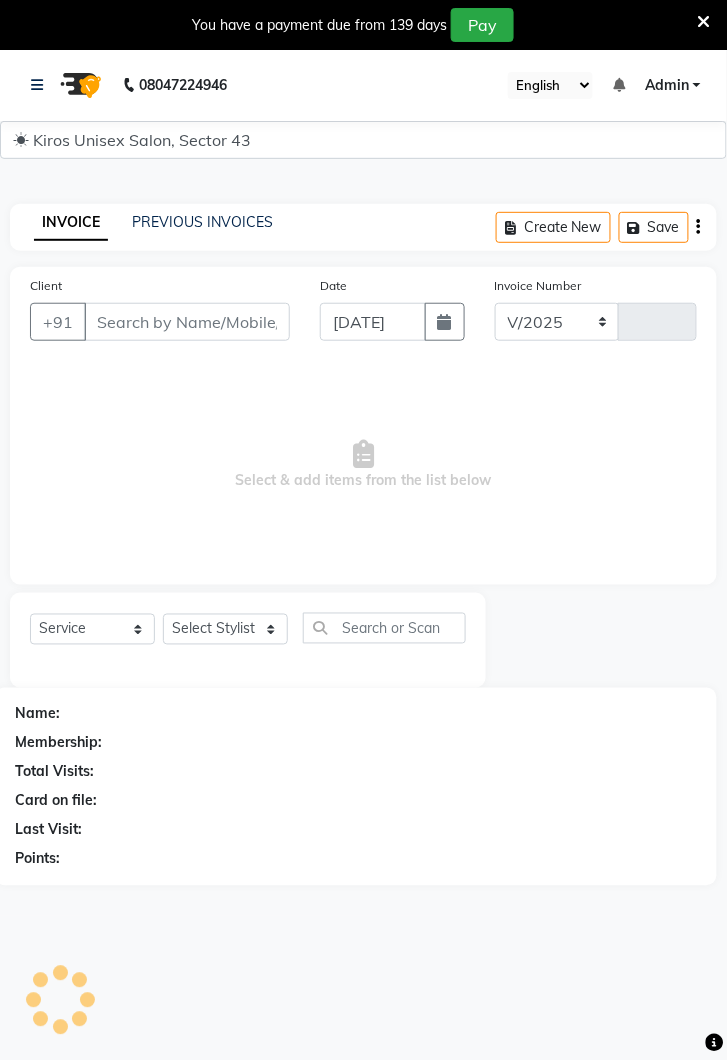 select on "5694" 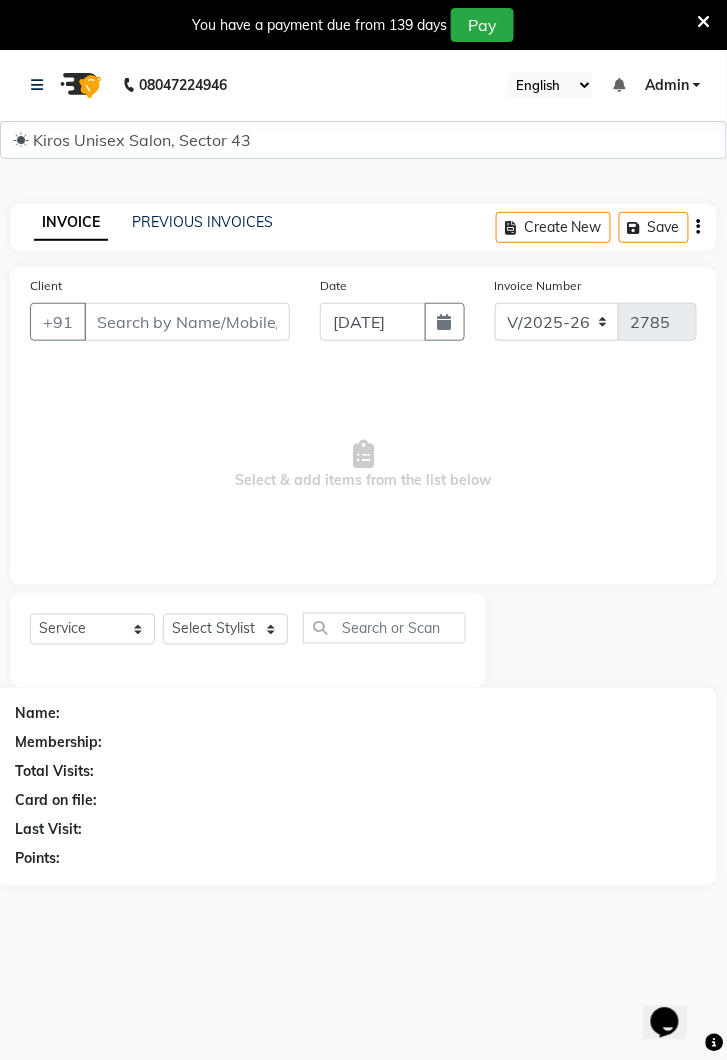 scroll, scrollTop: 0, scrollLeft: 0, axis: both 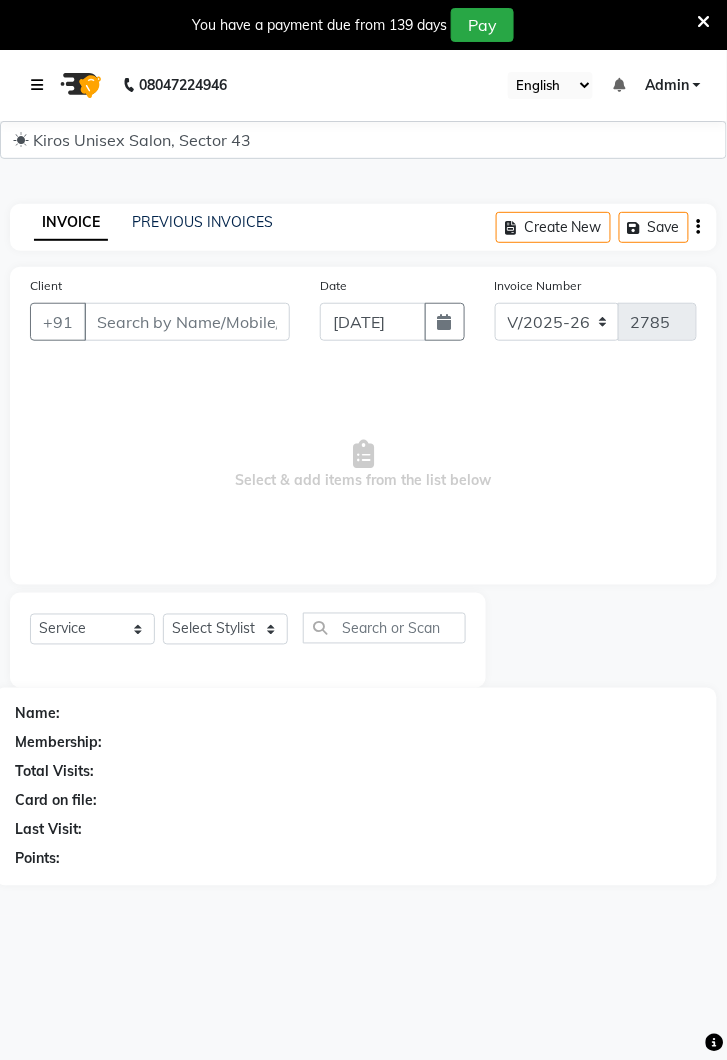 click at bounding box center (41, 85) 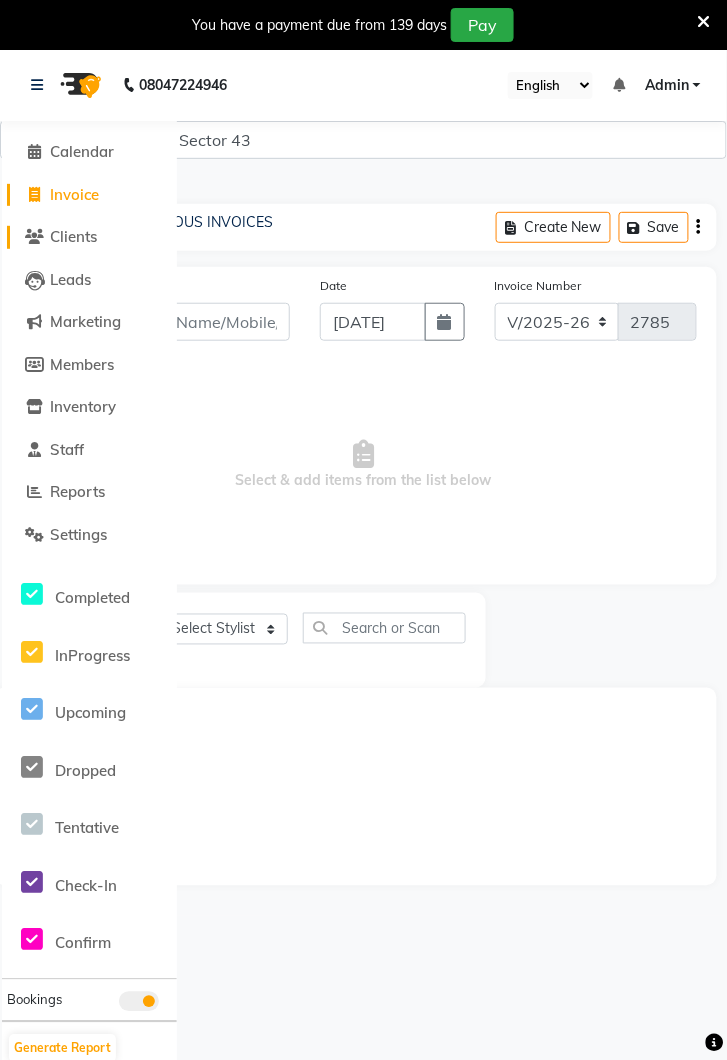 click on "Clients" 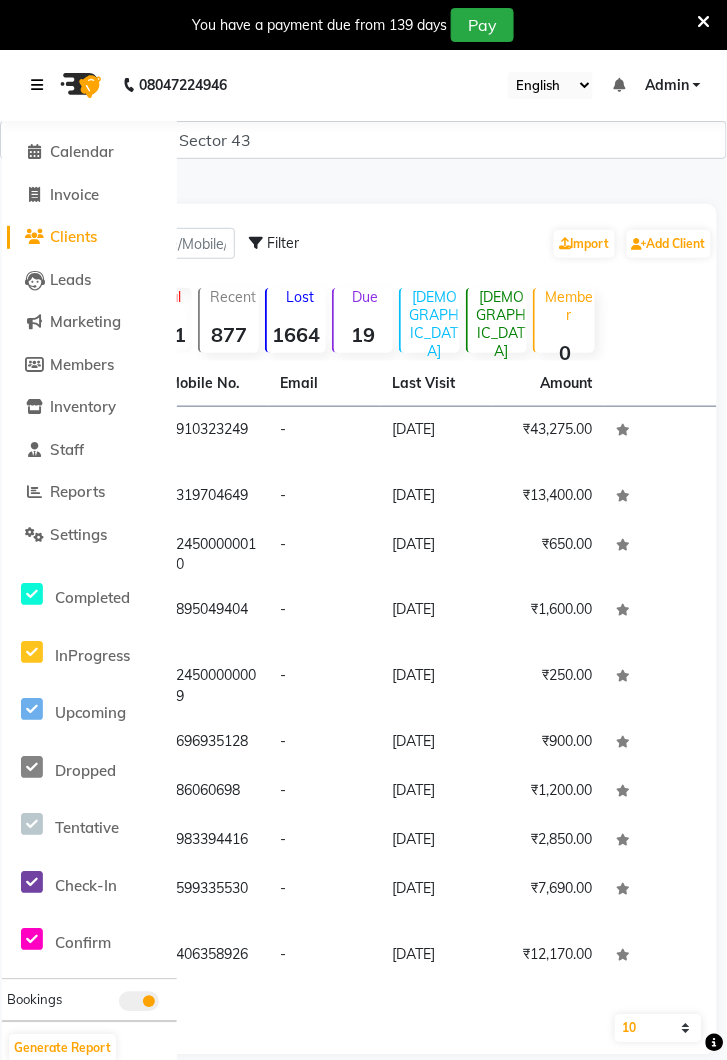 click at bounding box center (37, 85) 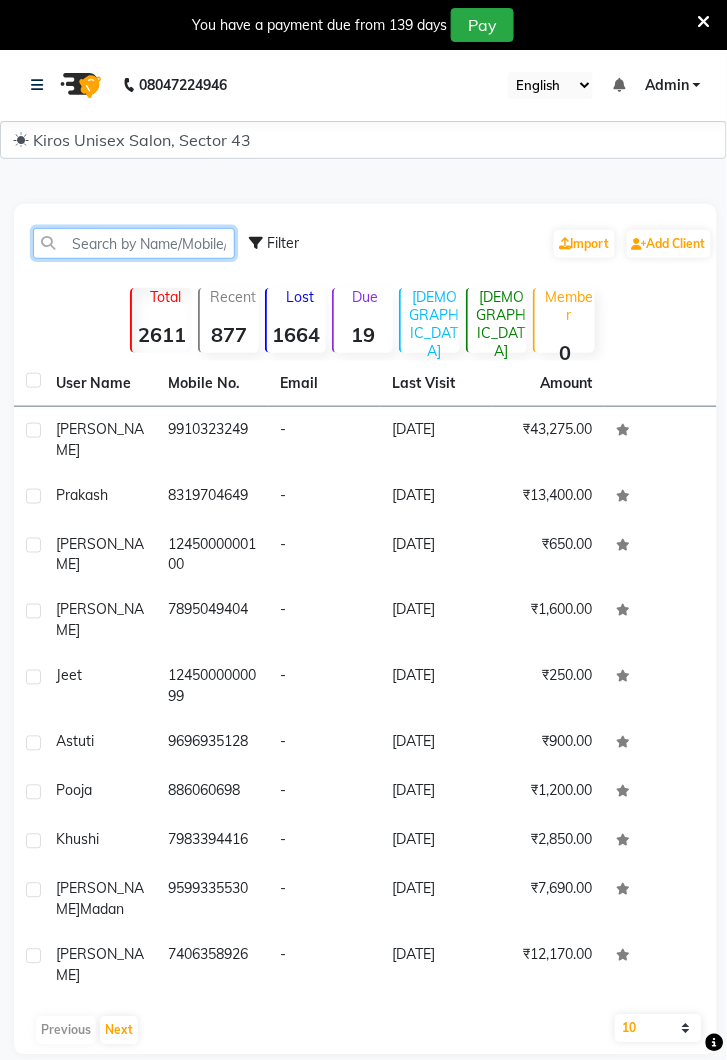 click 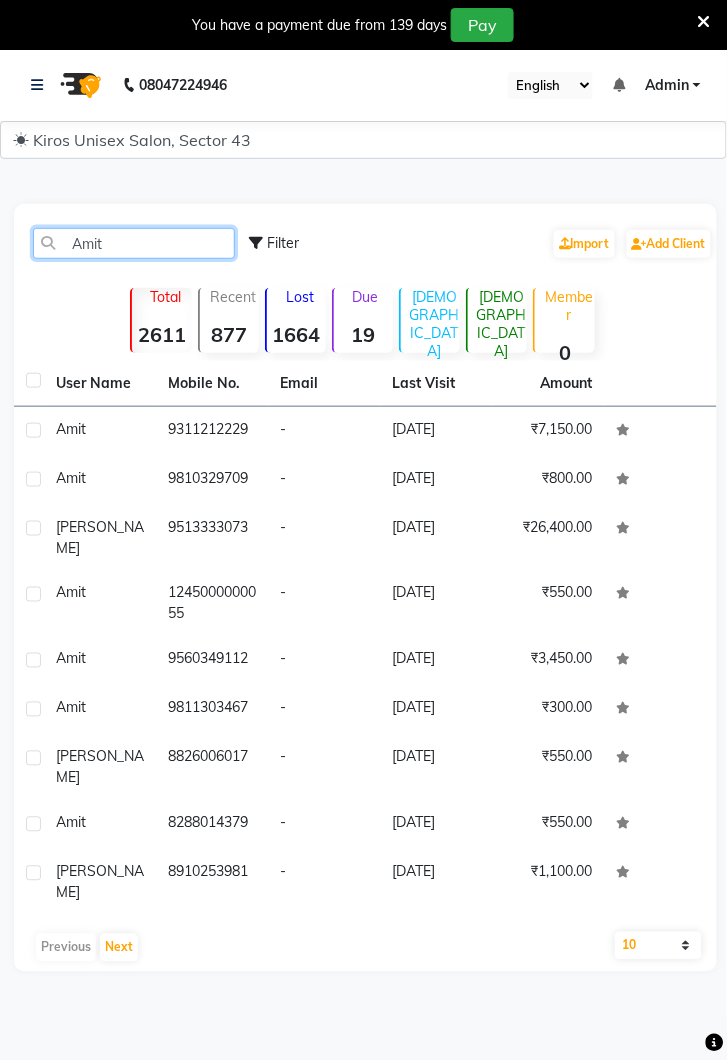 type on "Amit" 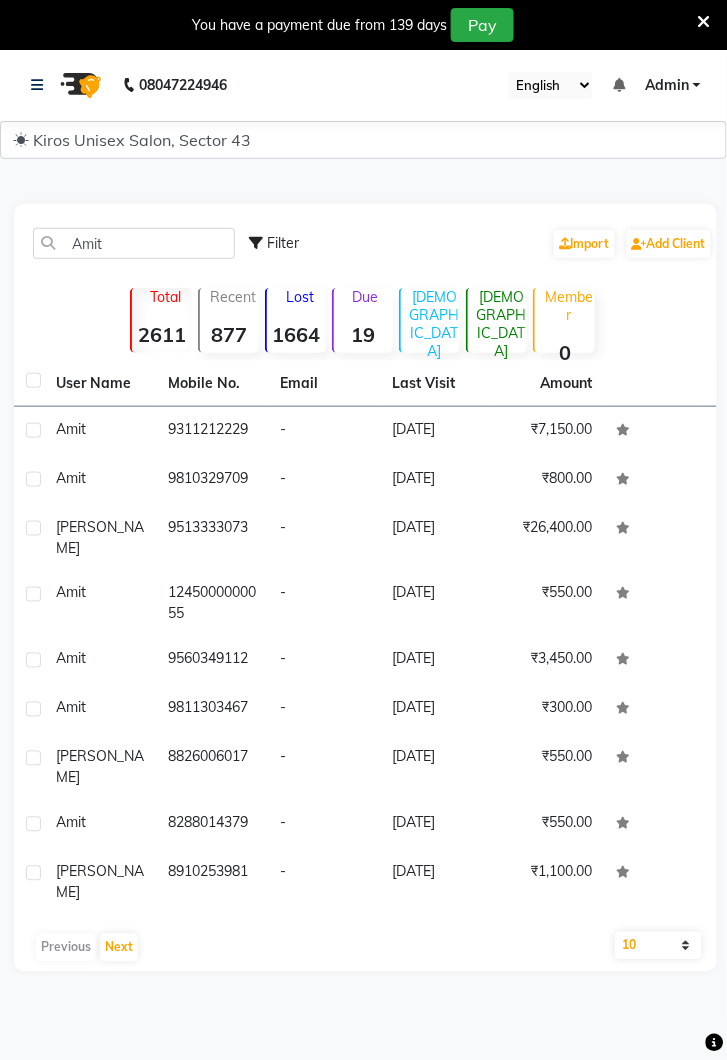click on "9311212229" 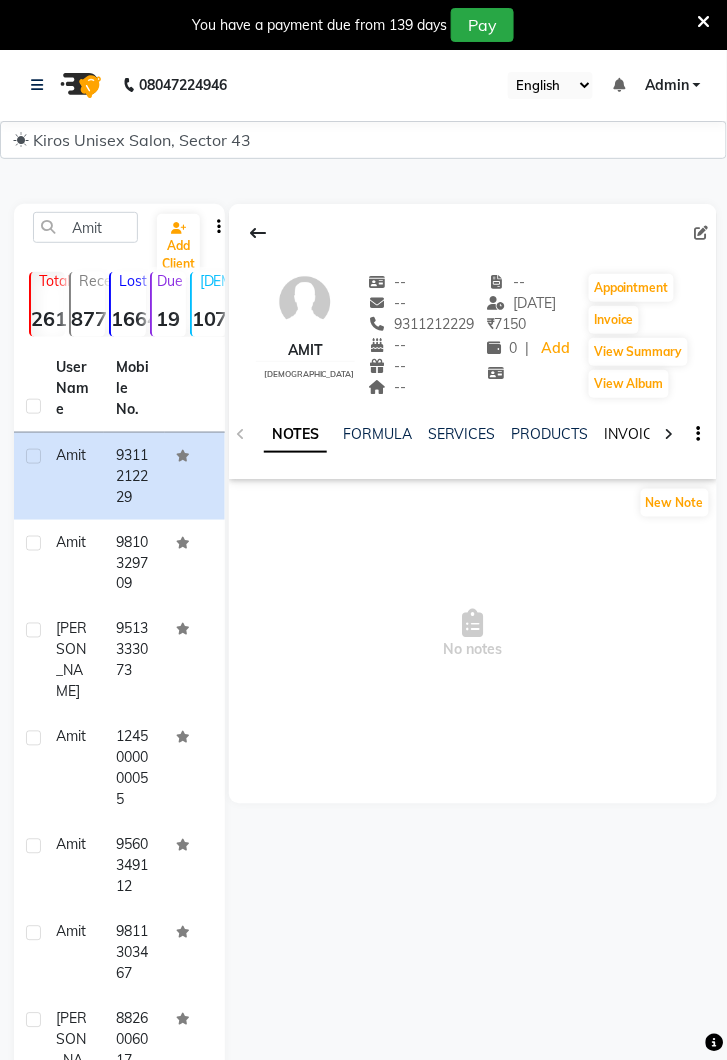 click on "INVOICES" 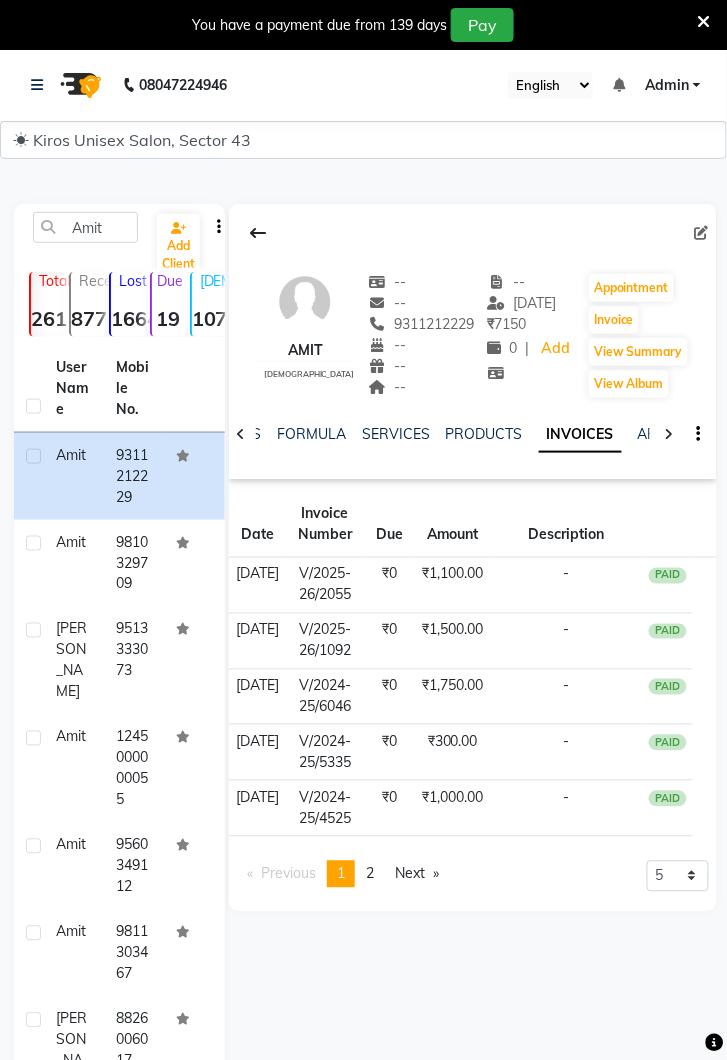 click on "₹1,100.00" 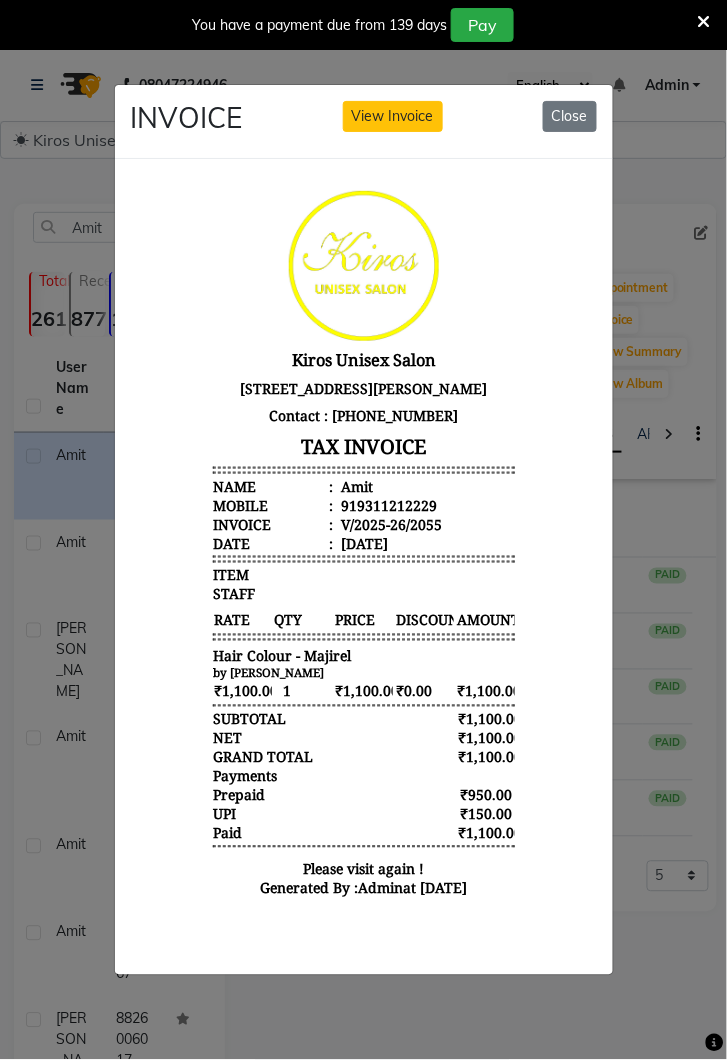scroll, scrollTop: 15, scrollLeft: 0, axis: vertical 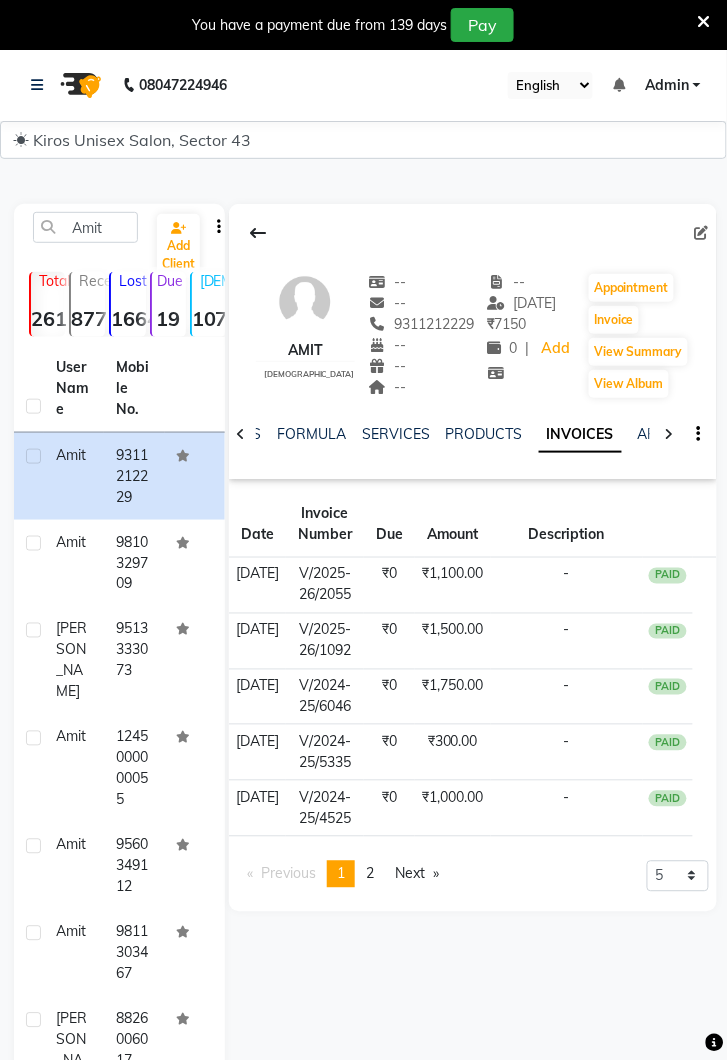 click on "₹1,500.00" 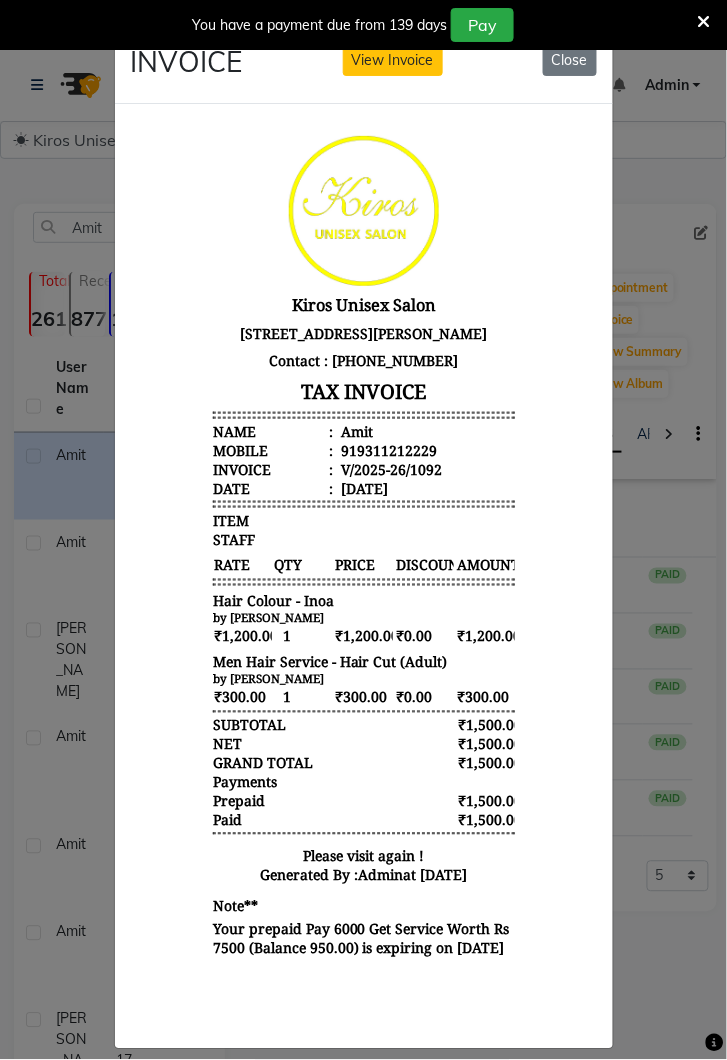 scroll, scrollTop: 15, scrollLeft: 0, axis: vertical 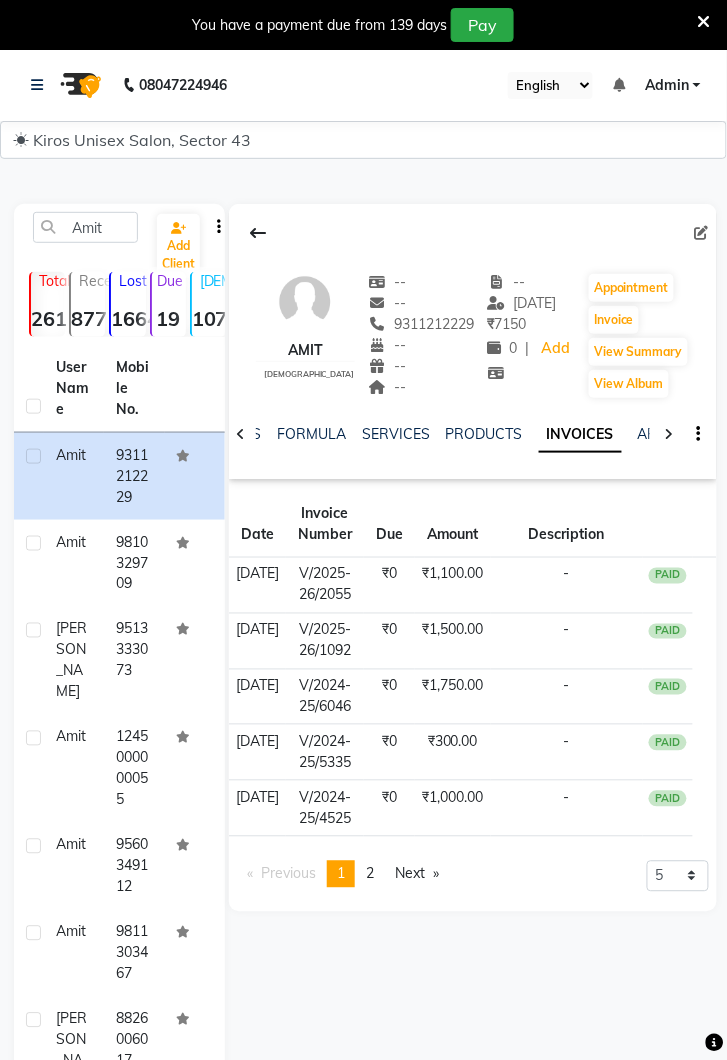 click on "₹1,100.00" 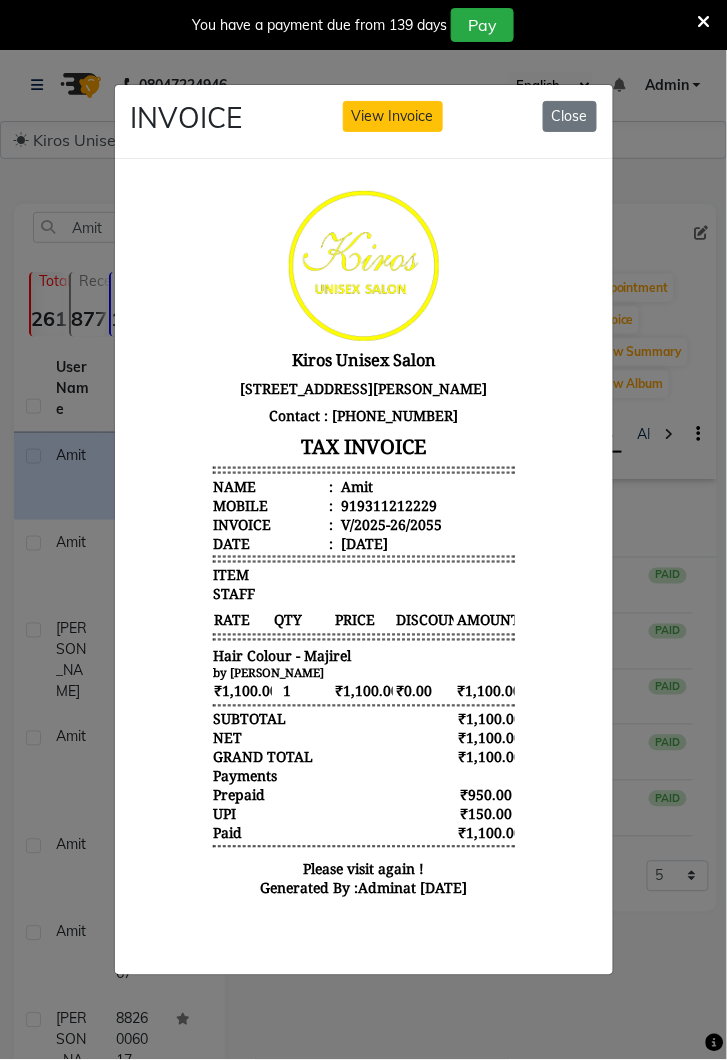 scroll, scrollTop: 15, scrollLeft: 0, axis: vertical 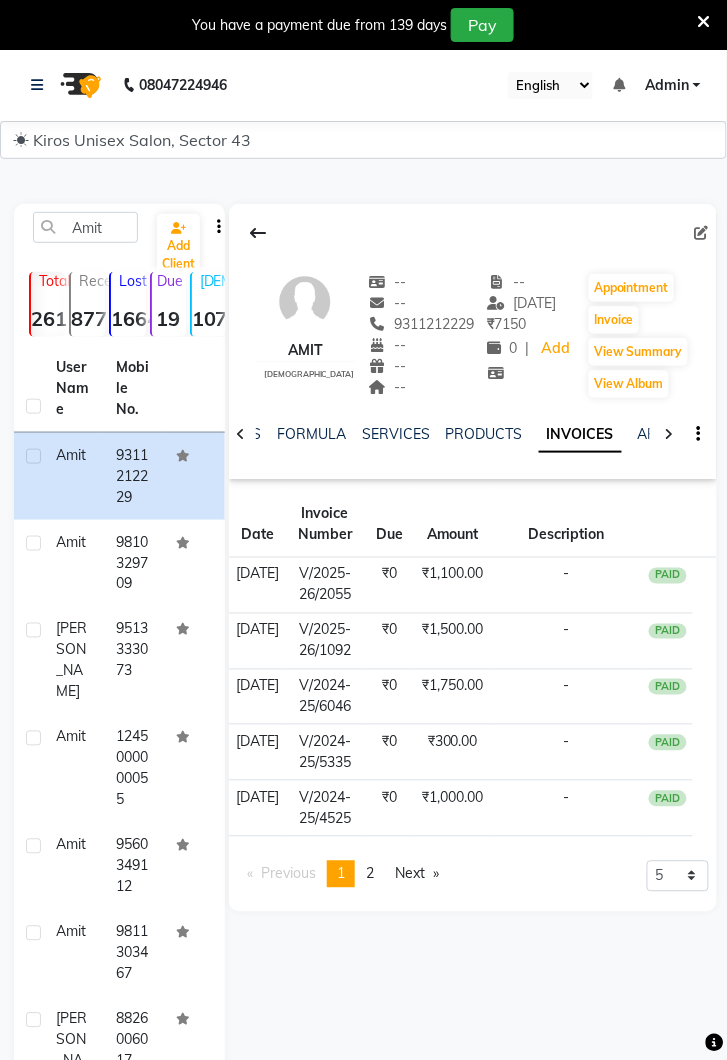 click on "₹1,500.00" 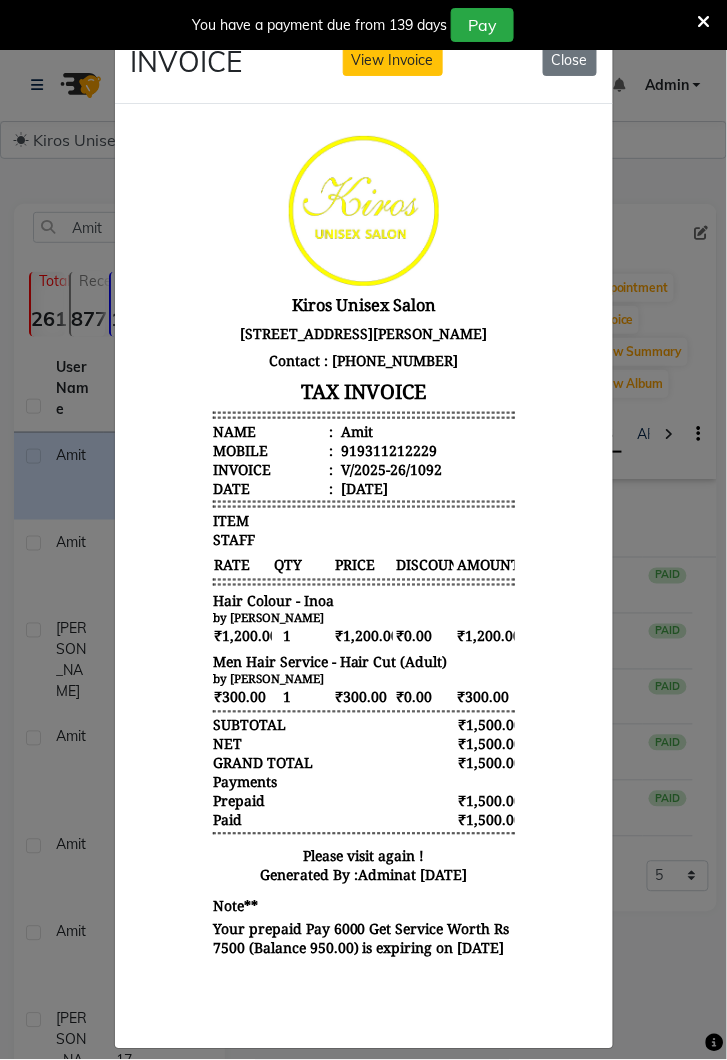 scroll, scrollTop: 15, scrollLeft: 0, axis: vertical 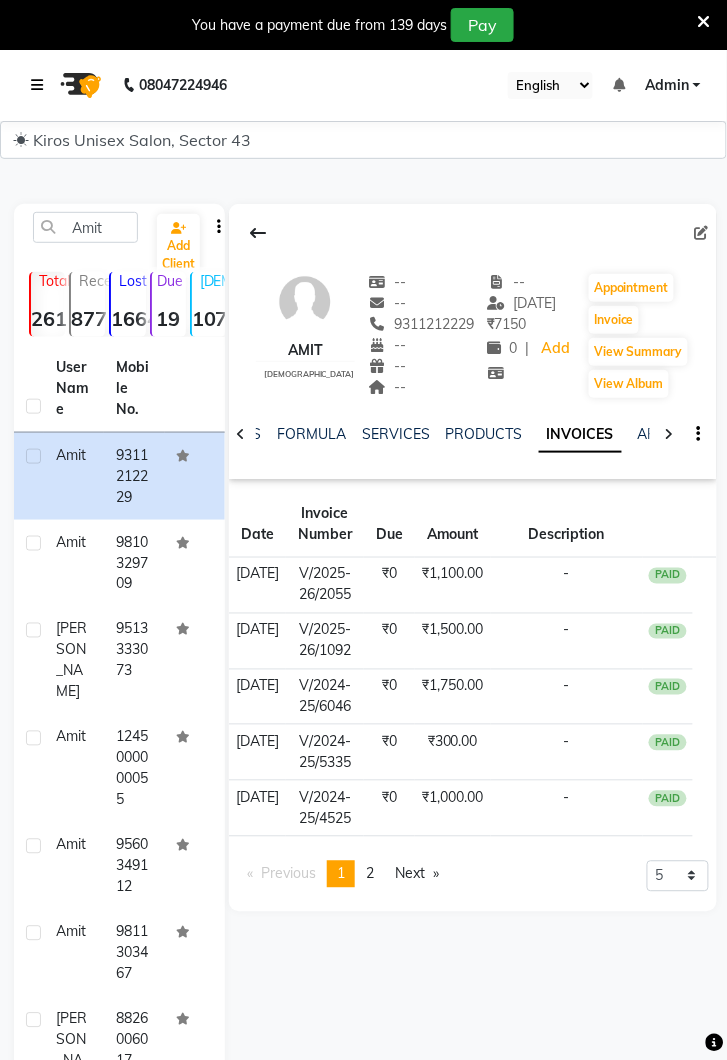 click at bounding box center [41, 85] 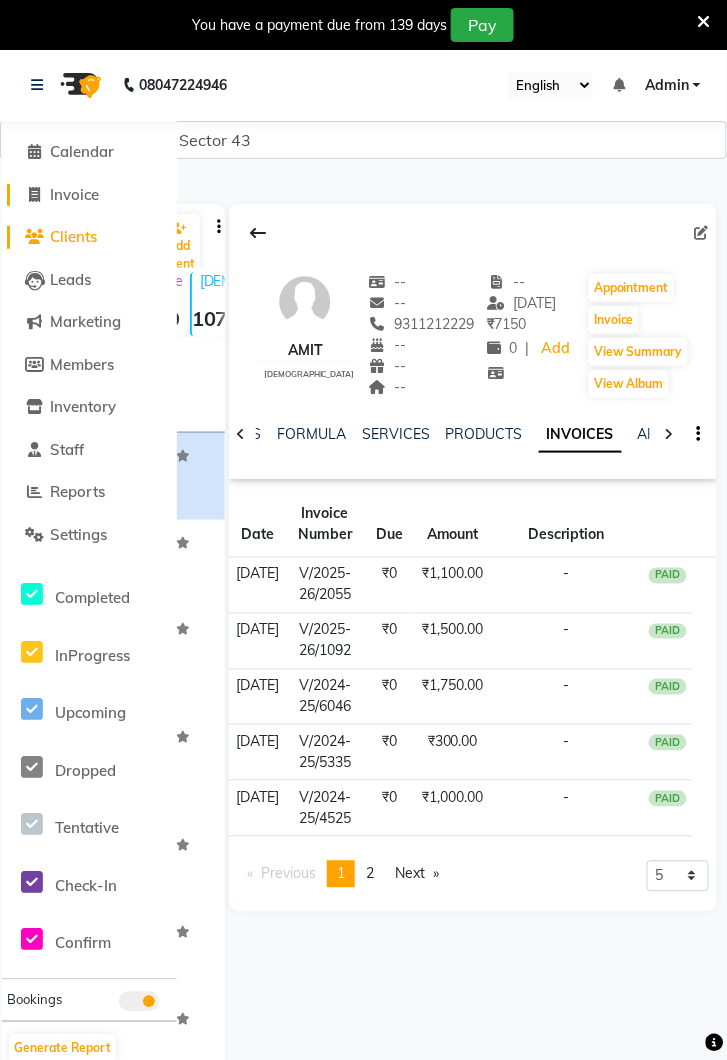 click on "Invoice" 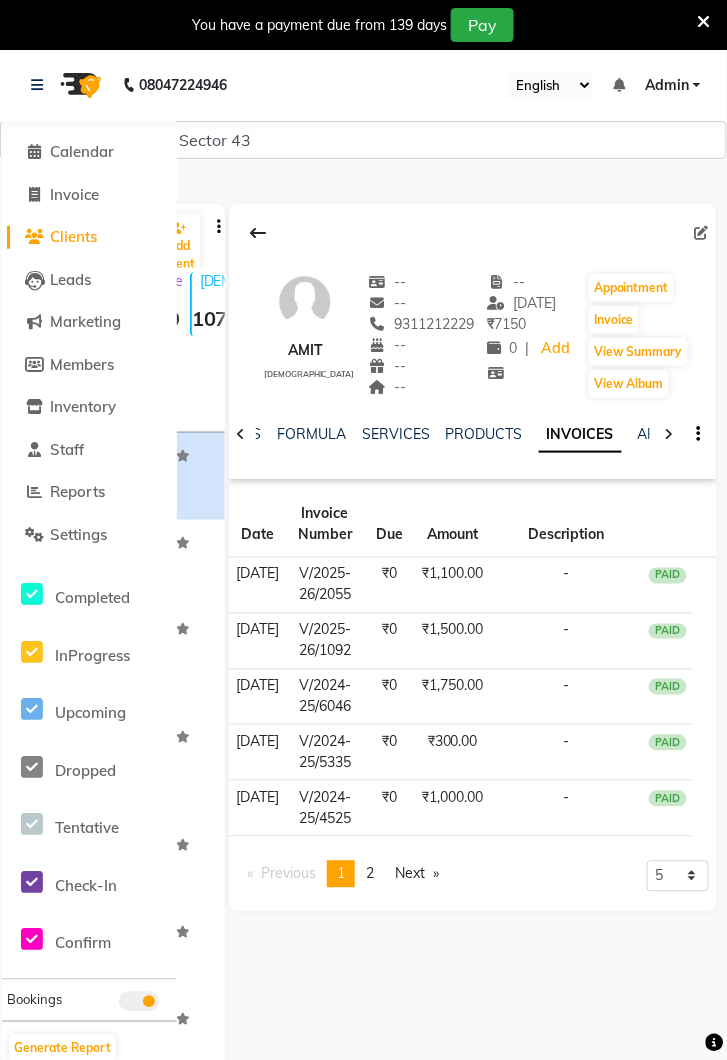 select on "service" 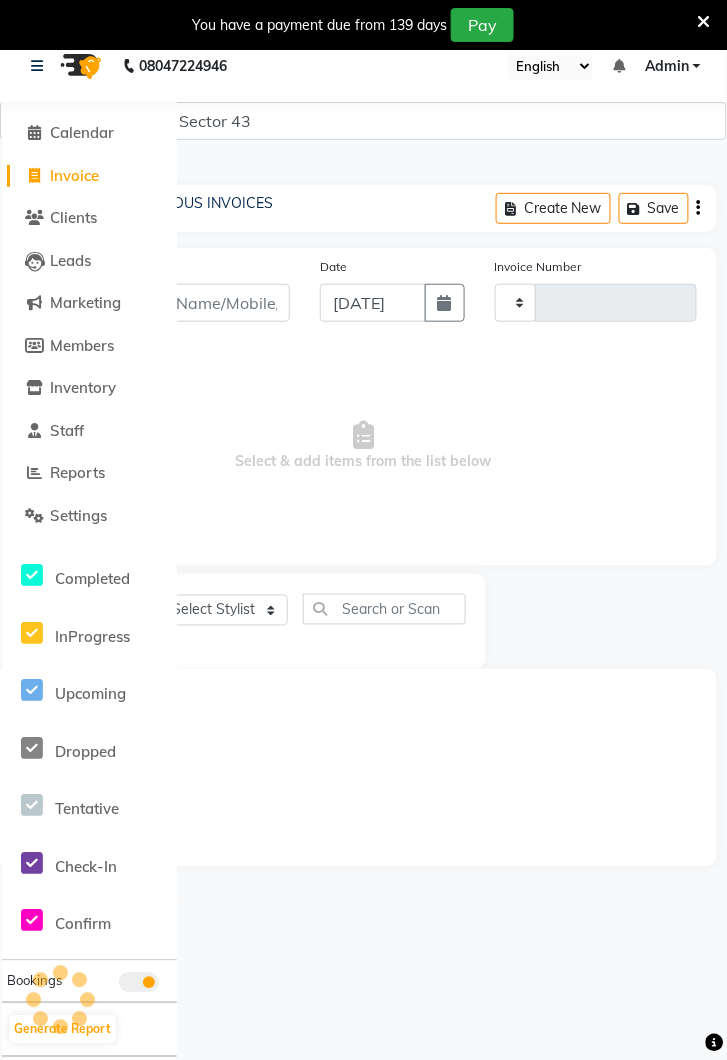 type on "2785" 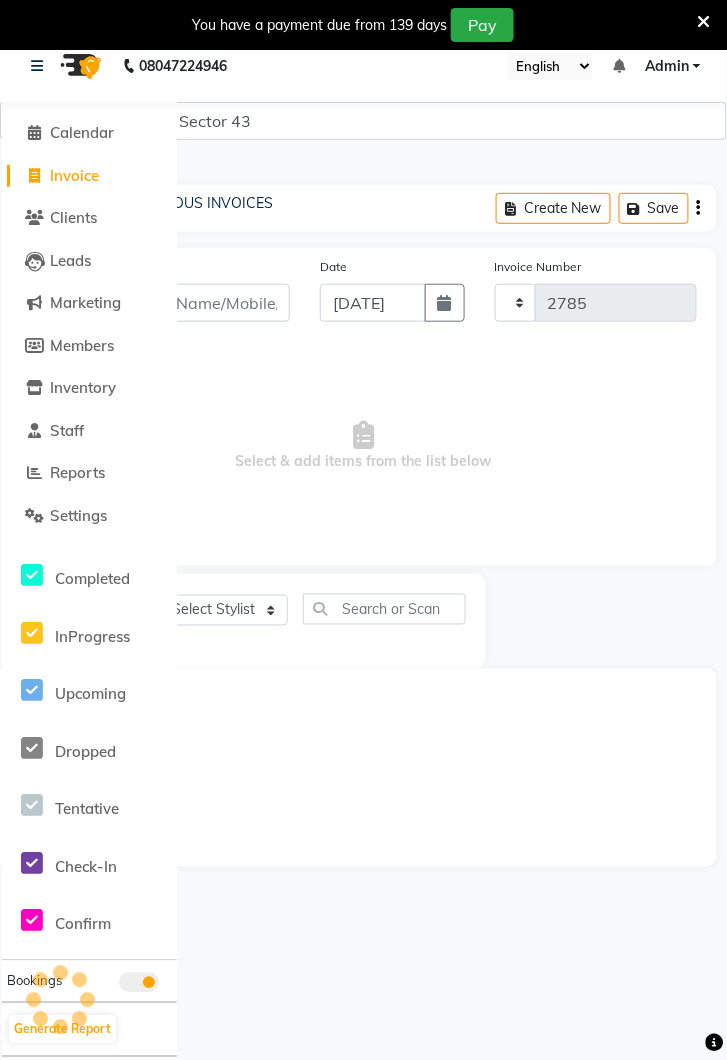 select on "5694" 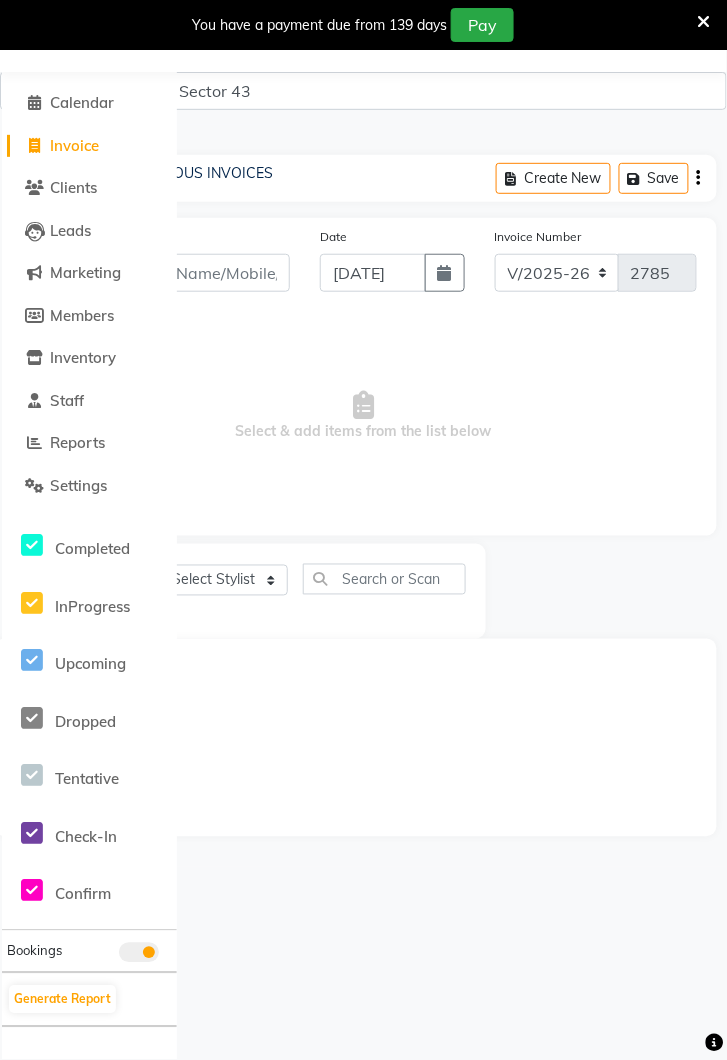 scroll, scrollTop: 0, scrollLeft: 0, axis: both 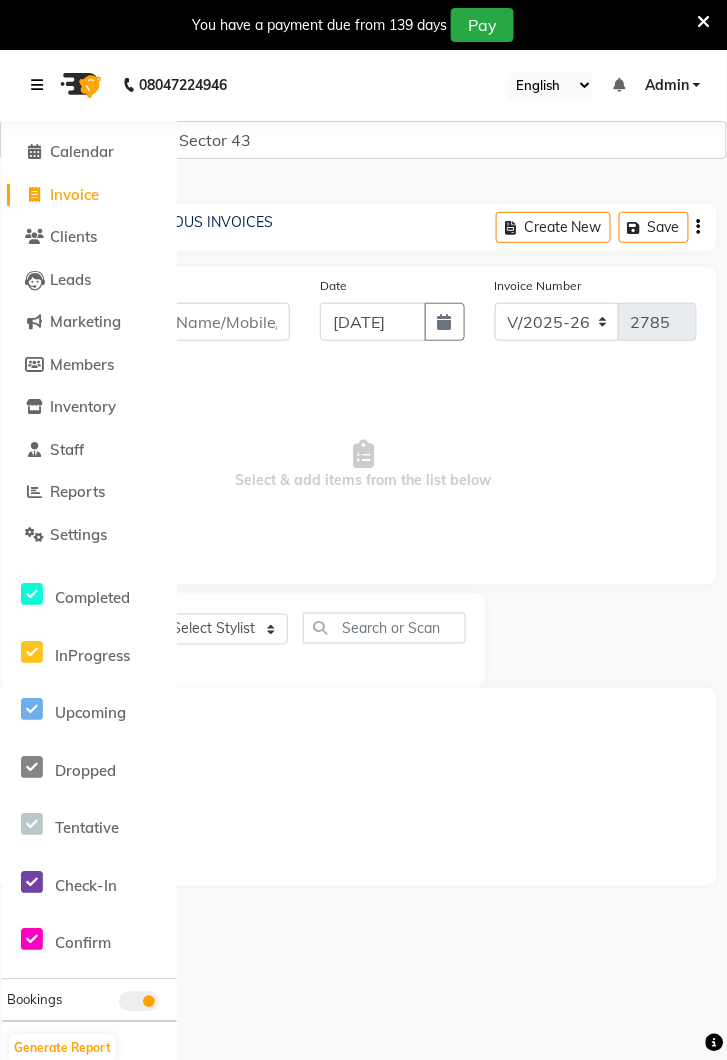 click at bounding box center (41, 85) 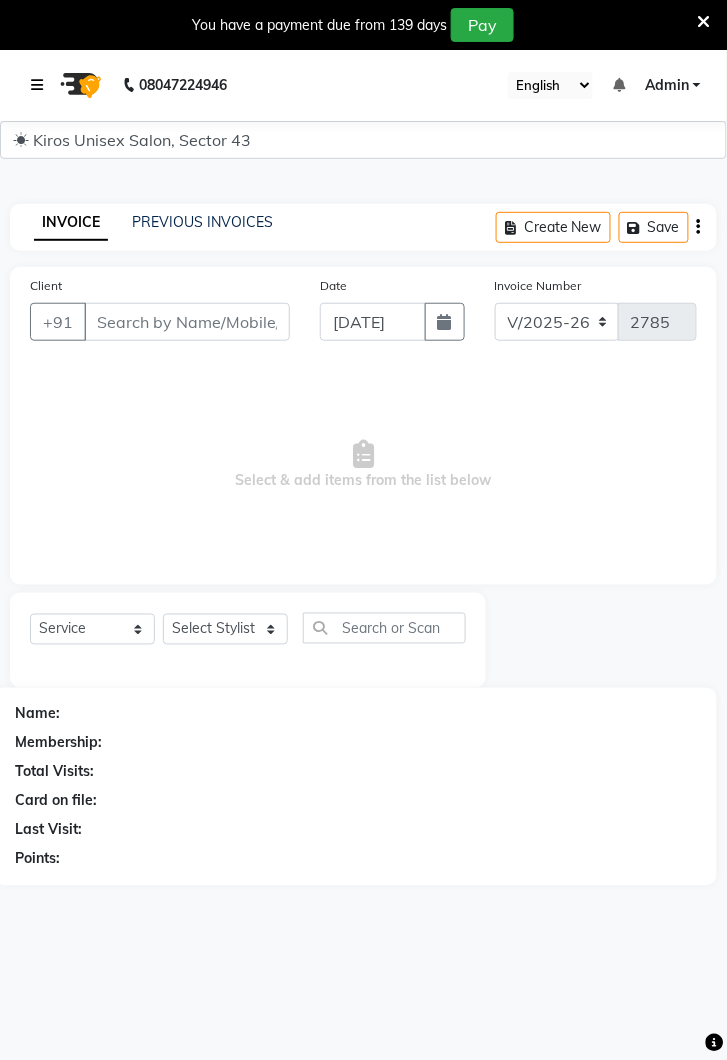 click at bounding box center [37, 85] 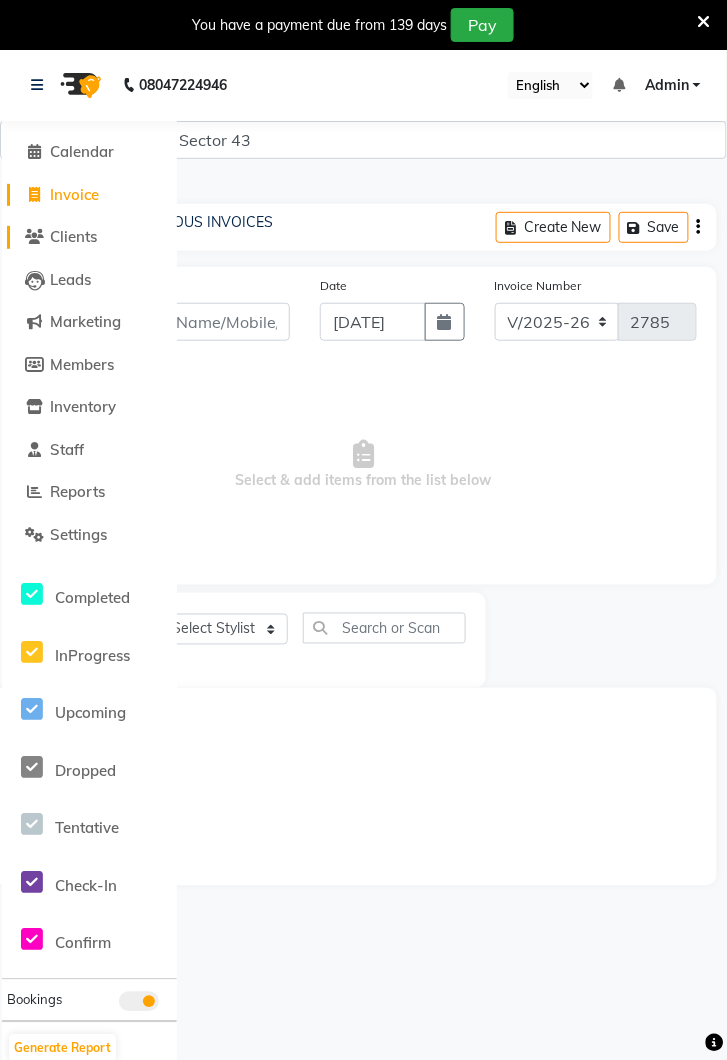click on "Clients" 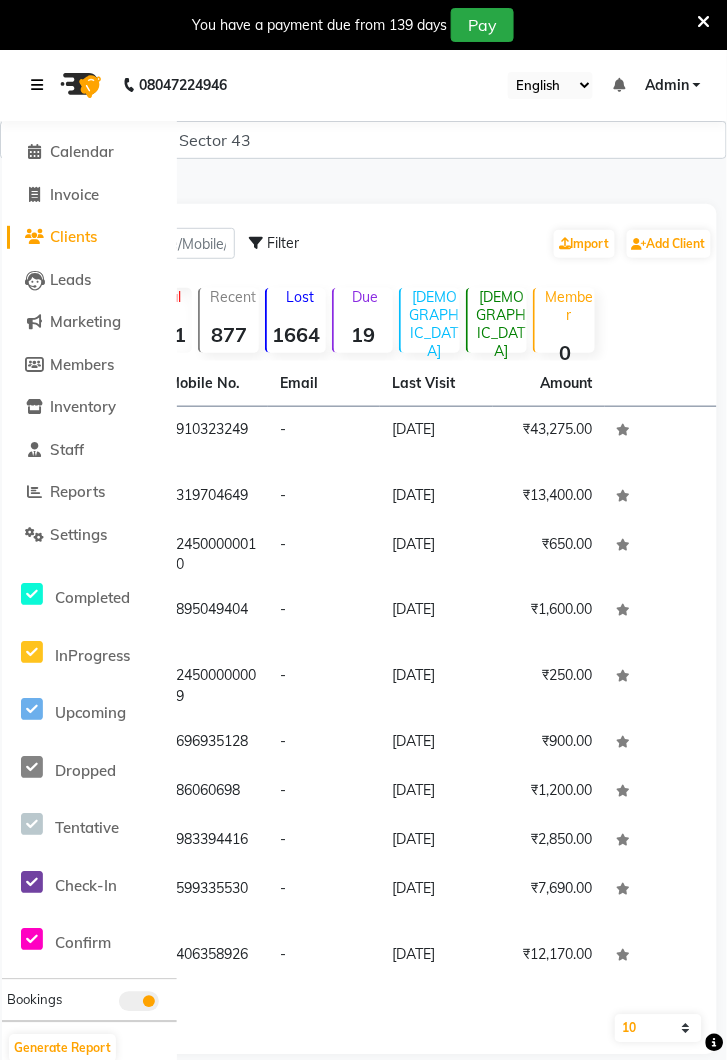 click at bounding box center [41, 85] 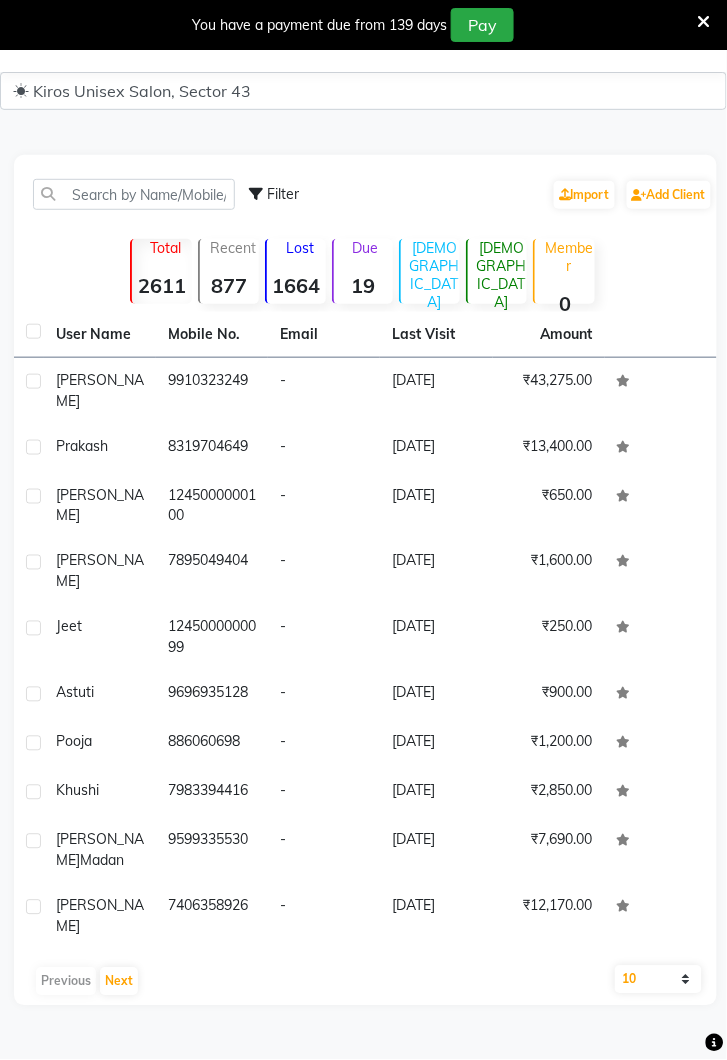 scroll, scrollTop: 0, scrollLeft: 0, axis: both 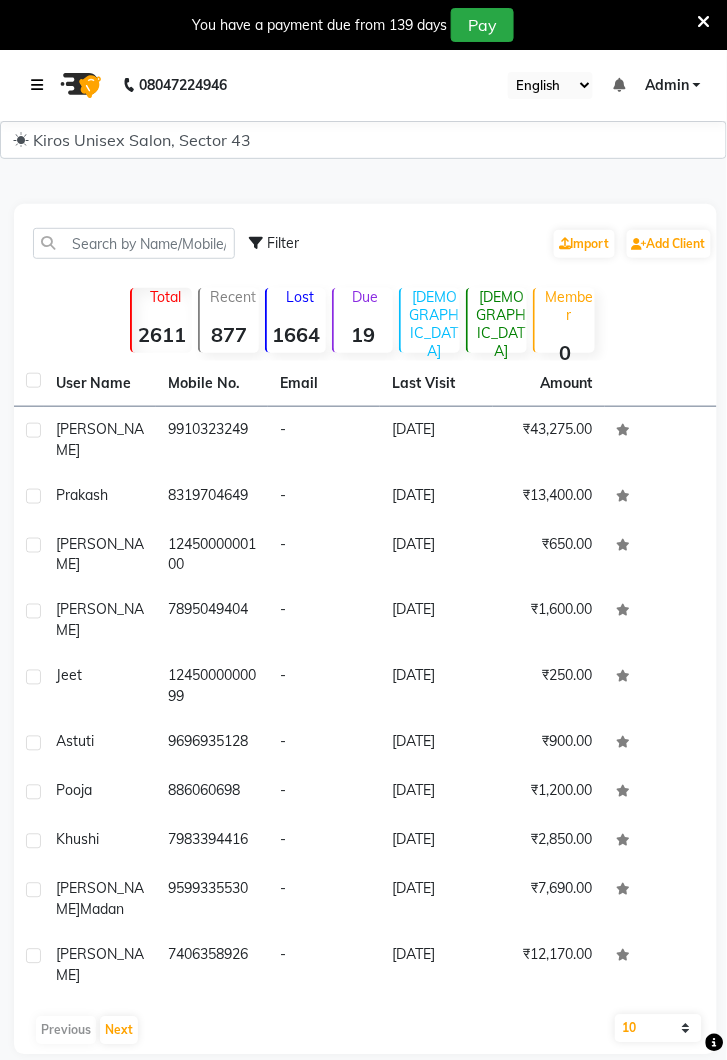 click at bounding box center (41, 85) 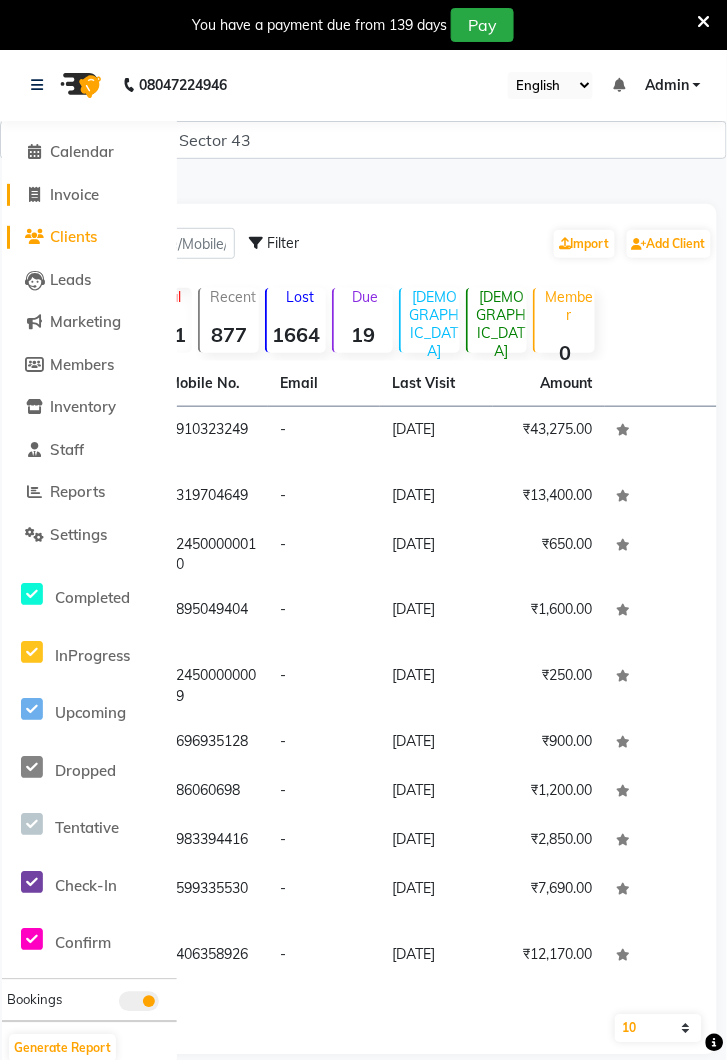 click on "Invoice" 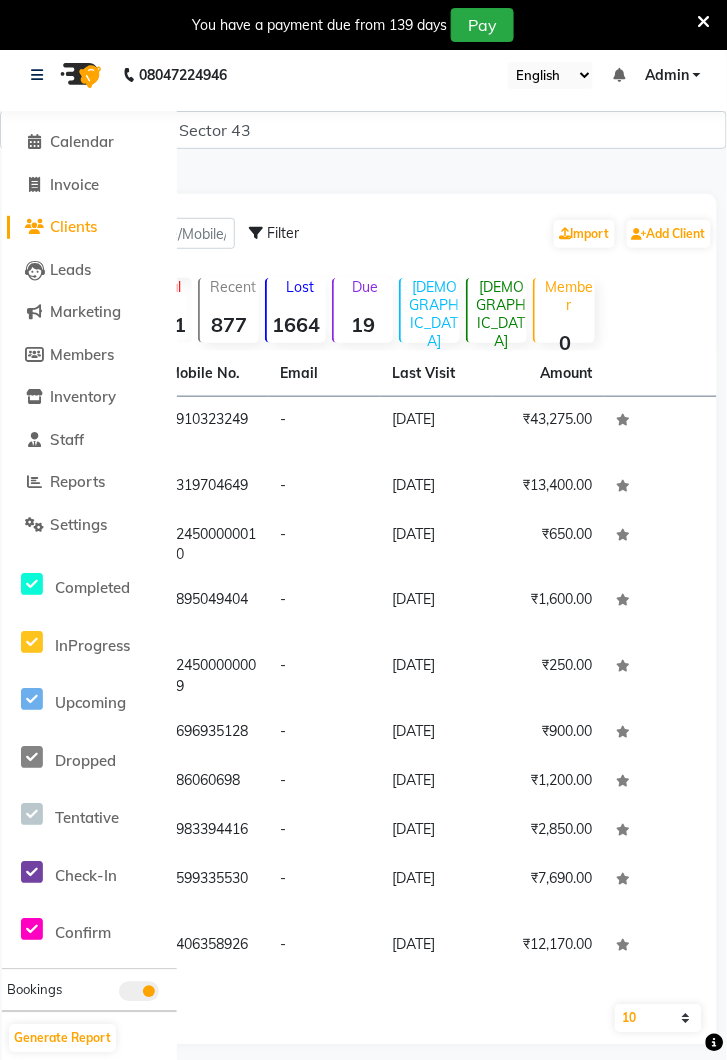 select on "service" 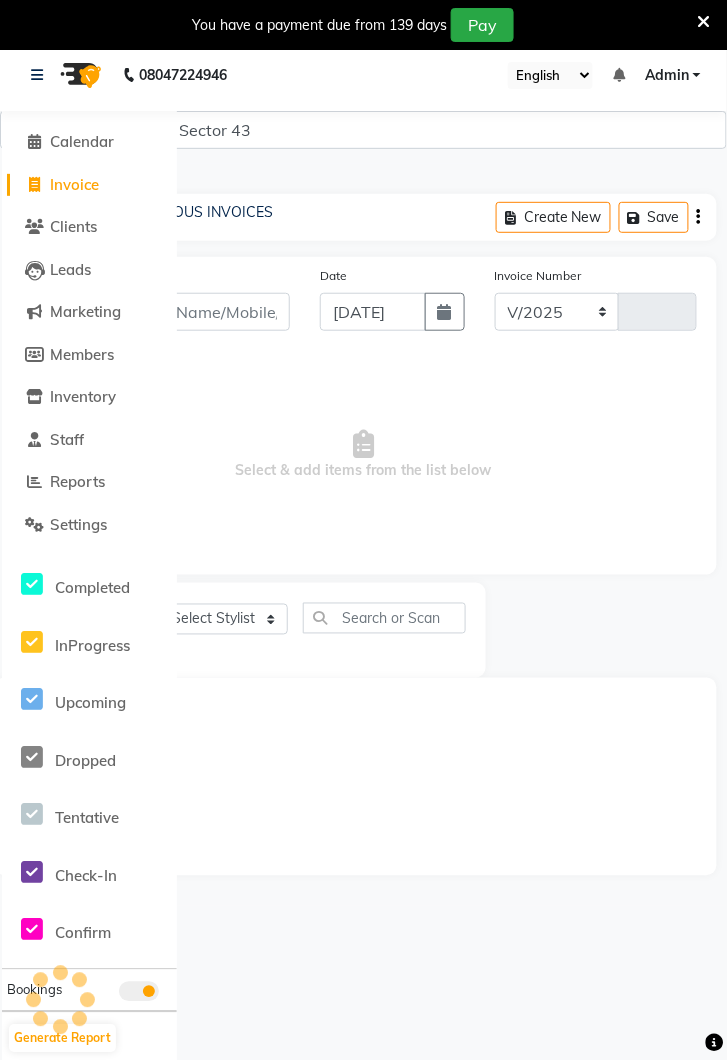 select on "5694" 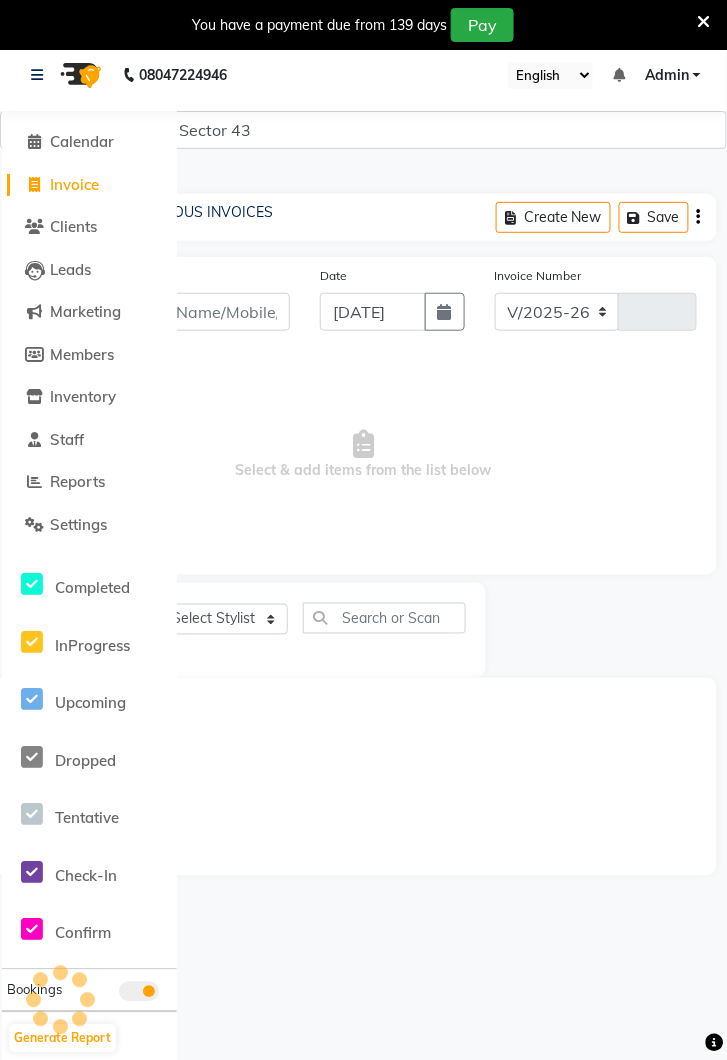 type on "2785" 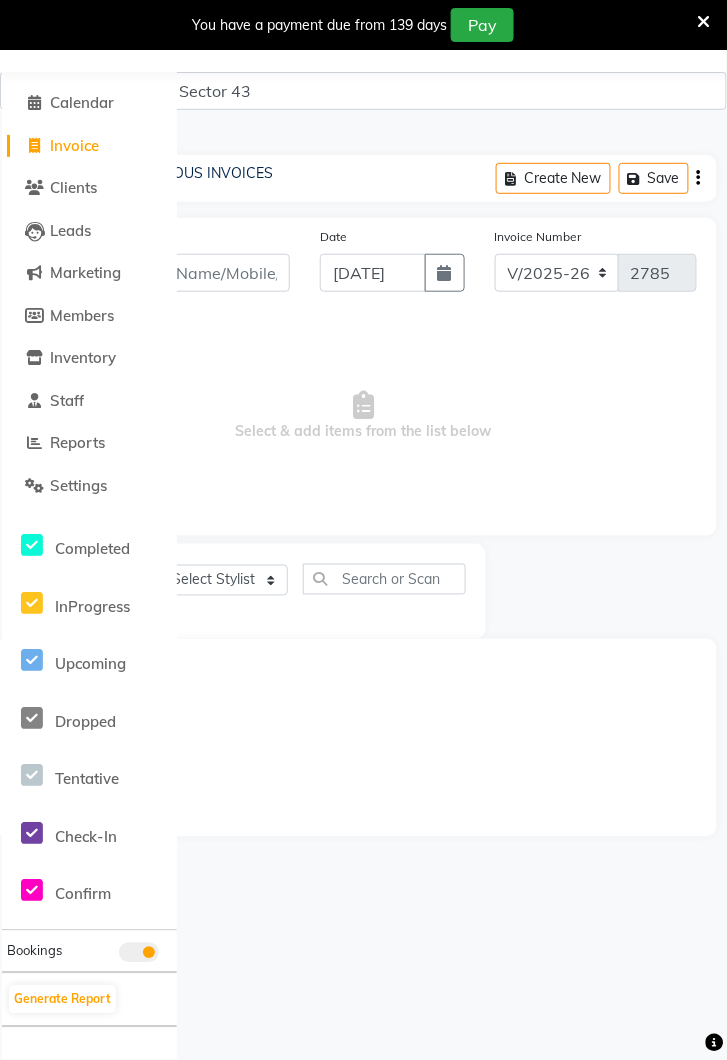 scroll, scrollTop: 0, scrollLeft: 0, axis: both 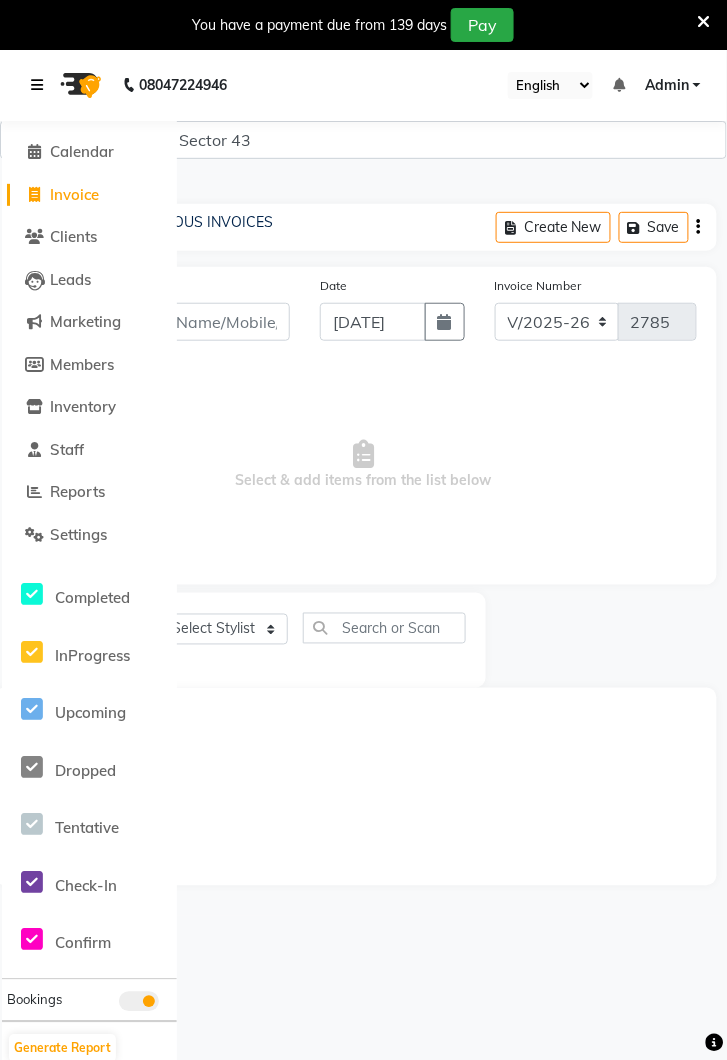 click at bounding box center (41, 85) 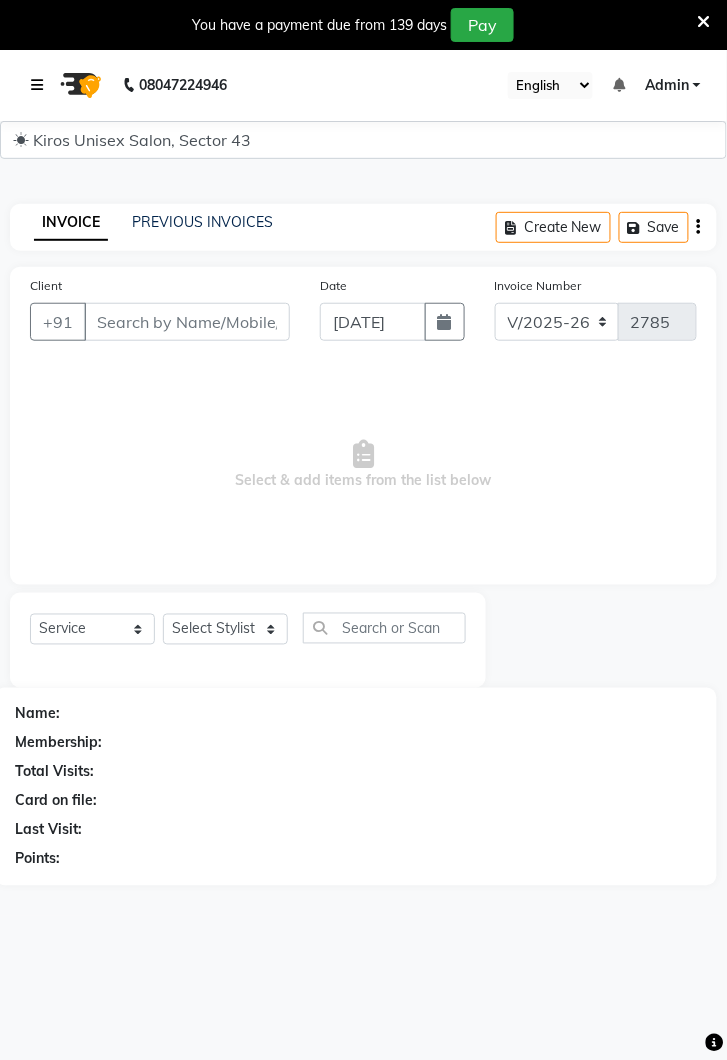 click at bounding box center (37, 85) 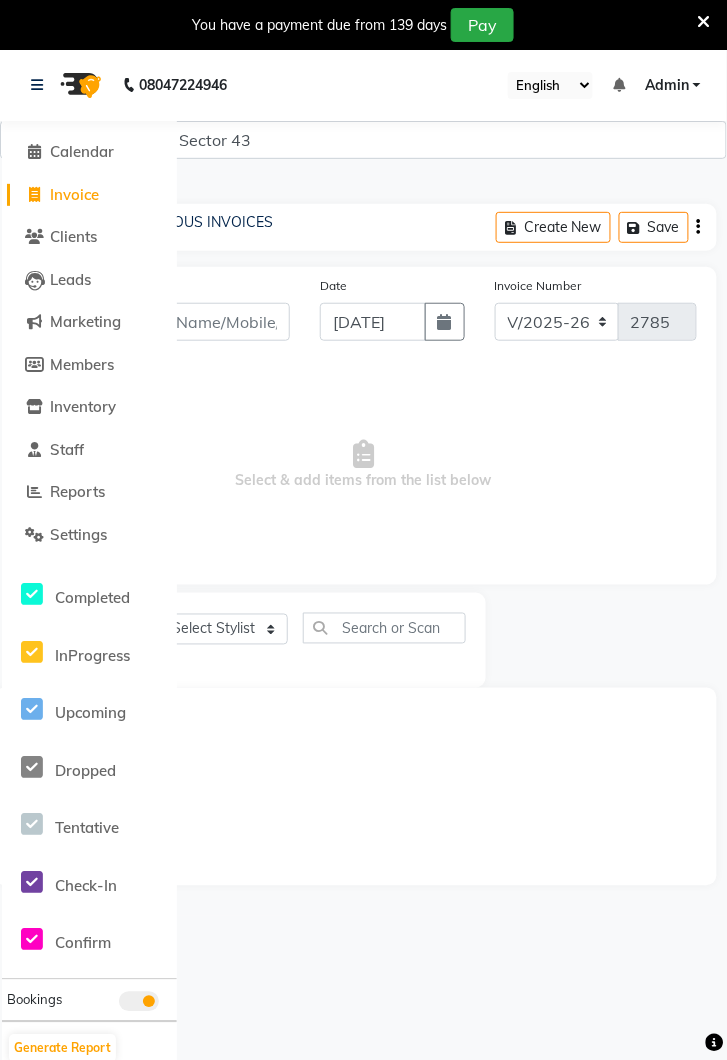 click on "Select & add items from the list below" at bounding box center [363, 465] 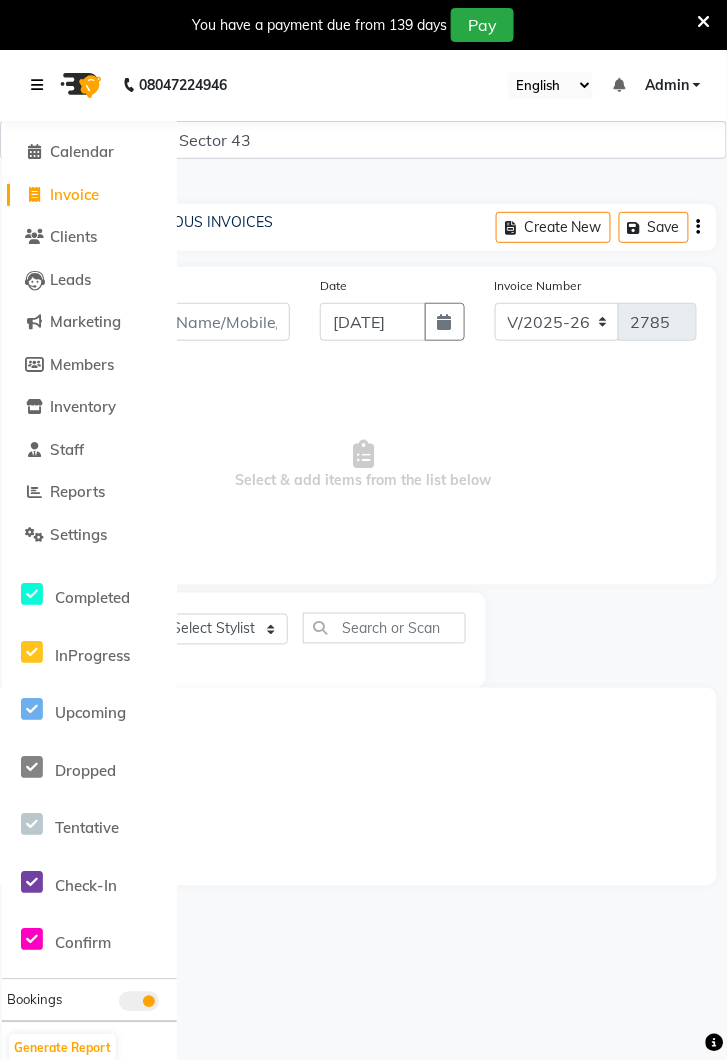 click at bounding box center (41, 85) 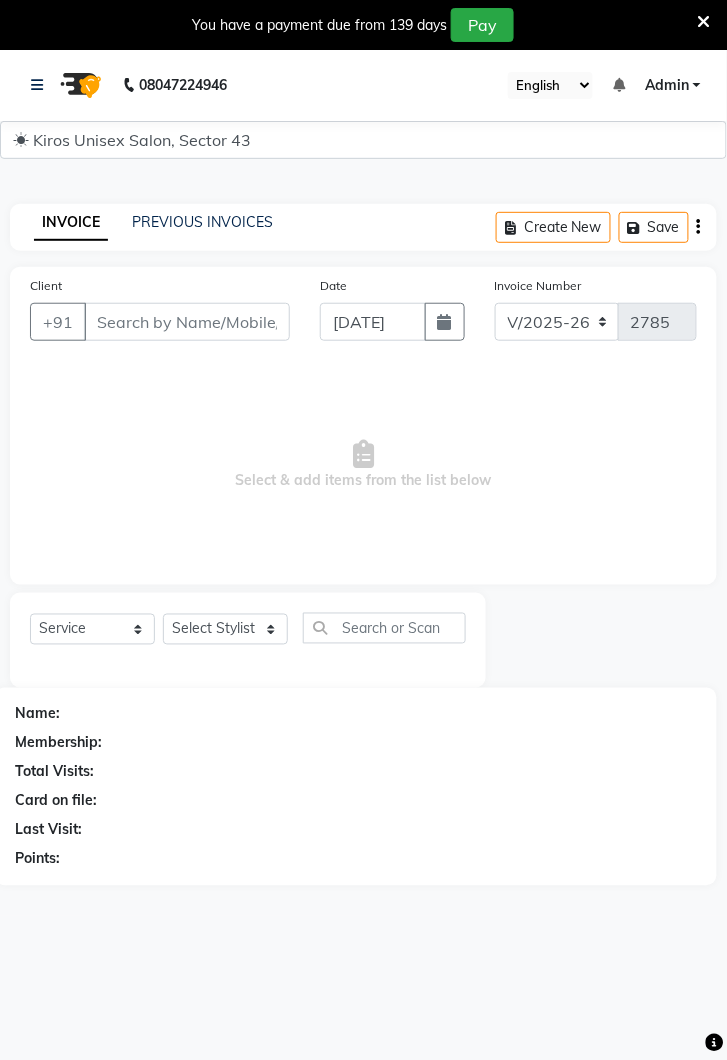 click on "Select & add items from the list below" at bounding box center (363, 465) 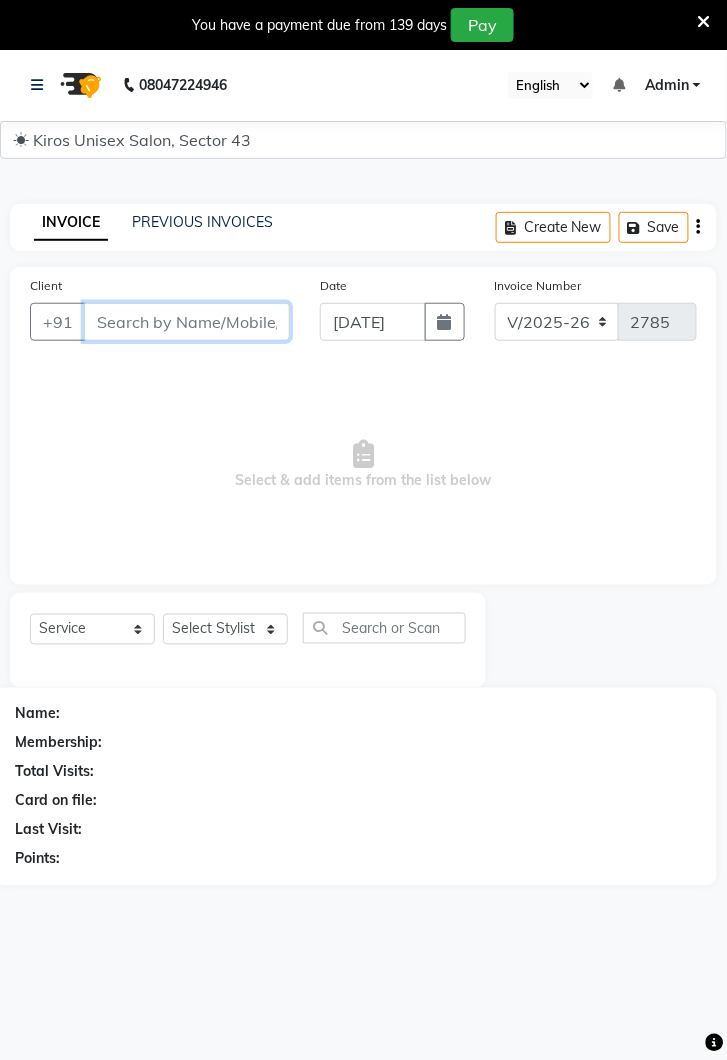 click on "Client" at bounding box center (187, 322) 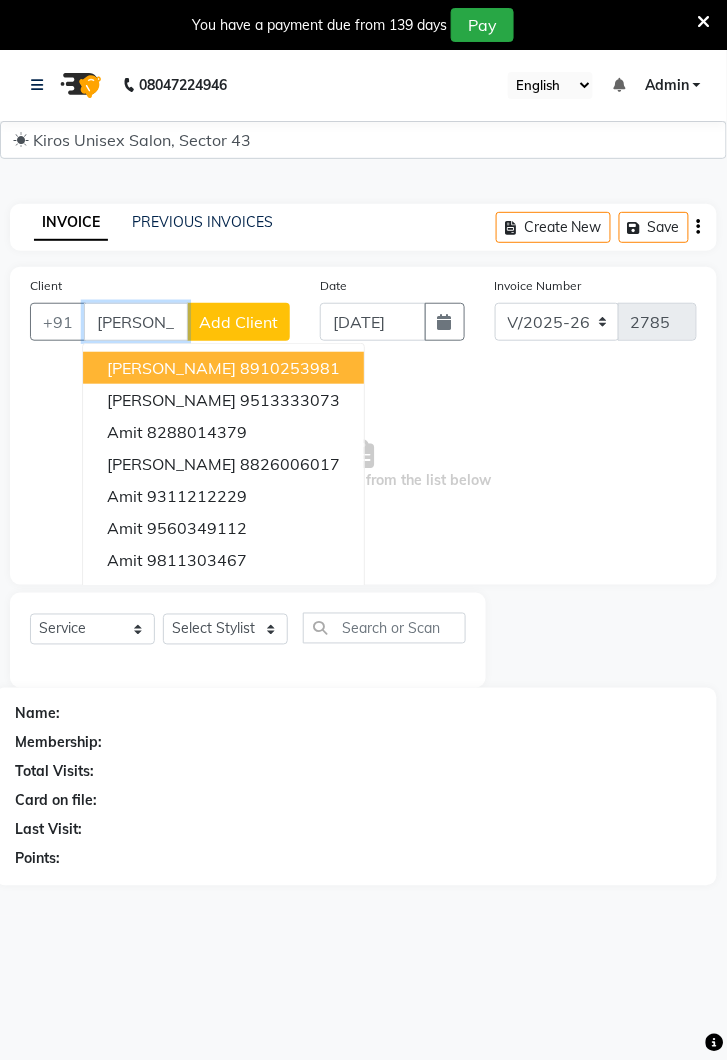 click on "9311212229" at bounding box center [197, 496] 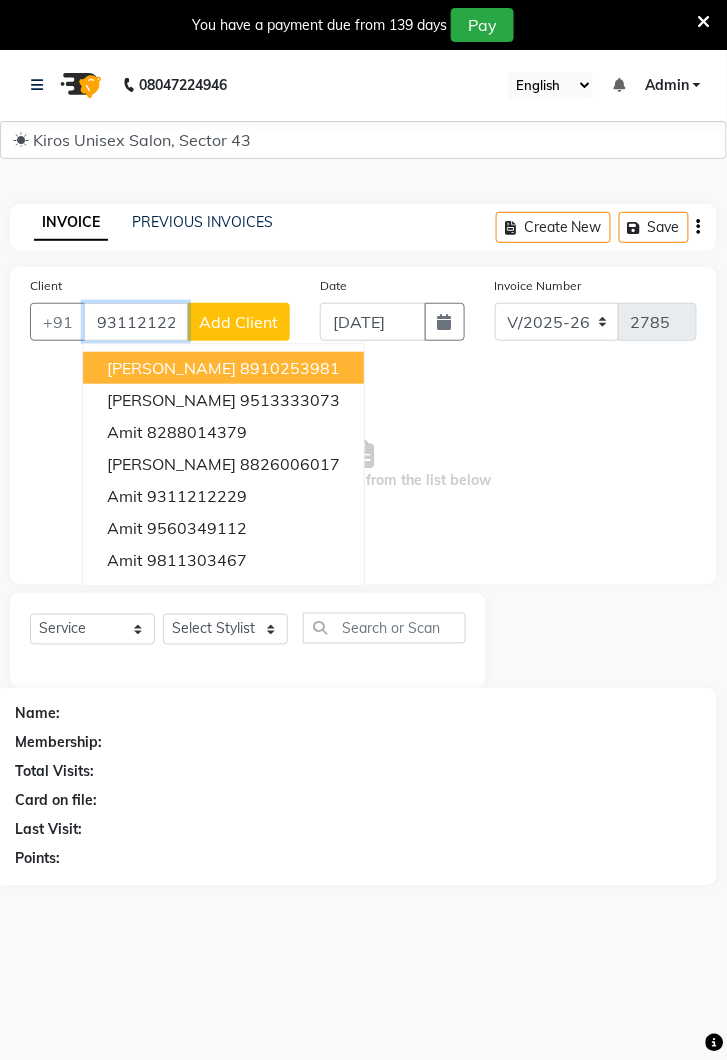 type on "9311212229" 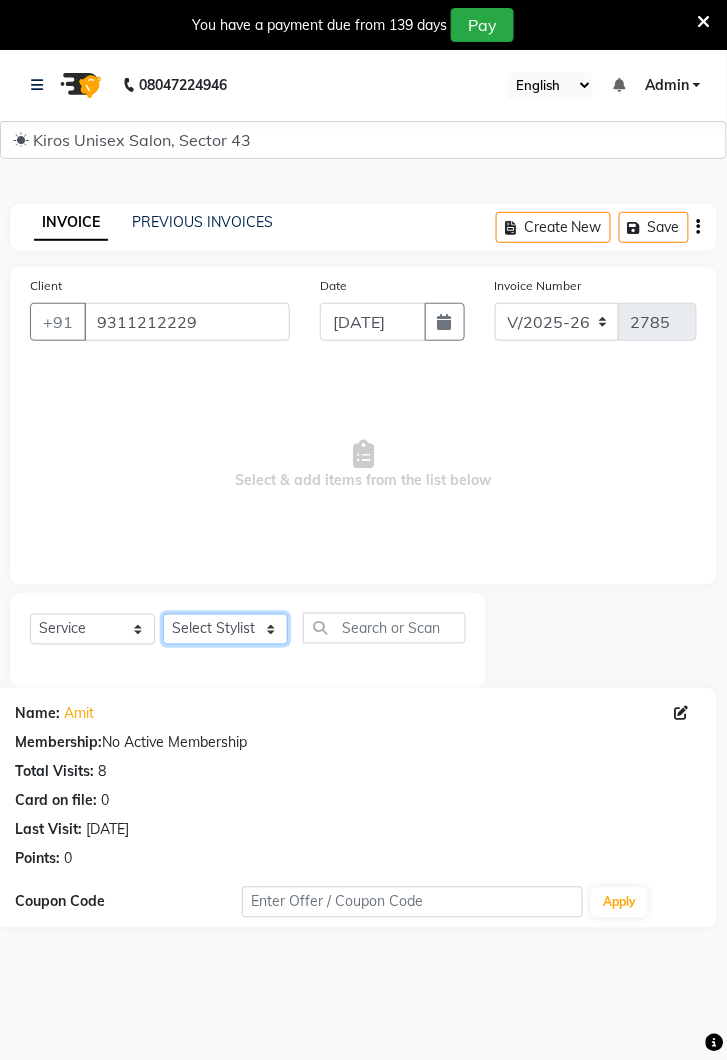 click on "Select Stylist Deepak [PERSON_NAME] [PERSON_NAME] Lamu [PERSON_NAME] [PERSON_NAME] Suraj" 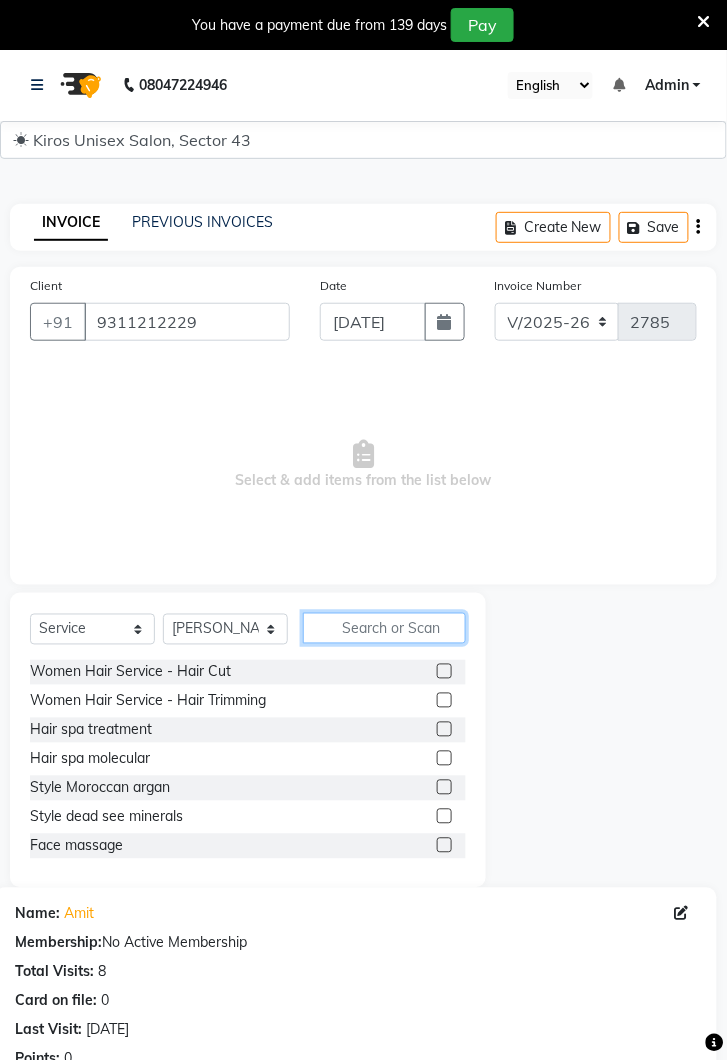click 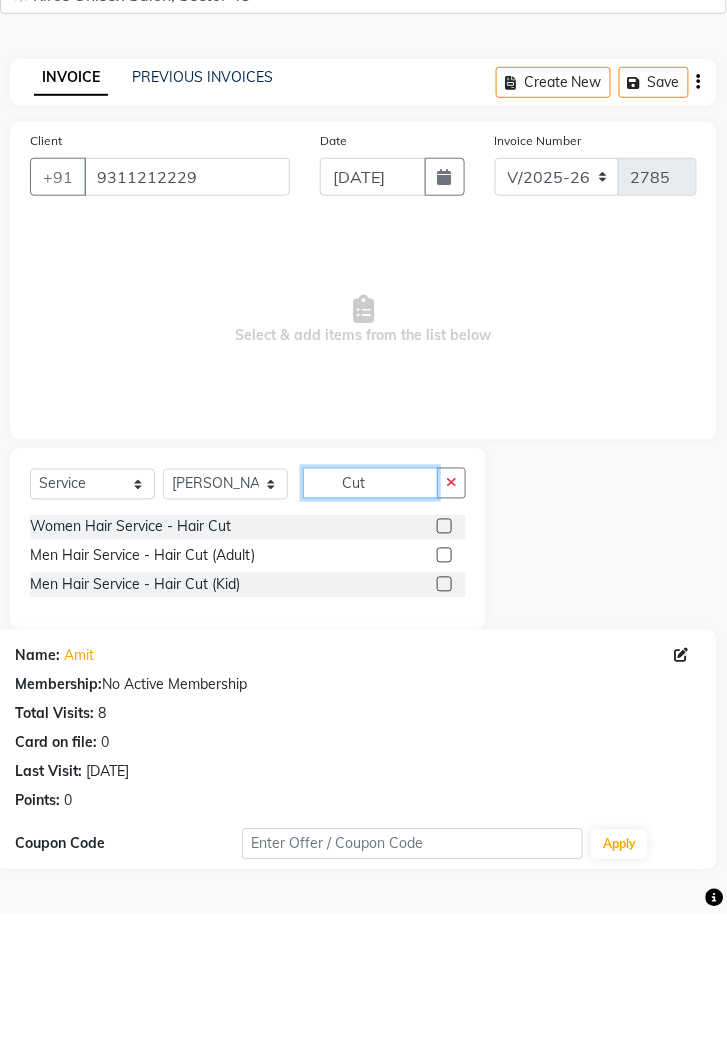 type on "Cut" 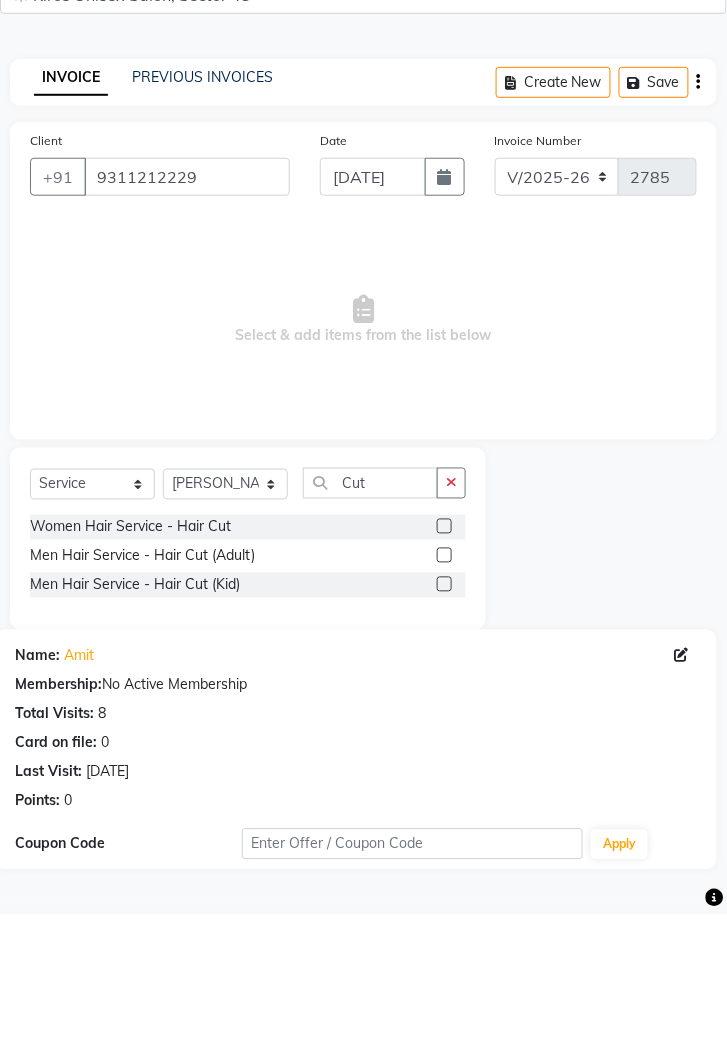 click 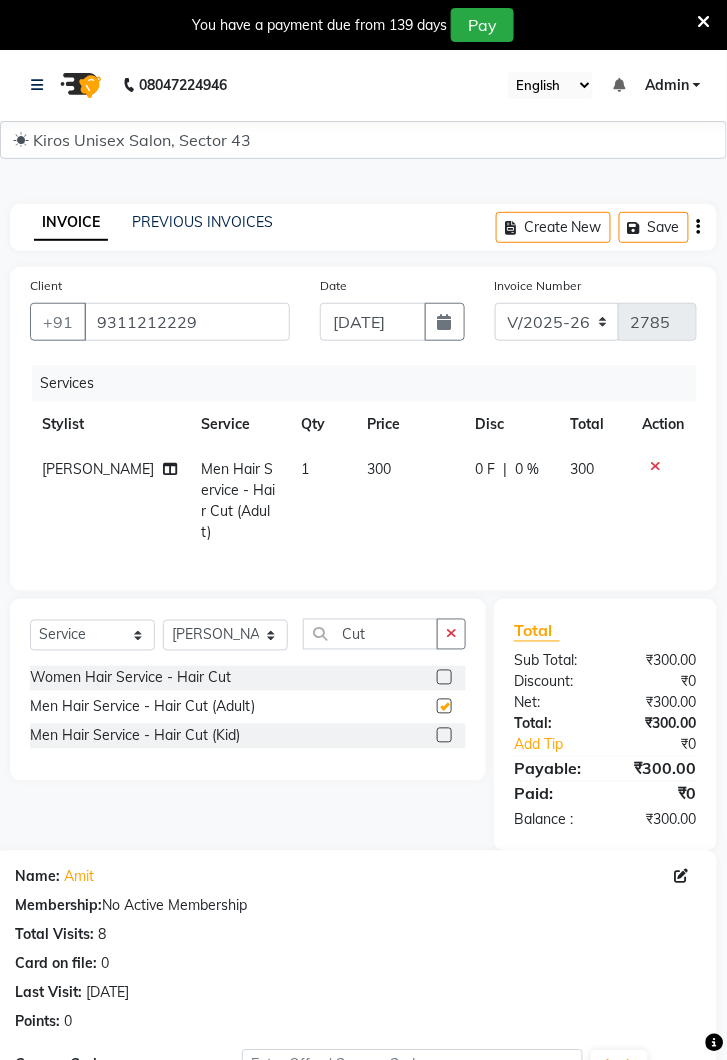 checkbox on "false" 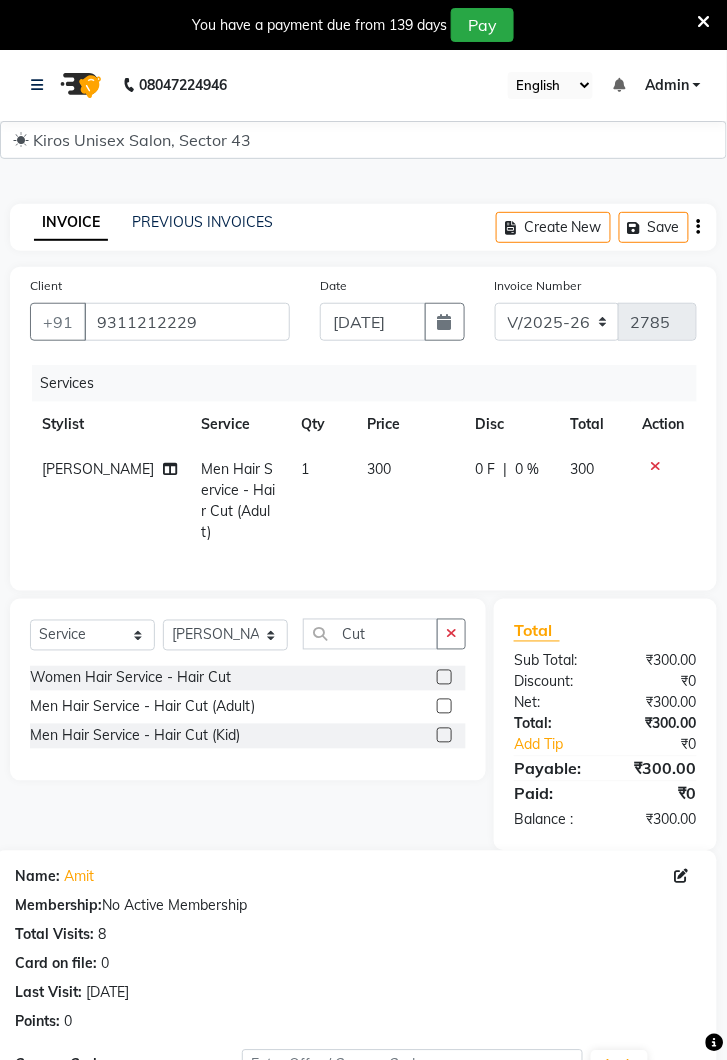 click 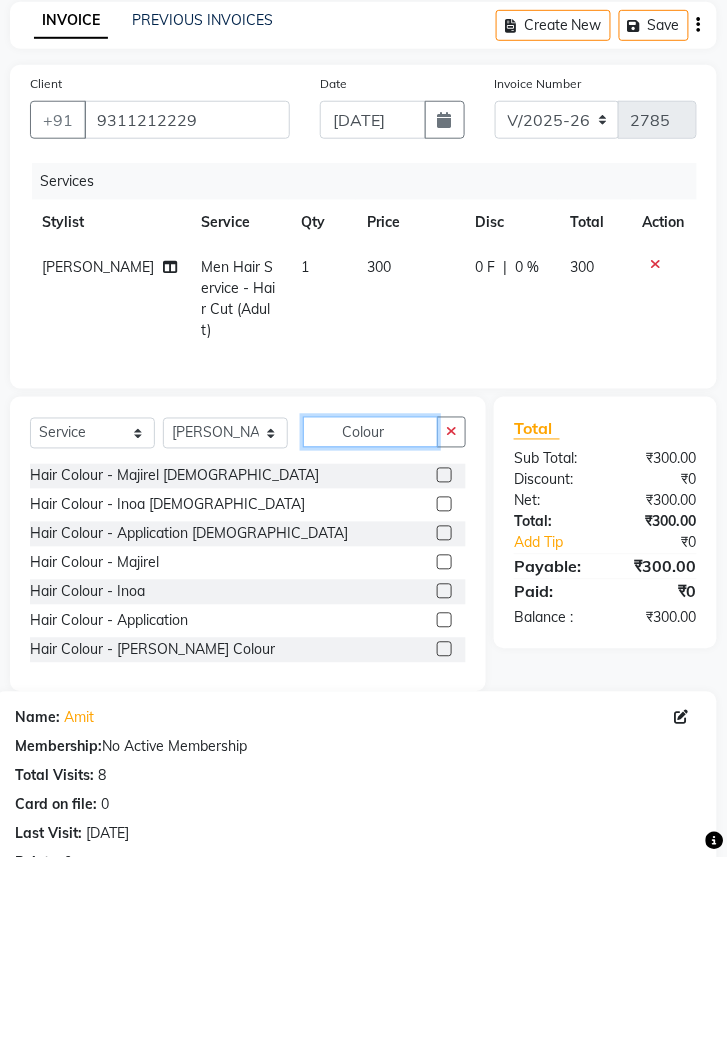 type on "Colour" 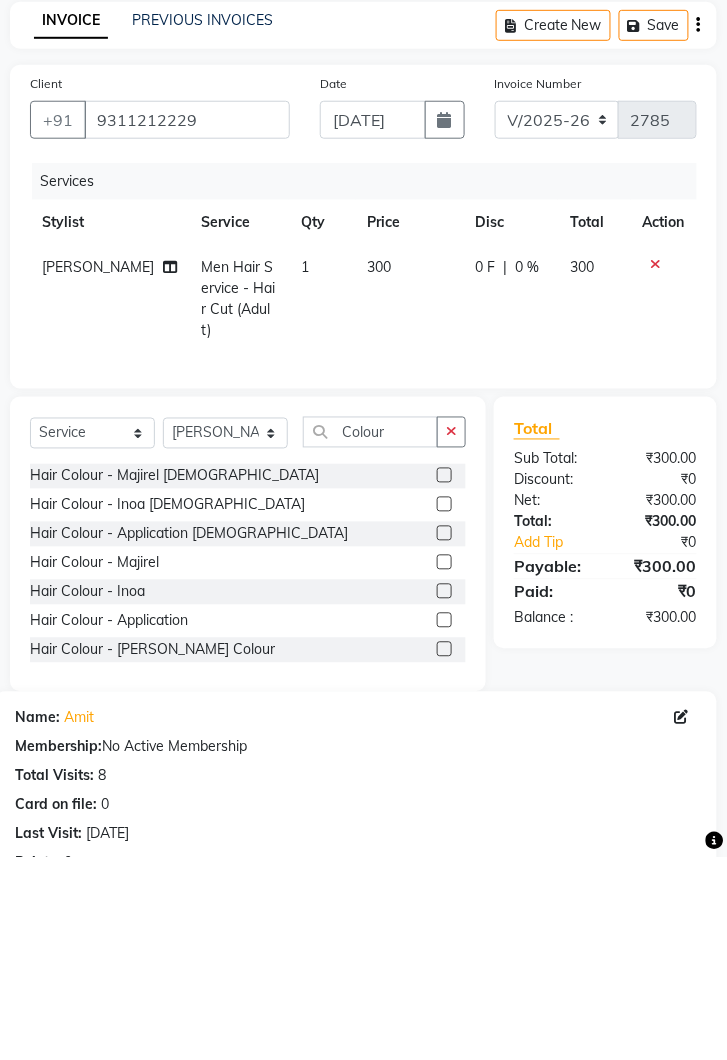 click 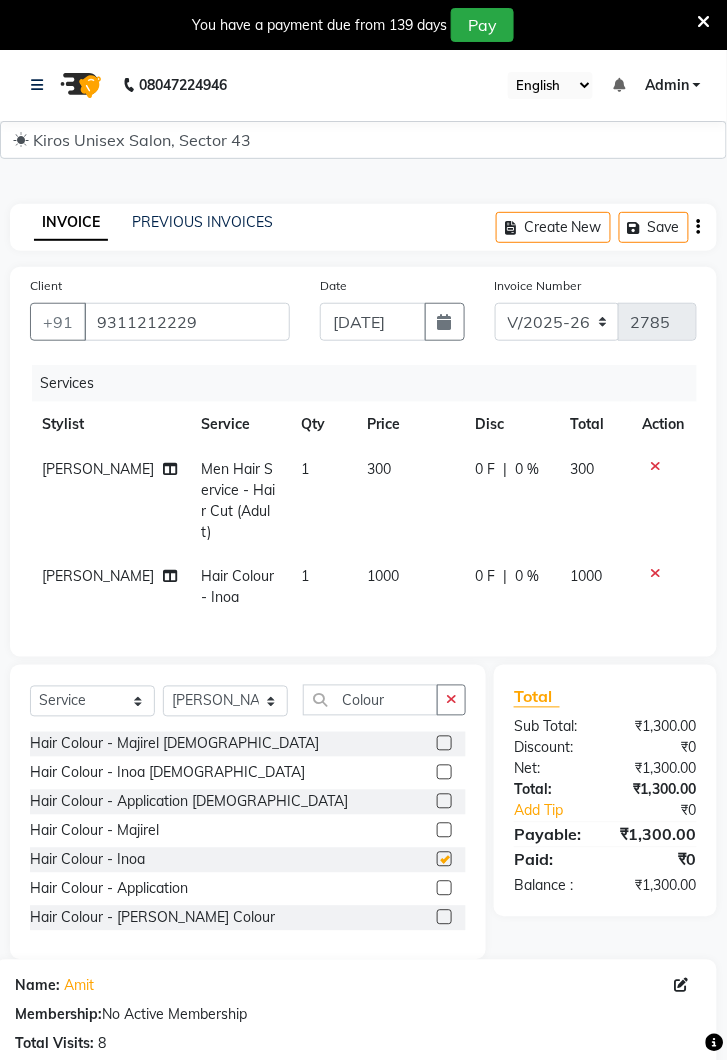 checkbox on "false" 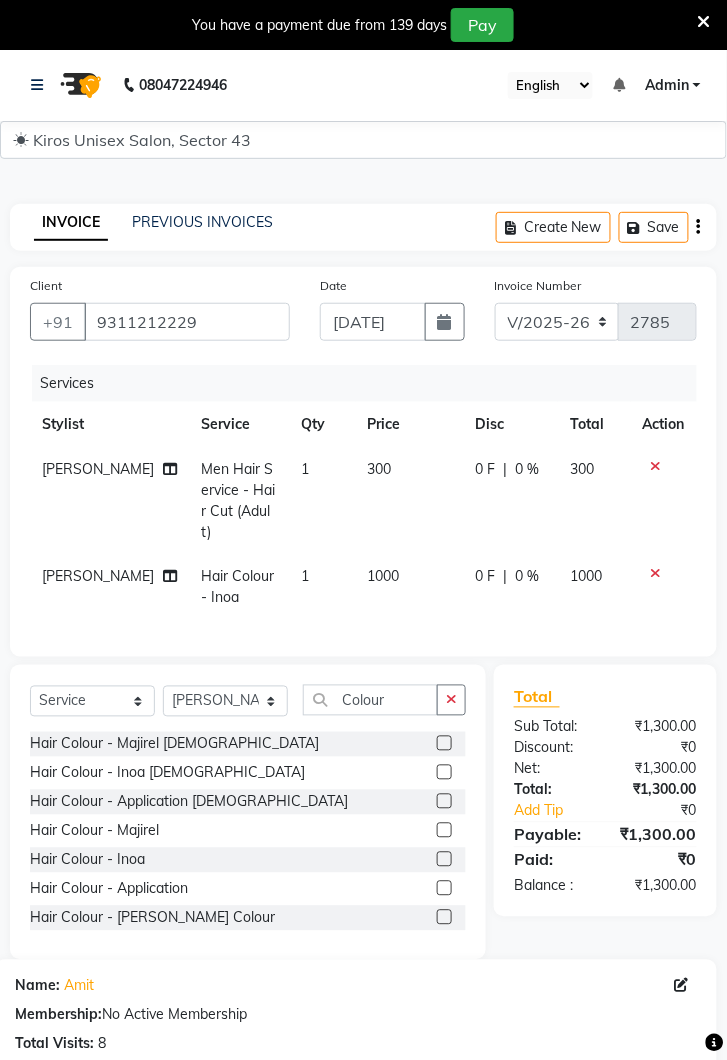 click on "300" 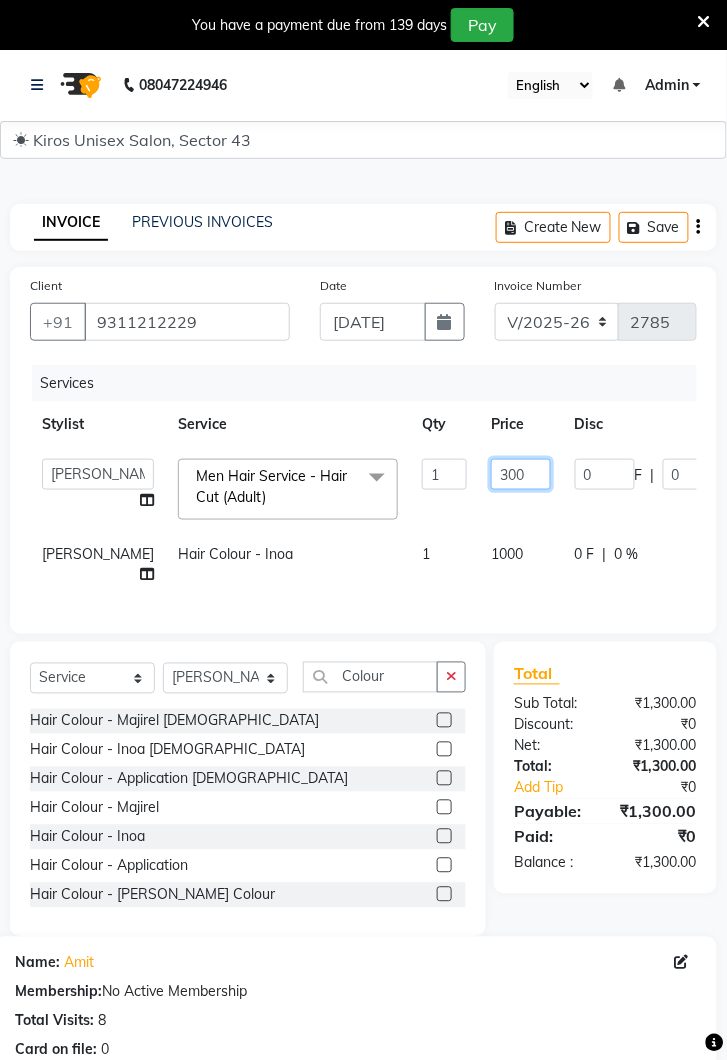 click on "300" 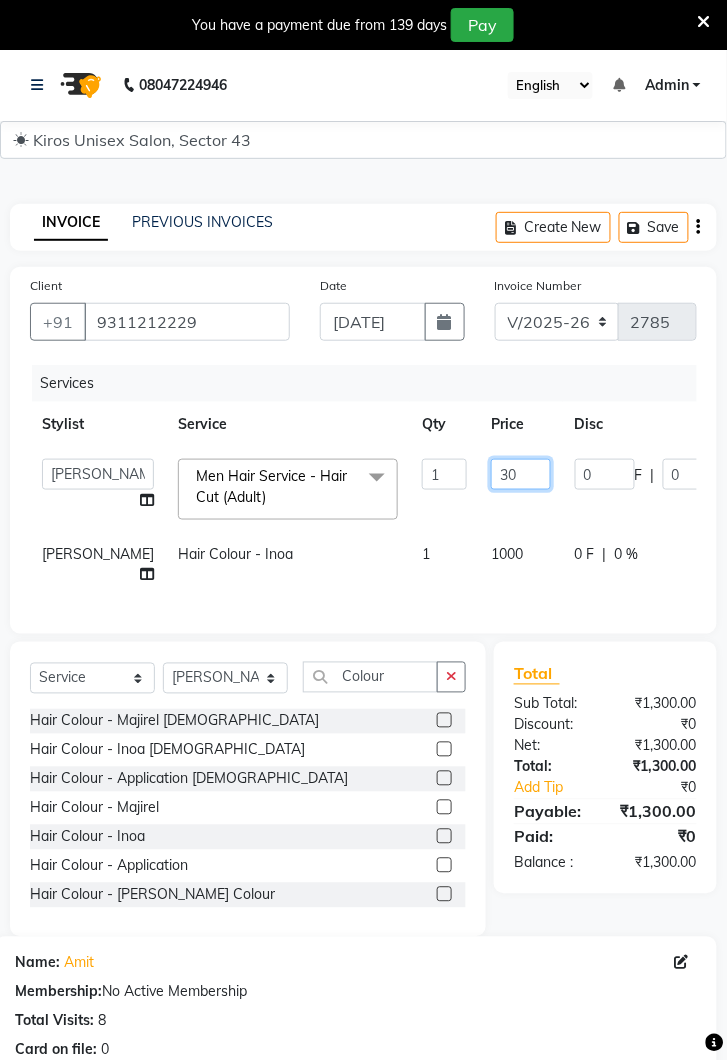 type on "3" 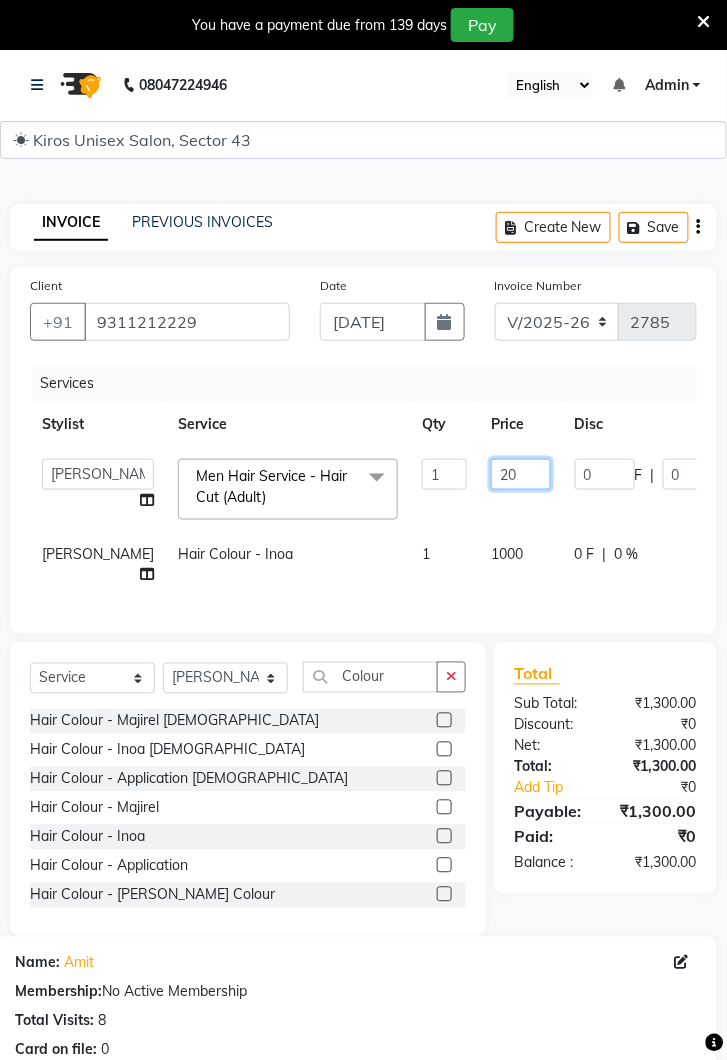 type on "200" 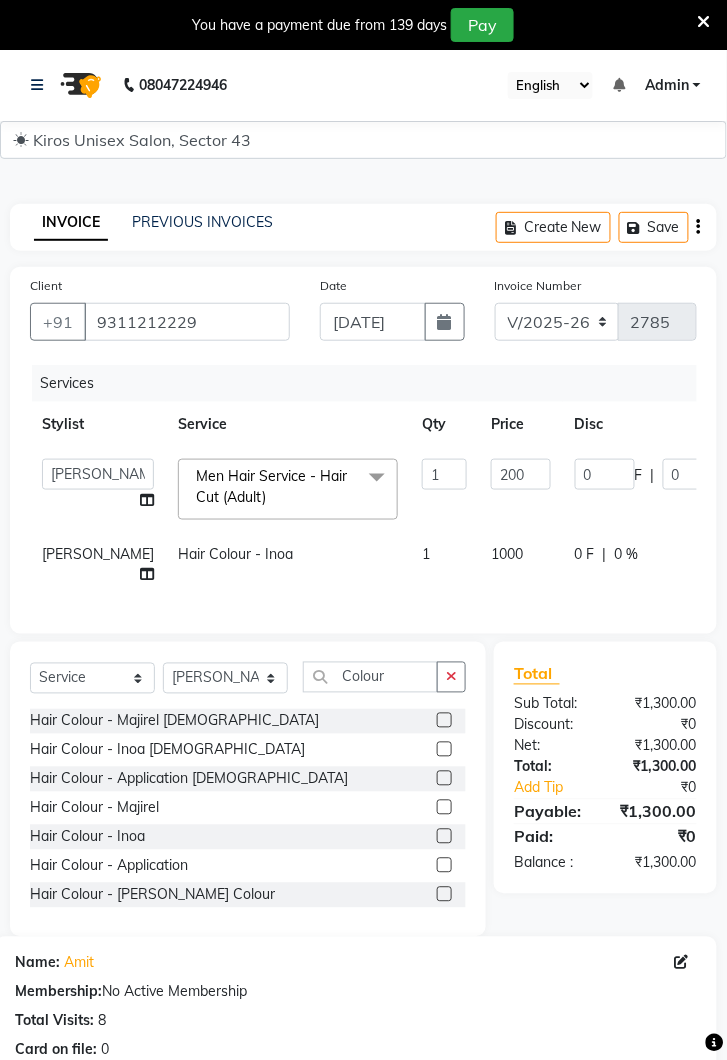 click on "Stylist Service Qty Price Disc Total Action" 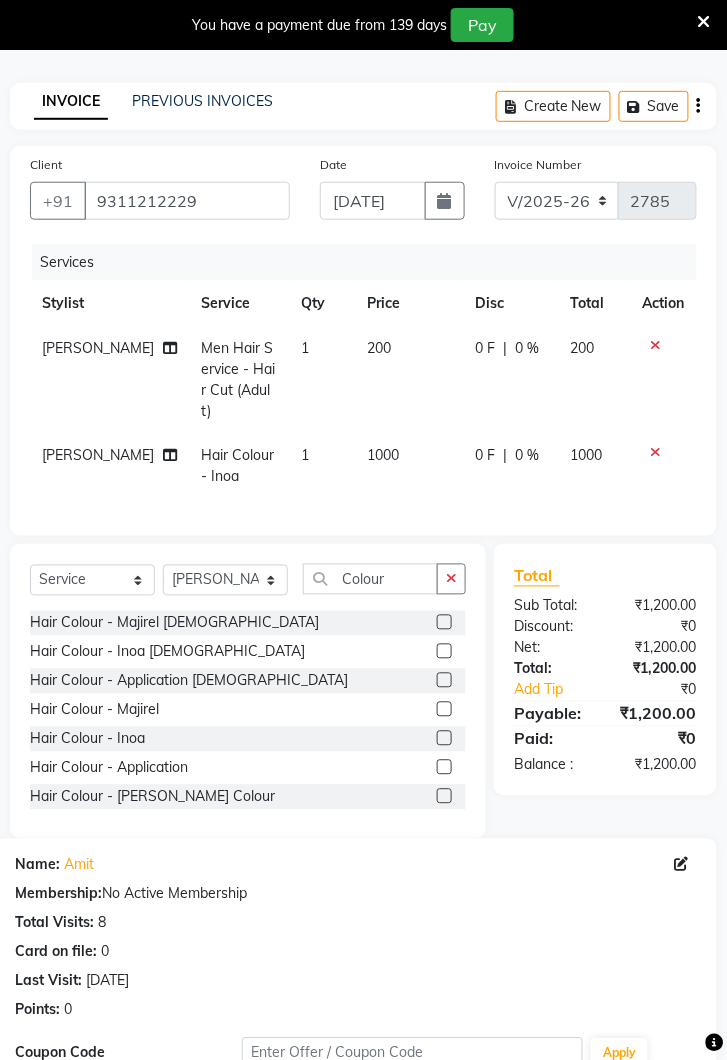 scroll, scrollTop: 336, scrollLeft: 0, axis: vertical 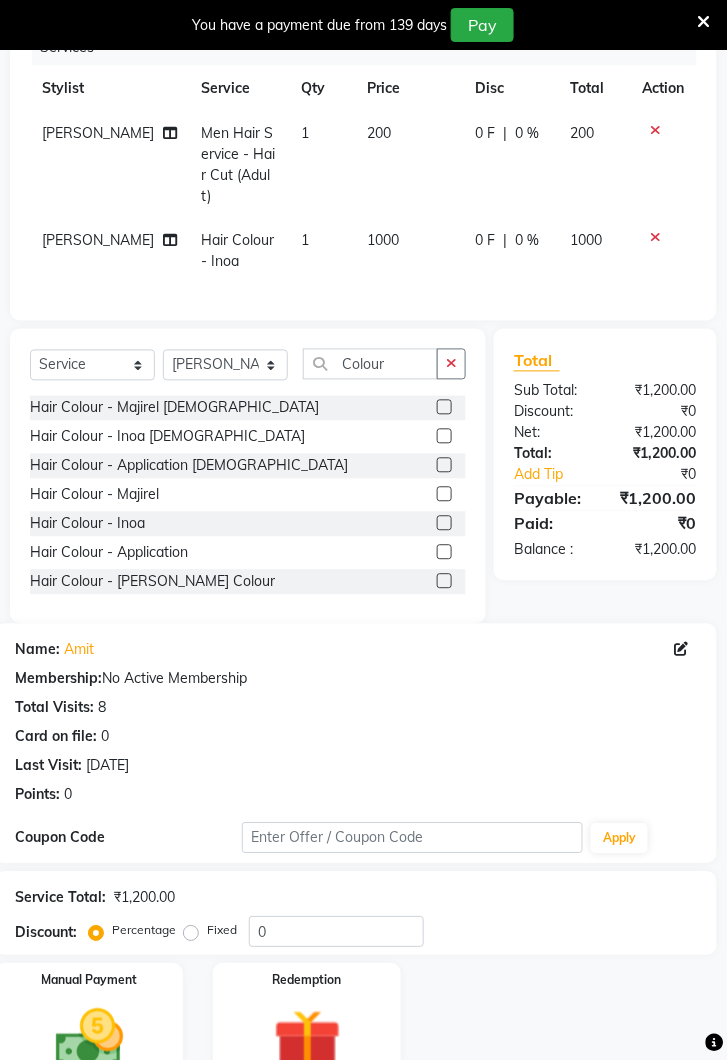 click 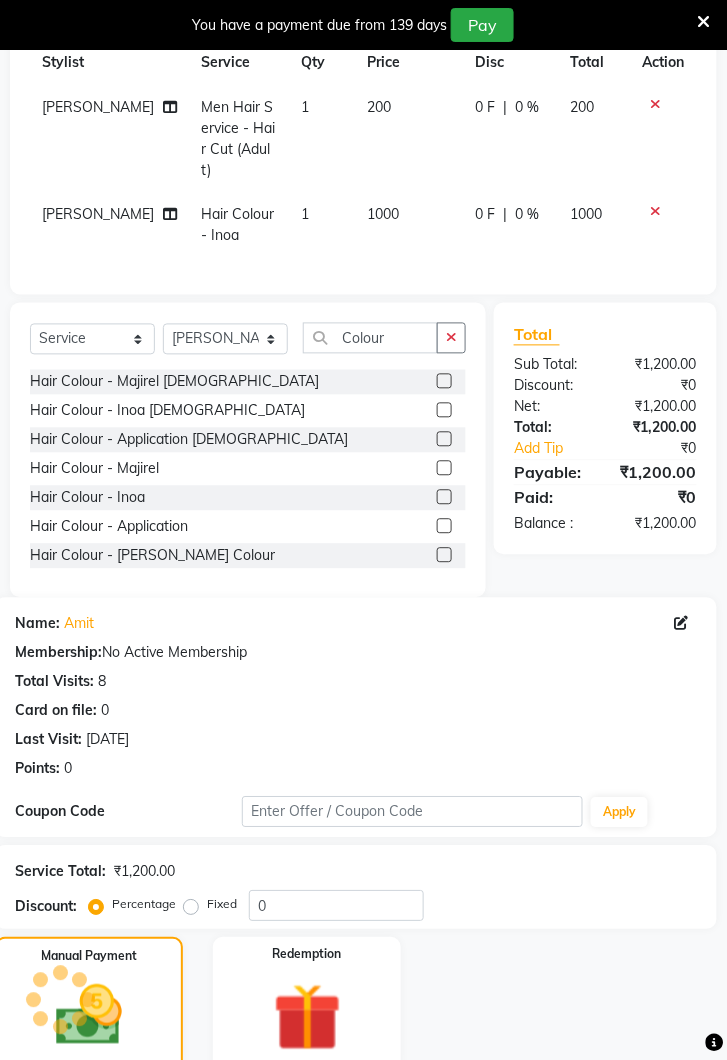 scroll, scrollTop: 464, scrollLeft: 0, axis: vertical 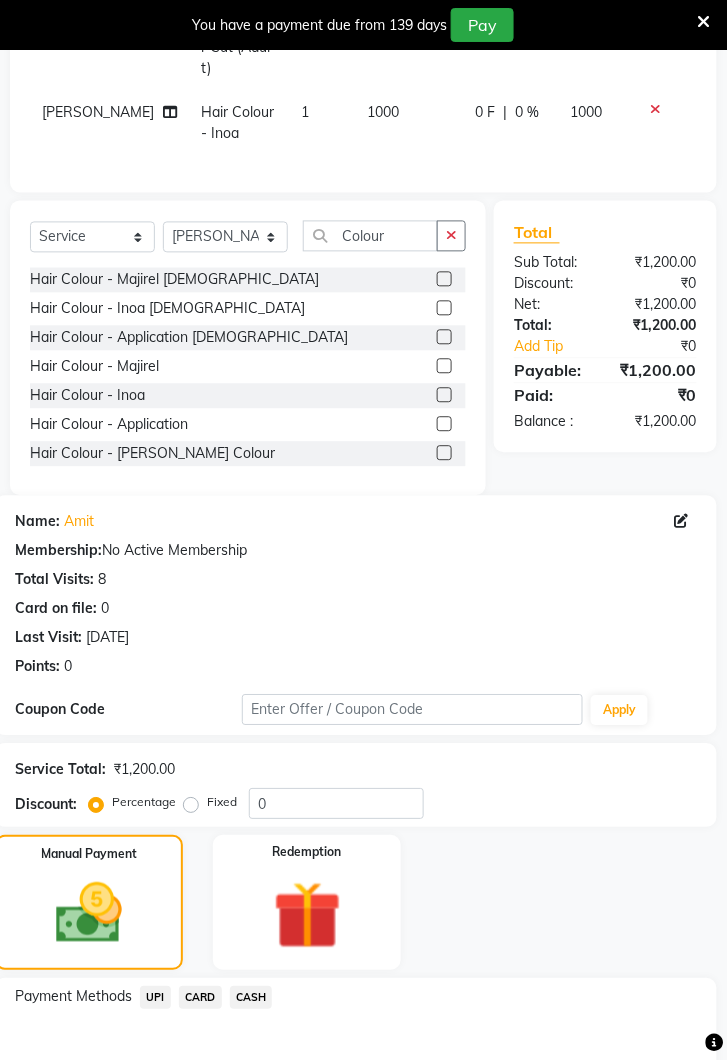 click on "UPI" 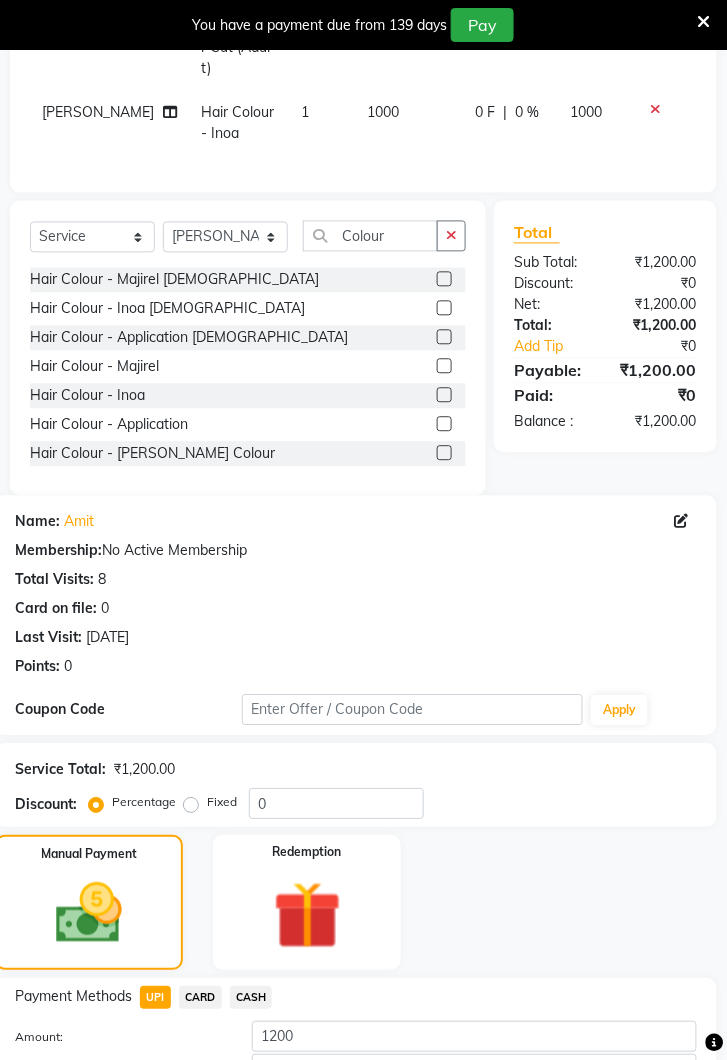click on "Add Payment" 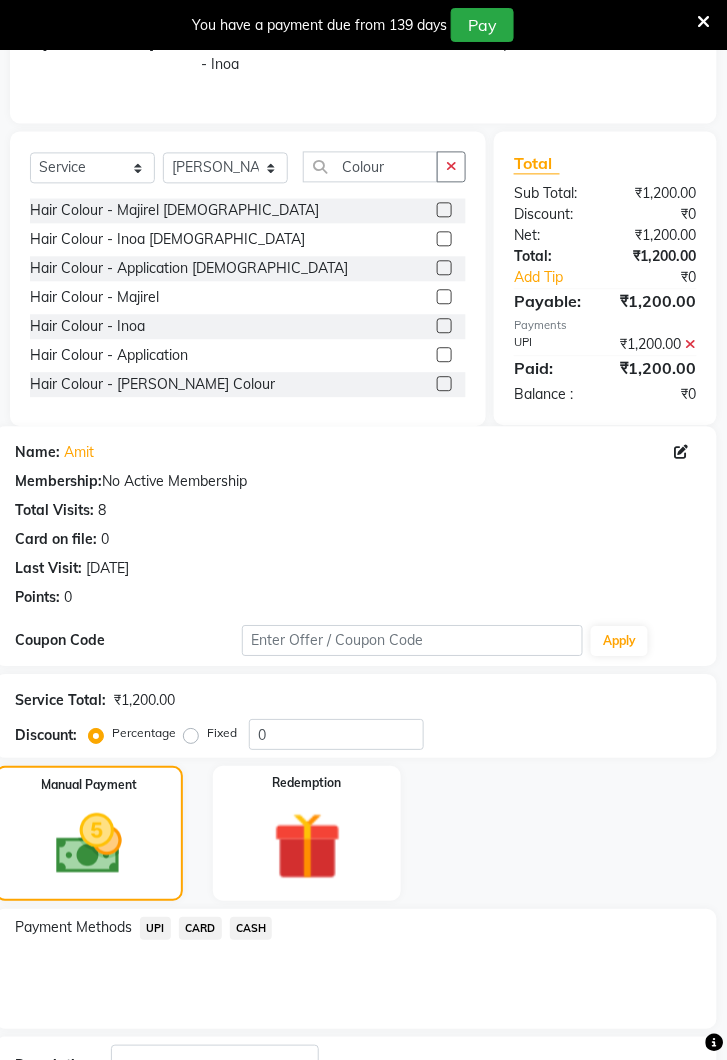 scroll, scrollTop: 596, scrollLeft: 0, axis: vertical 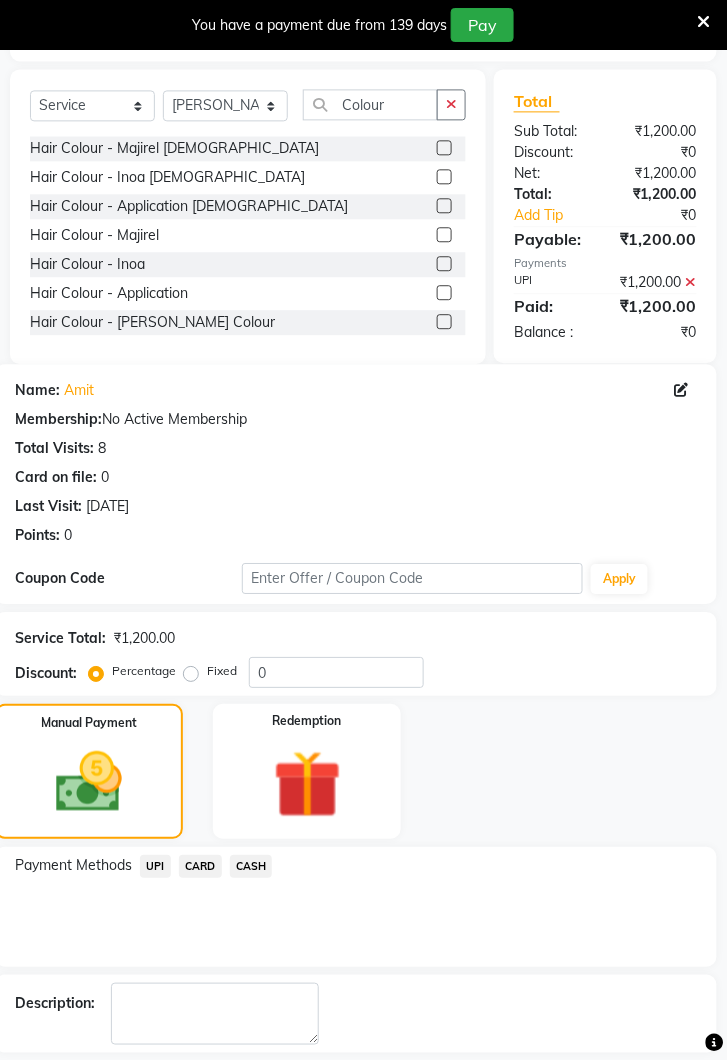 click on "Checkout" 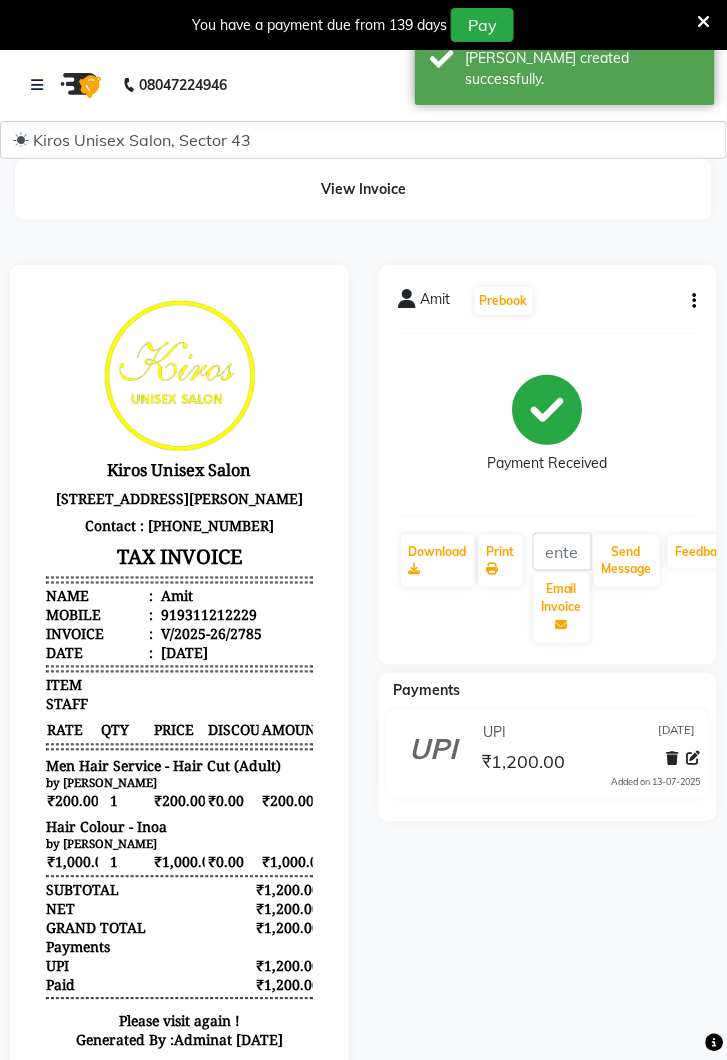 scroll, scrollTop: 0, scrollLeft: 0, axis: both 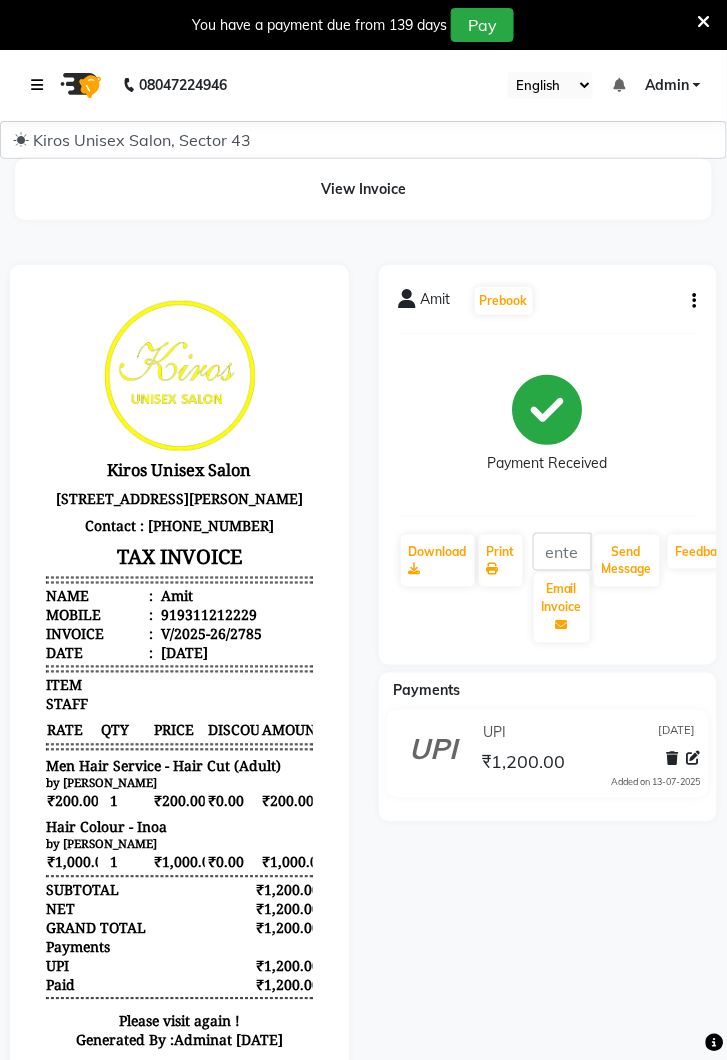 click at bounding box center (41, 85) 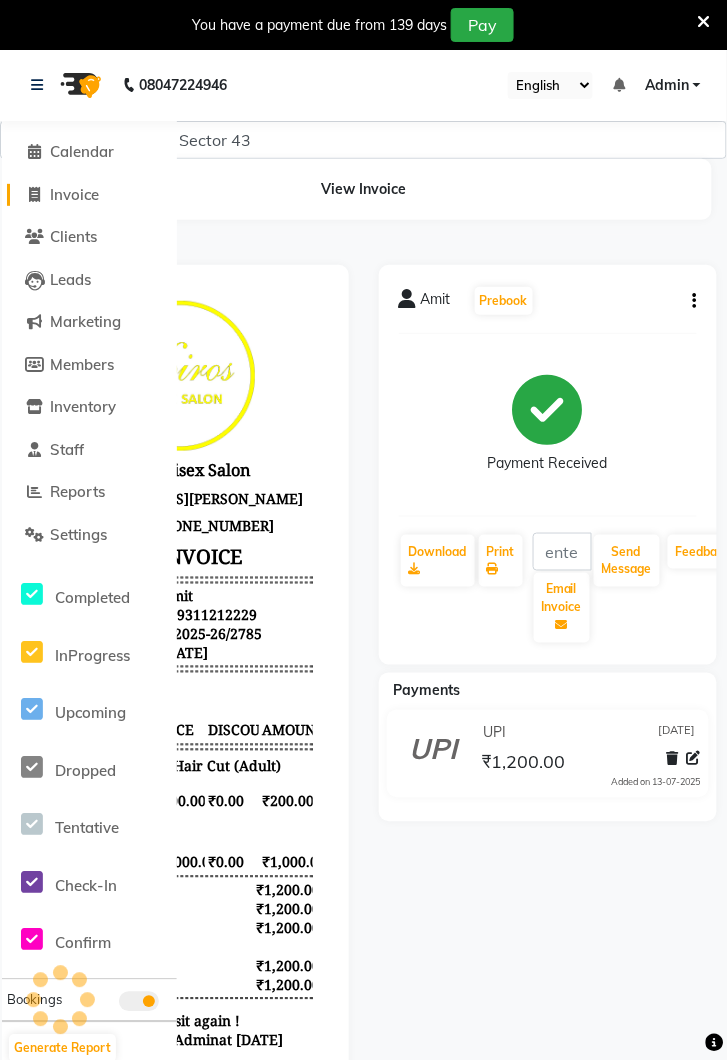 click on "Invoice" 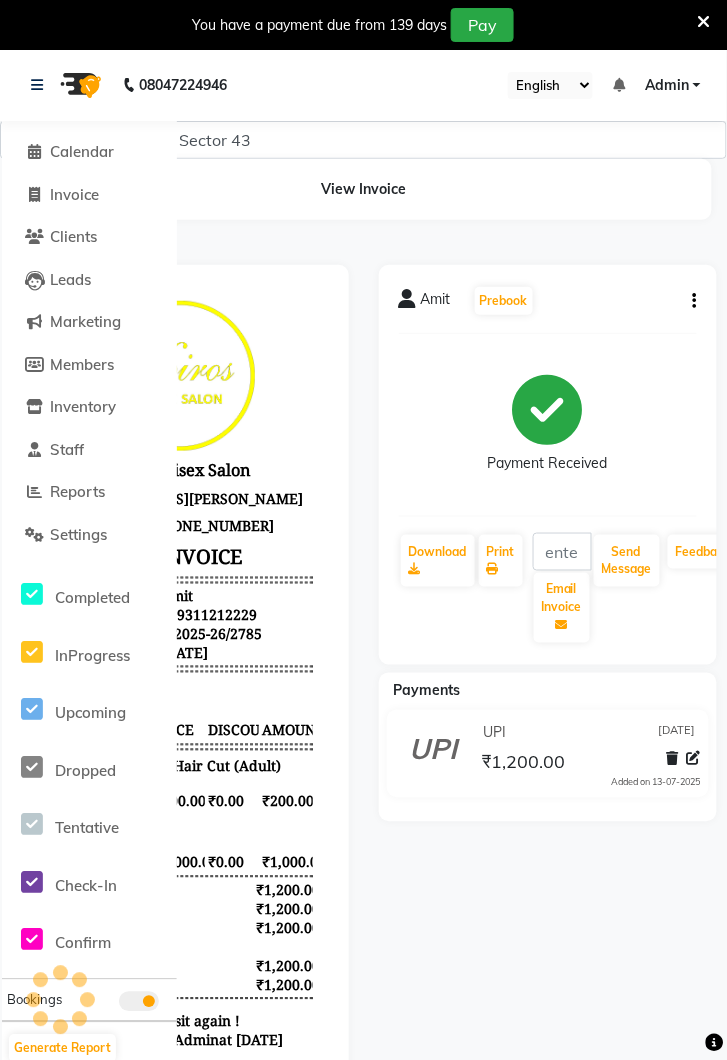 select on "service" 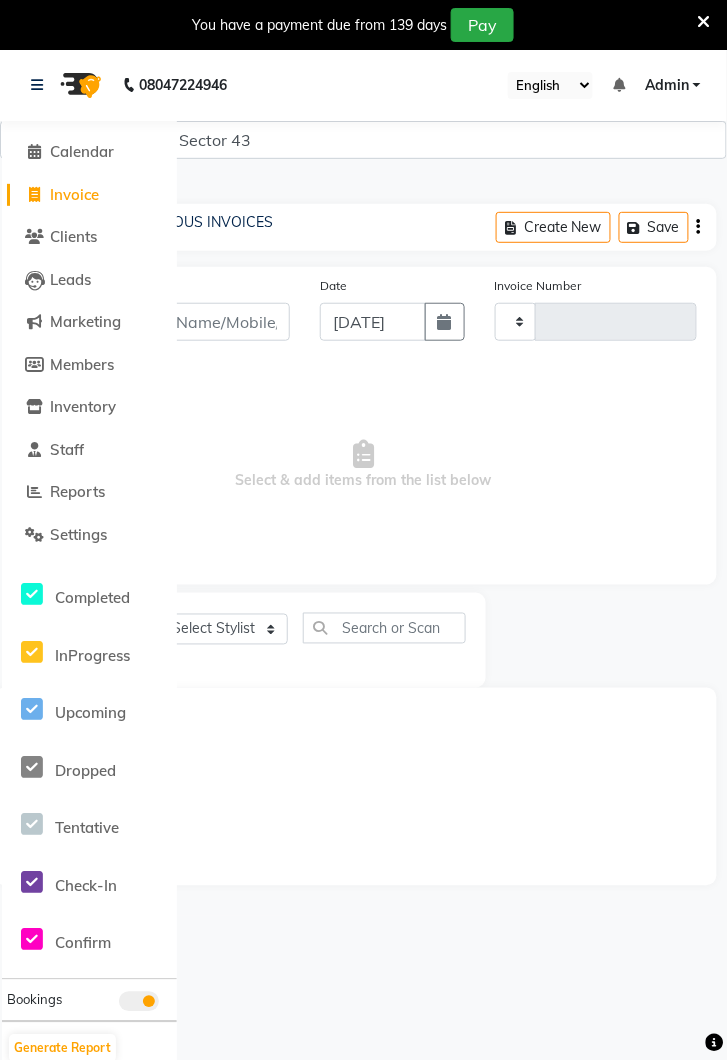 scroll, scrollTop: 49, scrollLeft: 0, axis: vertical 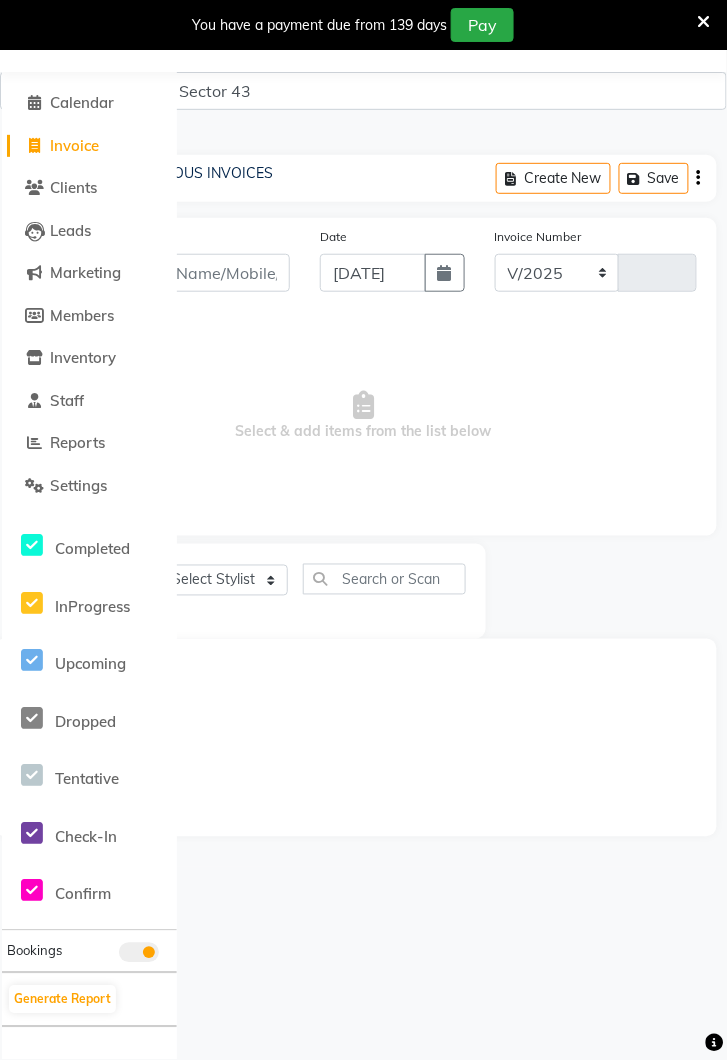 select on "5694" 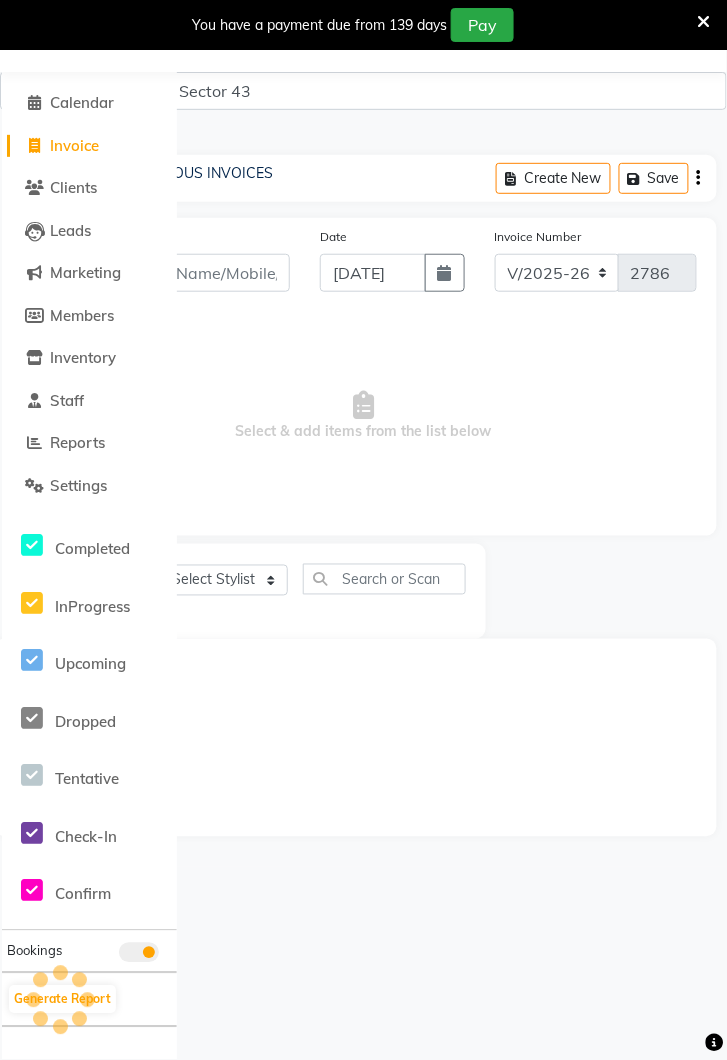 scroll, scrollTop: 0, scrollLeft: 0, axis: both 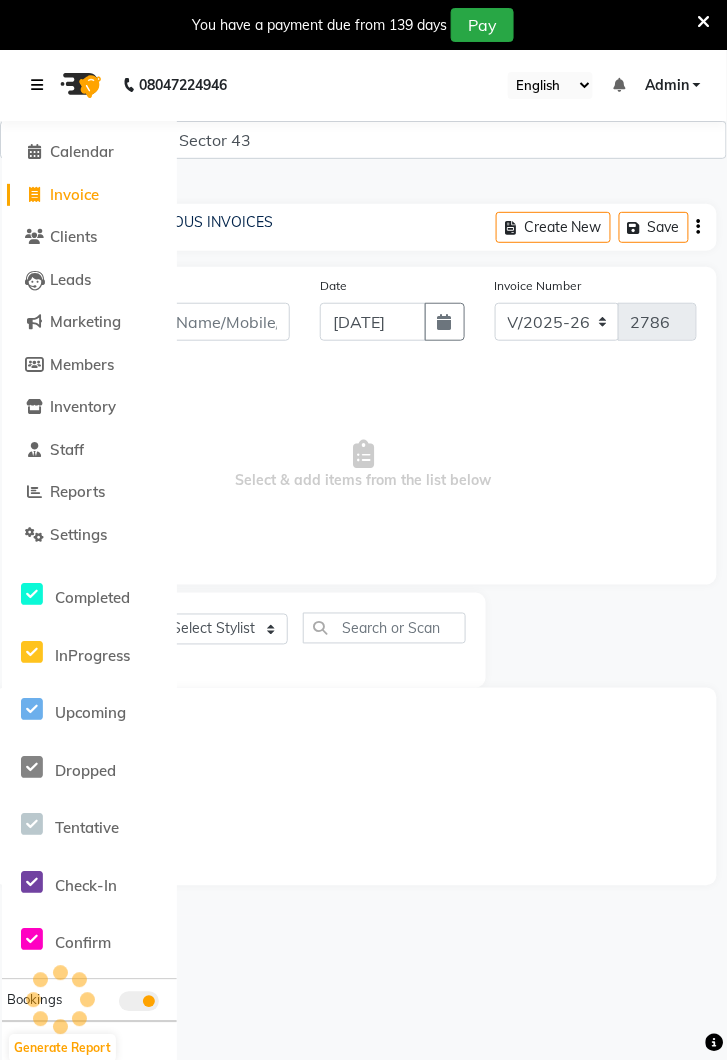 click at bounding box center (37, 85) 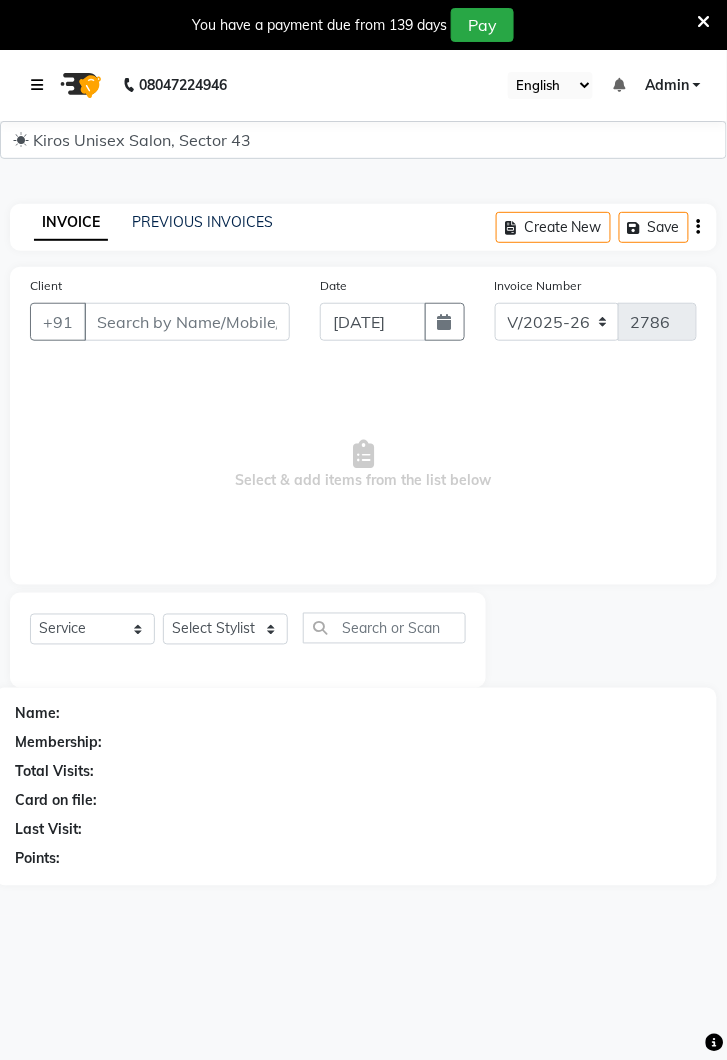 click at bounding box center (41, 85) 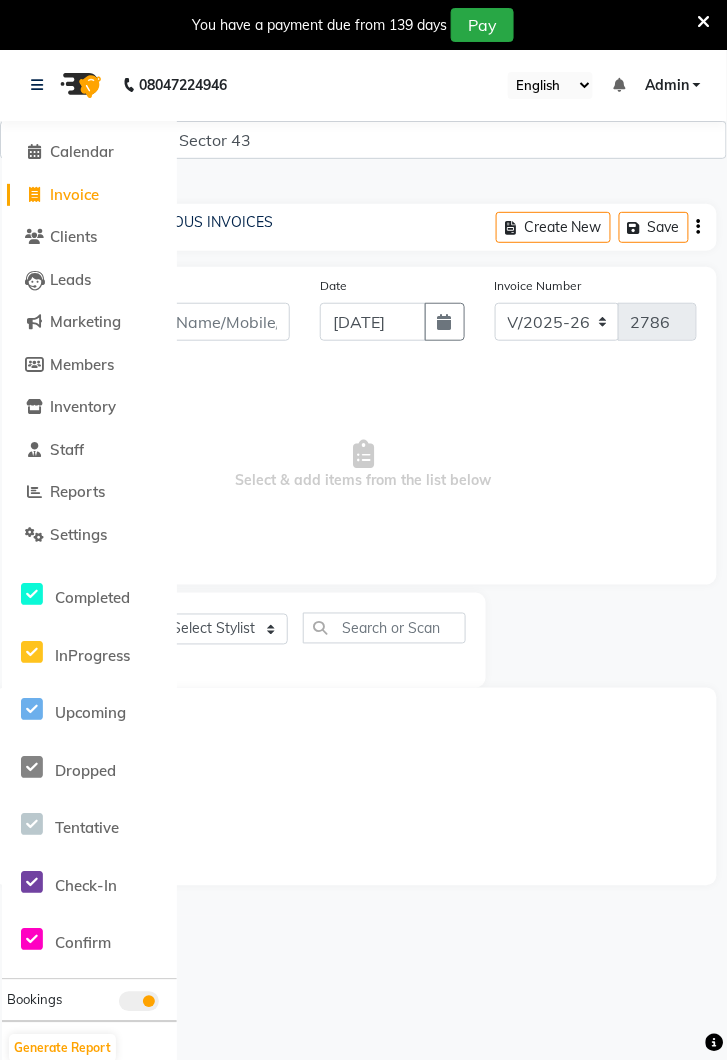 click on "INVOICE PREVIOUS INVOICES Create New   Save" 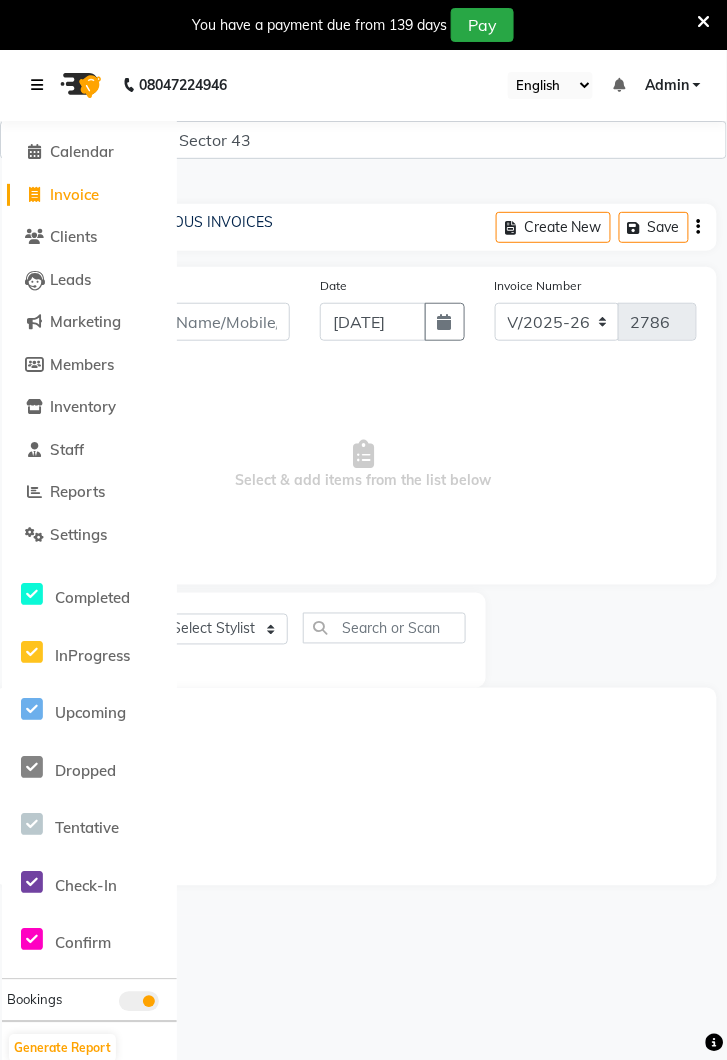click at bounding box center (41, 85) 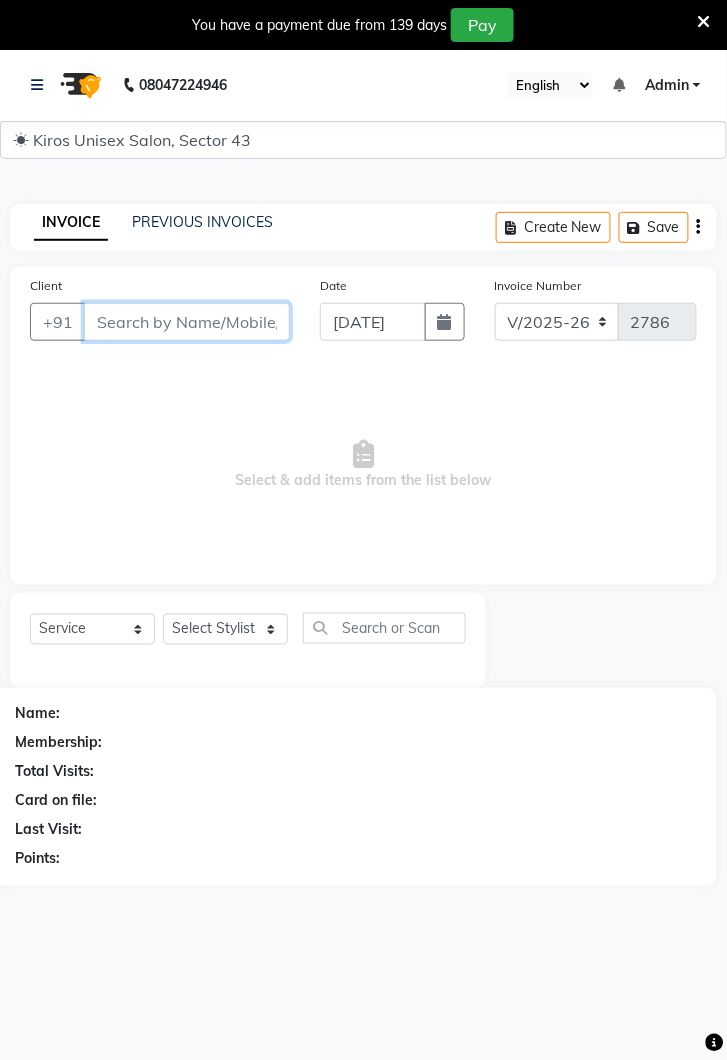 click on "Client" at bounding box center (187, 322) 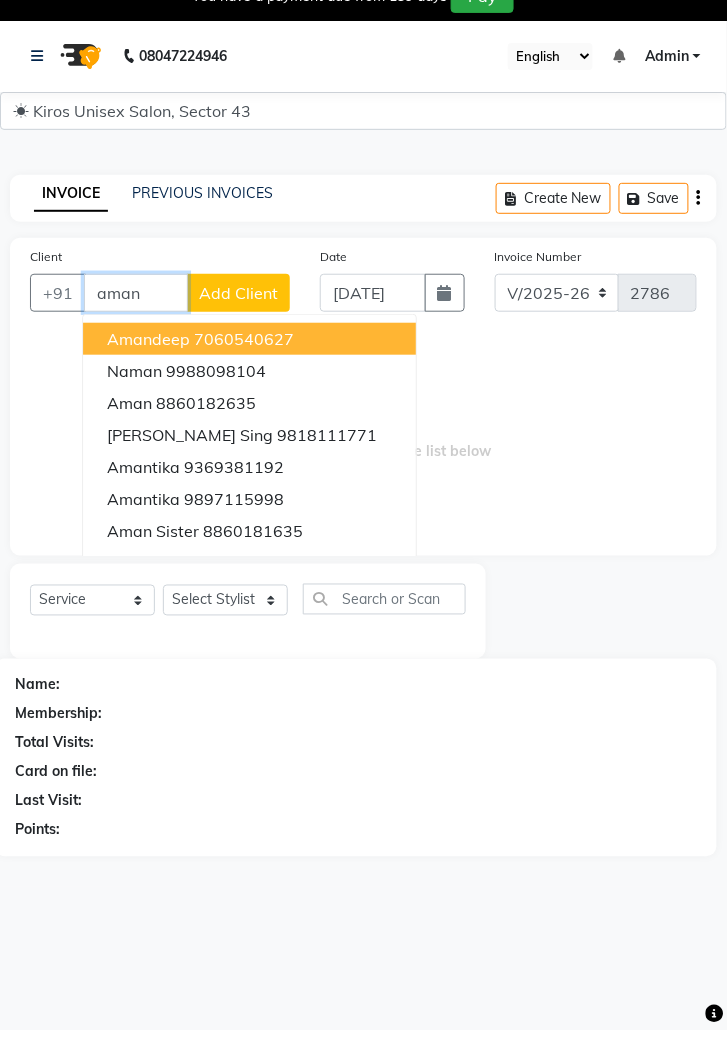 click on "Aman  8860182635" at bounding box center [249, 432] 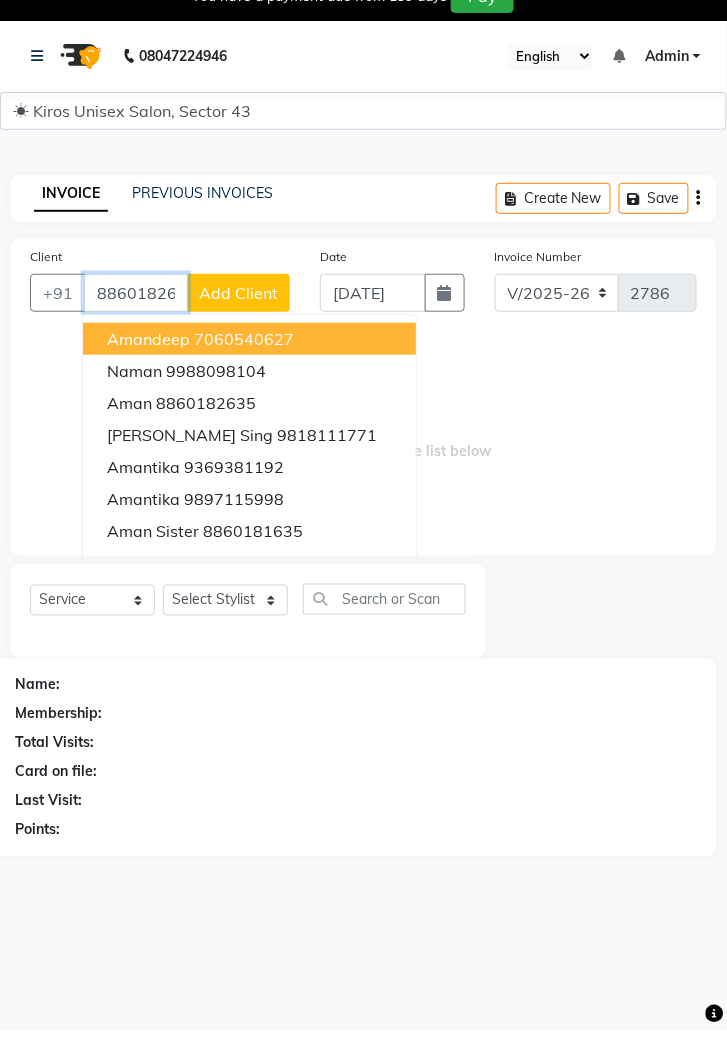type on "8860182635" 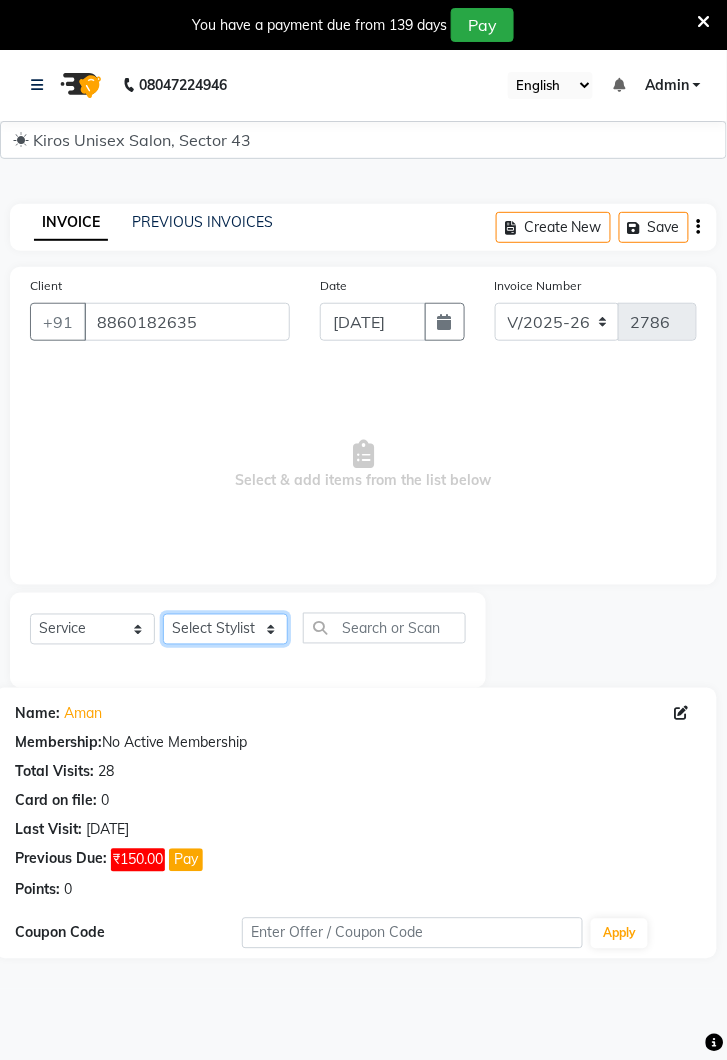 click on "Select Stylist Deepak [PERSON_NAME] [PERSON_NAME] Lamu [PERSON_NAME] [PERSON_NAME] Suraj" 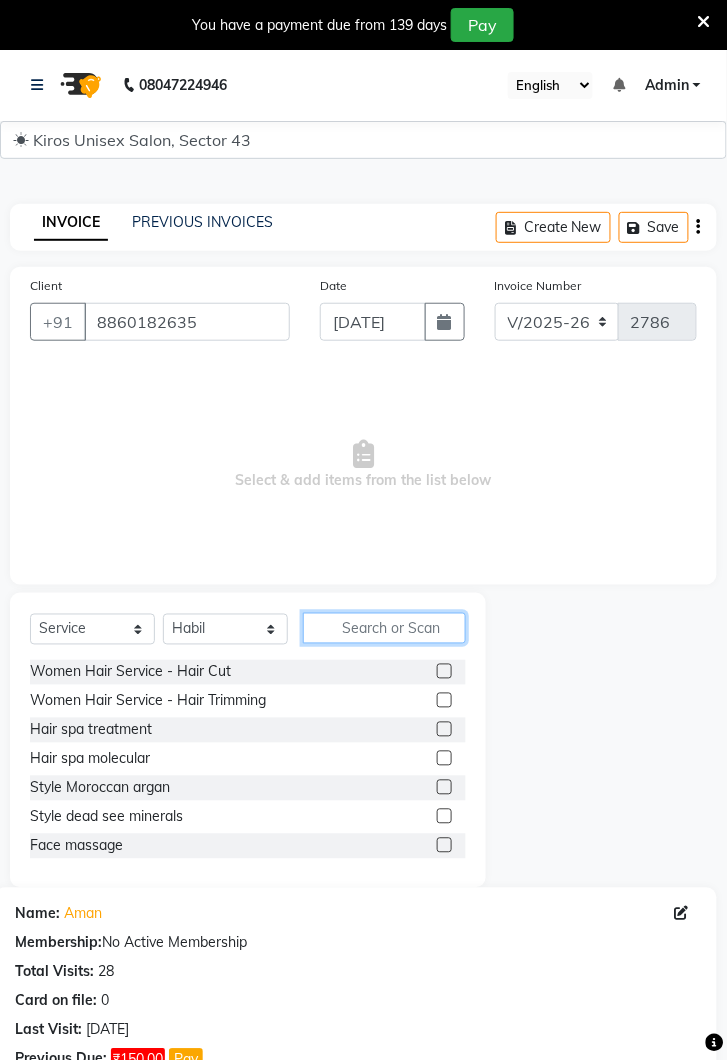 click 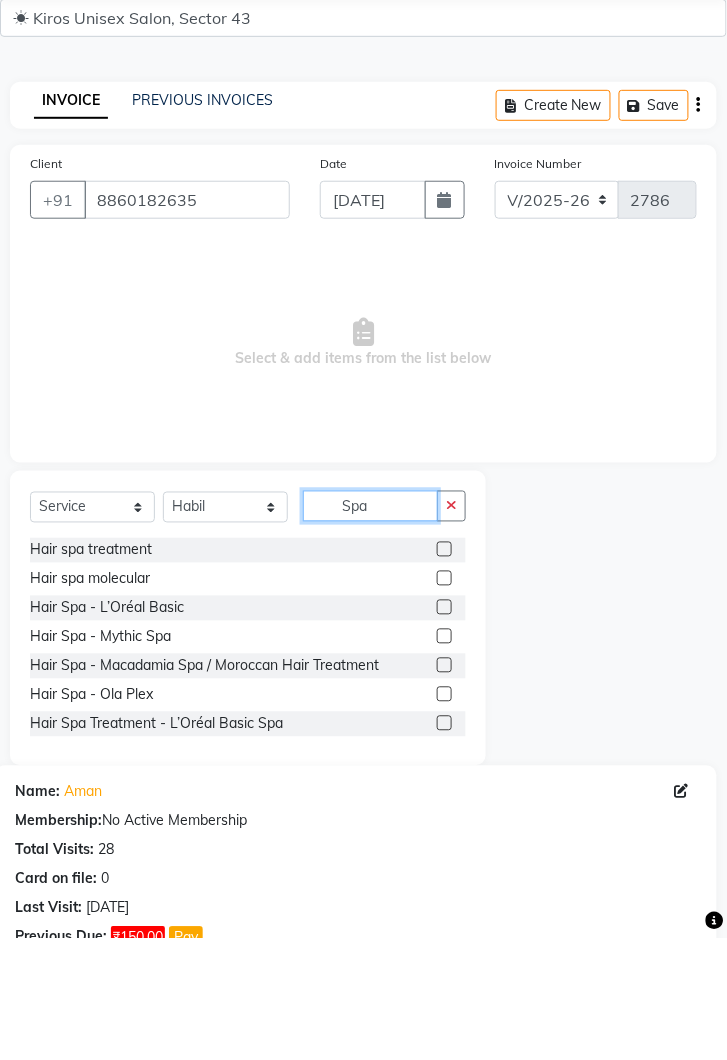 type on "Spa" 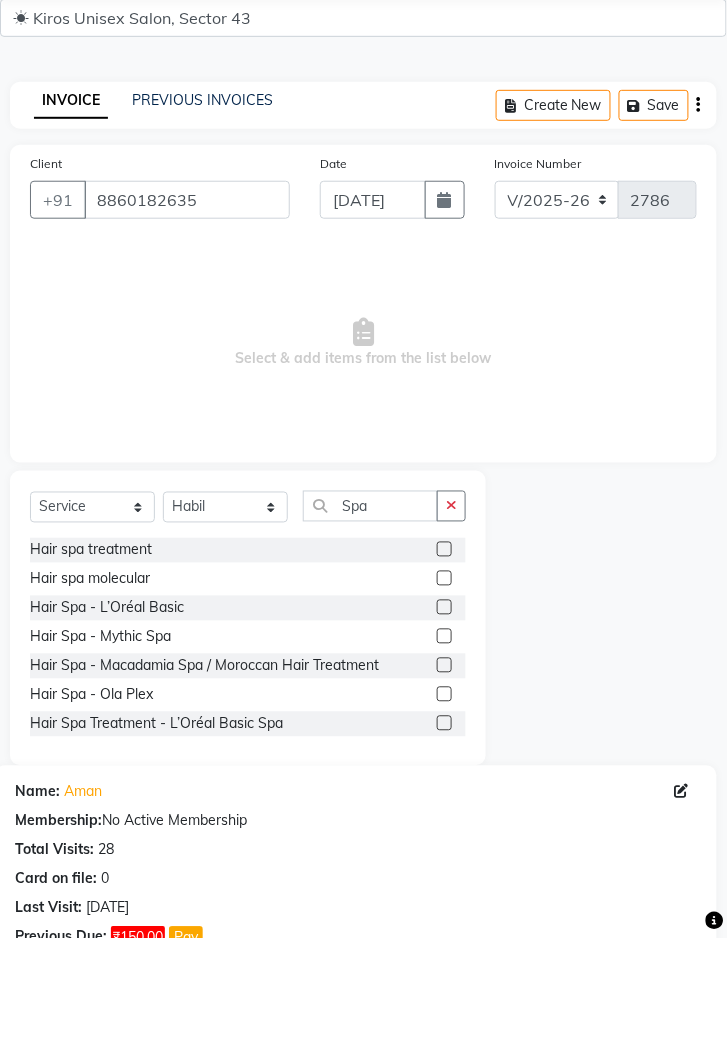 click 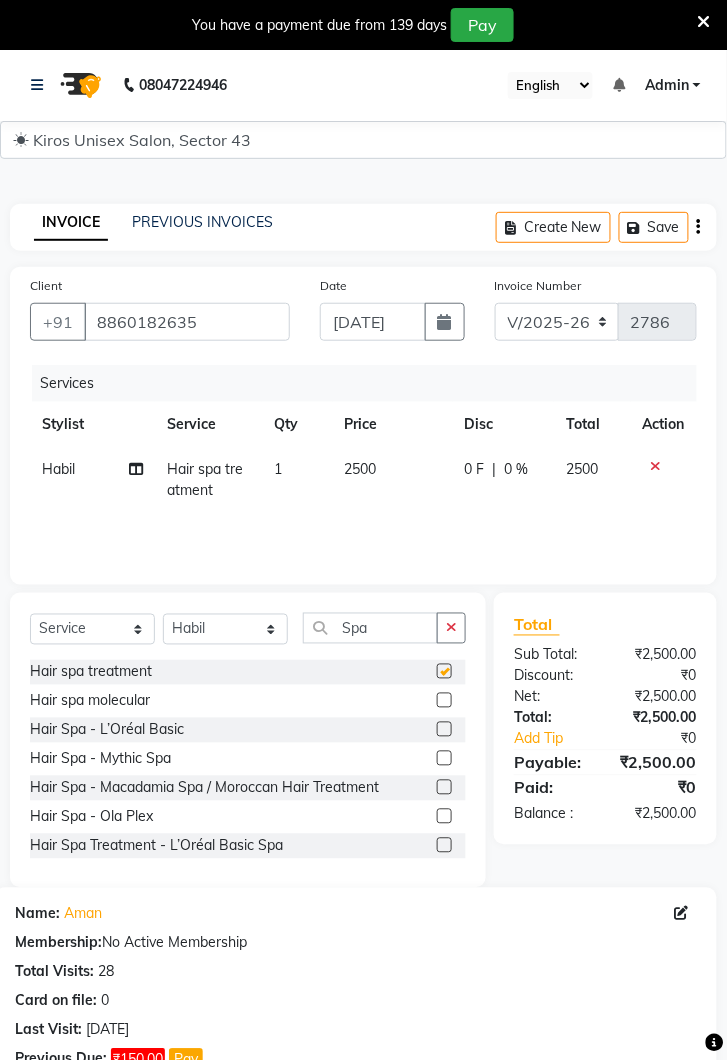 checkbox on "false" 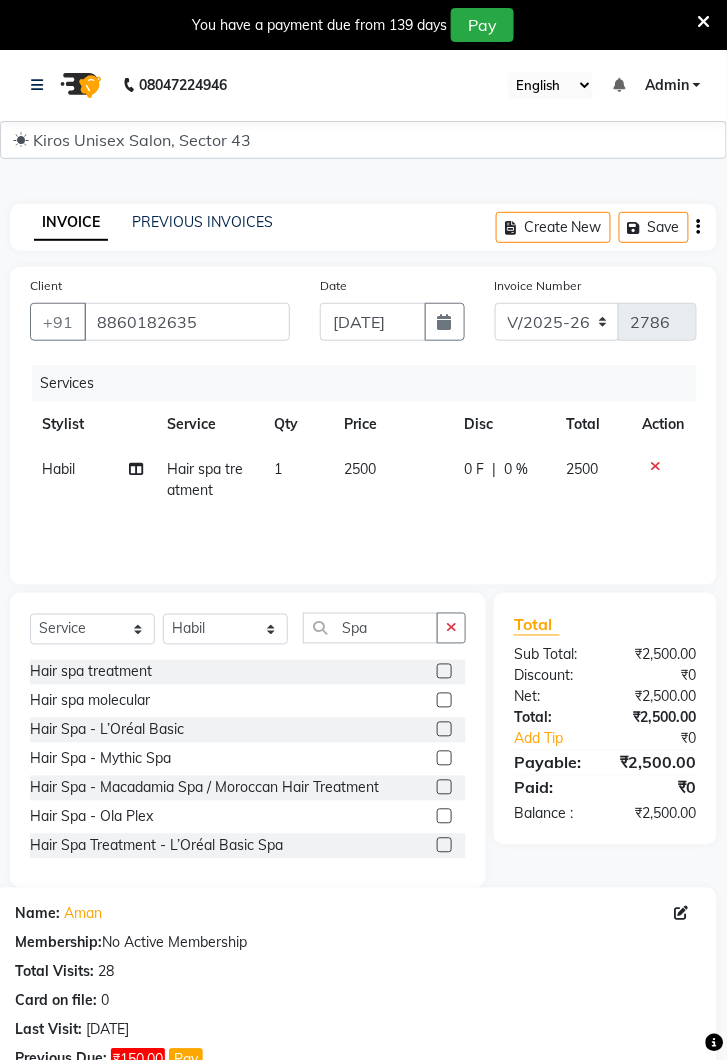 click on "2500" 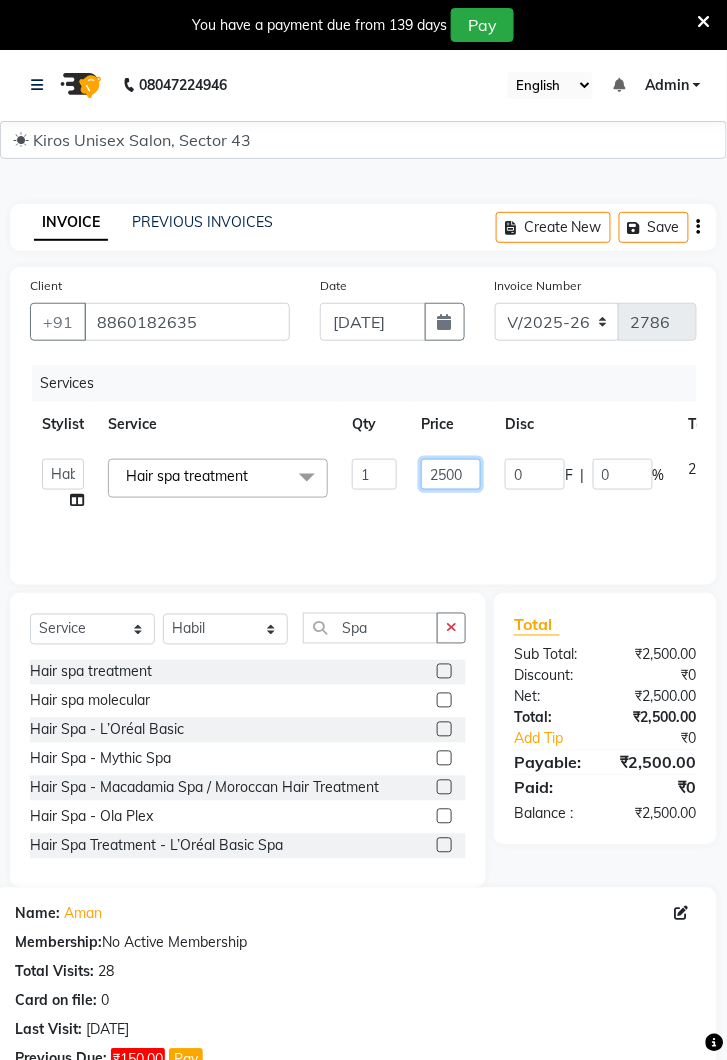 click on "2500" 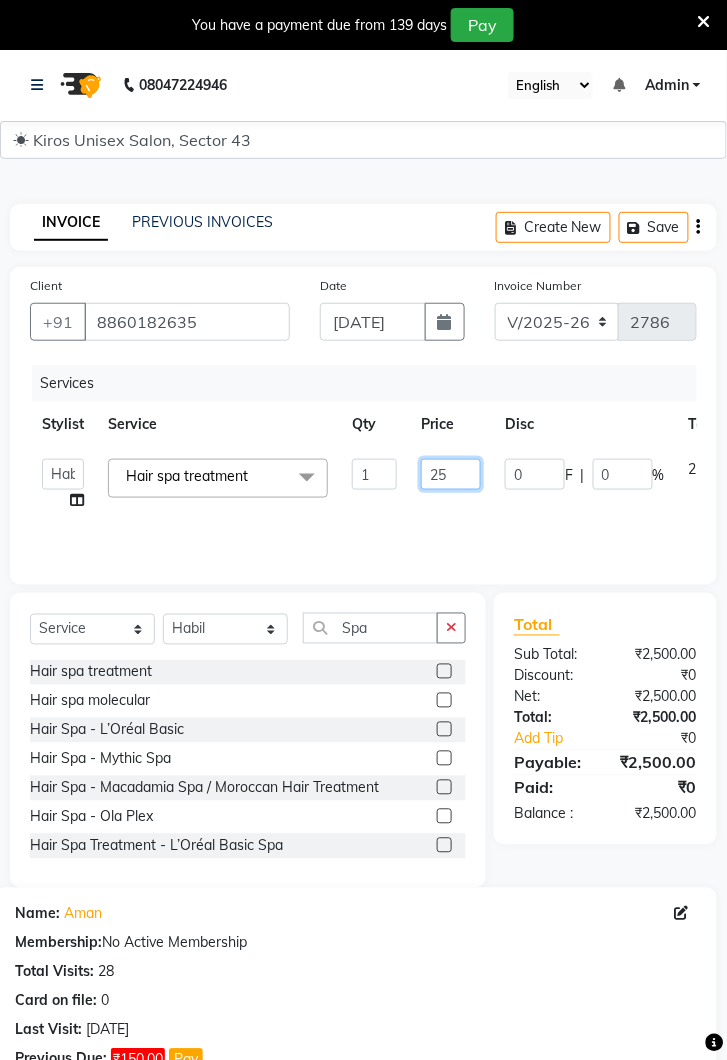 type on "2" 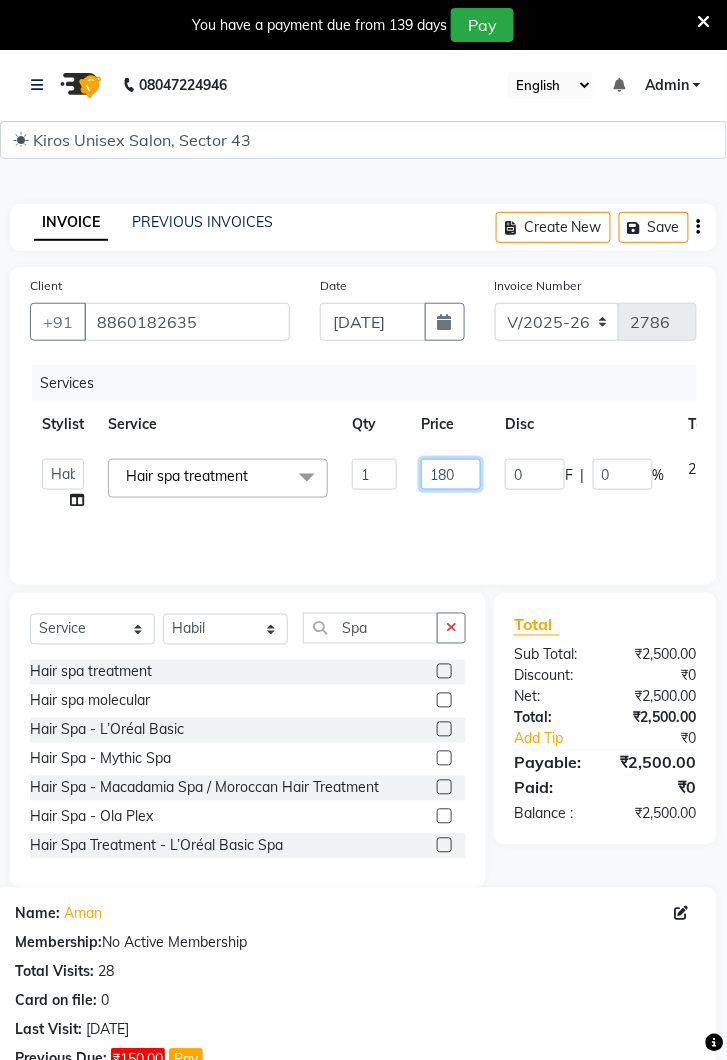 type on "1800" 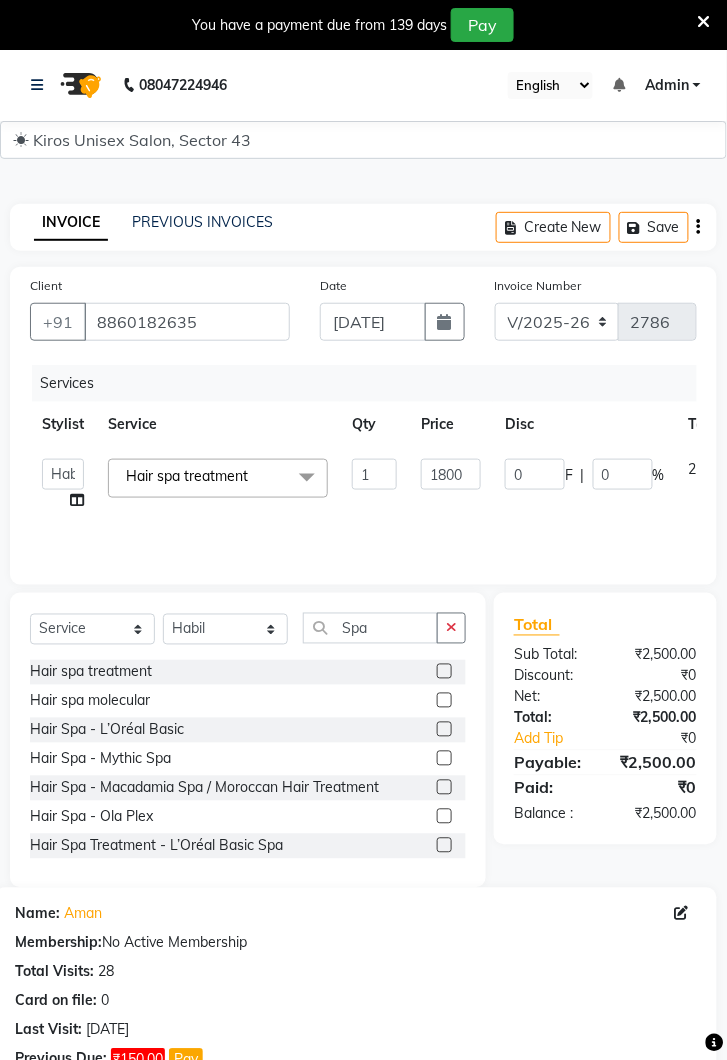 click on "Services Stylist Service Qty Price Disc Total Action  Deepak   [PERSON_NAME]   Jeet   Lalit   Lamu   [PERSON_NAME]   [PERSON_NAME]   Suraj  Hair spa treatment  x Women Hair Service - Hair Cut Women Hair Service - Hair Trimming Hair spa treatment Hair spa molecular  Style Moroccan argan Style dead see minerals Face massage Under arms waxing Head Wash - L’Oréal Head Wash - Sulphate Free Head Wash - Gk Styling - Blow Dry Styling - Ironing Styling - Curls Styling - Combo: Head Wash (L’Oréal) And Blow Dry Threading - Eyebrow/ Upper Lip/ Chin/ Forehead Threading - Side Locks Threading - Full Face Hair Colour - Majirel [DEMOGRAPHIC_DATA] Hair Colour - Inoa [DEMOGRAPHIC_DATA] Hair Colour - Application [DEMOGRAPHIC_DATA] Hair Colour - Majirel Hair Colour - Inoa Hair Colour - Application Hair Colour - [PERSON_NAME] Colour Hair Spa - L’Oréal Basic Hair Spa - Mythic Spa Hair Spa - Macadamia Spa / Moroccan Hair Treatment Hair Spa - Ola Plex Hair Treatment - Dandruff/ Hair Fall Treatment Hair Treatment - Smoothening Hair Treatment - Keratin Shave - Clean 1" 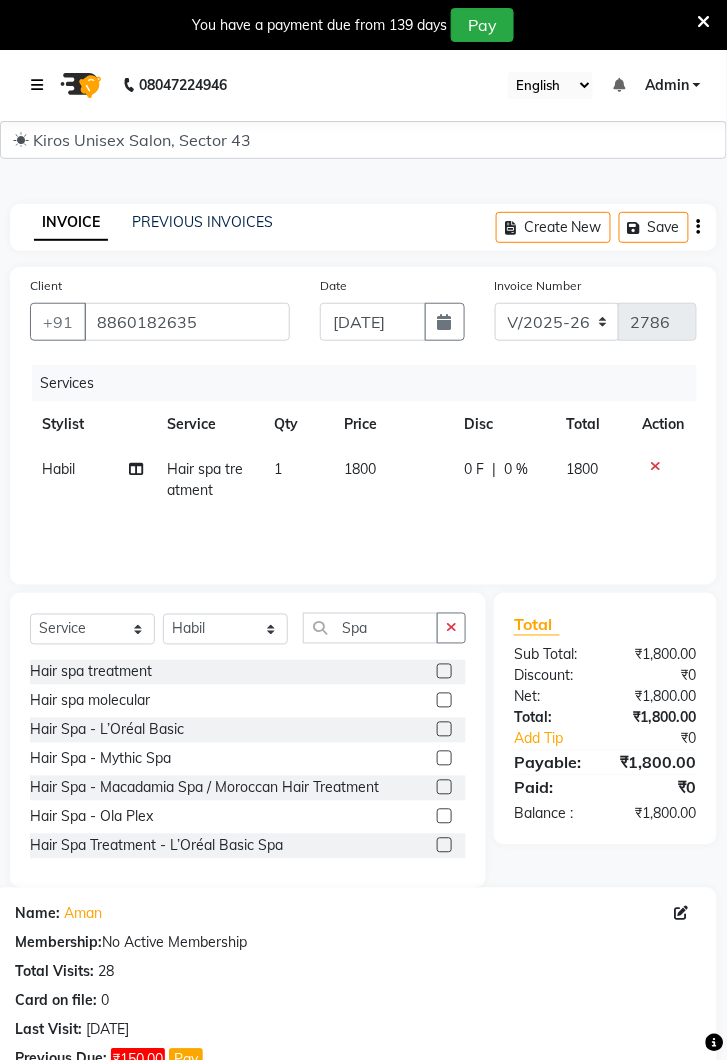 click at bounding box center (37, 85) 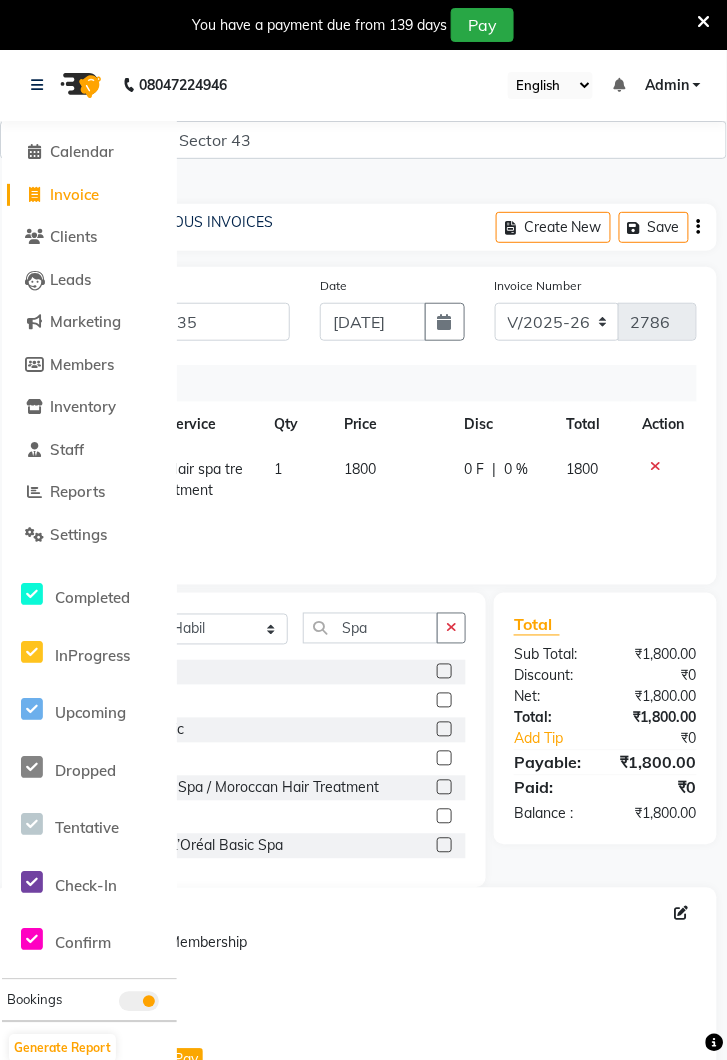 click on "Invoice" 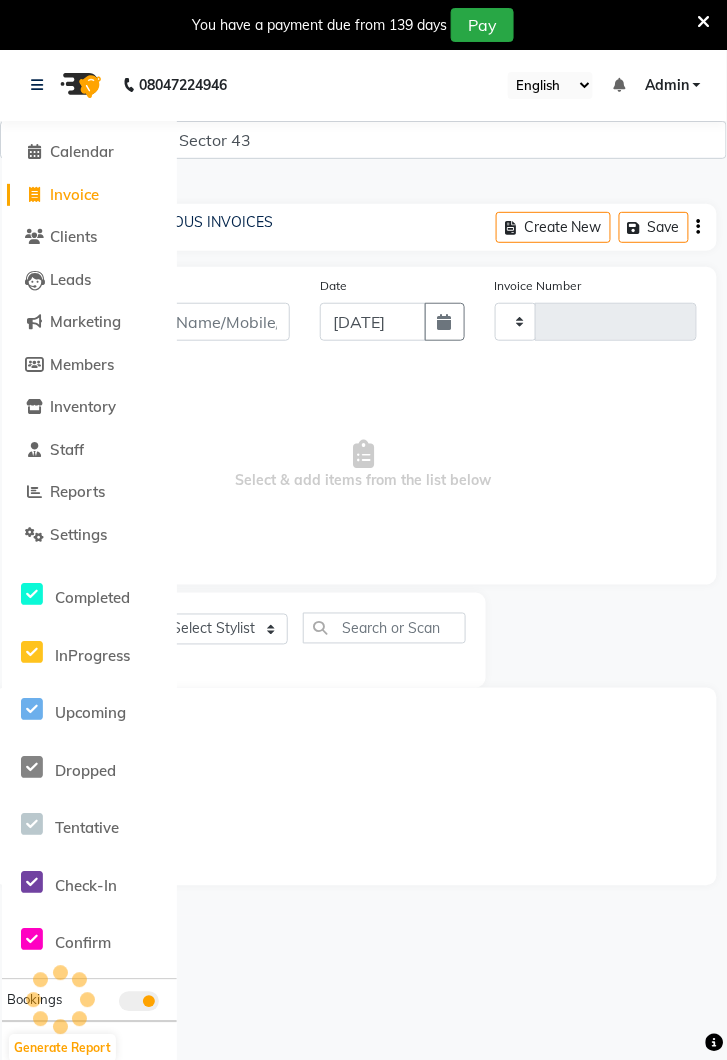 type on "2786" 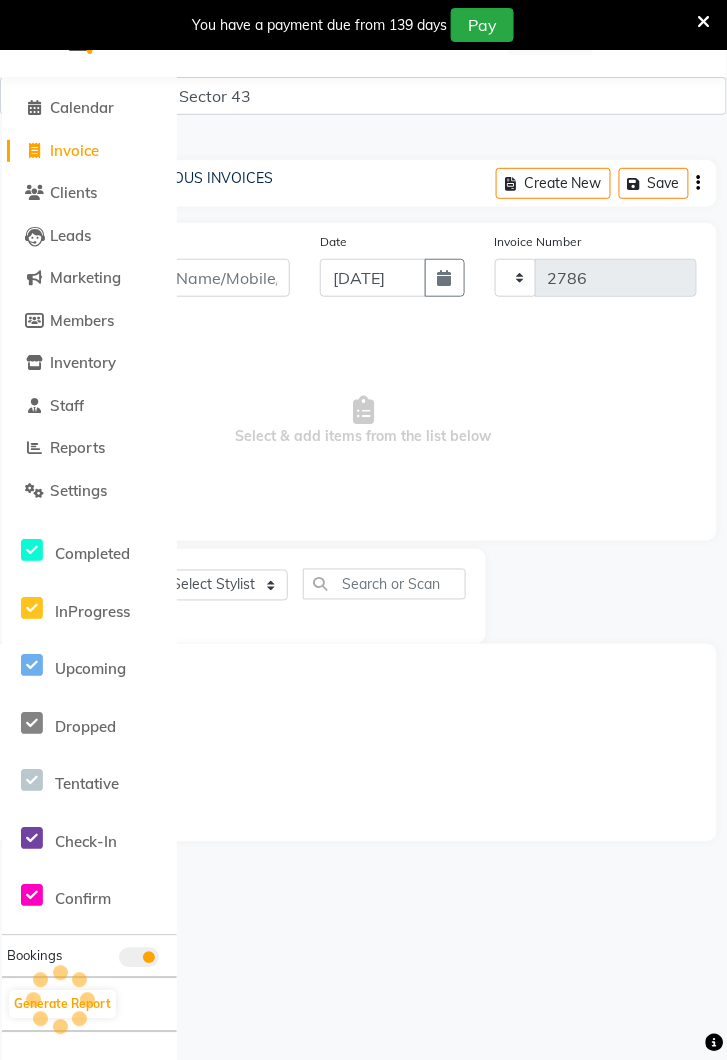 select on "5694" 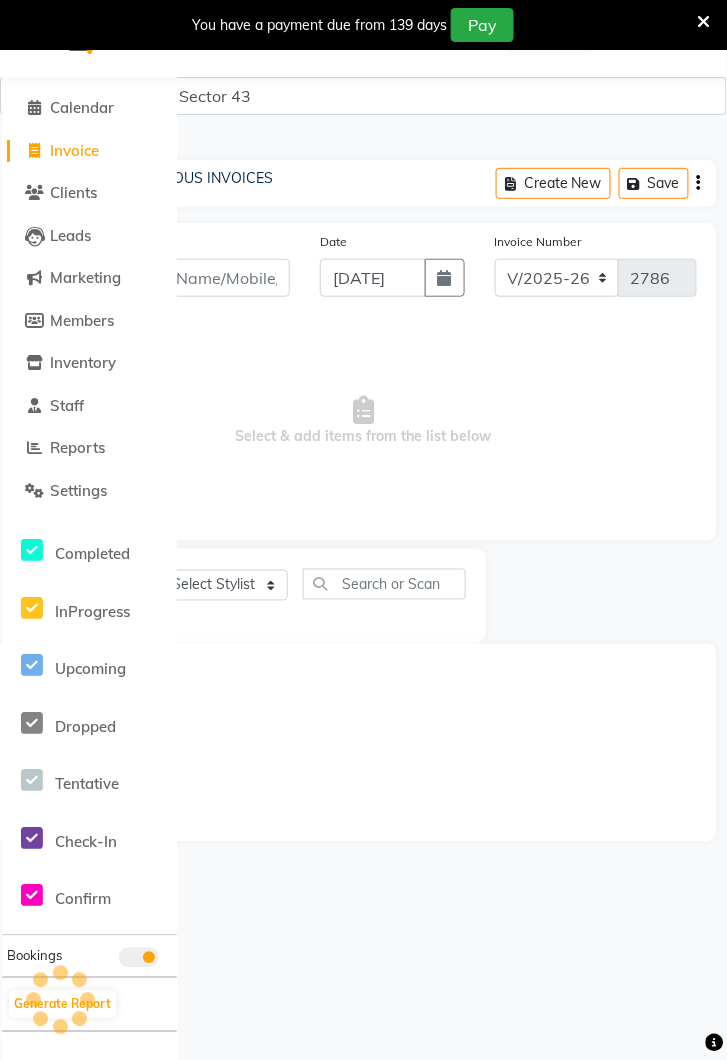 scroll, scrollTop: 49, scrollLeft: 0, axis: vertical 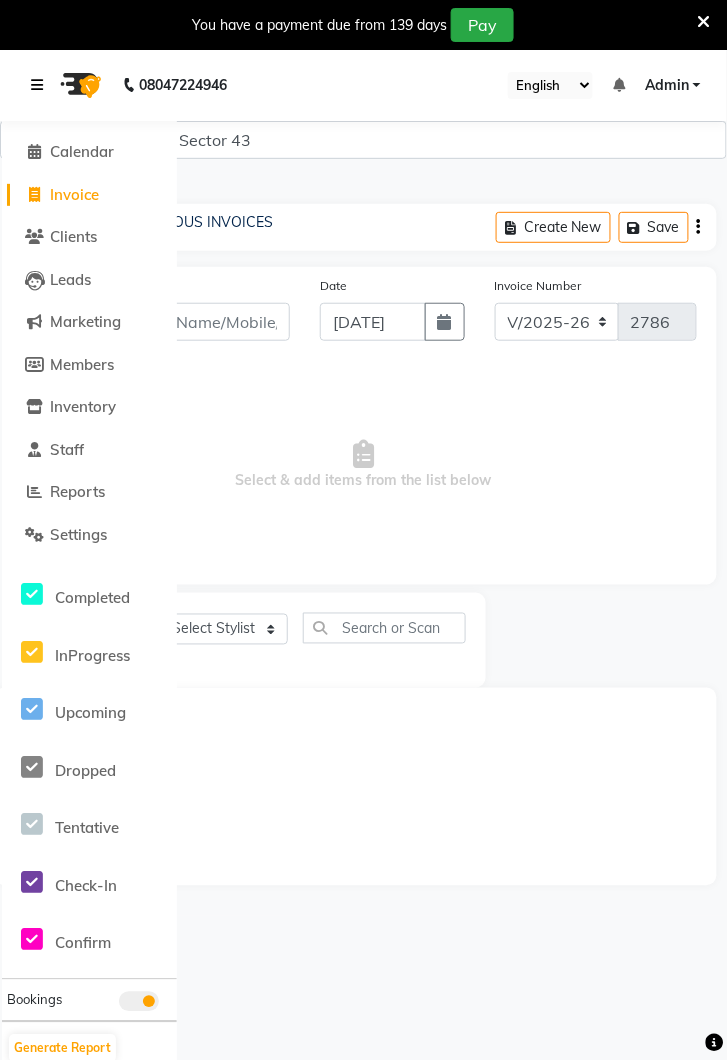 click at bounding box center (41, 85) 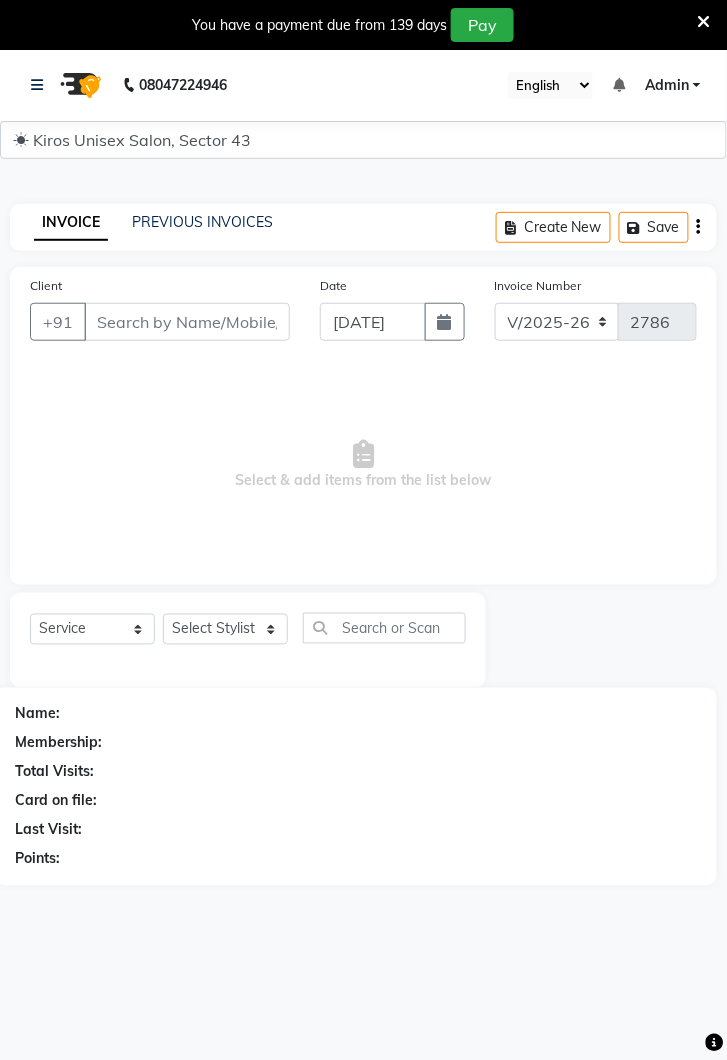 click 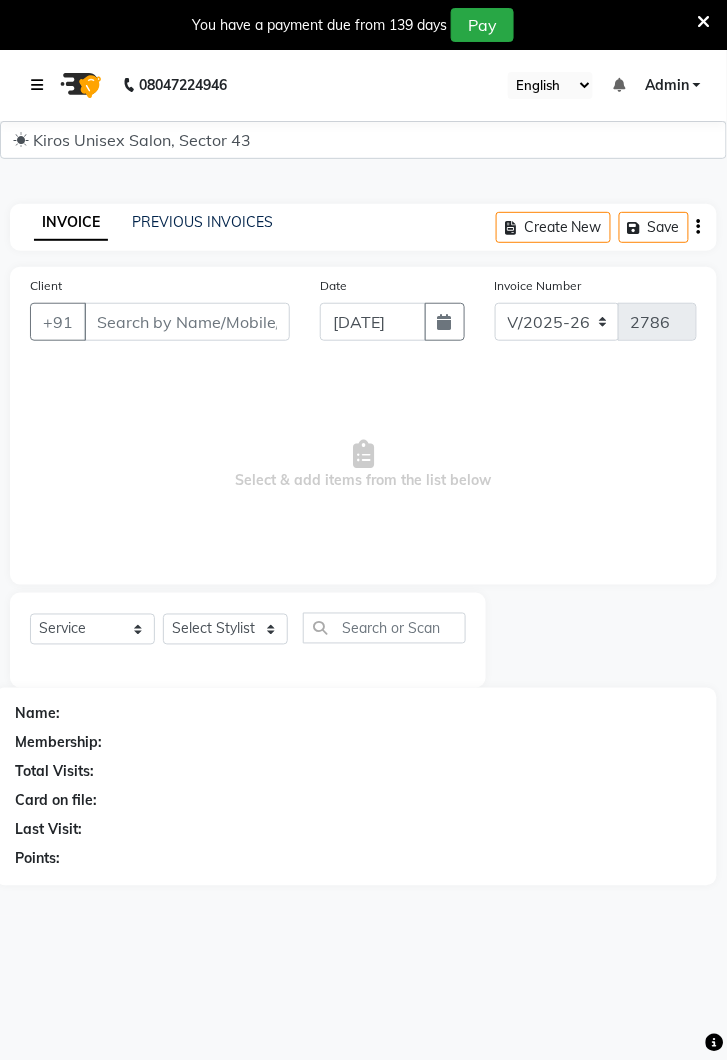 click at bounding box center (37, 85) 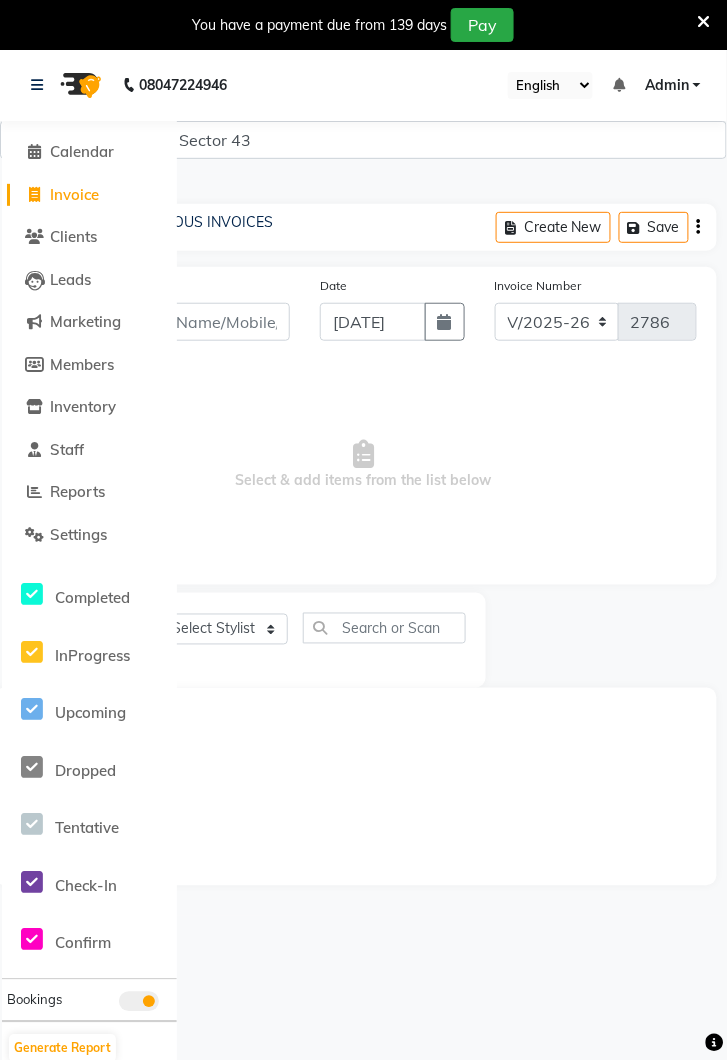 click on "Select & add items from the list below" at bounding box center (363, 465) 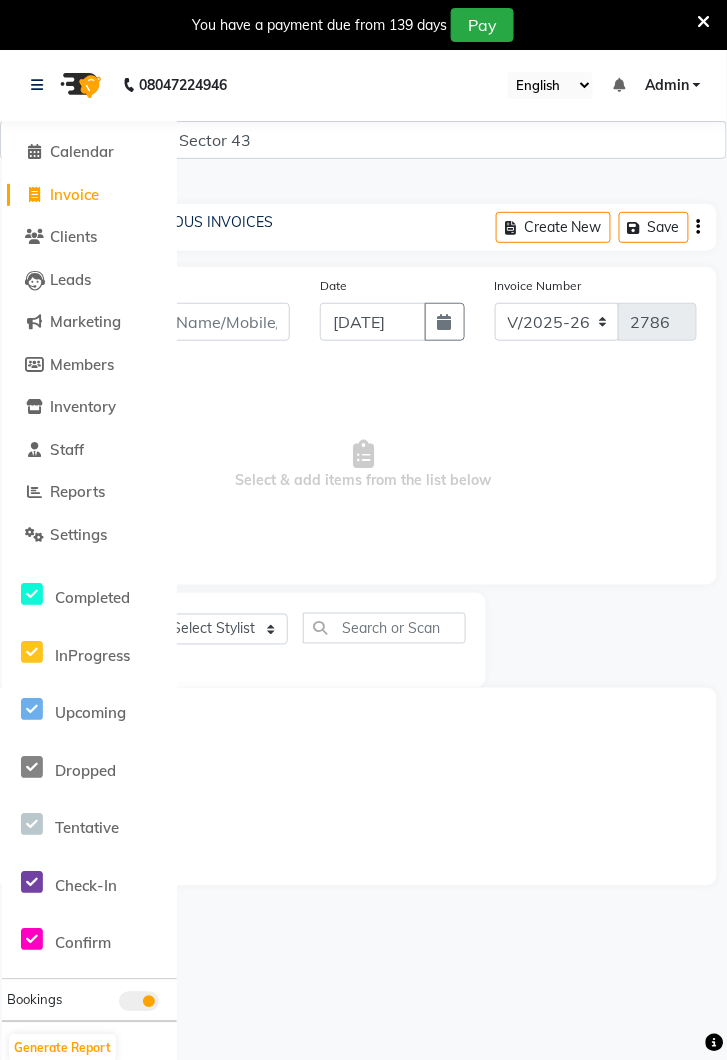 click on "Invoice" 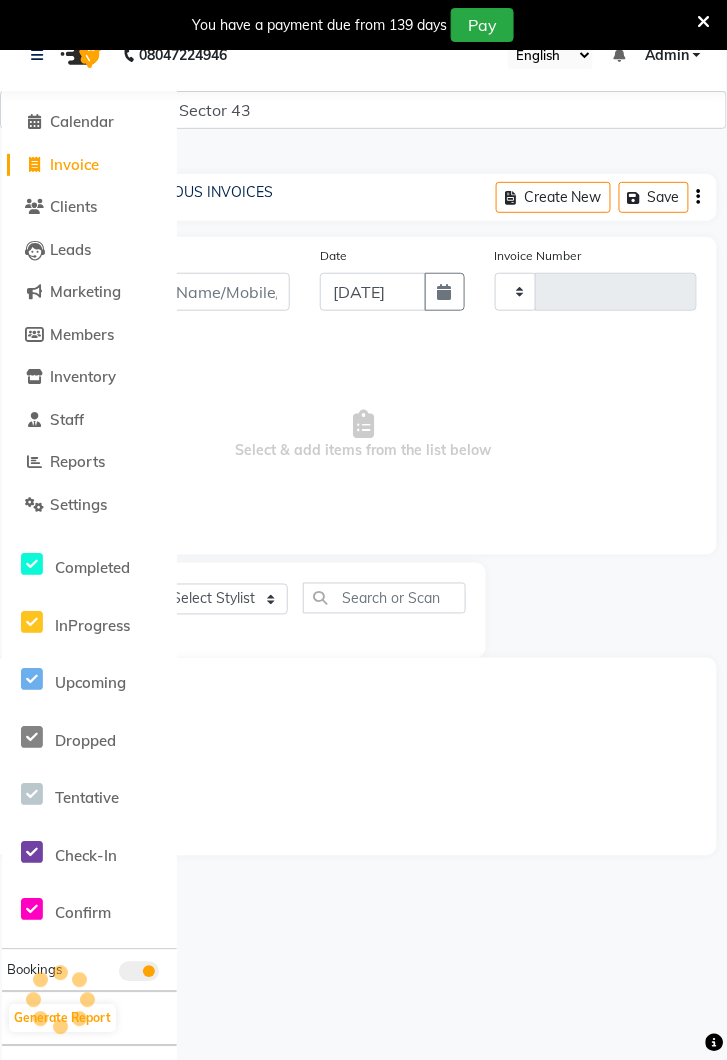 type on "2786" 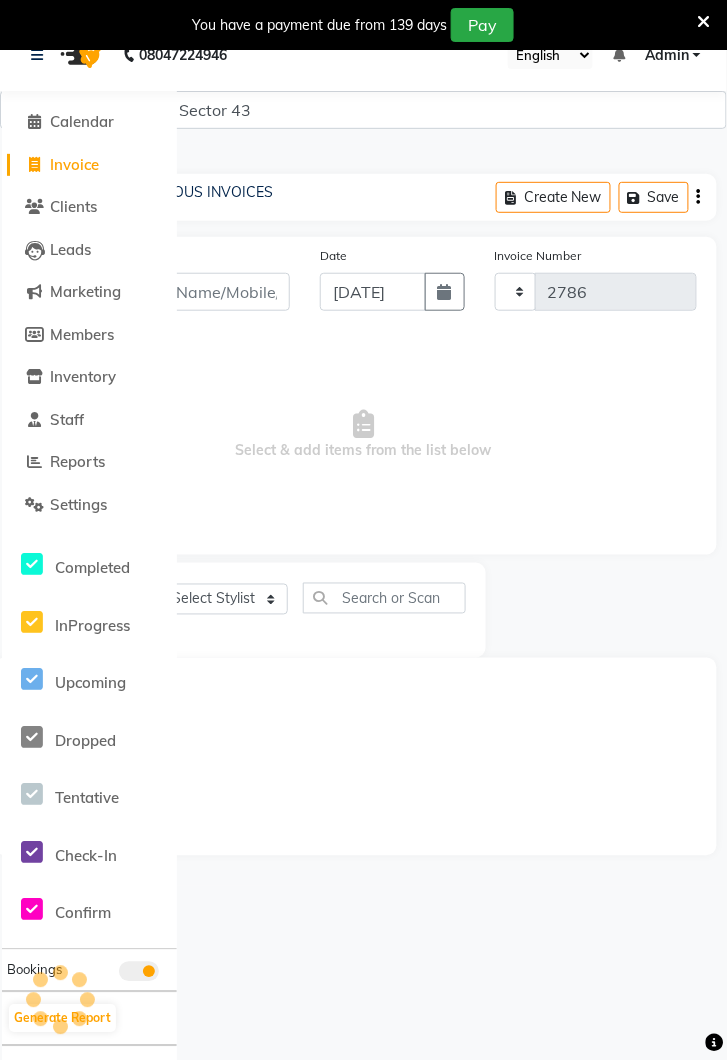select on "5694" 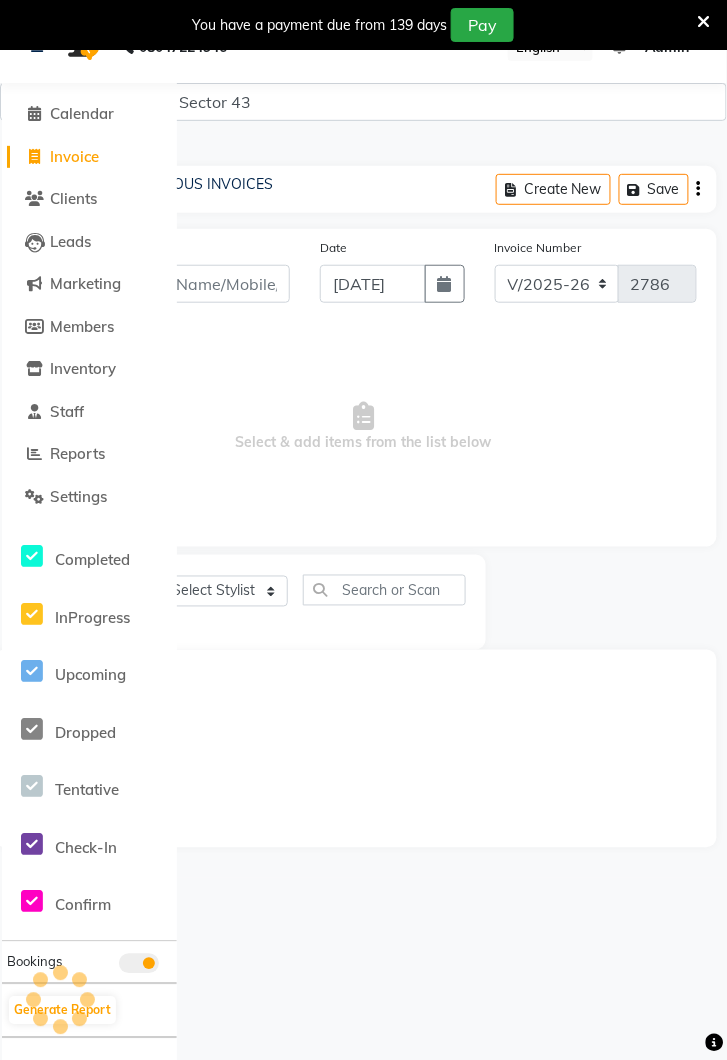 scroll, scrollTop: 0, scrollLeft: 0, axis: both 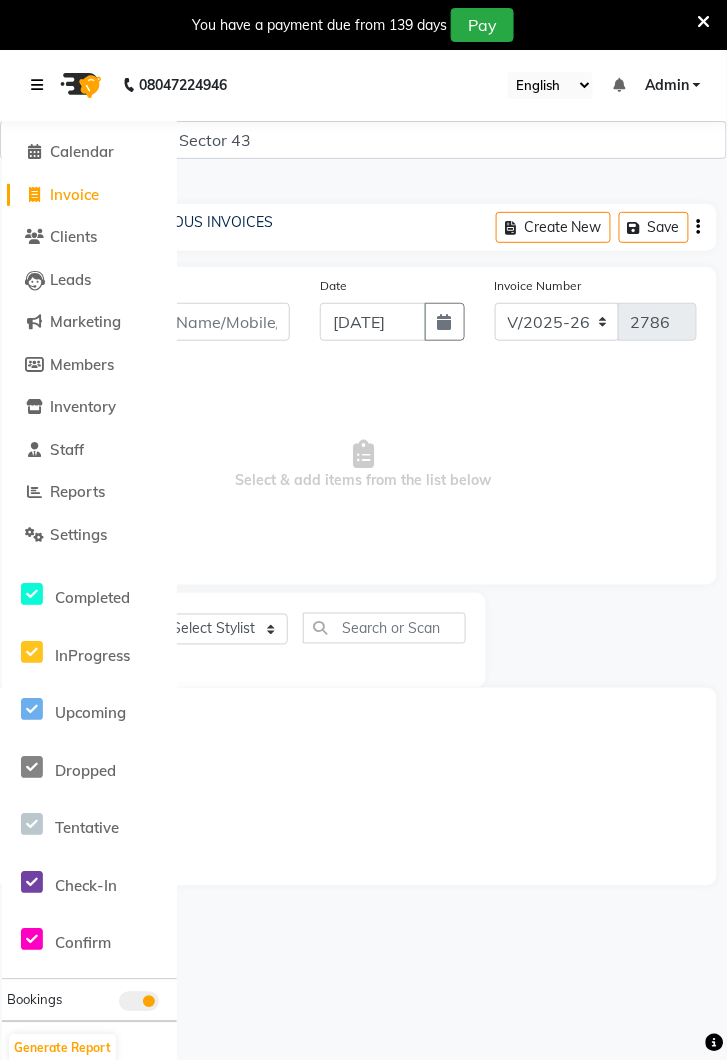 click at bounding box center (41, 85) 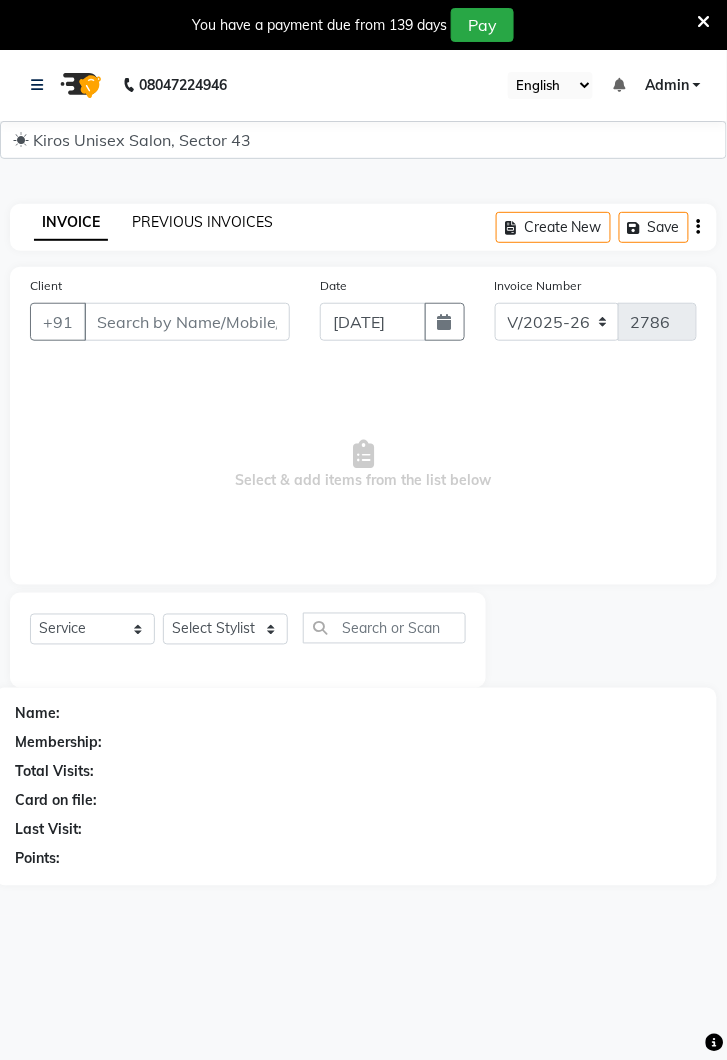 click on "PREVIOUS INVOICES" 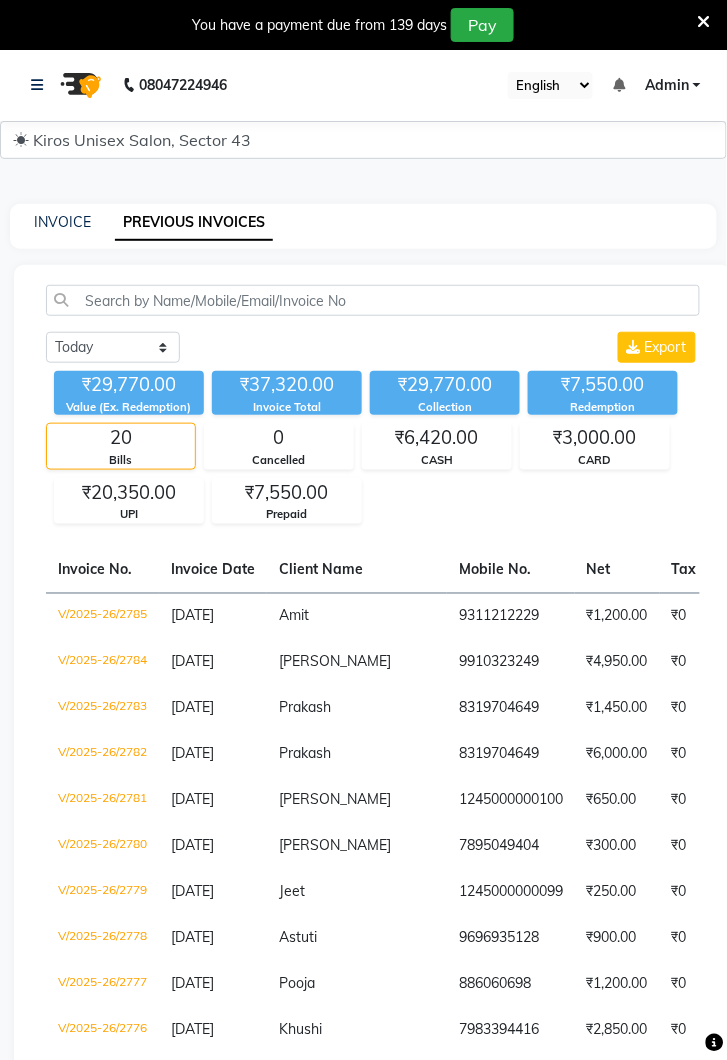 scroll, scrollTop: 7, scrollLeft: 0, axis: vertical 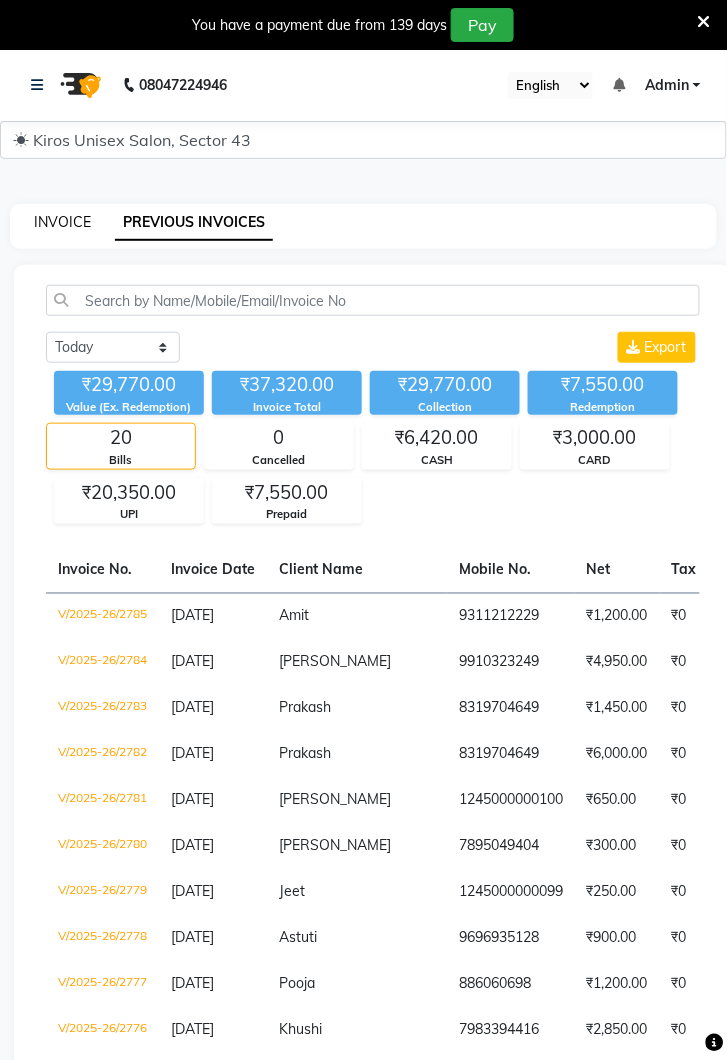 click on "INVOICE" 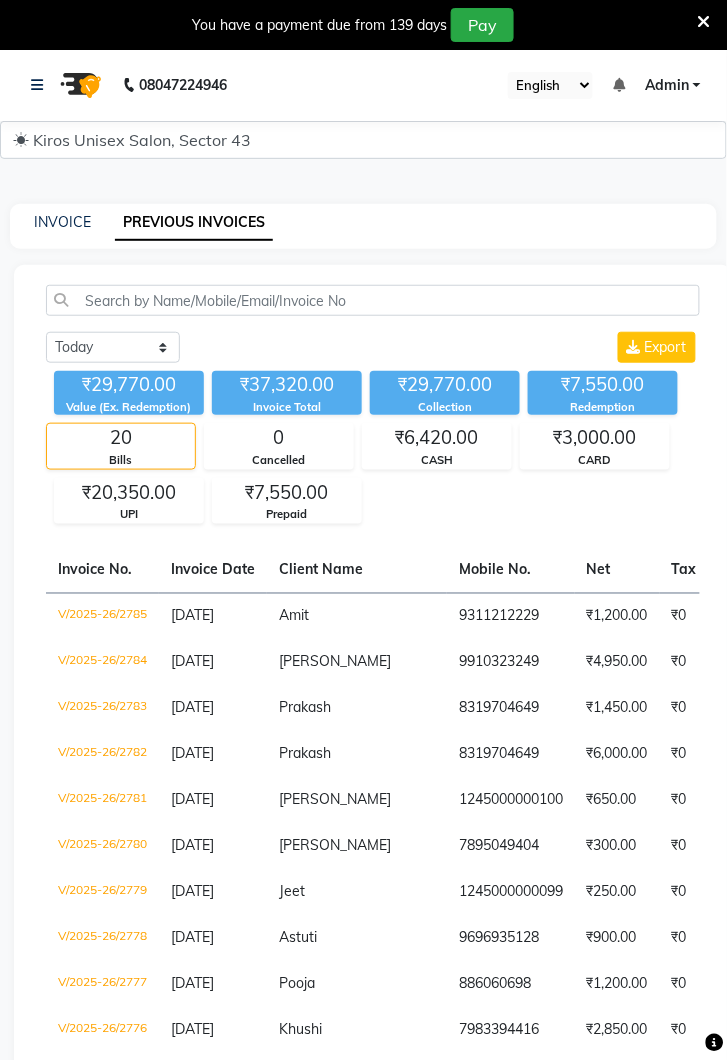 select on "service" 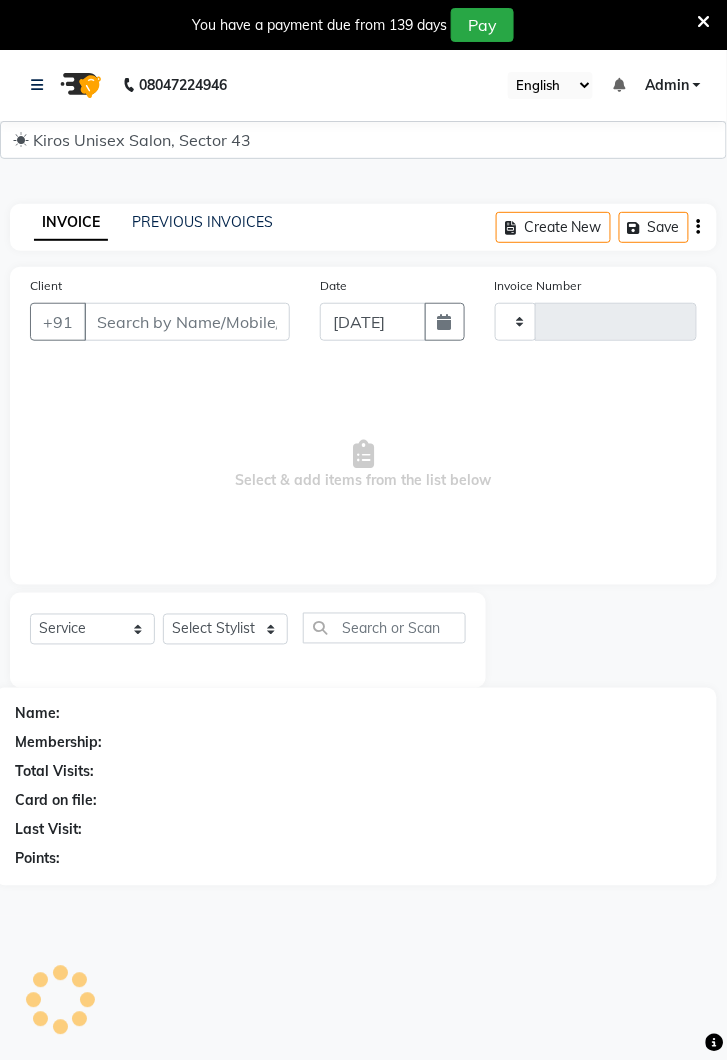 scroll, scrollTop: 49, scrollLeft: 0, axis: vertical 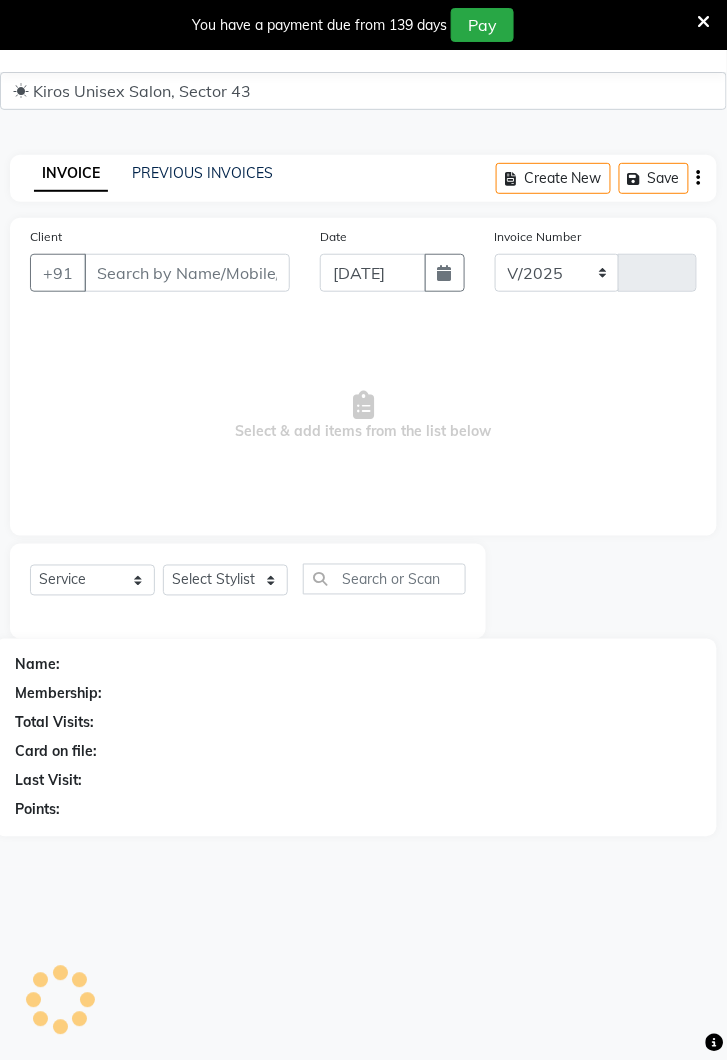 select on "5694" 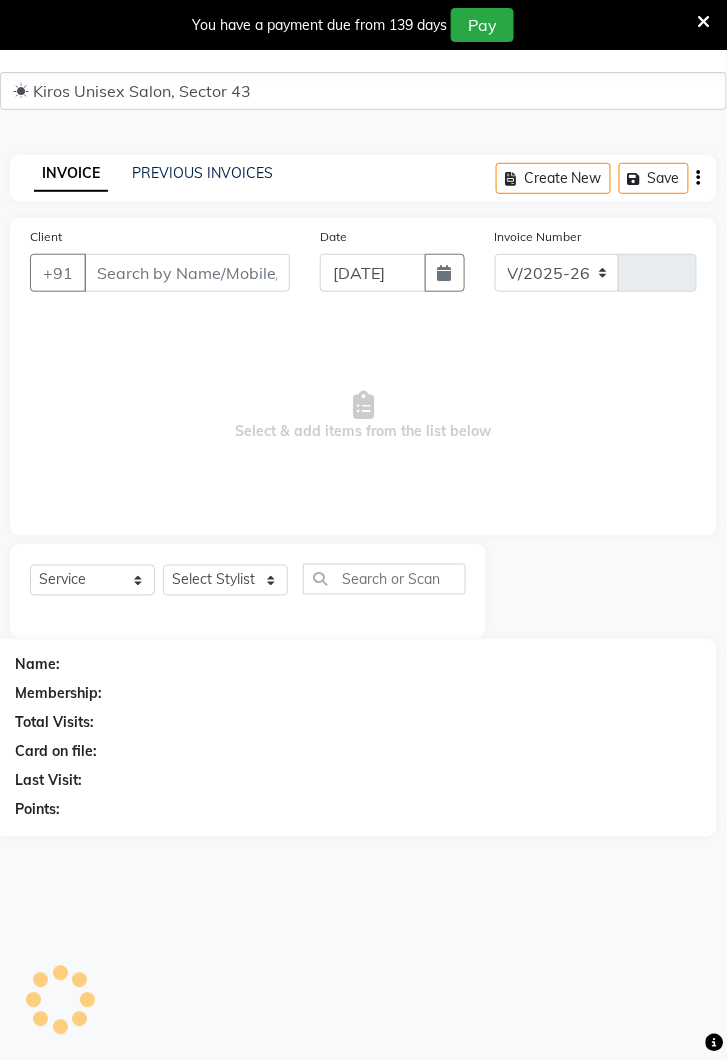 type on "2786" 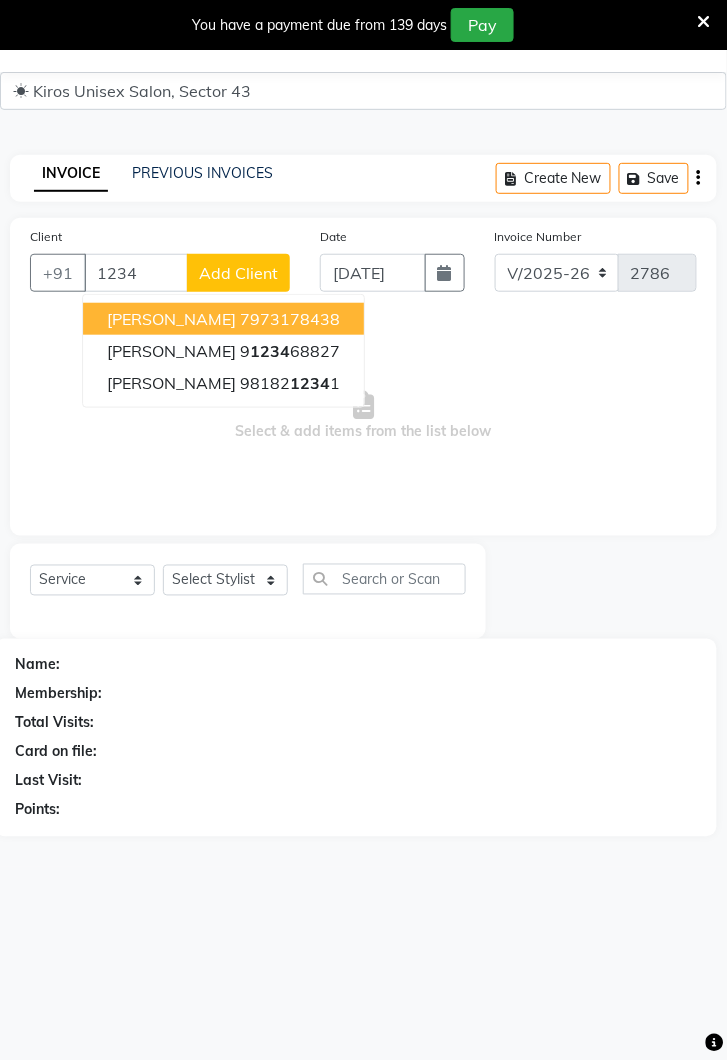 type on "1234" 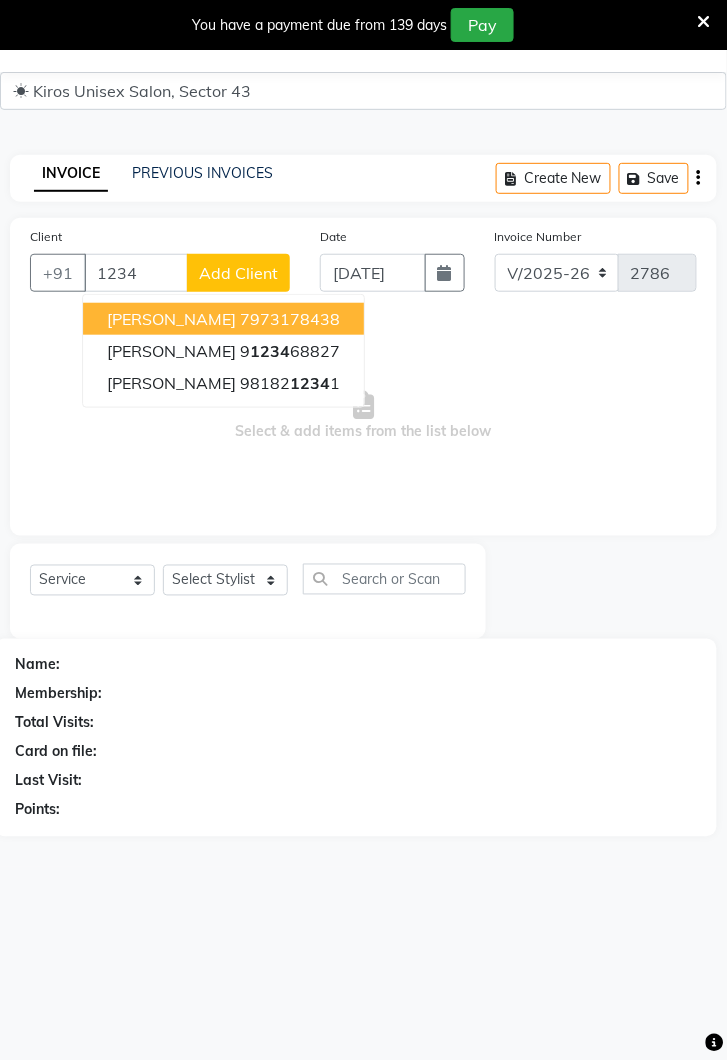 click on "Add Client" 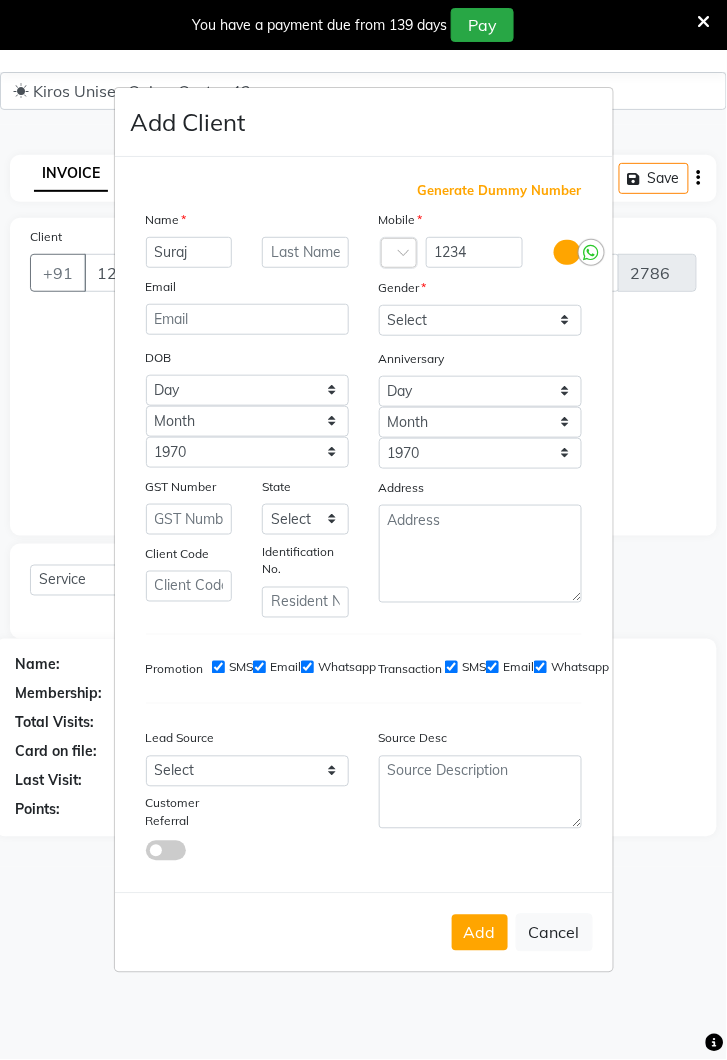 type on "Suraj" 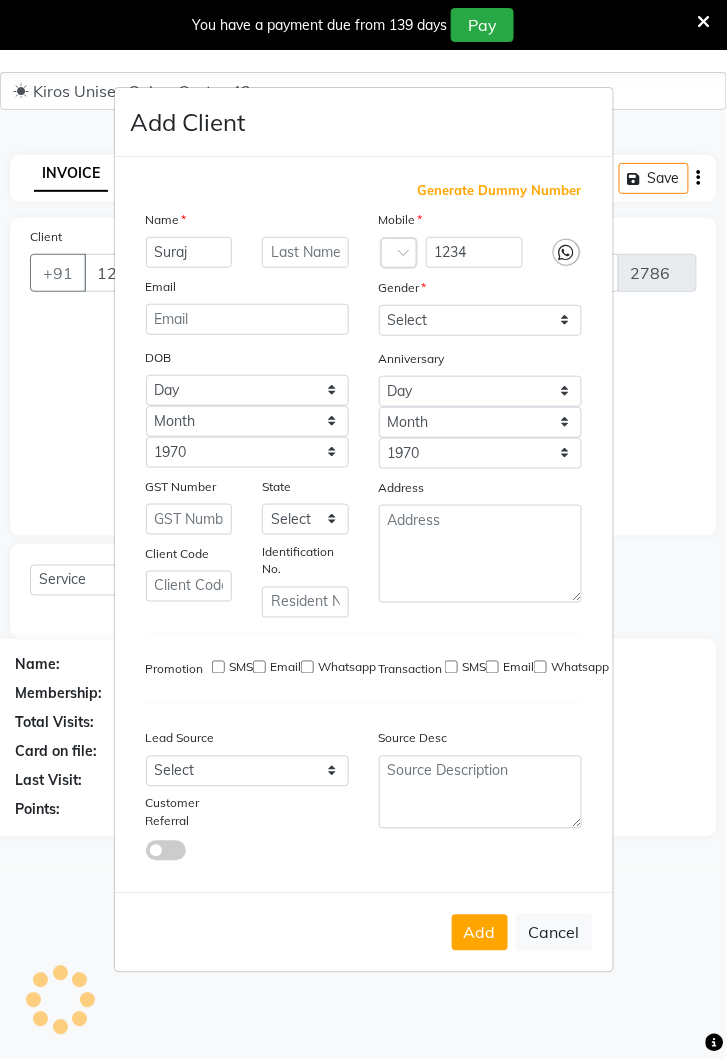 type on "1245000000101" 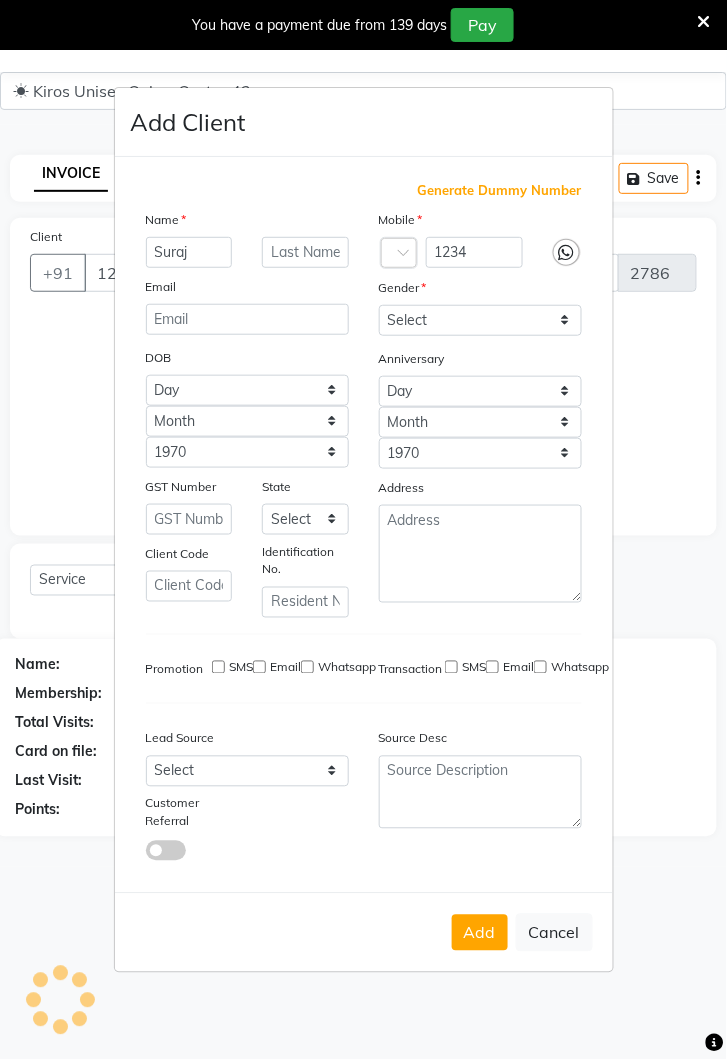 checkbox on "false" 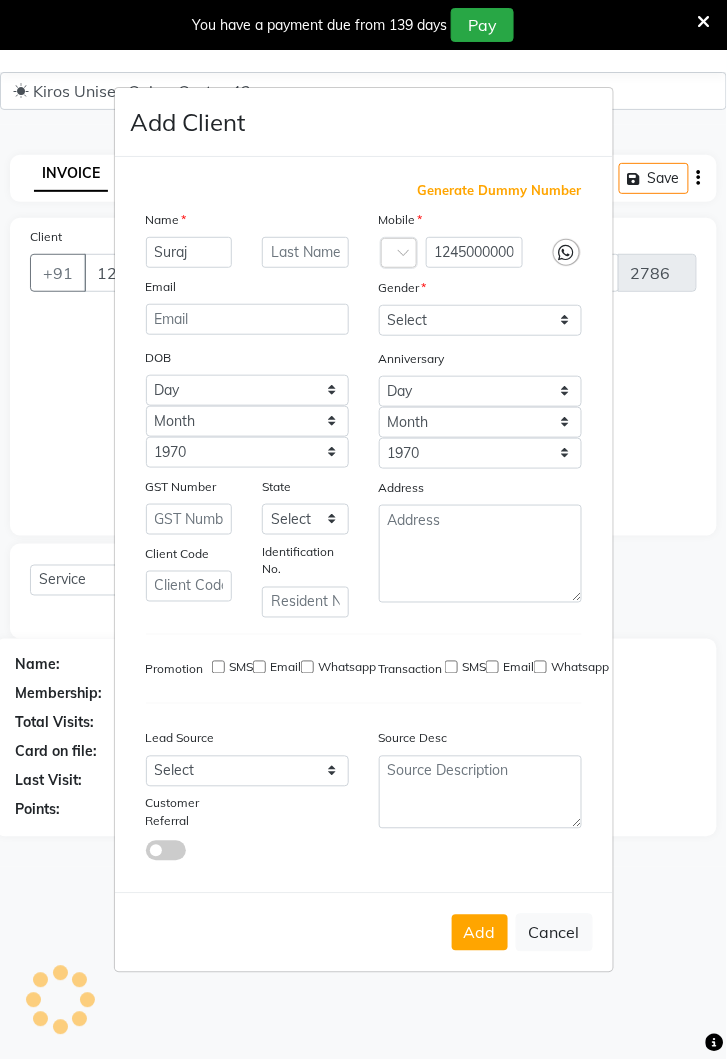 checkbox on "false" 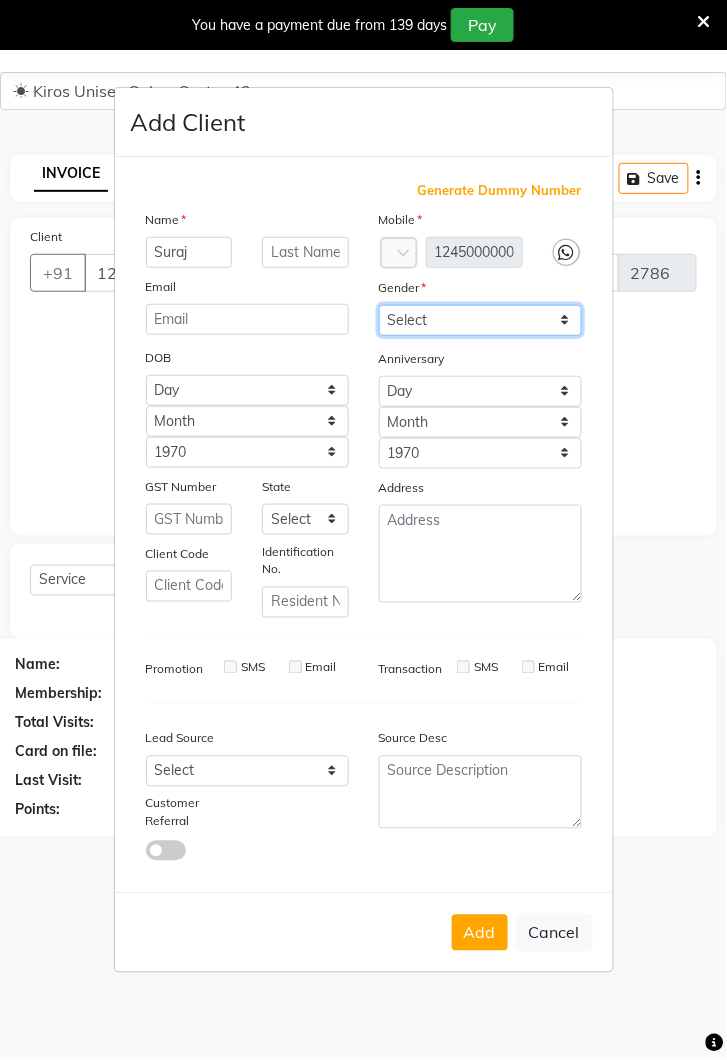click on "Select [DEMOGRAPHIC_DATA] [DEMOGRAPHIC_DATA] Other Prefer Not To Say" at bounding box center (480, 320) 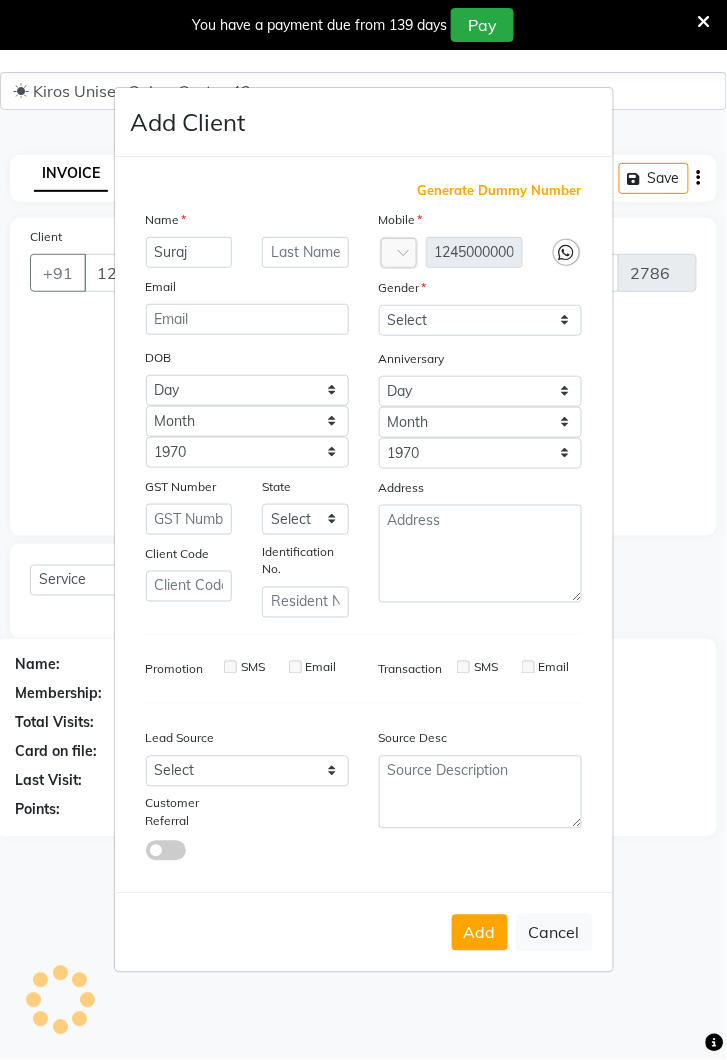 click on "Add" at bounding box center (480, 933) 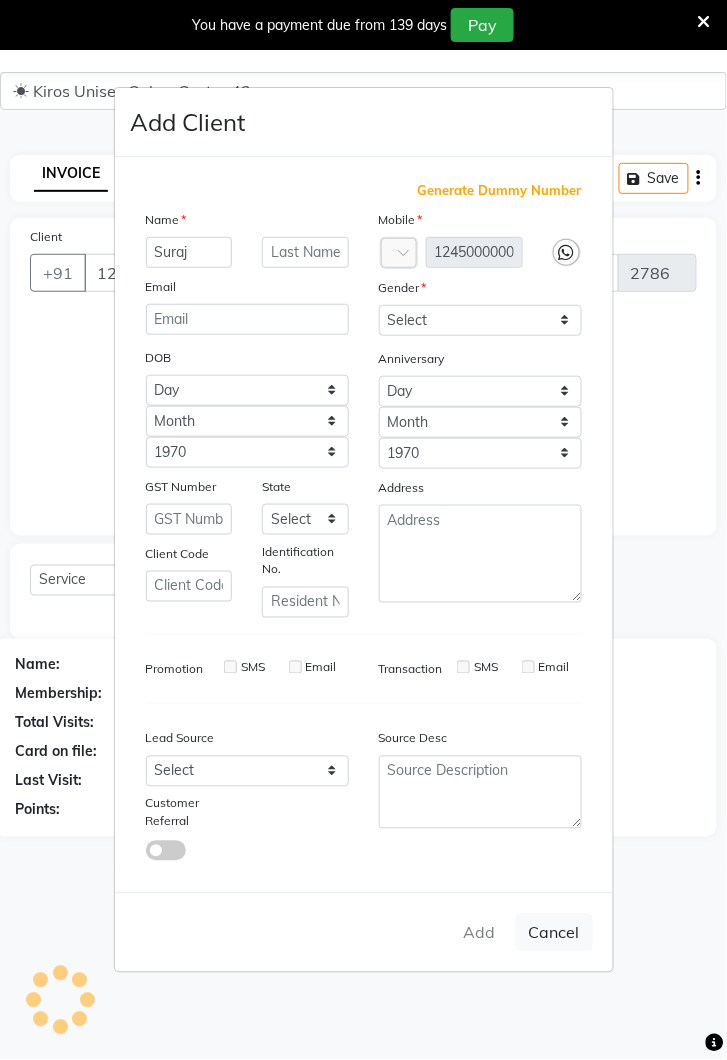 type on "1245000000101" 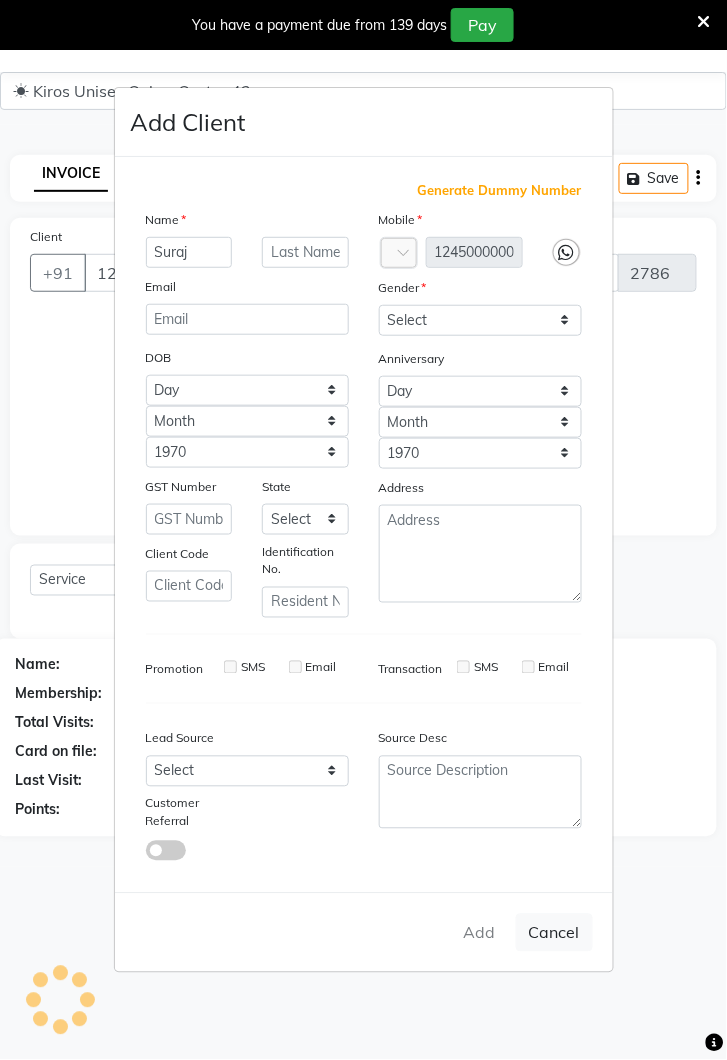 type 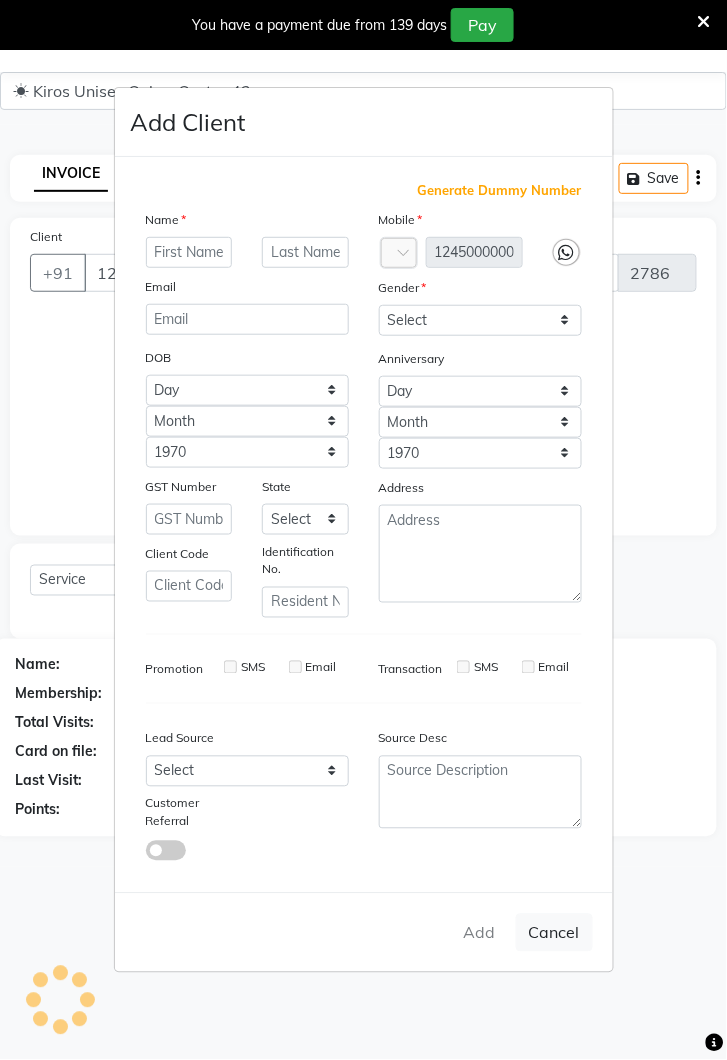 select 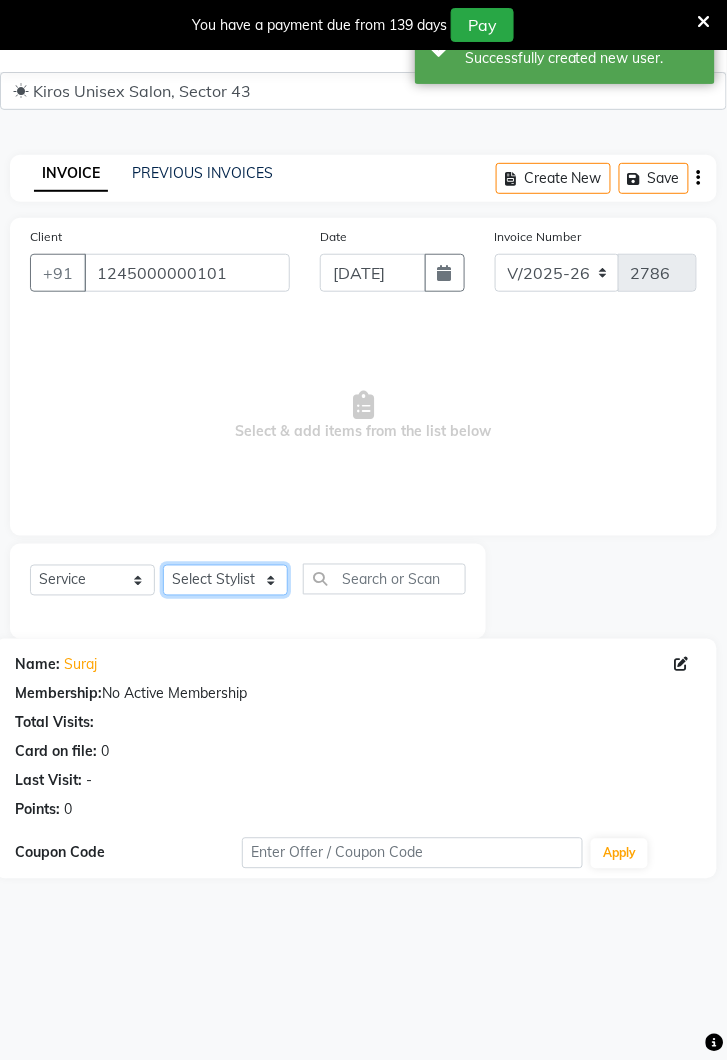 click on "Select Stylist Deepak [PERSON_NAME] [PERSON_NAME] Lamu [PERSON_NAME] [PERSON_NAME] Suraj" 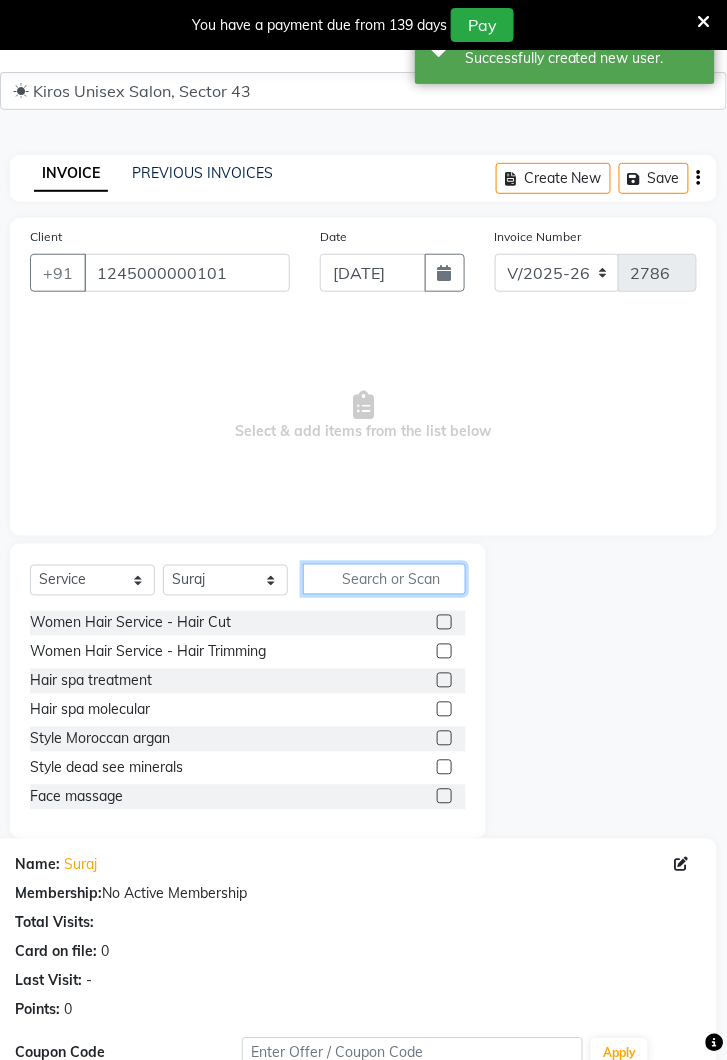 click 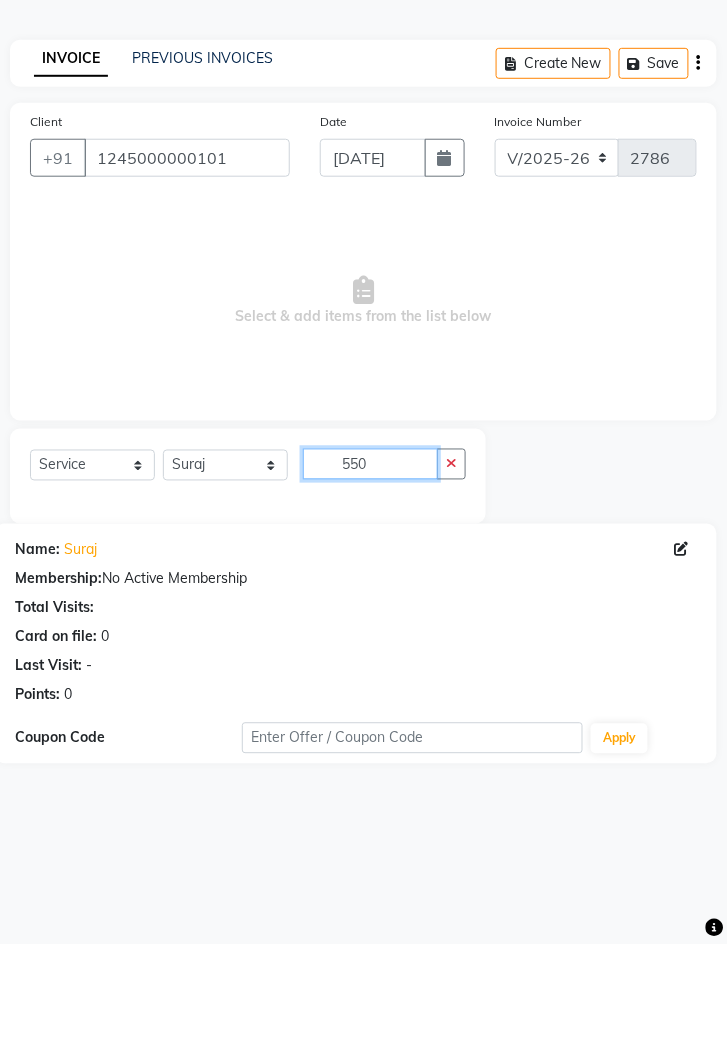 scroll, scrollTop: 49, scrollLeft: 0, axis: vertical 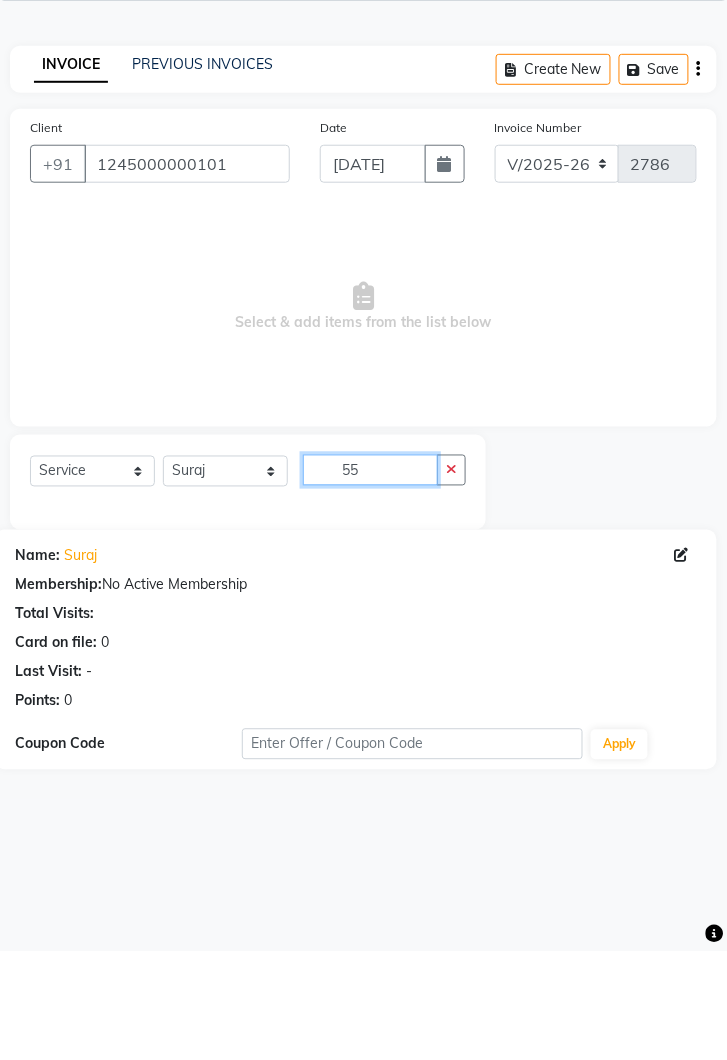 type on "5" 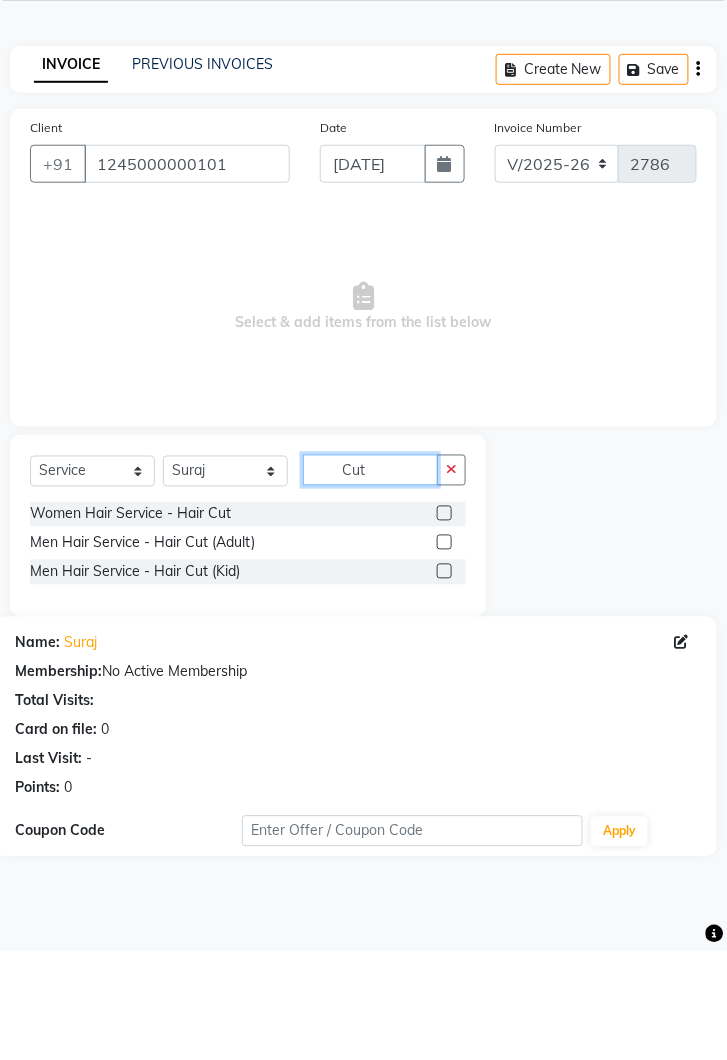type on "Cut" 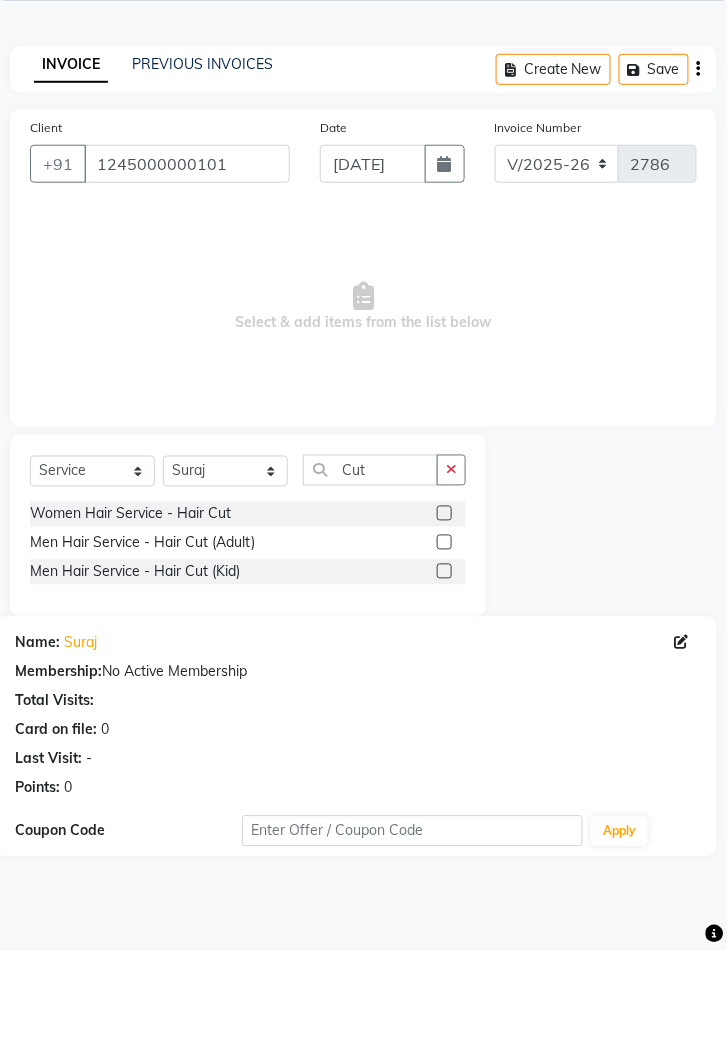 click 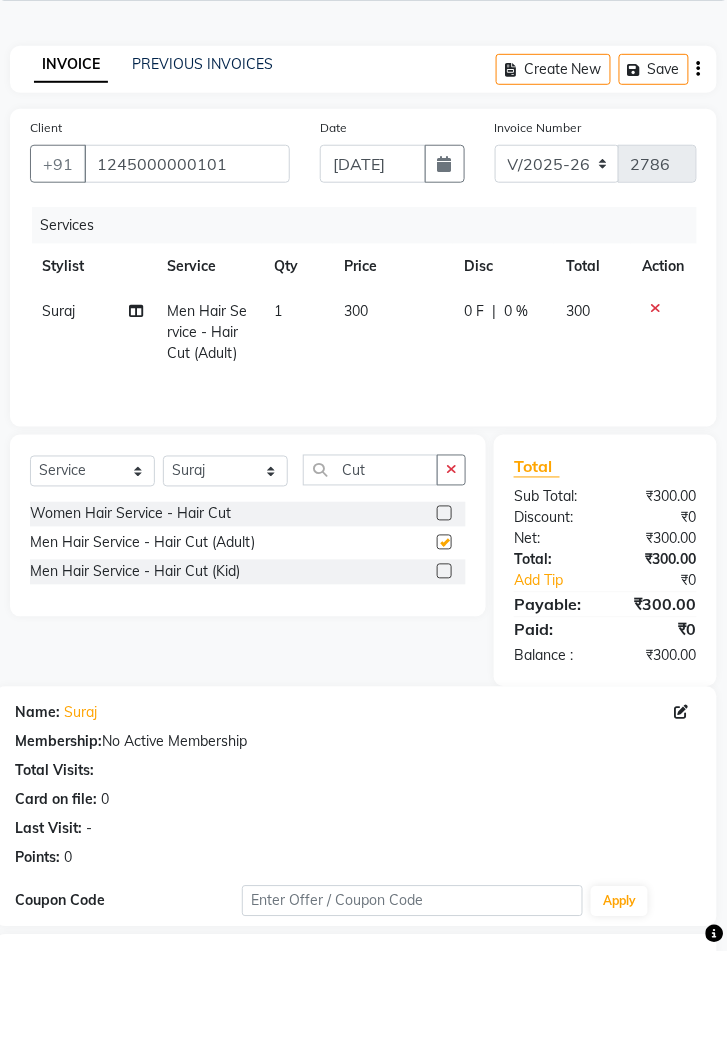 scroll, scrollTop: 49, scrollLeft: 0, axis: vertical 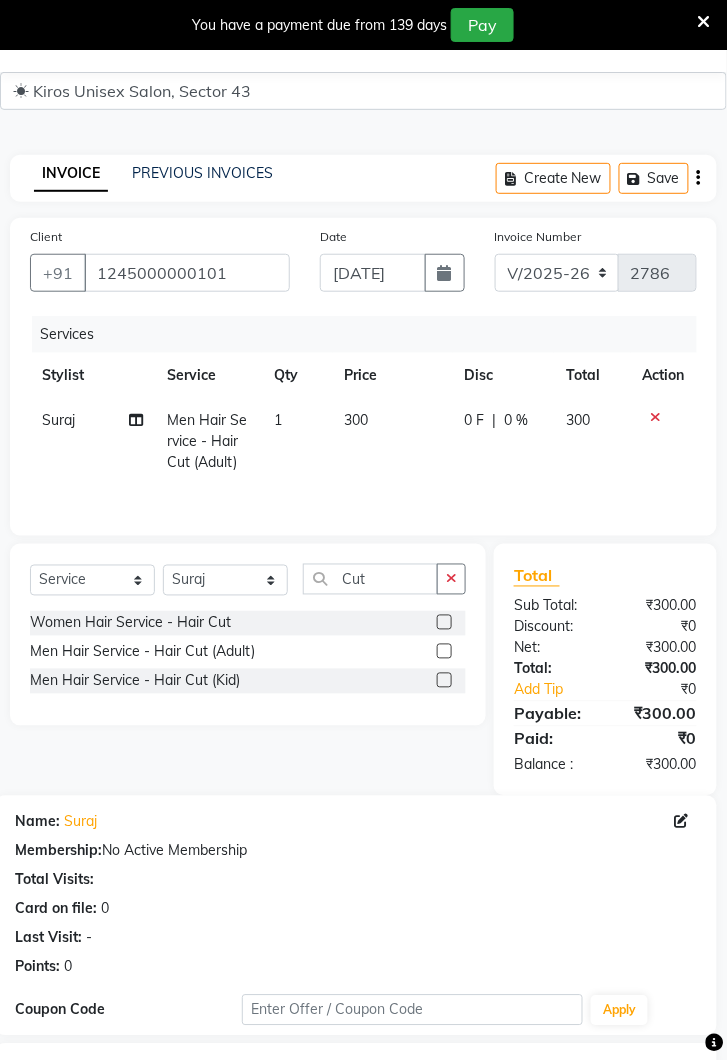 checkbox on "false" 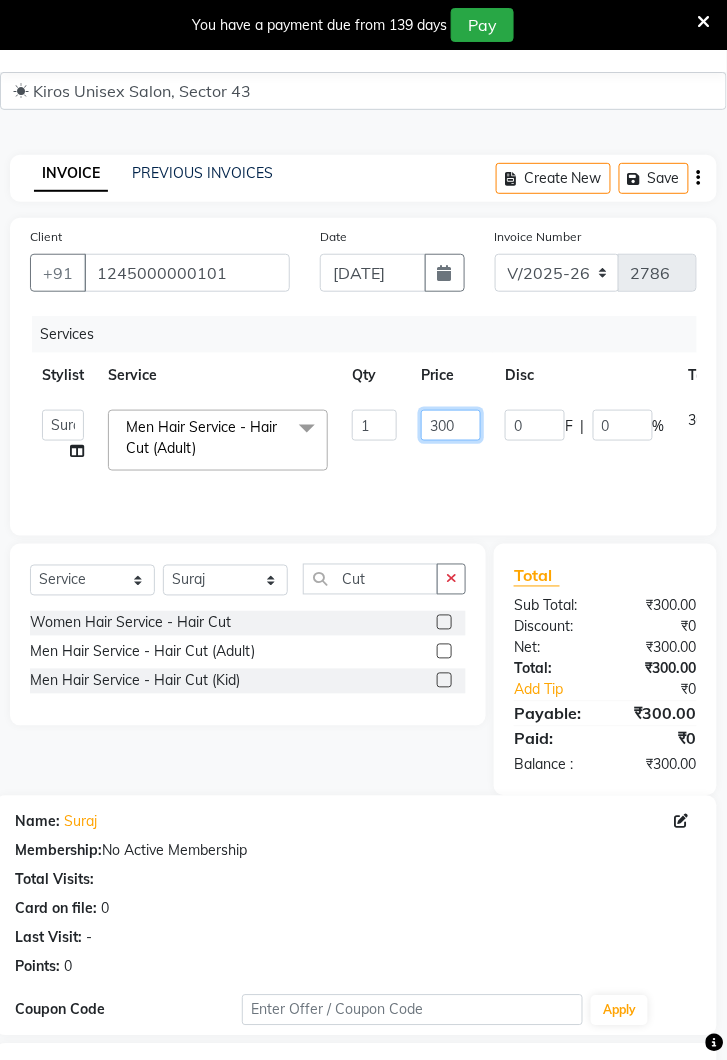 click on "300" 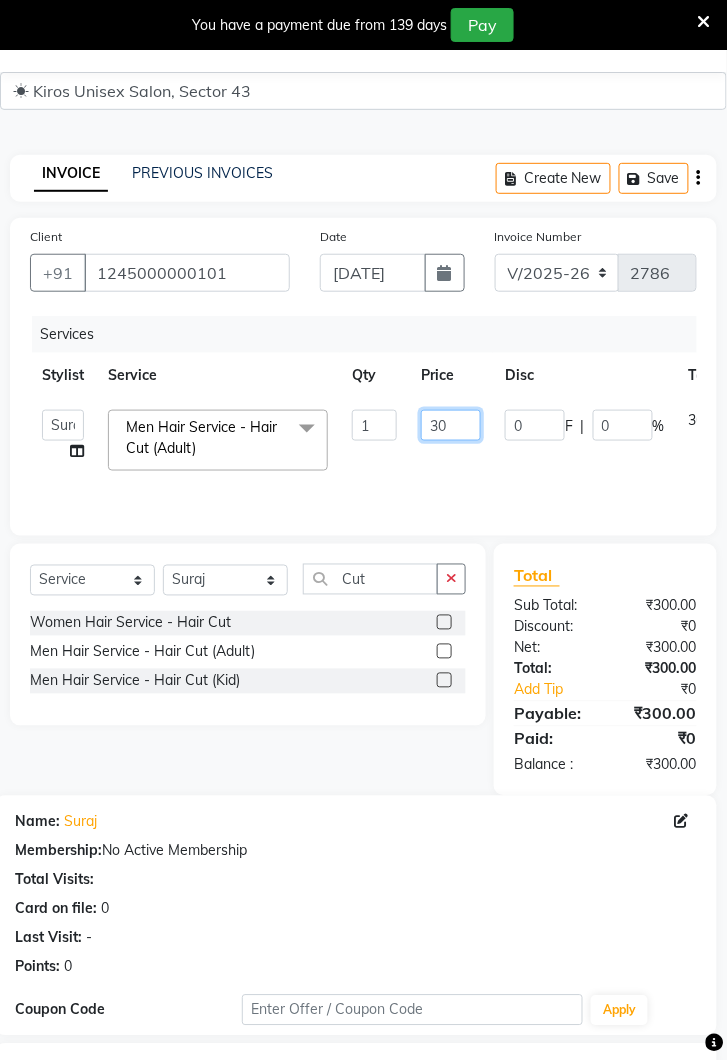 type on "3" 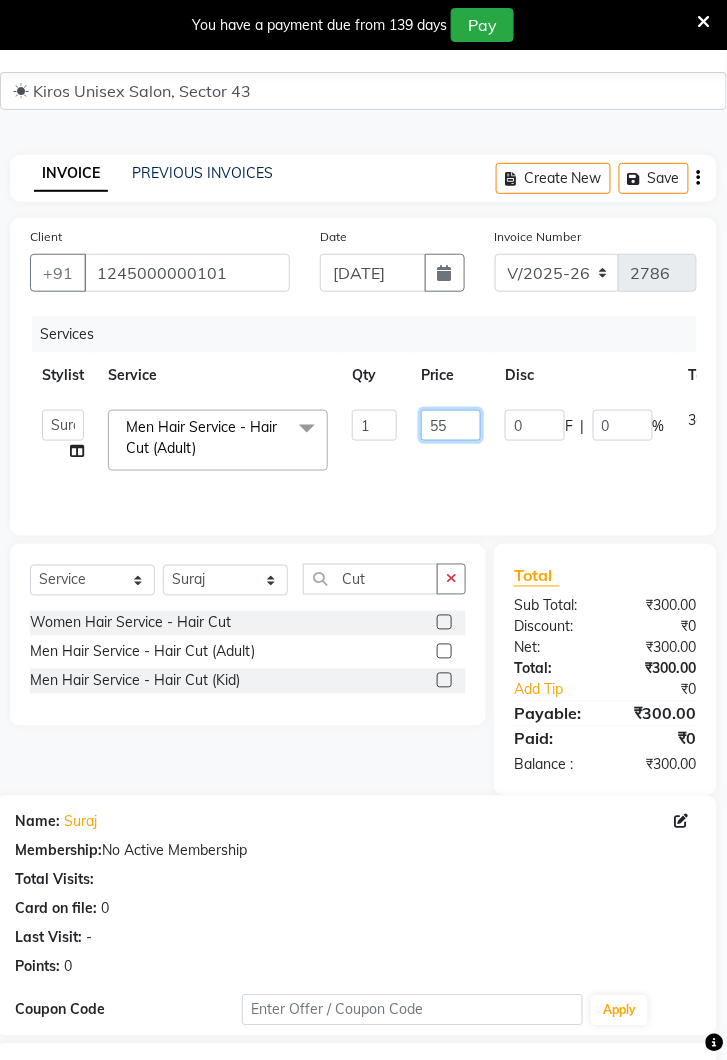 type on "550" 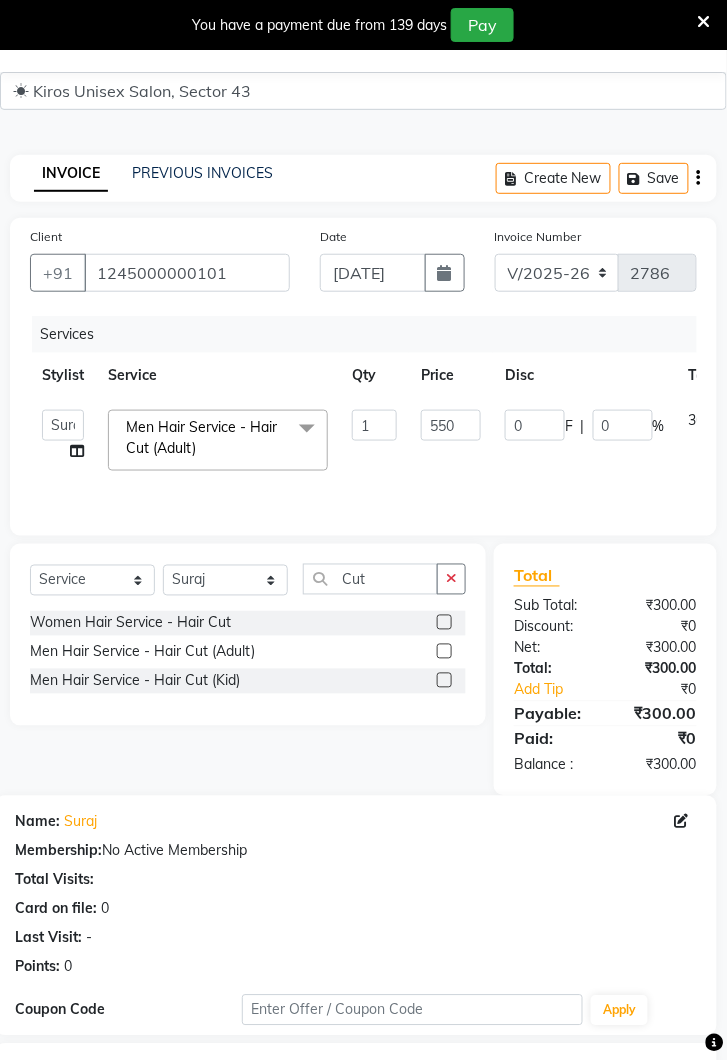 click on "Services Stylist Service Qty Price Disc Total Action  Deepak   [PERSON_NAME]   Jeet   Lalit   Lamu   [PERSON_NAME]   [PERSON_NAME]   Suraj  Men Hair Service - Hair Cut (Adult)  x Women Hair Service - Hair Cut Women Hair Service - Hair Trimming Hair spa treatment Hair spa molecular  Style Moroccan argan Style dead see minerals Face massage Under arms waxing Head Wash - L’Oréal Head Wash - Sulphate Free Head Wash - Gk Styling - Blow Dry Styling - Ironing Styling - Curls Styling - Combo: Head Wash (L’Oréal) And Blow Dry Threading - Eyebrow/ Upper Lip/ Chin/ Forehead Threading - Side Locks Threading - Full Face Hair Colour - Majirel [DEMOGRAPHIC_DATA] Hair Colour - Inoa [DEMOGRAPHIC_DATA] Hair Colour - Application [DEMOGRAPHIC_DATA] Hair Colour - Majirel Hair Colour - Inoa Hair Colour - Application Hair Colour - [PERSON_NAME] Colour Hair Spa - L’Oréal Basic Hair Spa - Mythic Spa Hair Spa - Macadamia Spa / Moroccan Hair Treatment Hair Spa - Ola Plex Hair Treatment - Dandruff/ Hair Fall Treatment Hair Treatment - Smoothening Hair Treatment - Keratin" 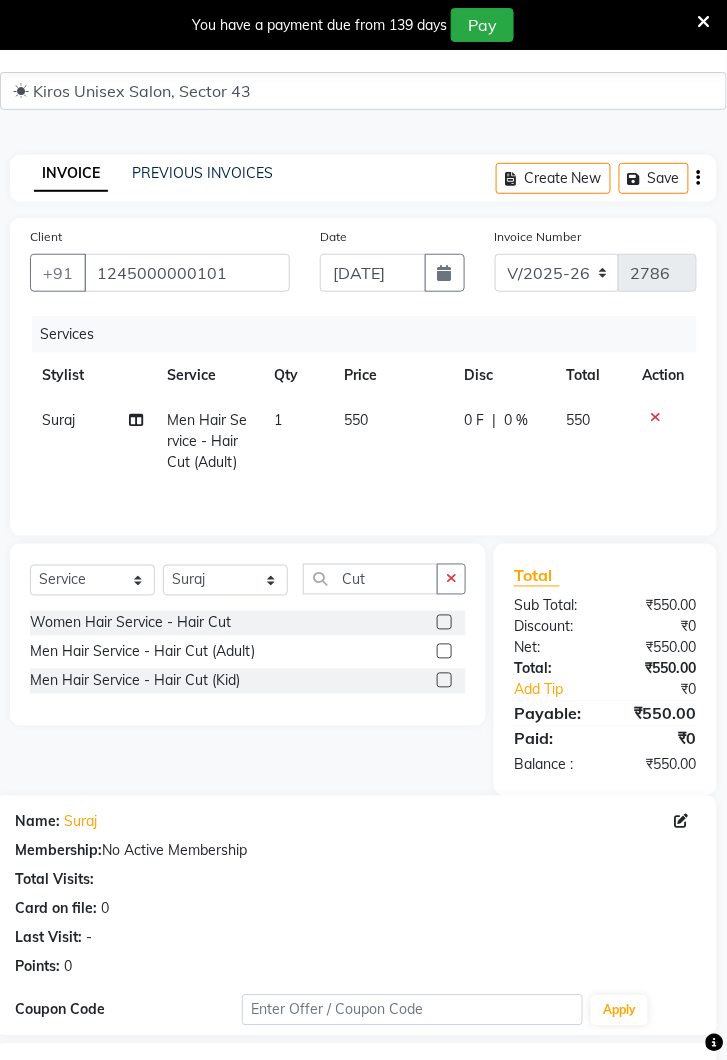 scroll, scrollTop: 241, scrollLeft: 0, axis: vertical 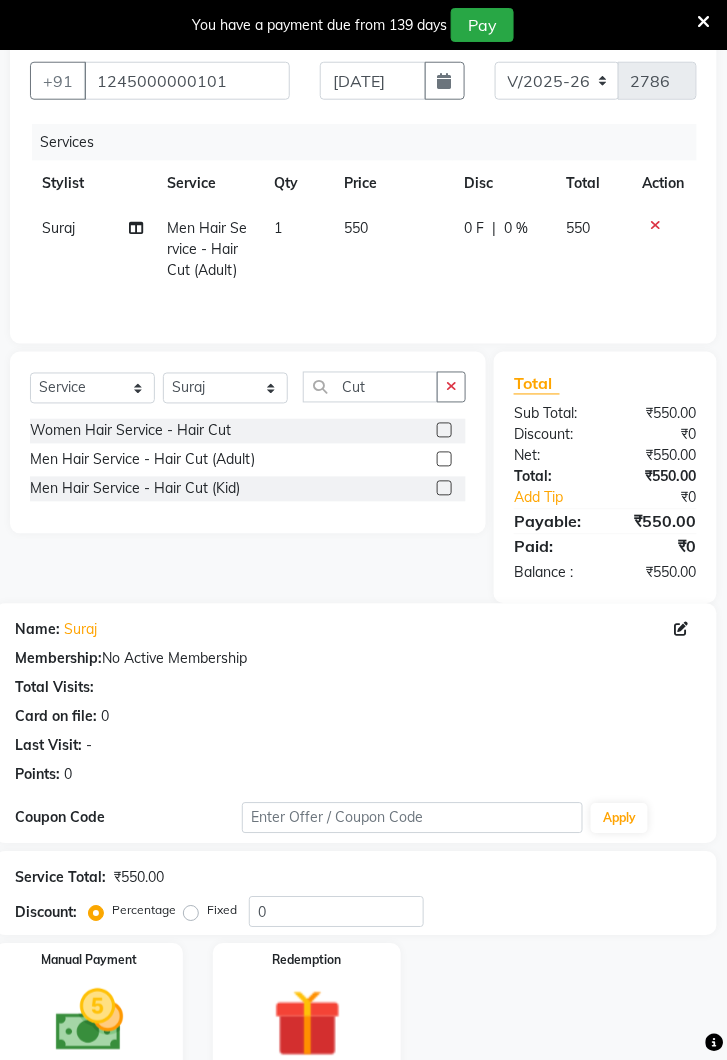 click 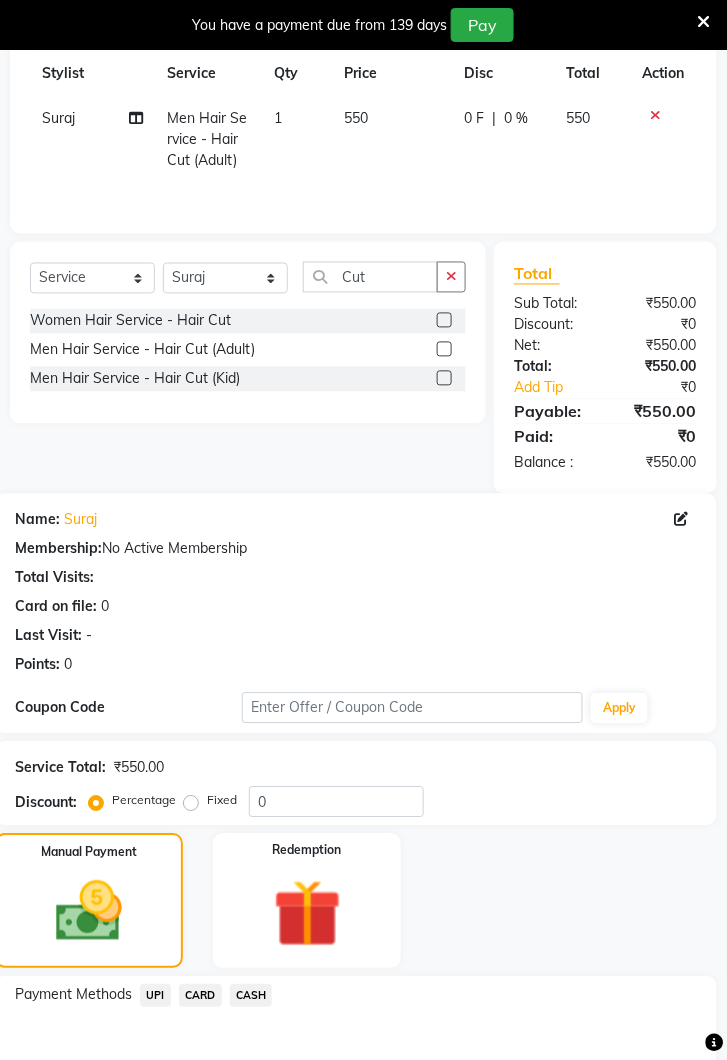 scroll, scrollTop: 369, scrollLeft: 0, axis: vertical 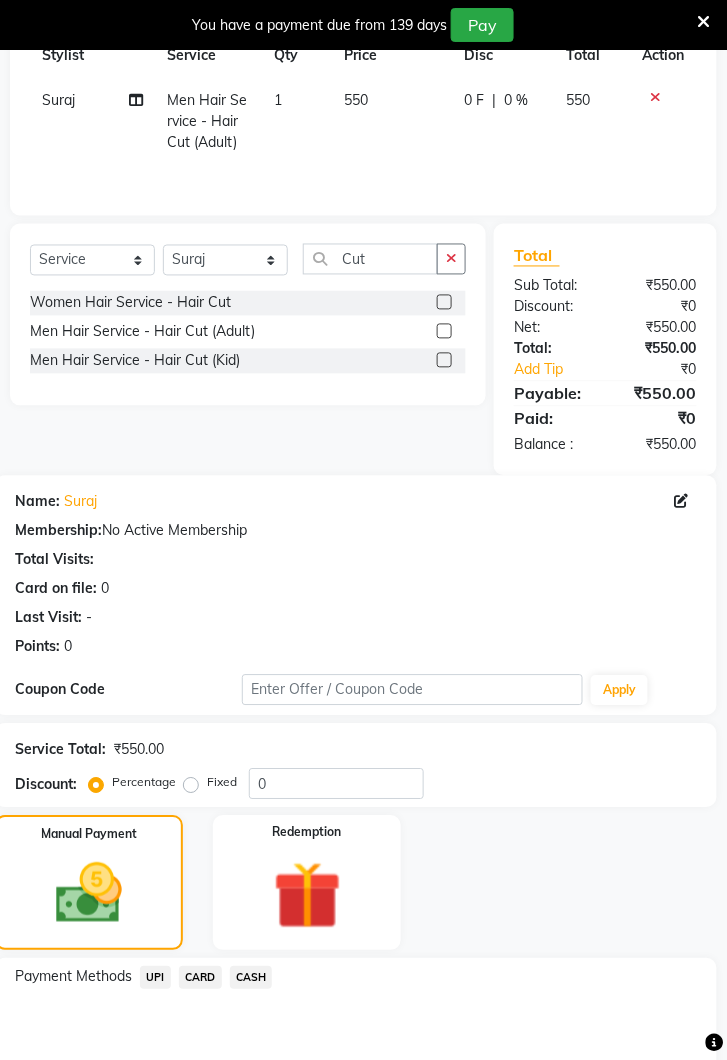 click on "UPI" 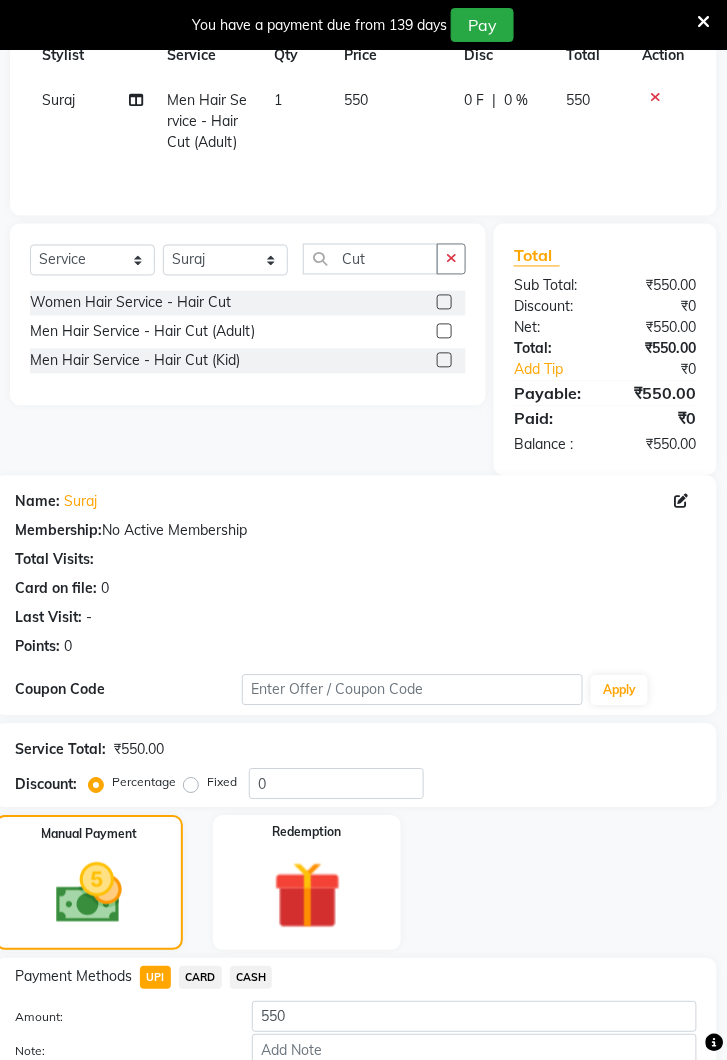 click on "Add Payment" 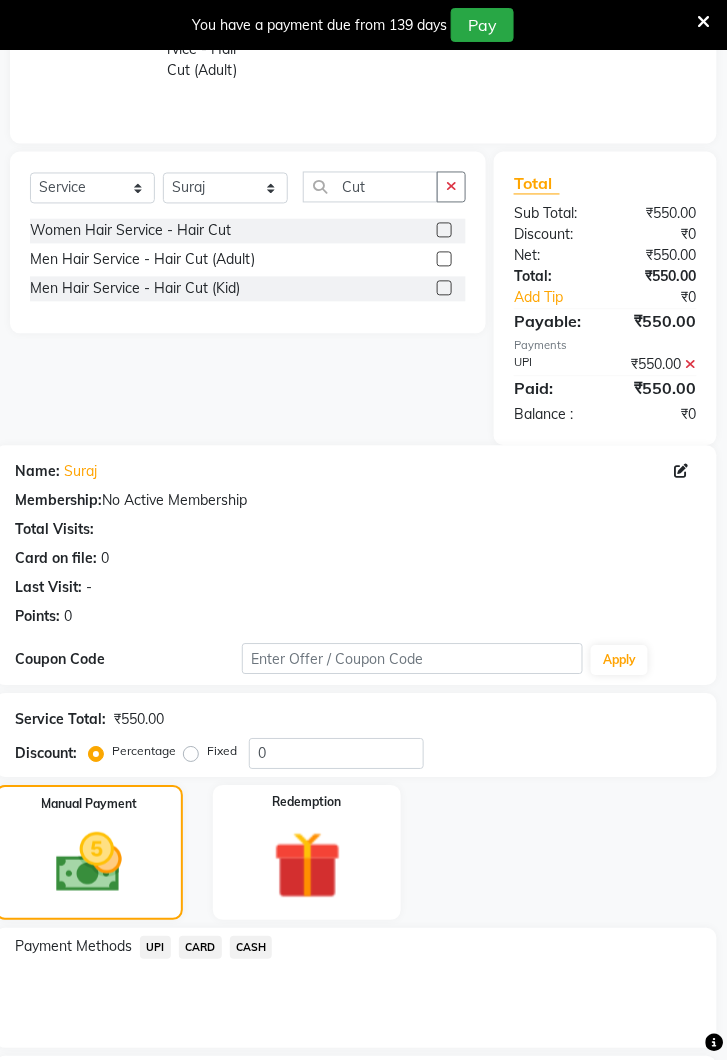 scroll, scrollTop: 523, scrollLeft: 0, axis: vertical 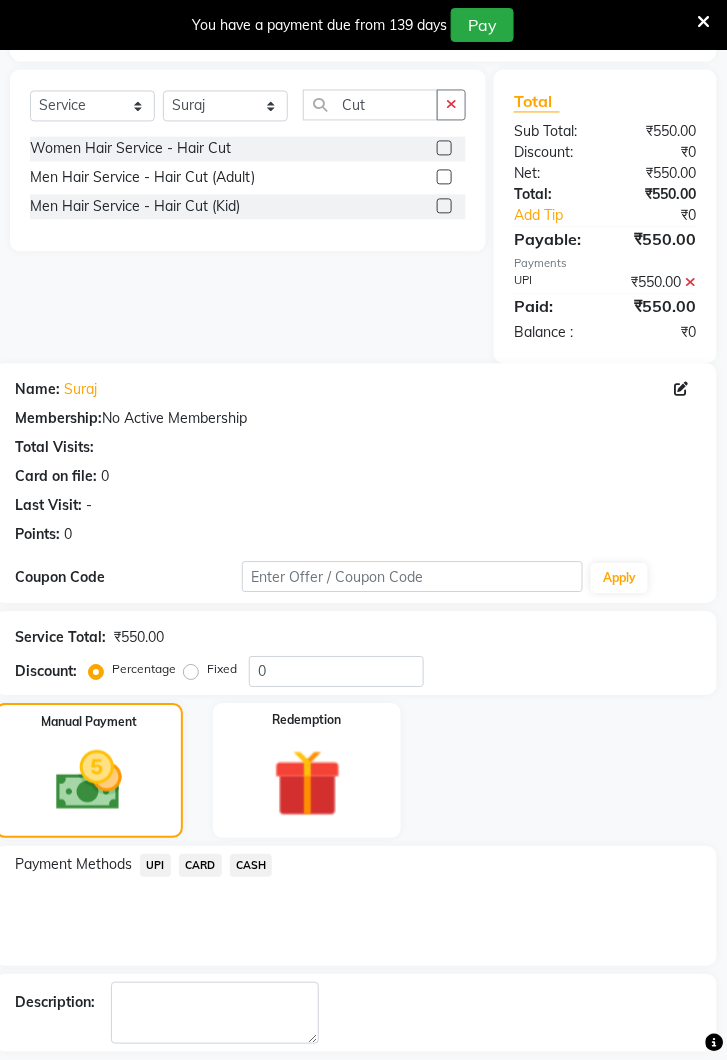 click on "Checkout" 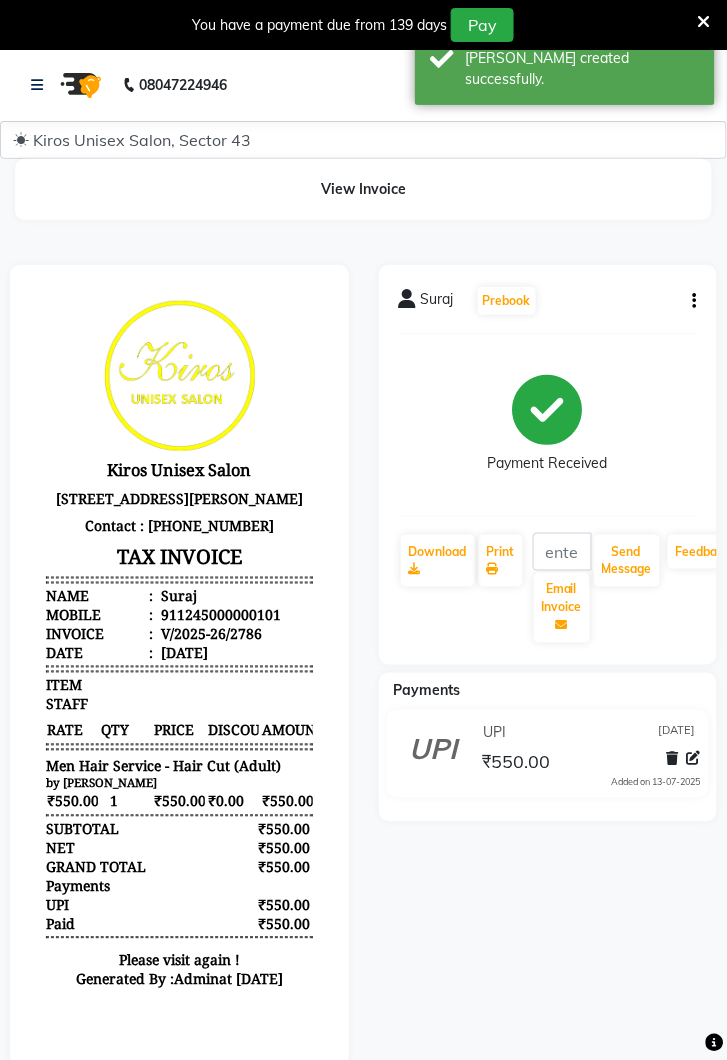 scroll, scrollTop: 0, scrollLeft: 0, axis: both 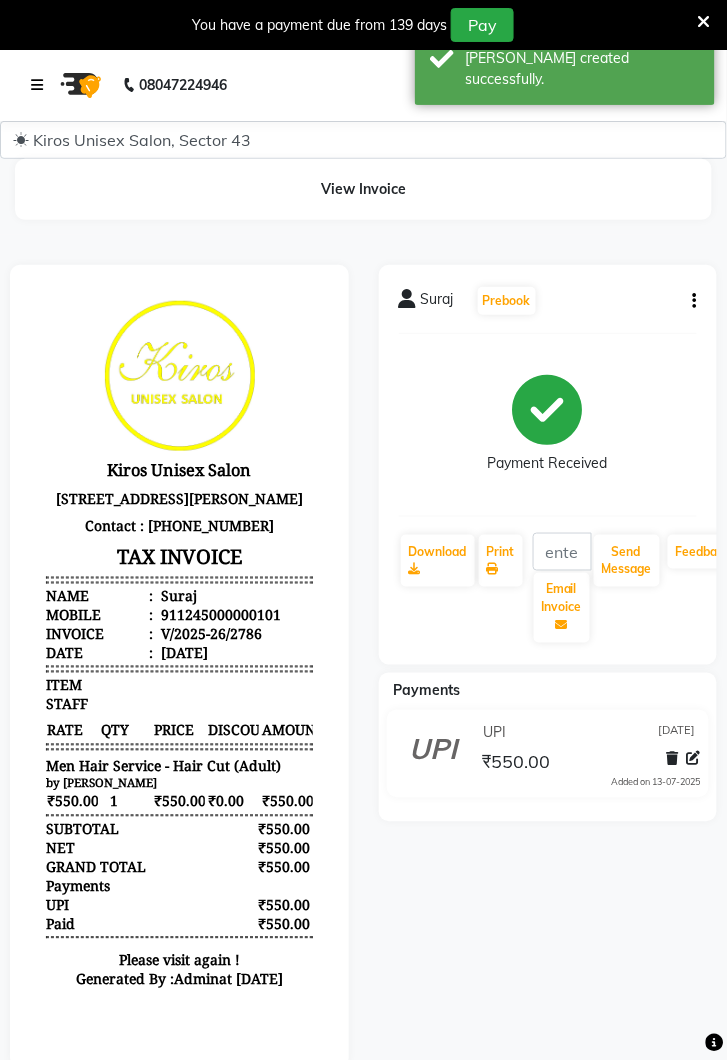 click at bounding box center (37, 85) 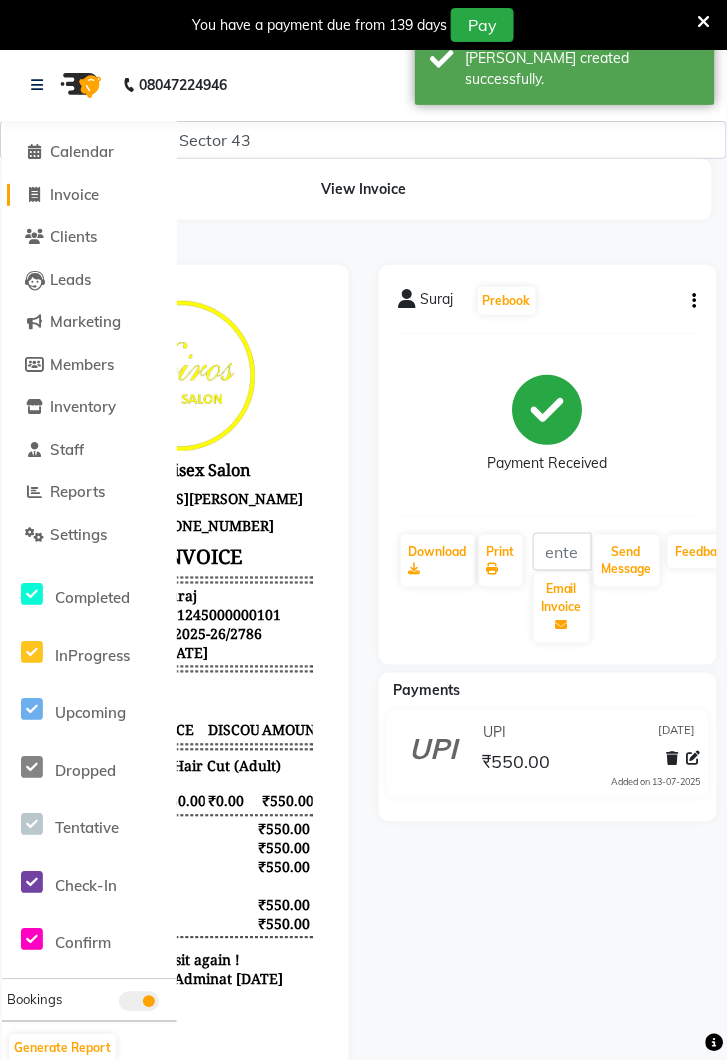 click on "Invoice" 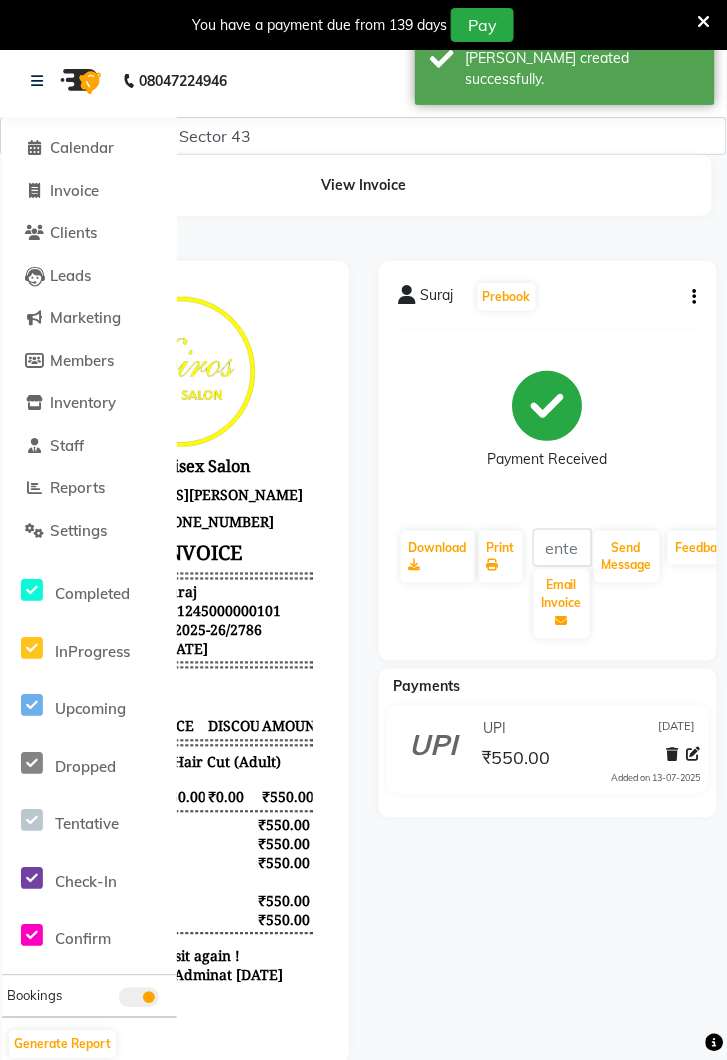select on "service" 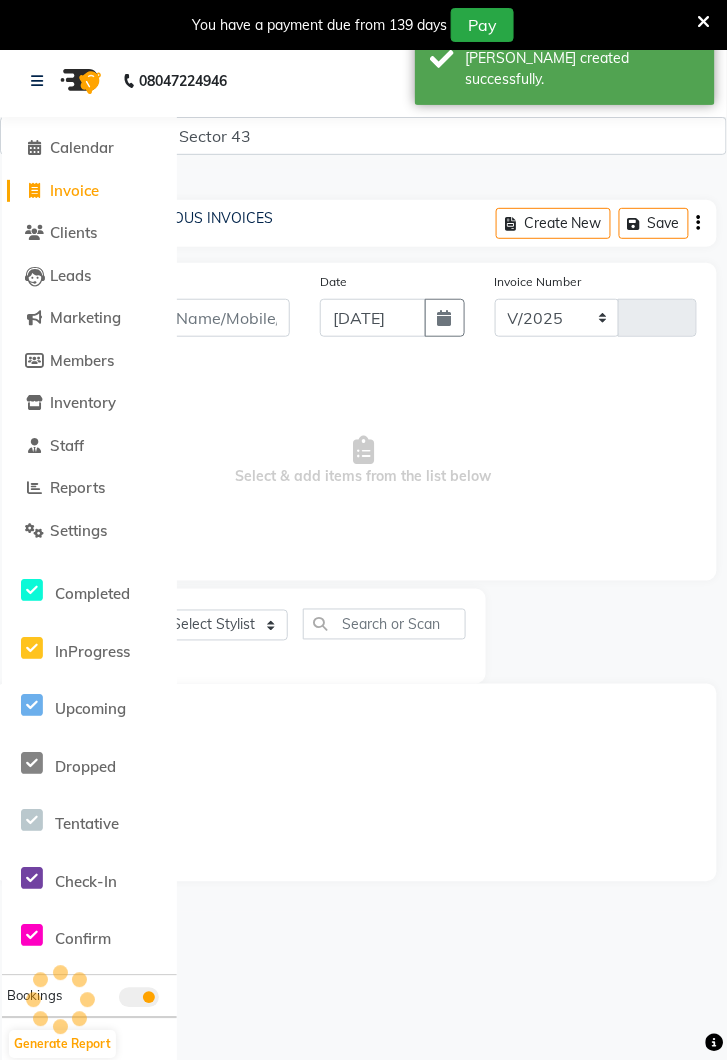 select on "5694" 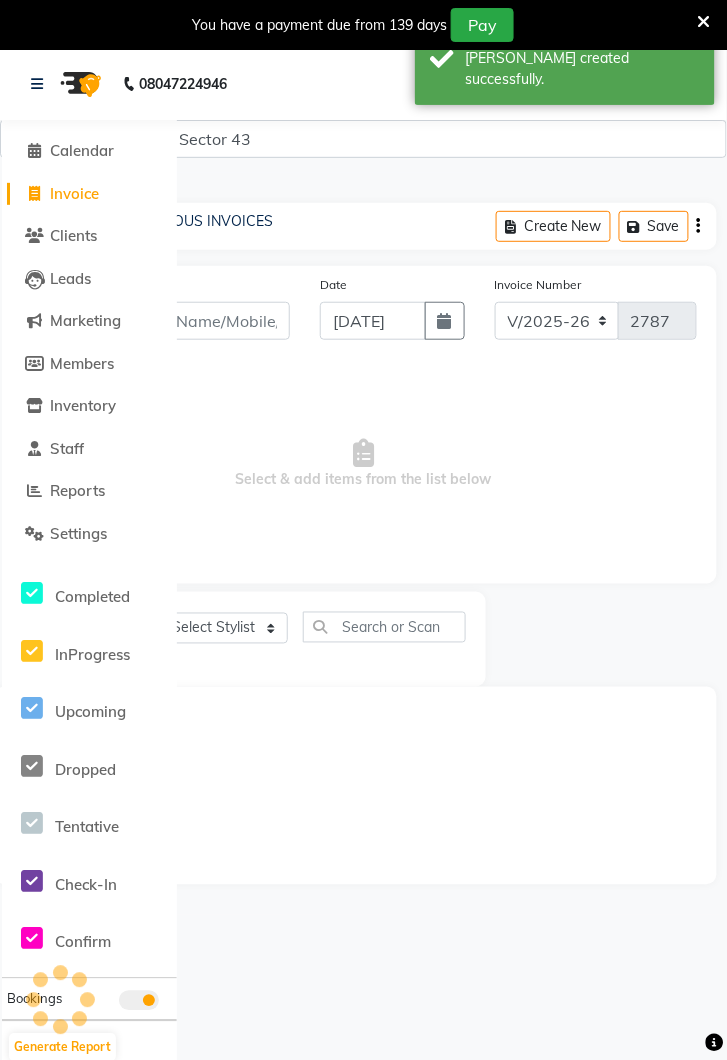 scroll, scrollTop: 0, scrollLeft: 0, axis: both 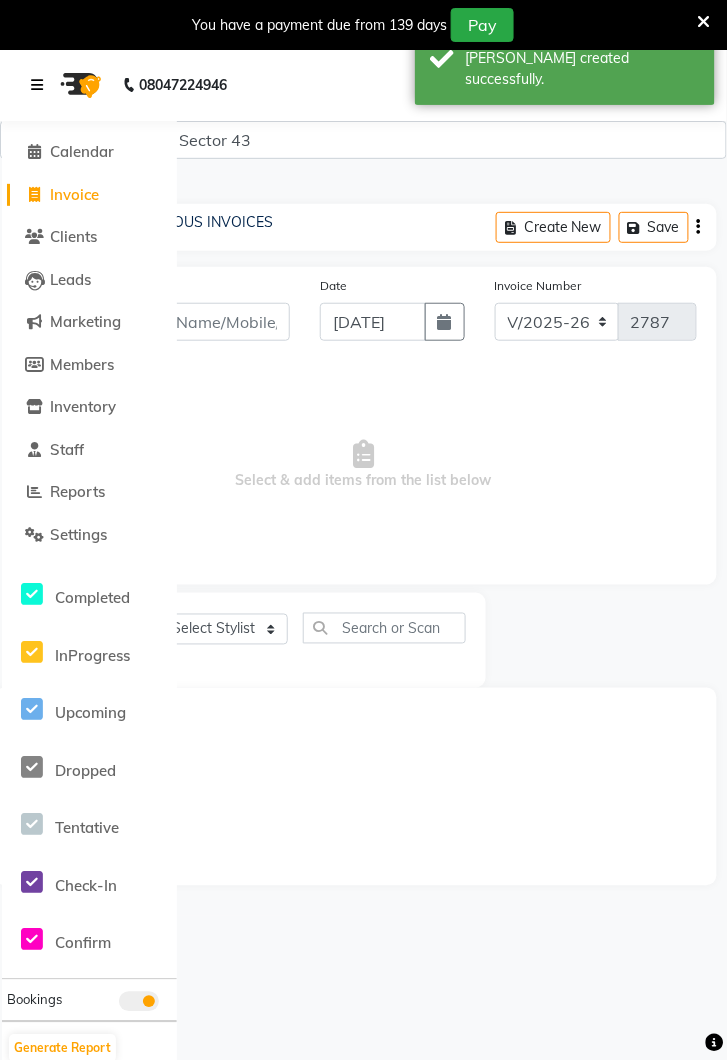 click at bounding box center (41, 85) 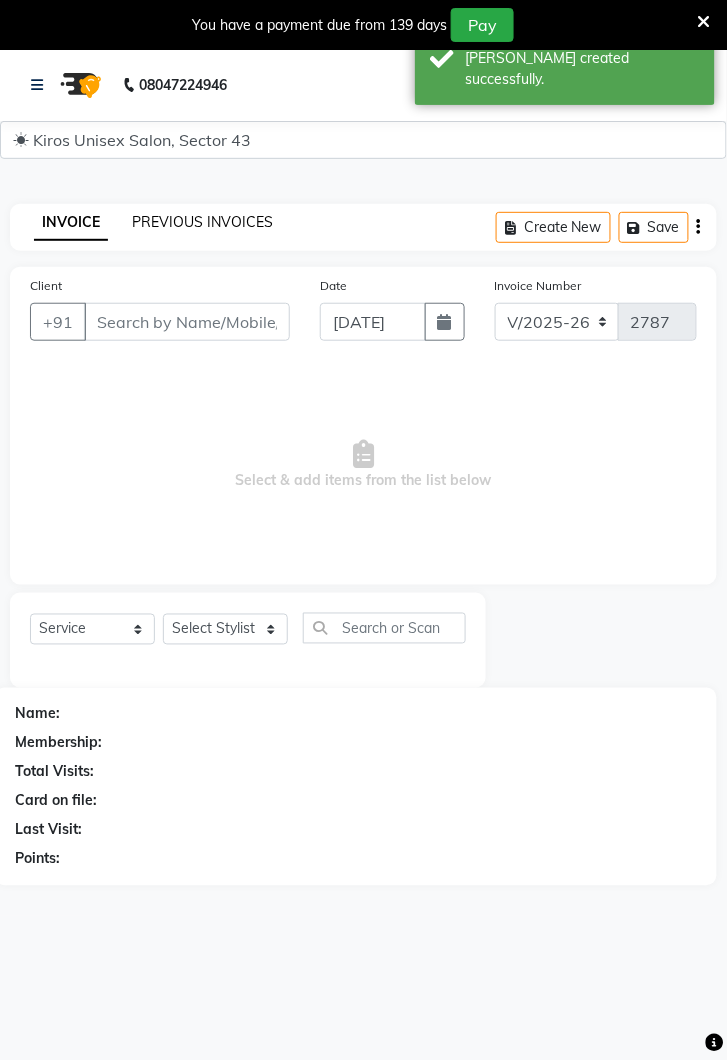 click on "PREVIOUS INVOICES" 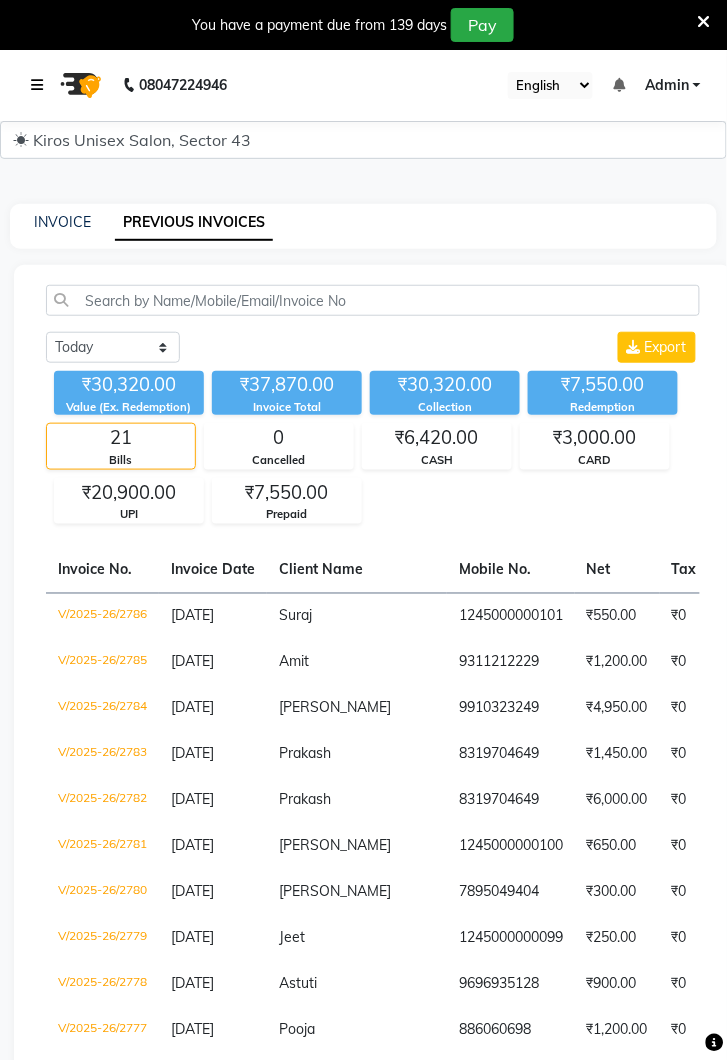 click at bounding box center [41, 85] 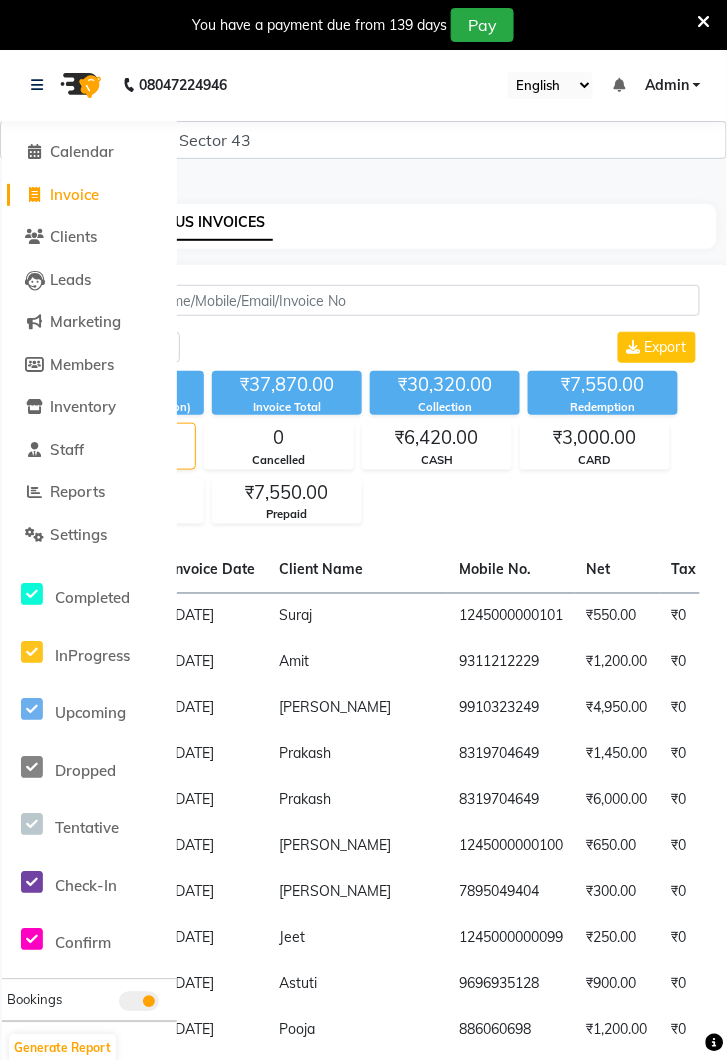 click on "Invoice" 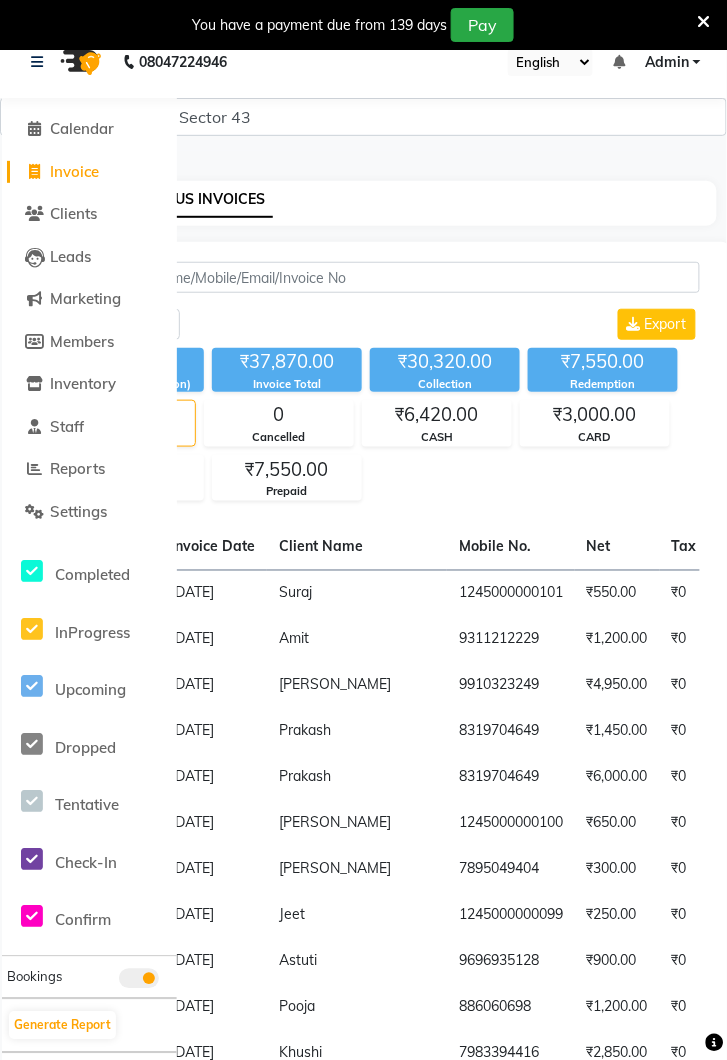 select on "service" 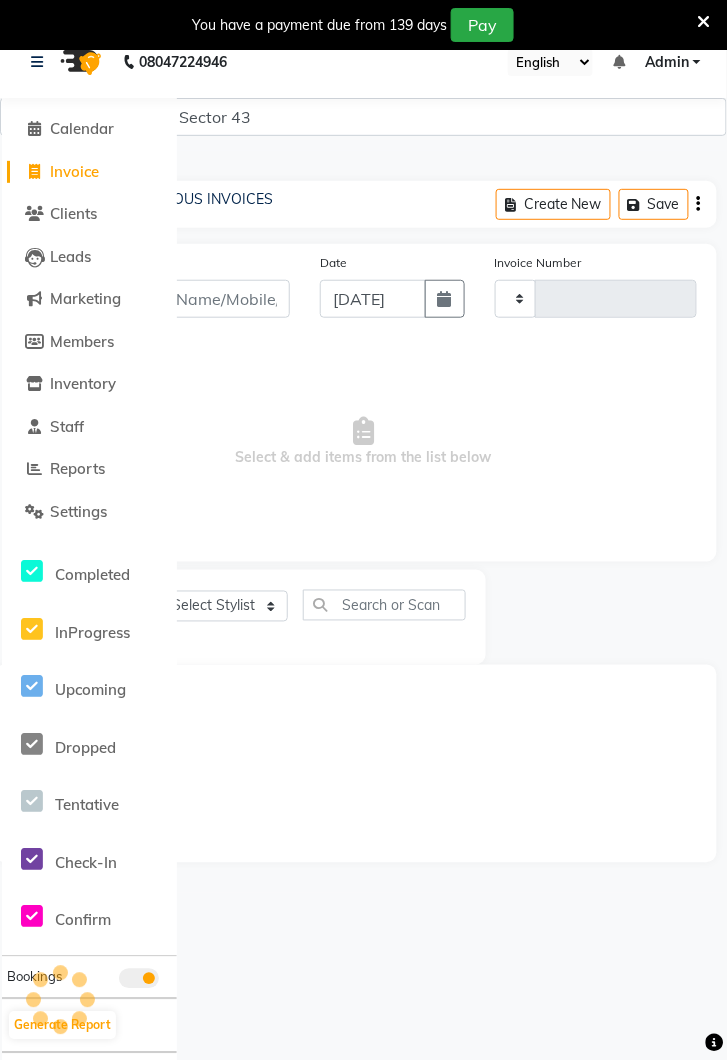 type on "2787" 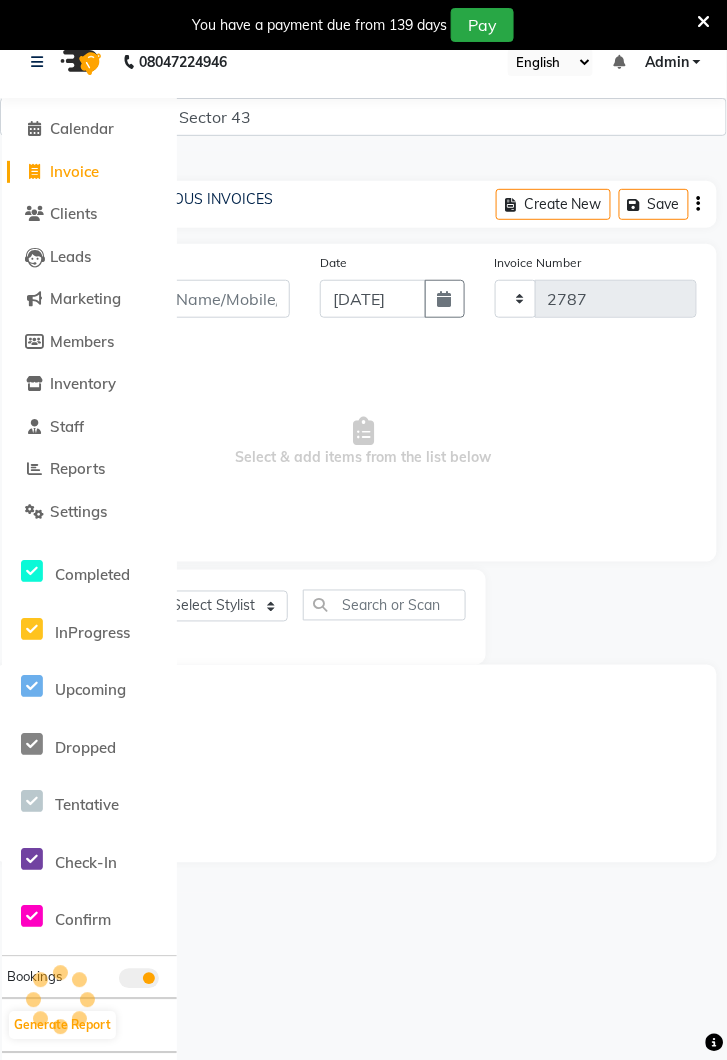 select on "5694" 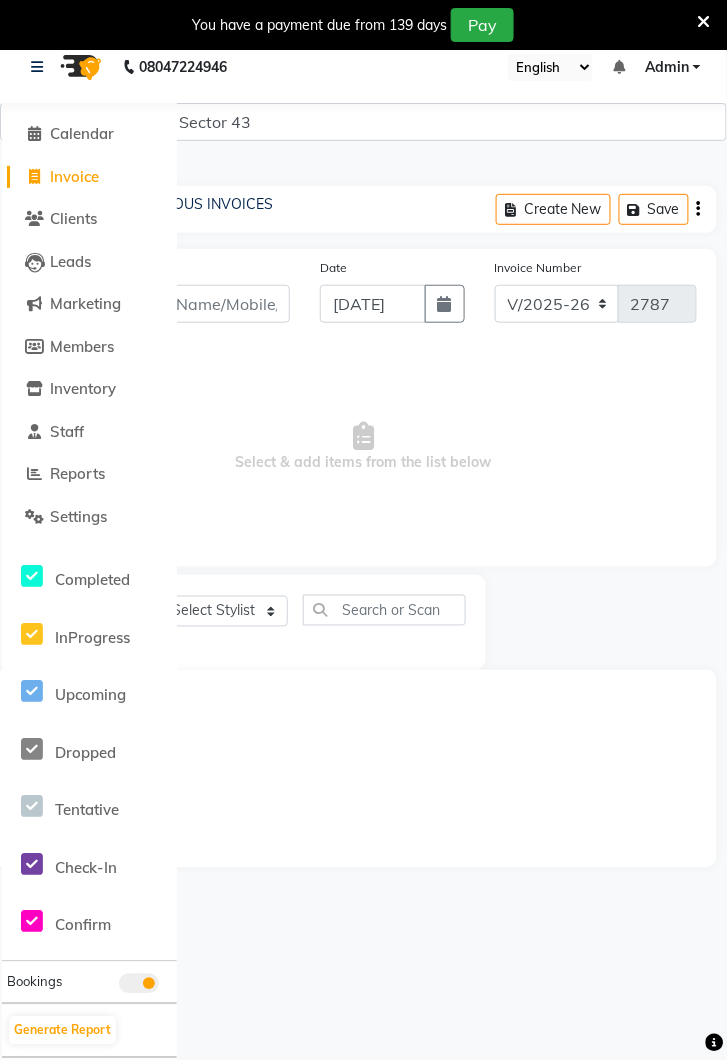 scroll, scrollTop: 0, scrollLeft: 0, axis: both 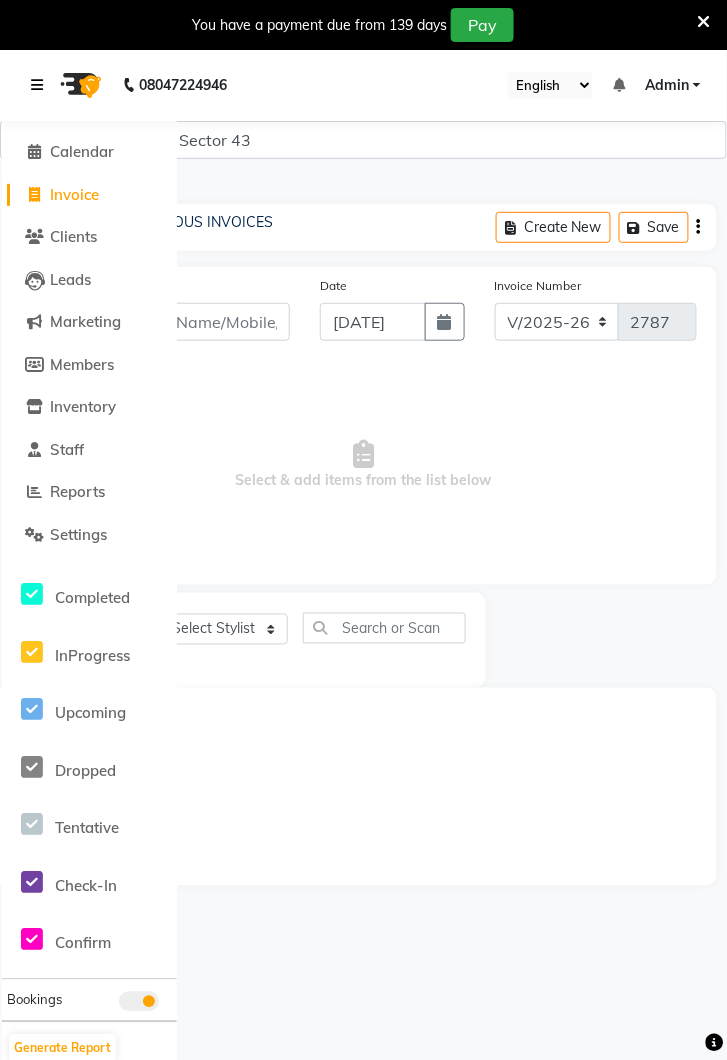 click at bounding box center (41, 85) 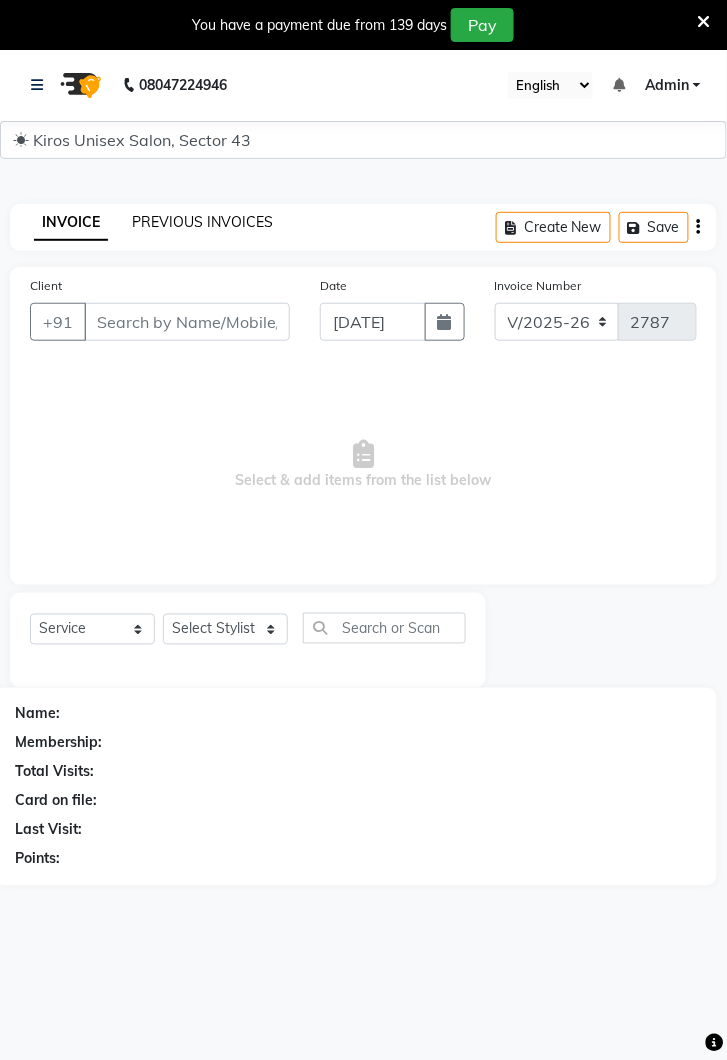 click on "PREVIOUS INVOICES" 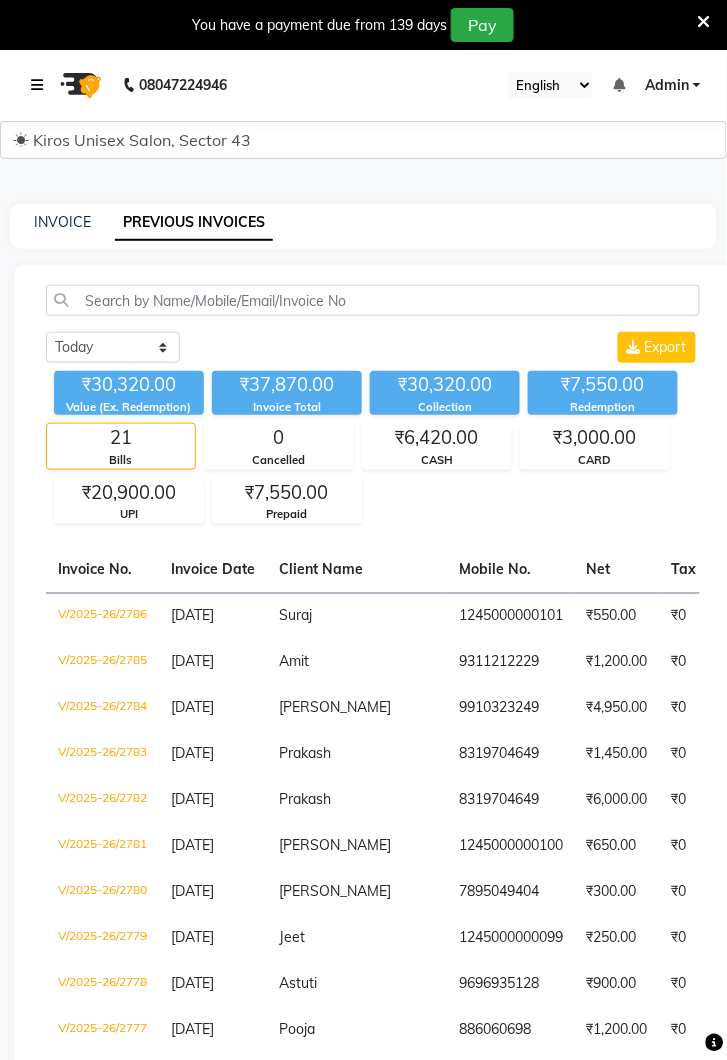 click at bounding box center [41, 85] 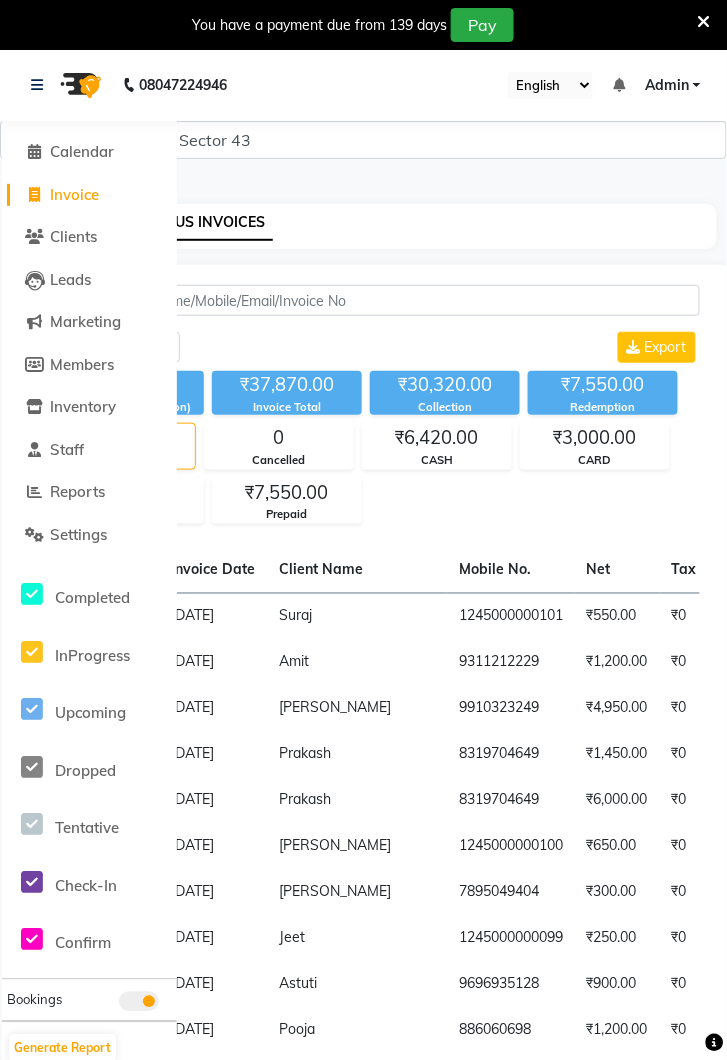 click on "Invoice" 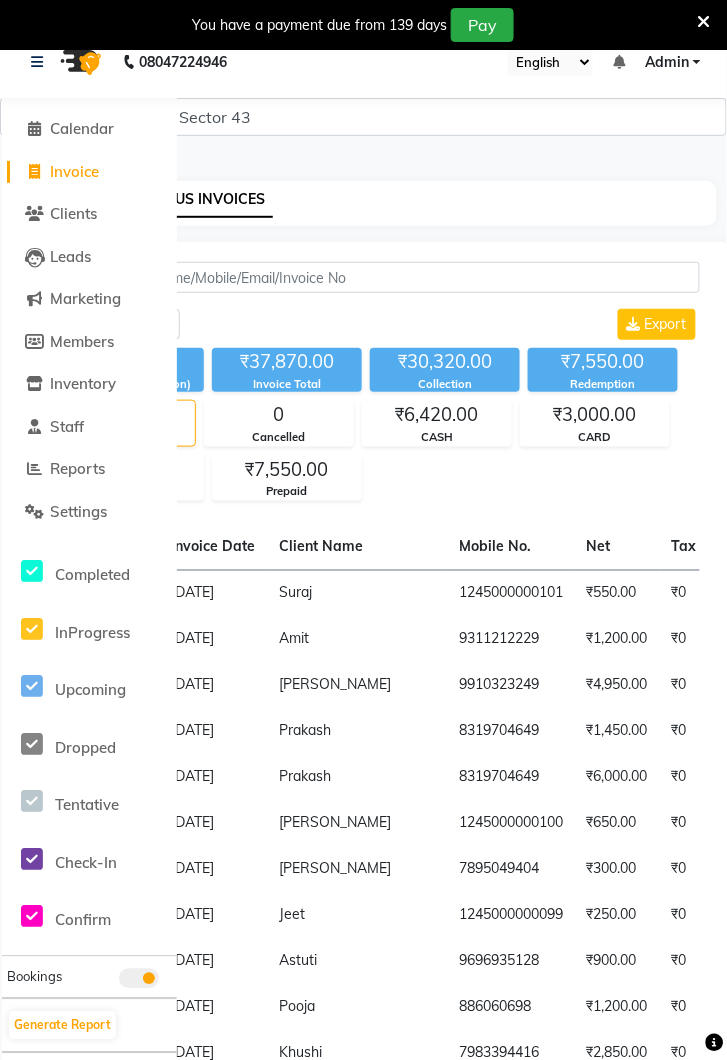 select on "service" 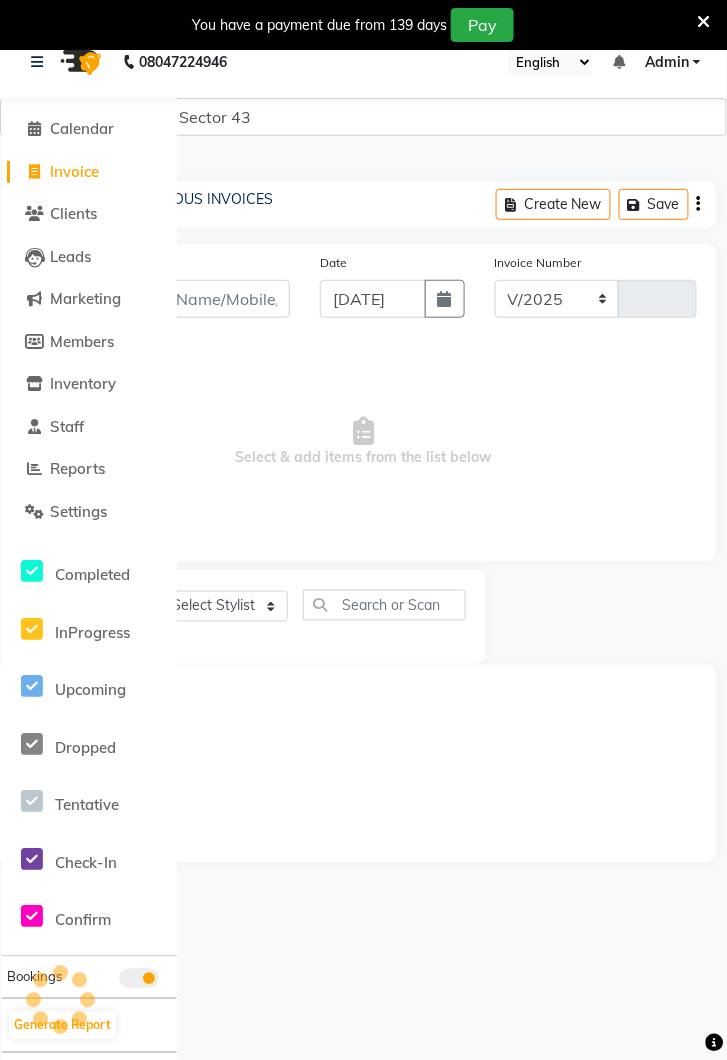 select on "5694" 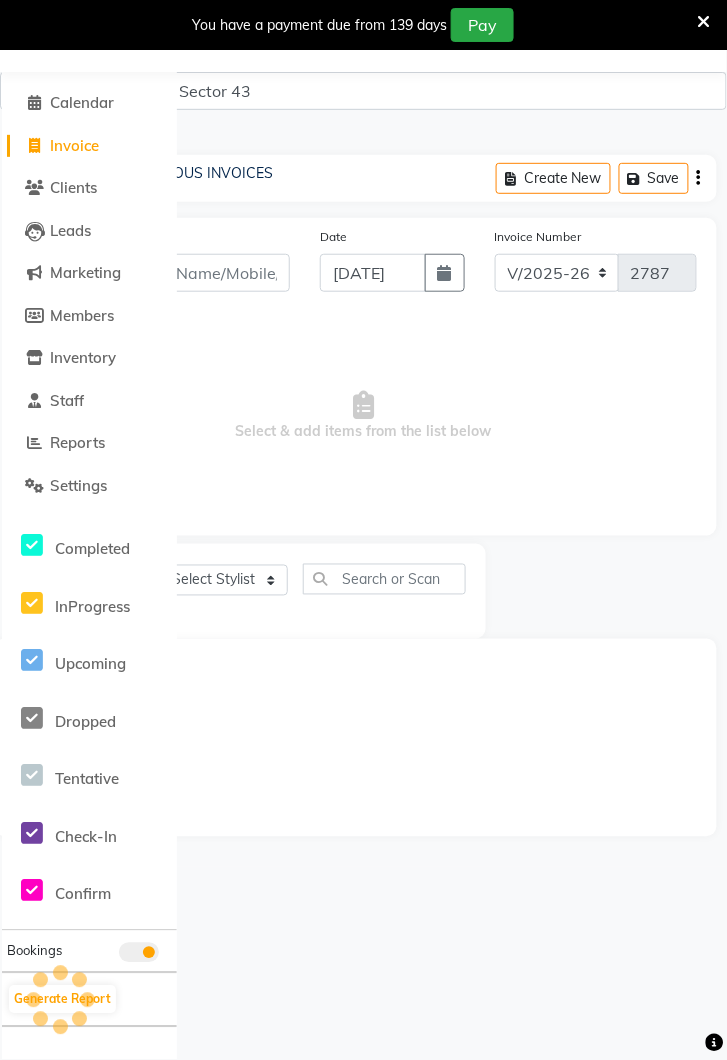 scroll, scrollTop: 0, scrollLeft: 0, axis: both 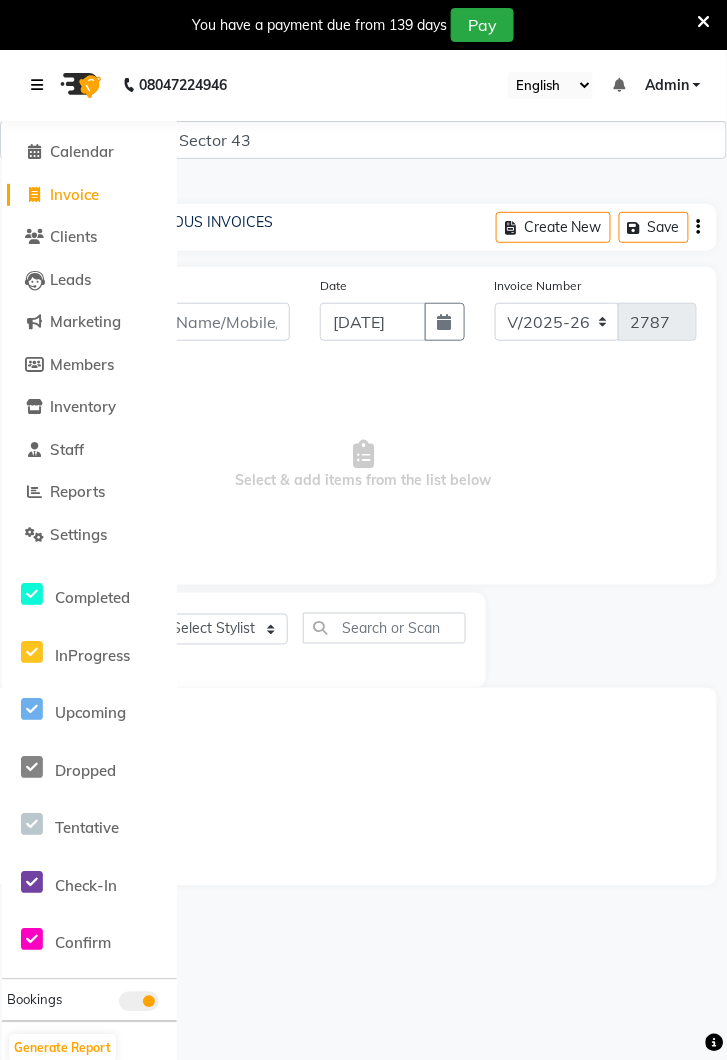 click at bounding box center (41, 85) 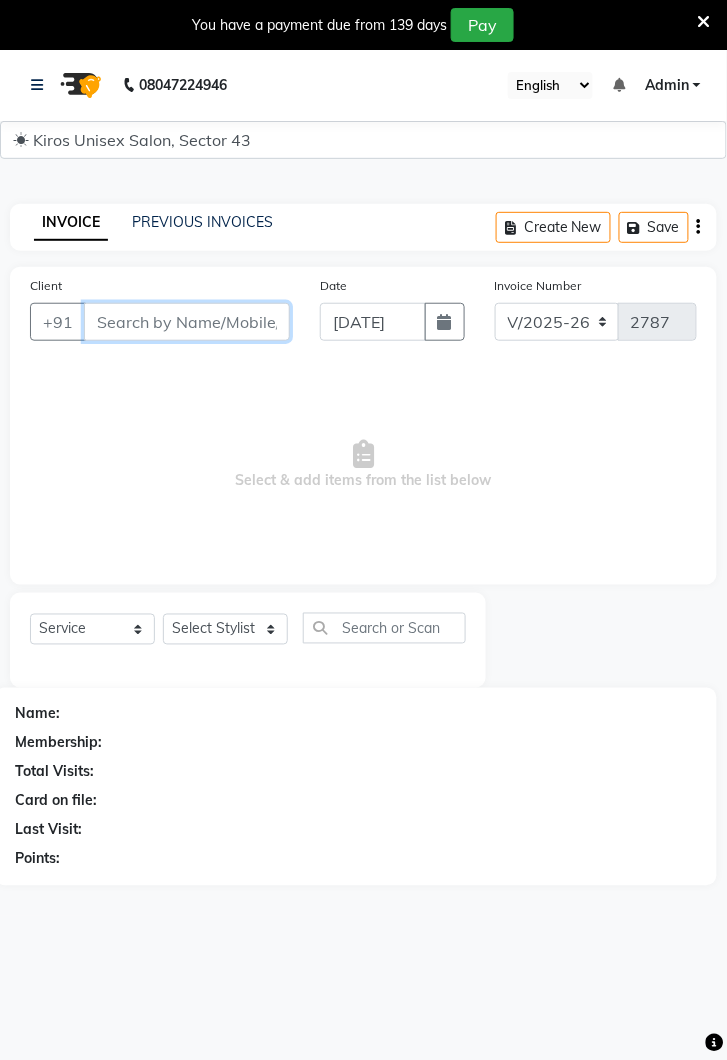 click on "Client" at bounding box center (187, 322) 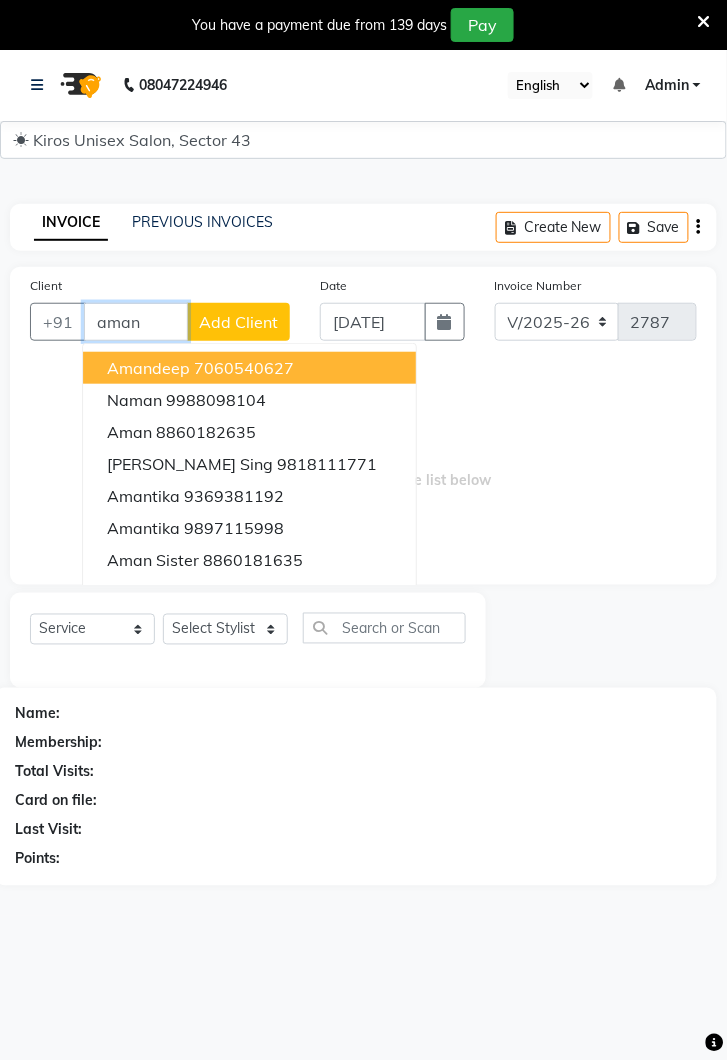 click on "8860182635" at bounding box center (206, 432) 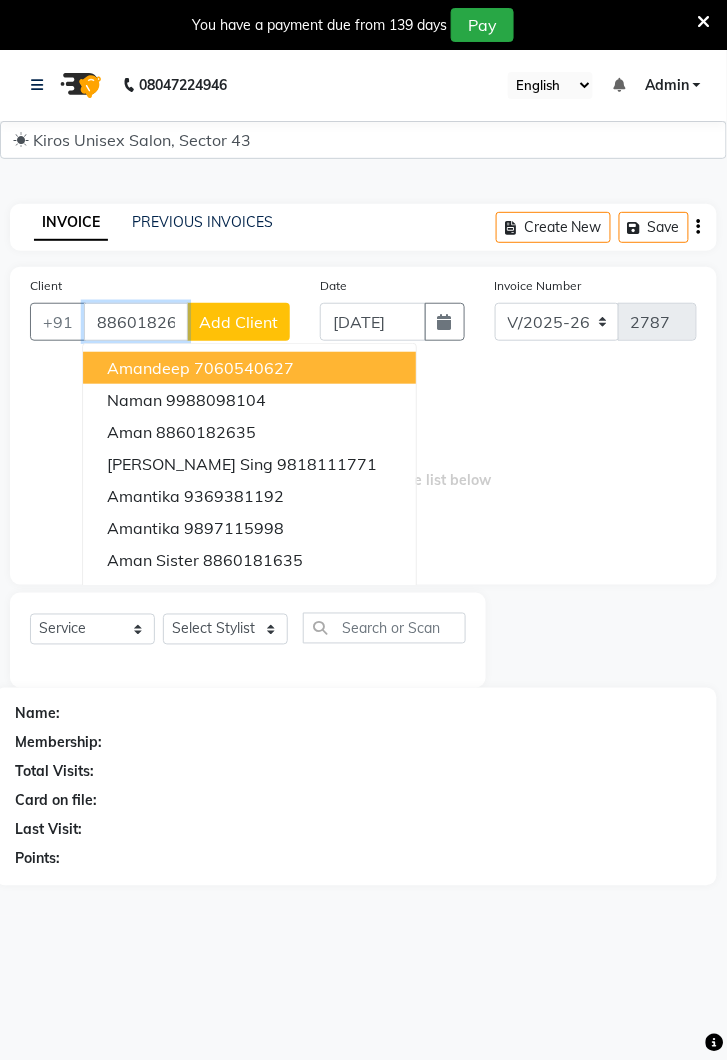 type on "8860182635" 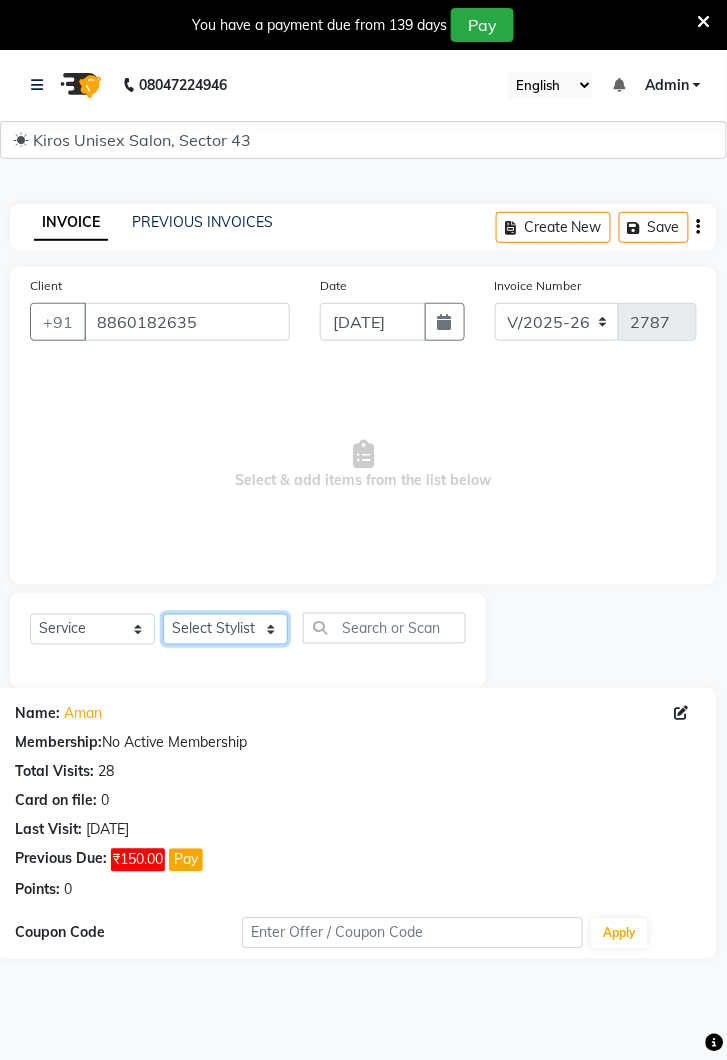 click on "Select Stylist Deepak [PERSON_NAME] [PERSON_NAME] Lamu [PERSON_NAME] [PERSON_NAME] Suraj" 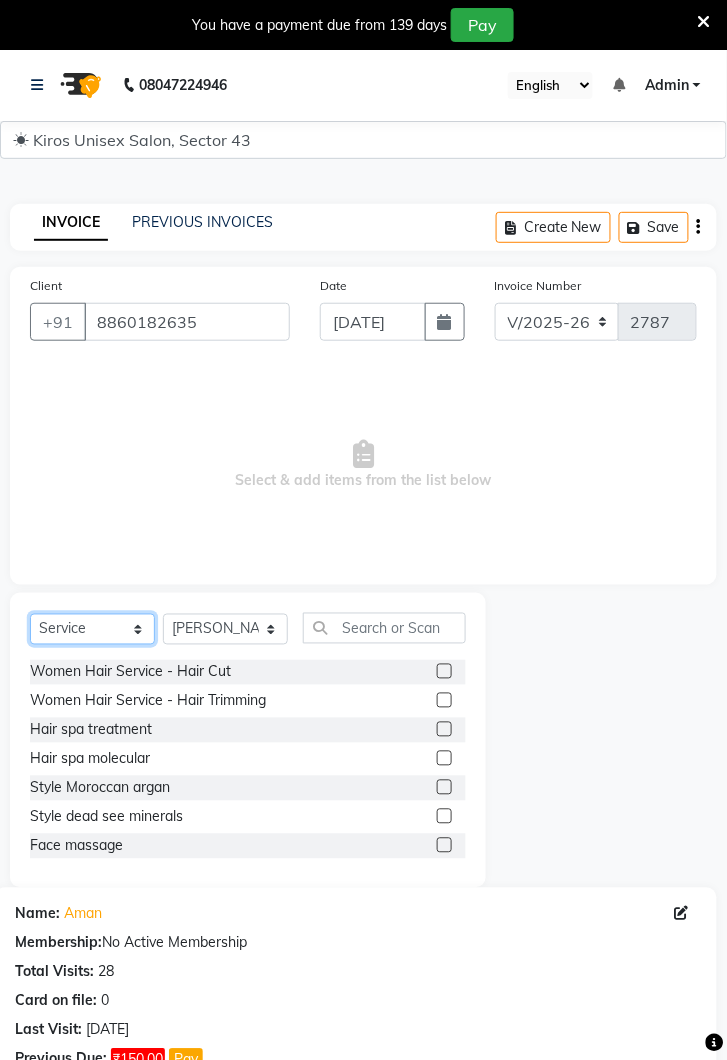 click on "Select  Service  Product  Membership  Package Voucher Prepaid Gift Card" 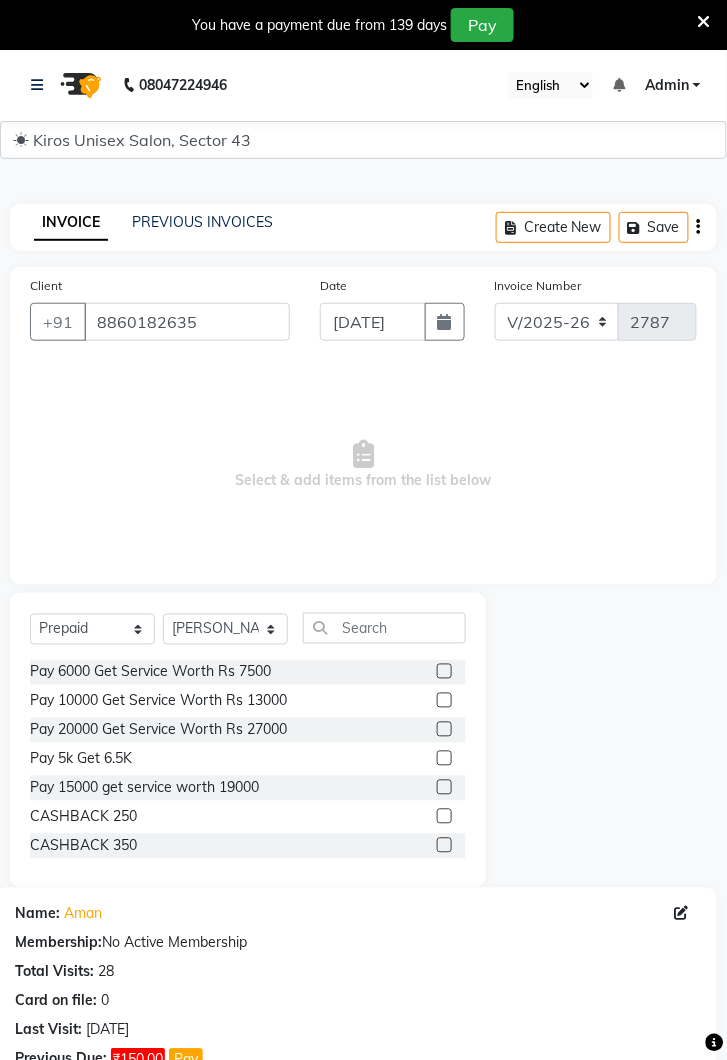 click 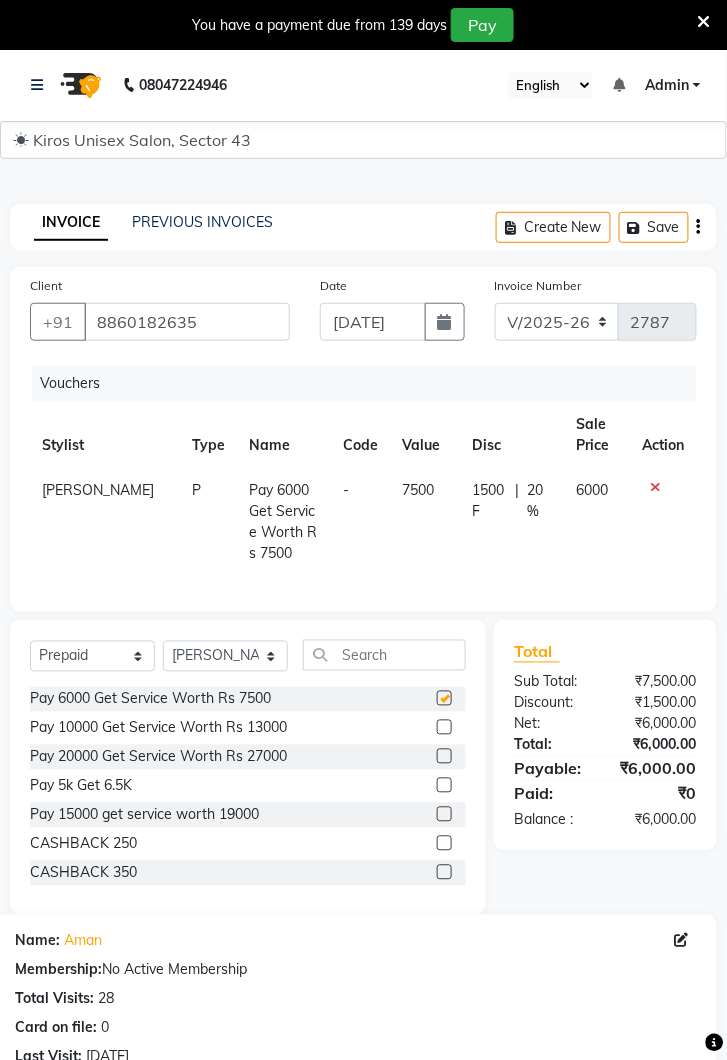 checkbox on "false" 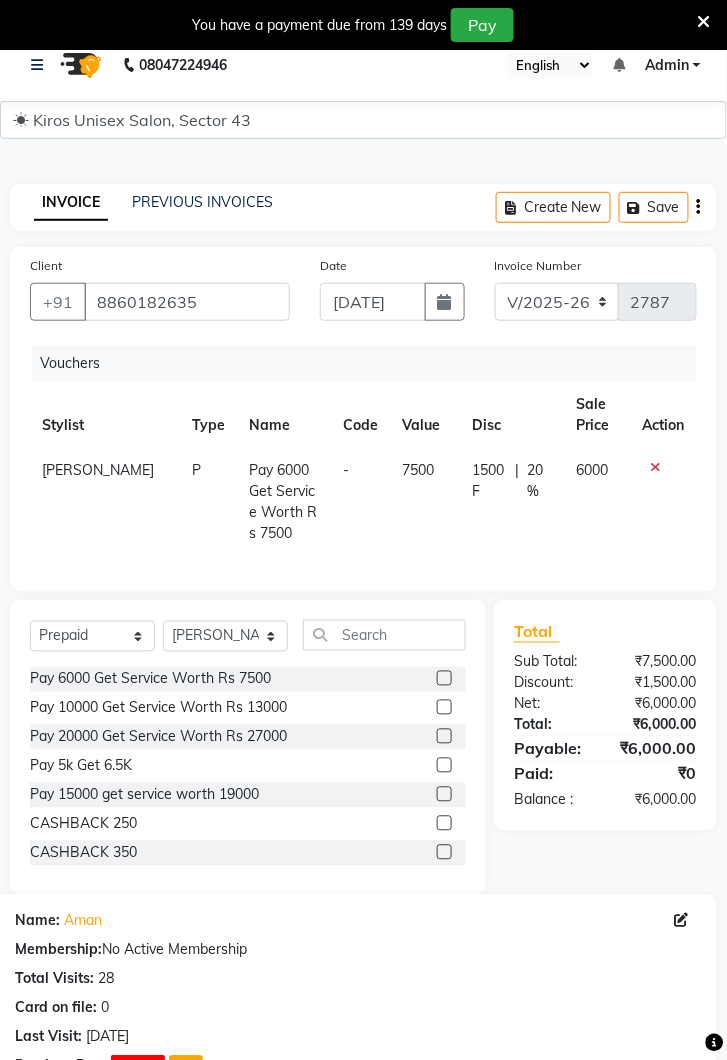 scroll, scrollTop: 230, scrollLeft: 0, axis: vertical 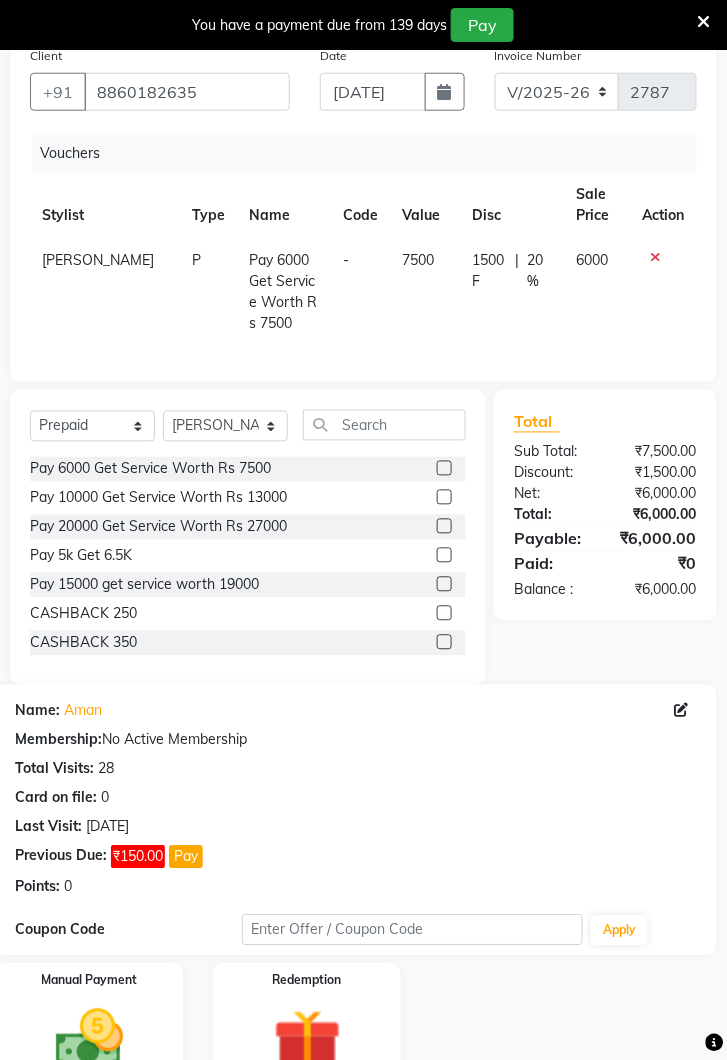 click 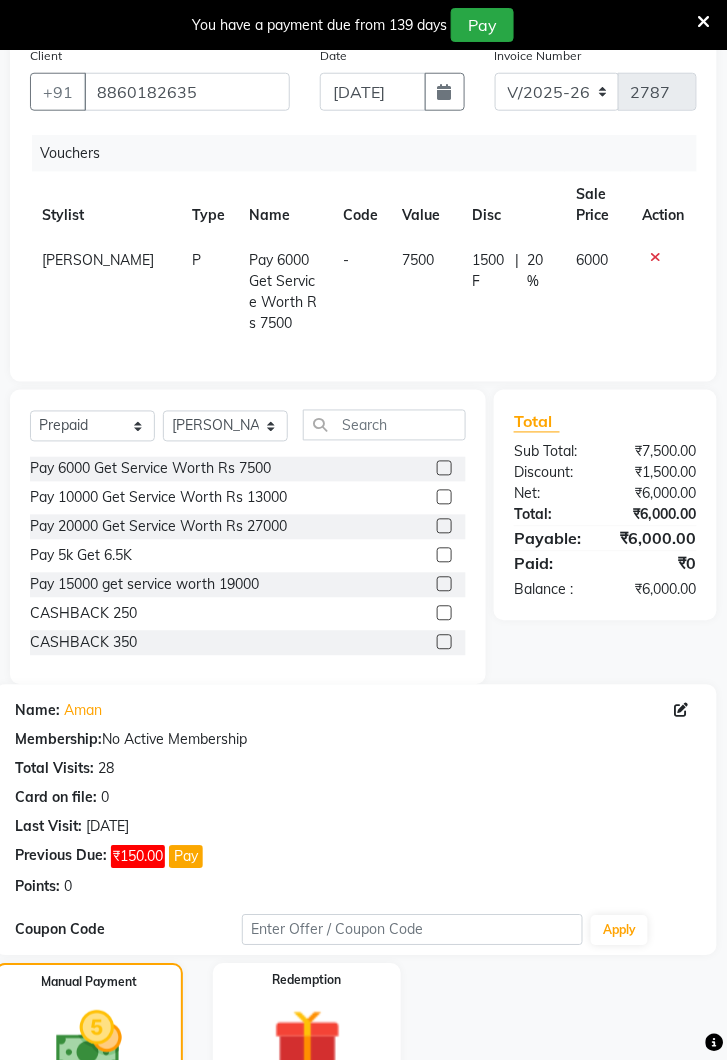 click on "UPI" 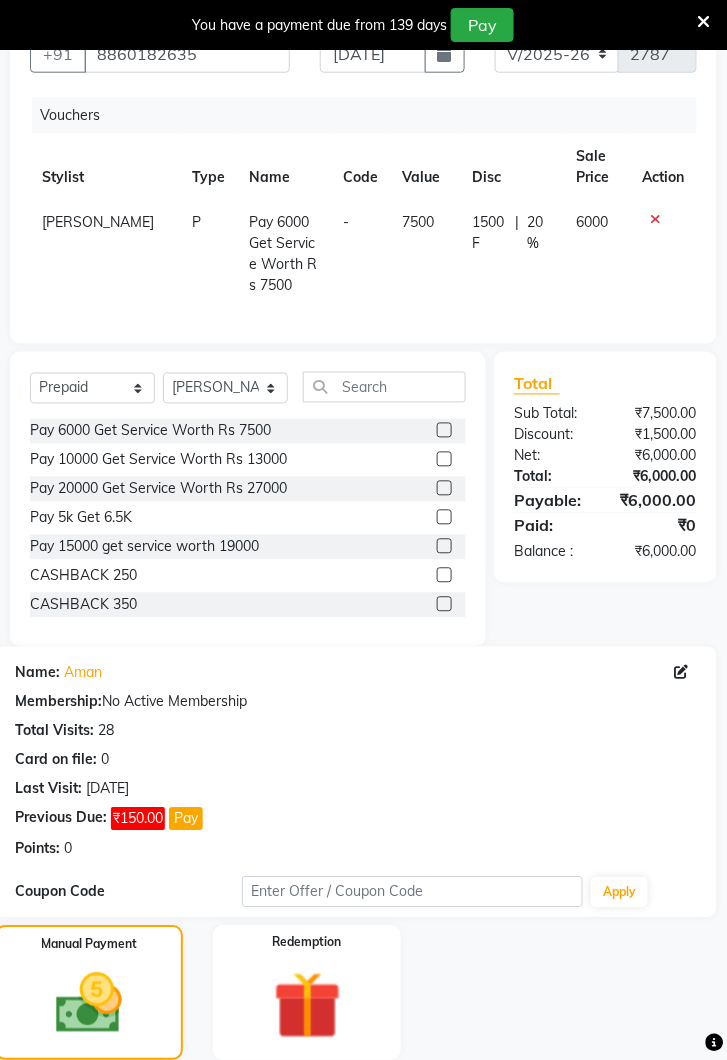 scroll, scrollTop: 386, scrollLeft: 0, axis: vertical 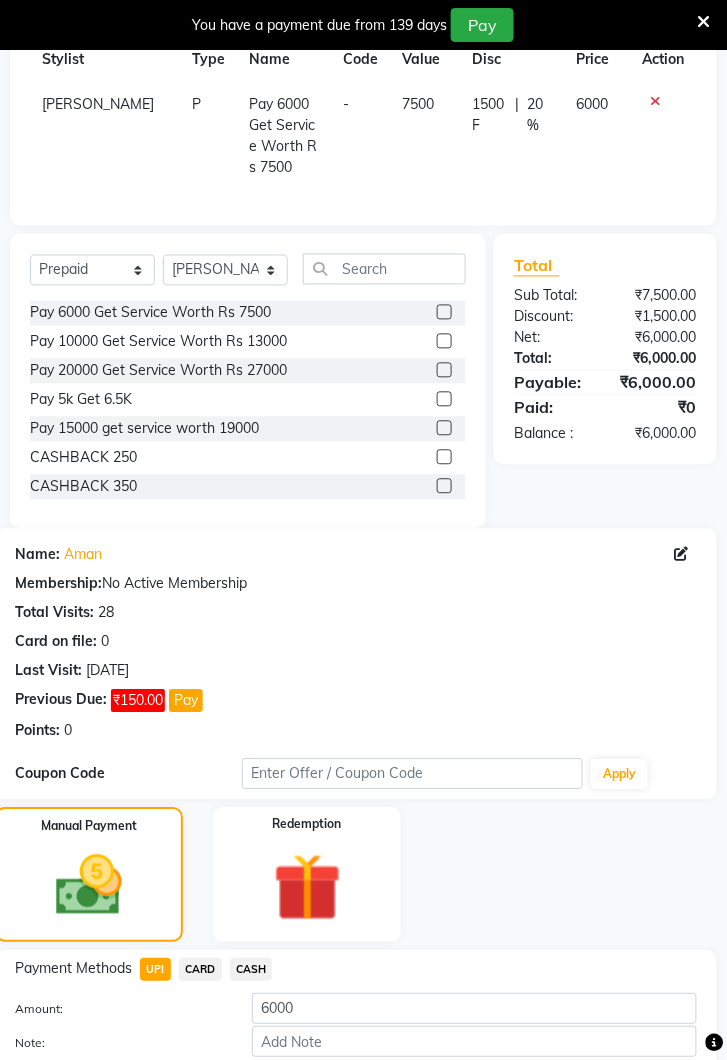 click on "Add Payment" 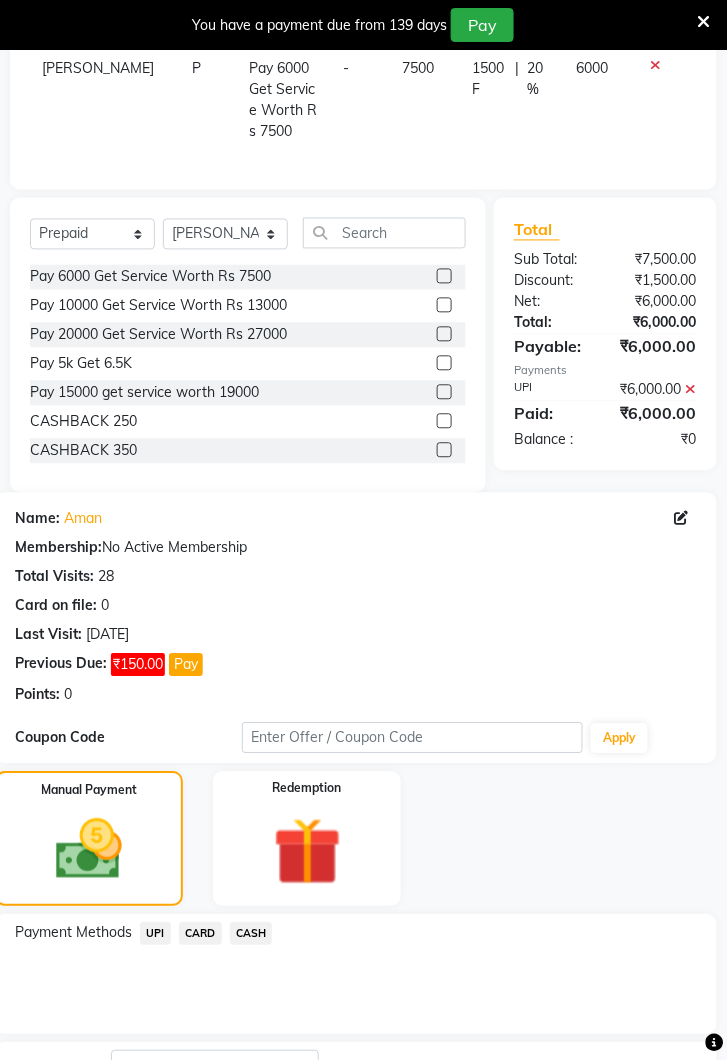 scroll, scrollTop: 470, scrollLeft: 0, axis: vertical 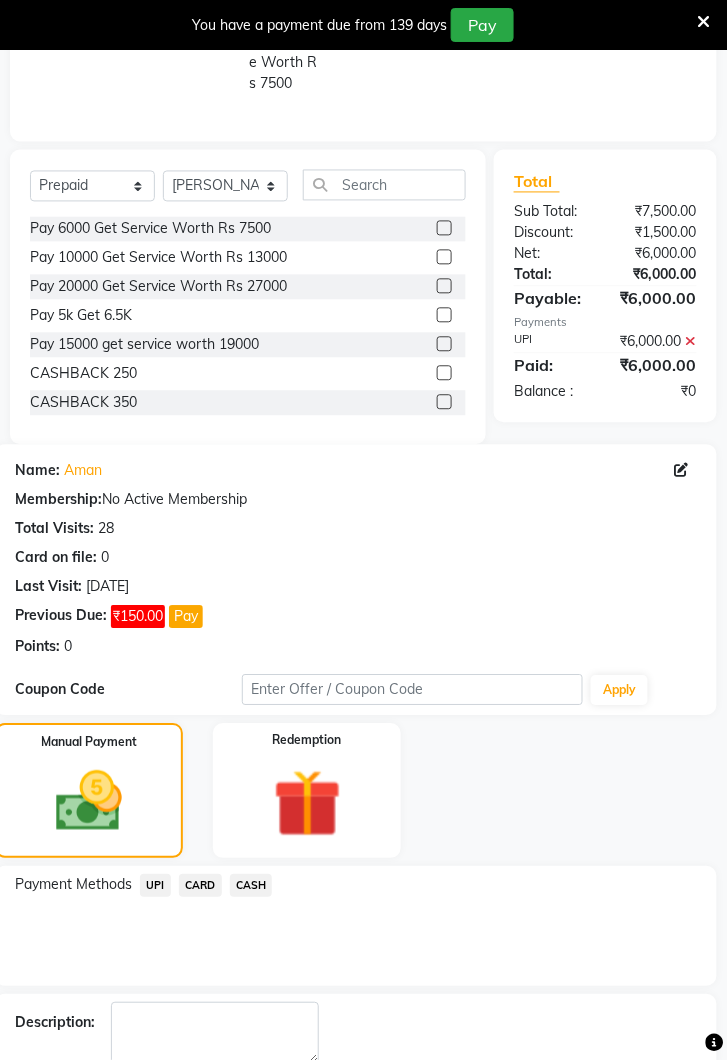 click on "Checkout" 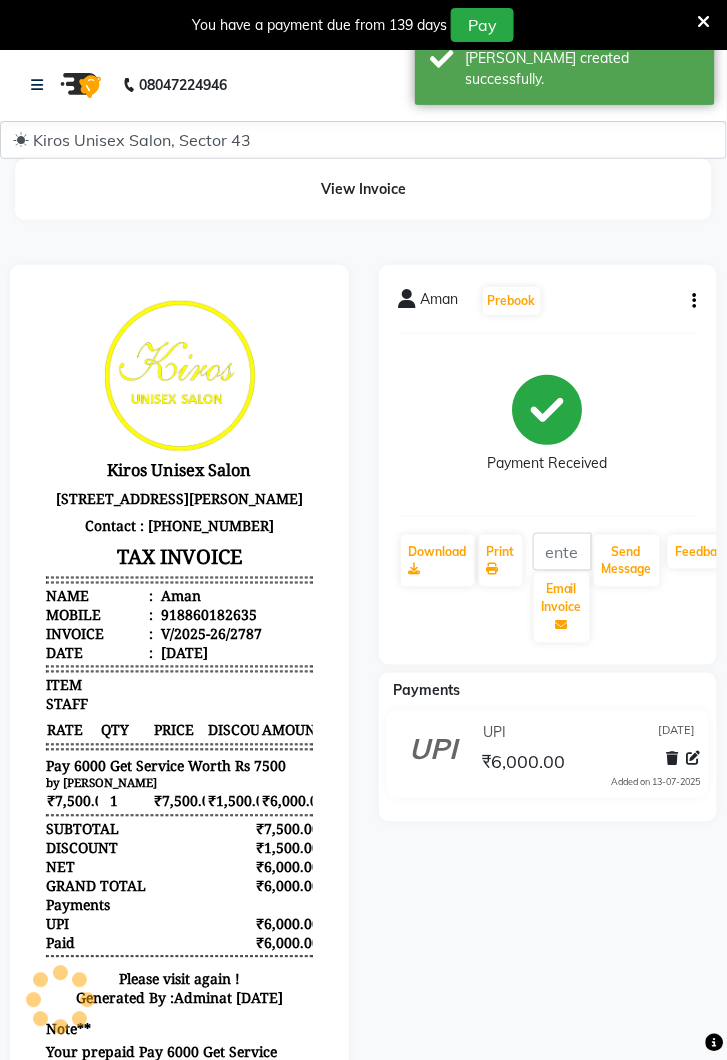 scroll, scrollTop: 0, scrollLeft: 0, axis: both 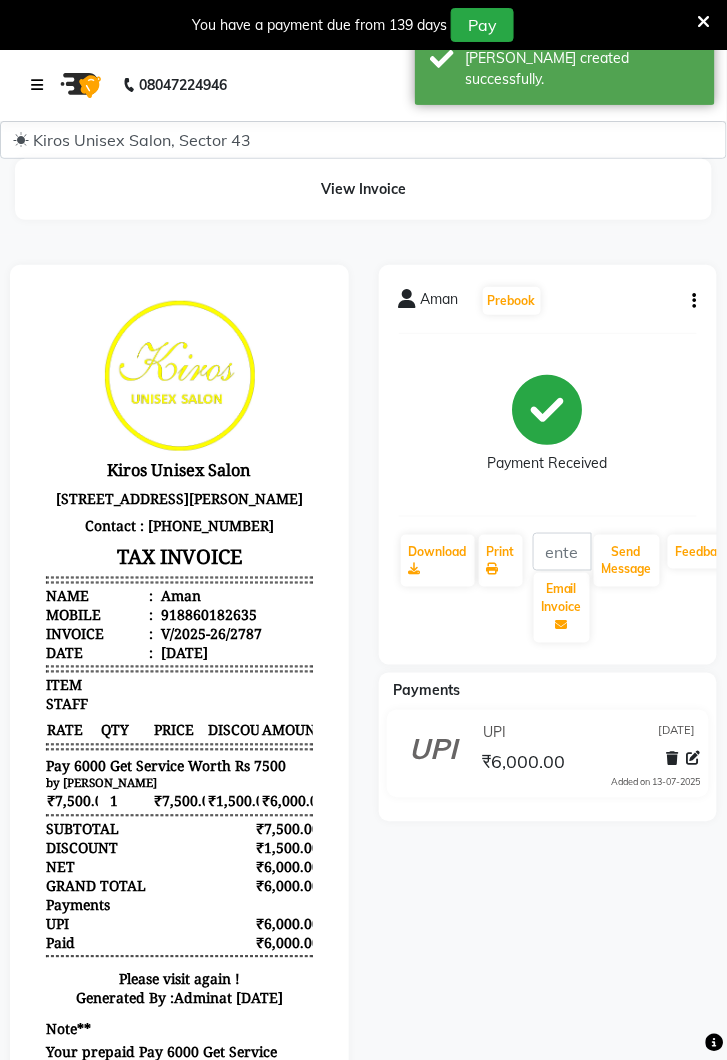 click at bounding box center [41, 85] 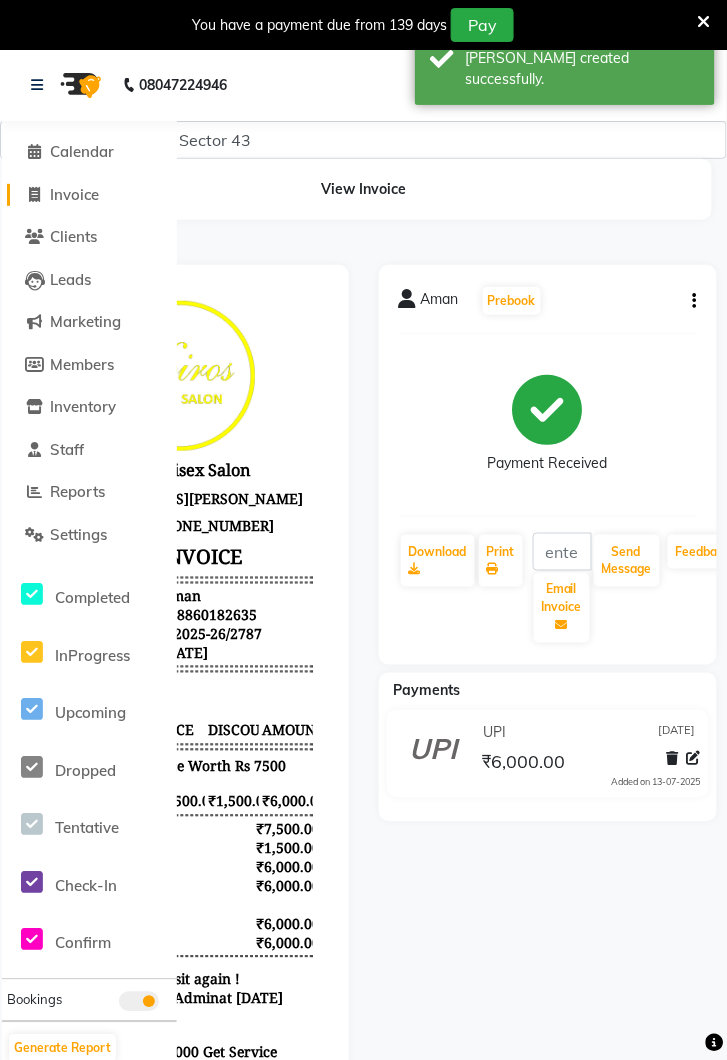 click on "Invoice" 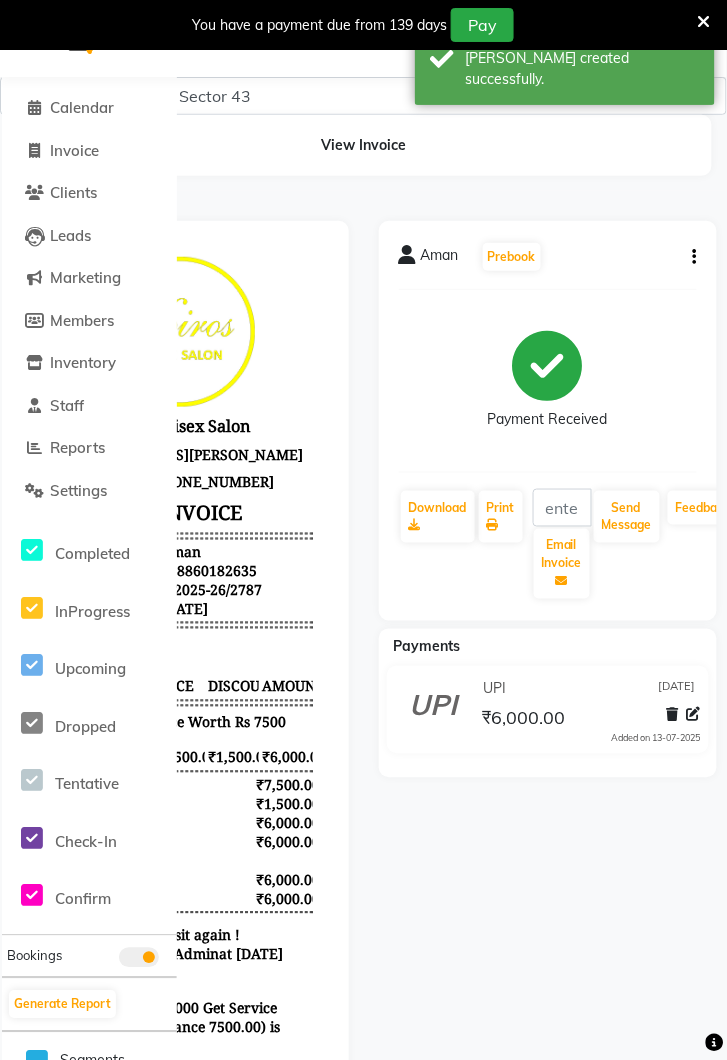select on "service" 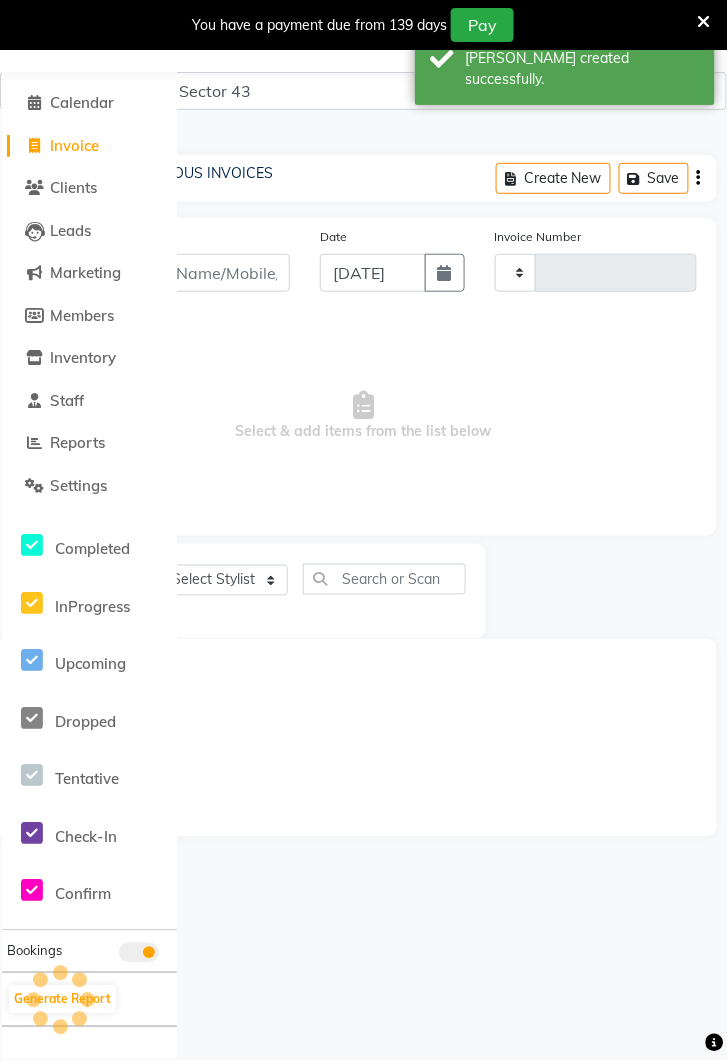 type on "2788" 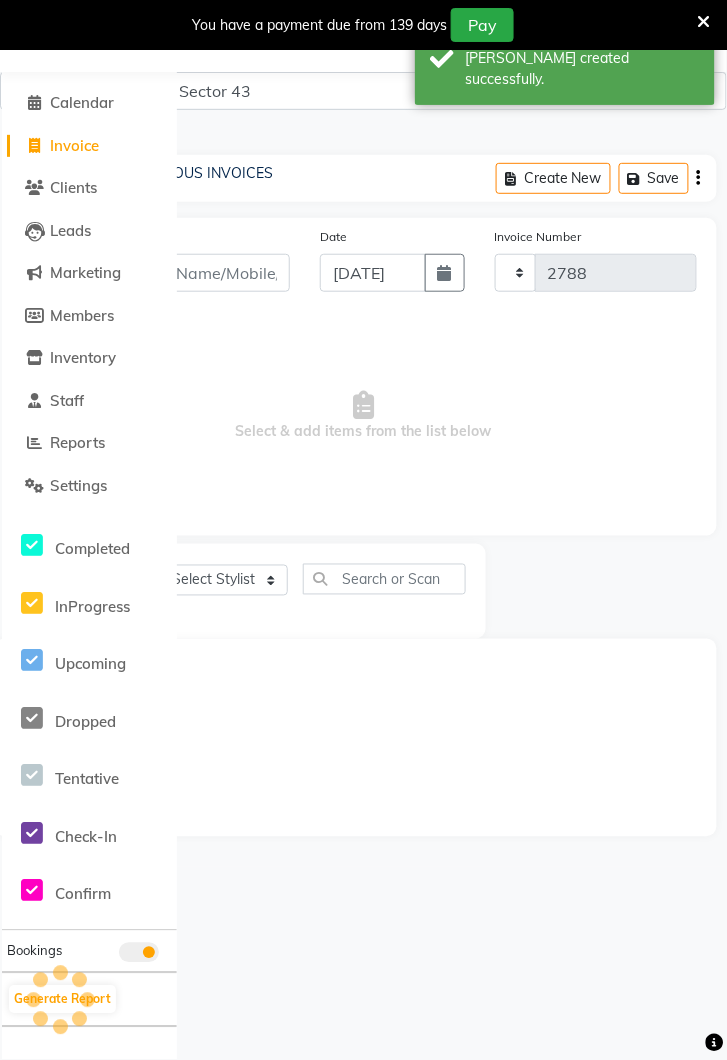 select on "5694" 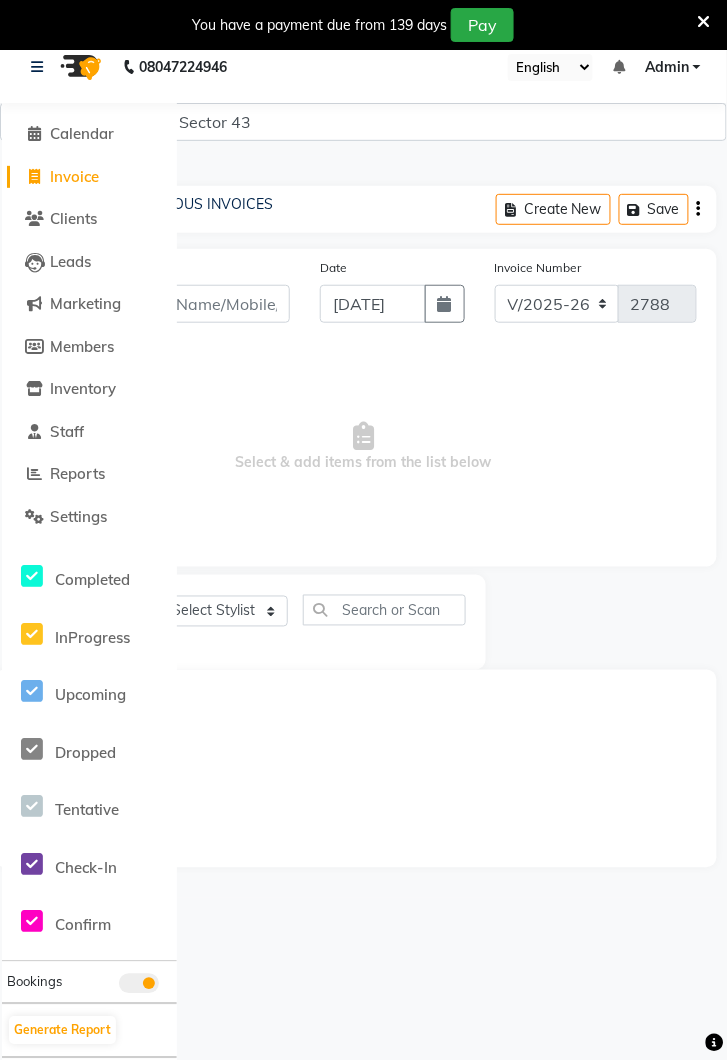 scroll, scrollTop: 0, scrollLeft: 0, axis: both 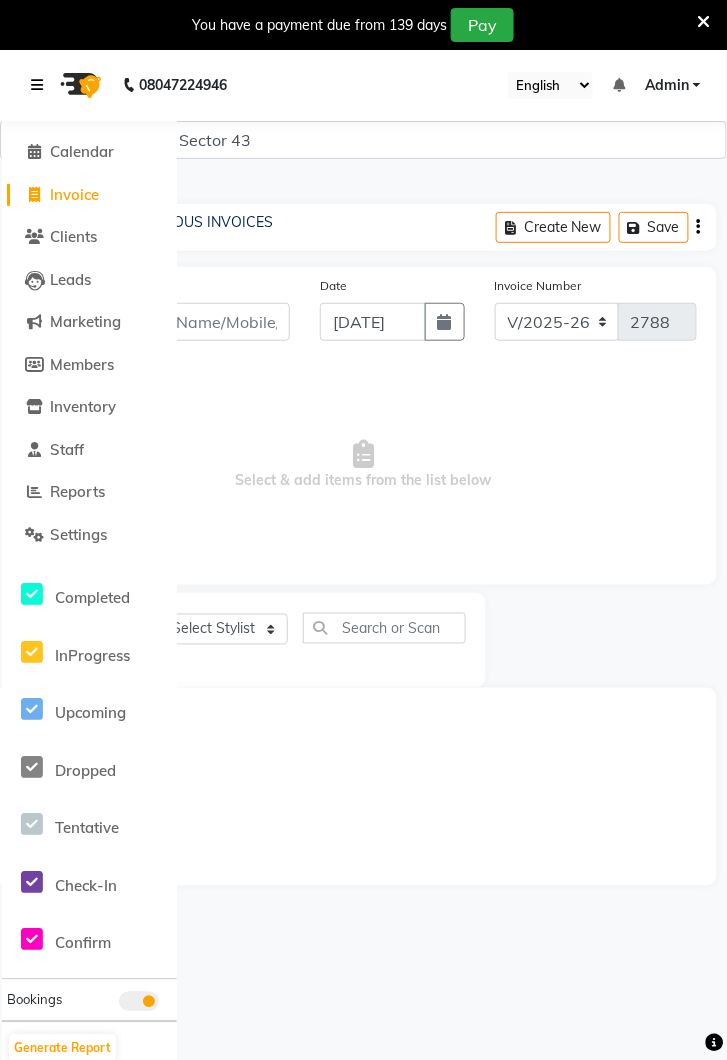 click at bounding box center (37, 85) 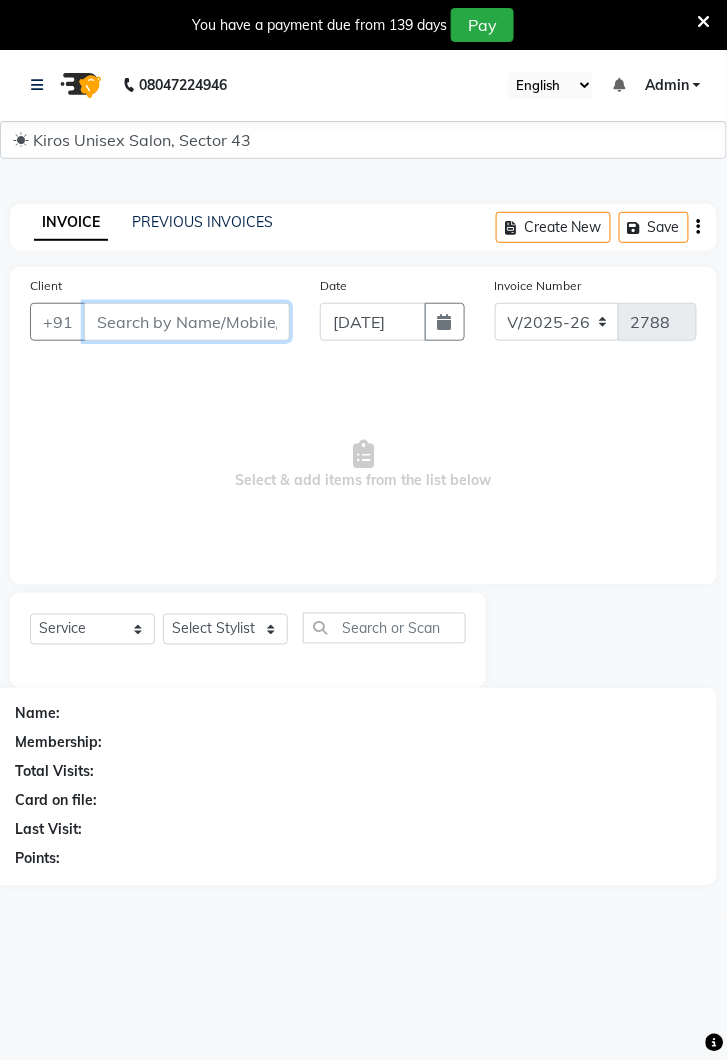 click on "Client" at bounding box center [187, 322] 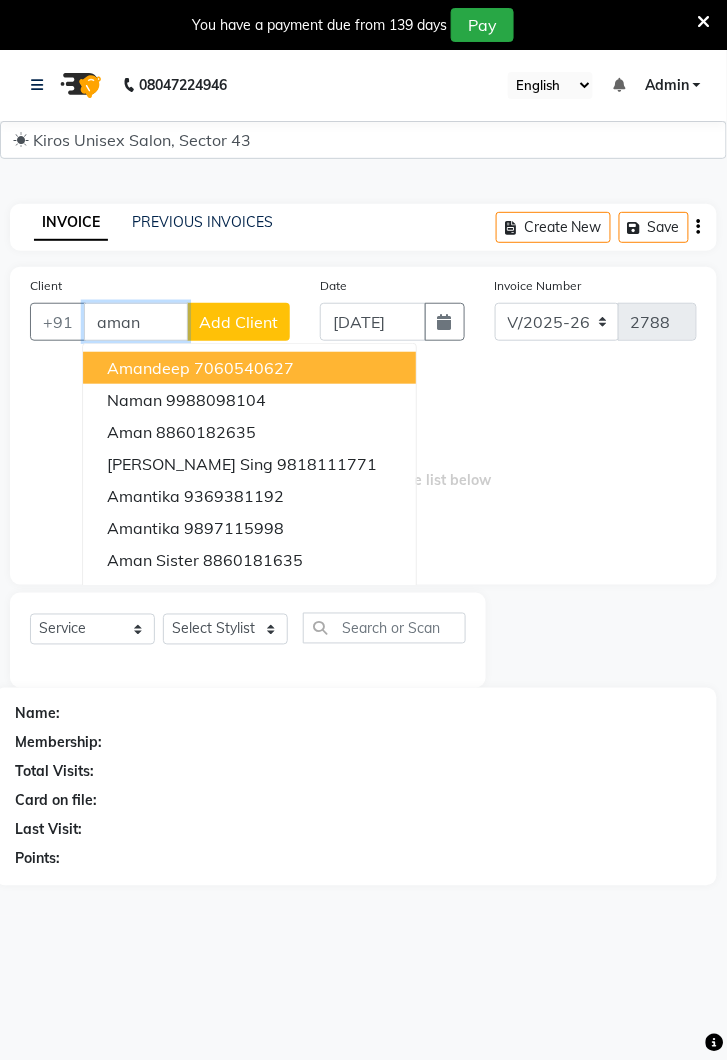 click on "8860182635" at bounding box center [206, 432] 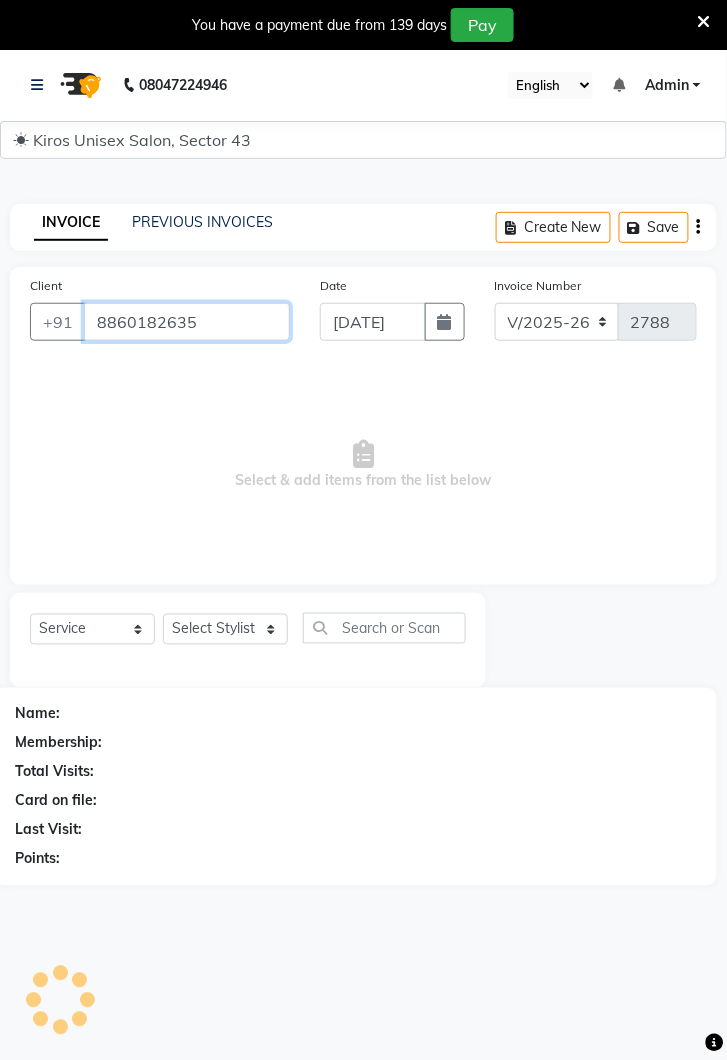 type on "8860182635" 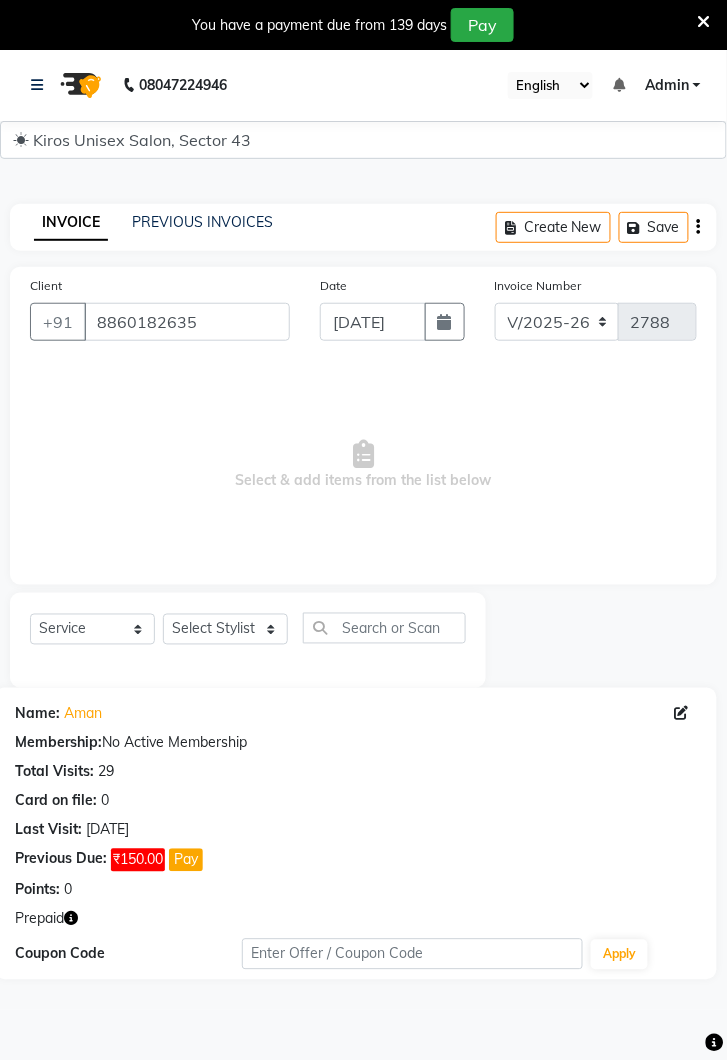 click on "Select & add items from the list below" at bounding box center [363, 465] 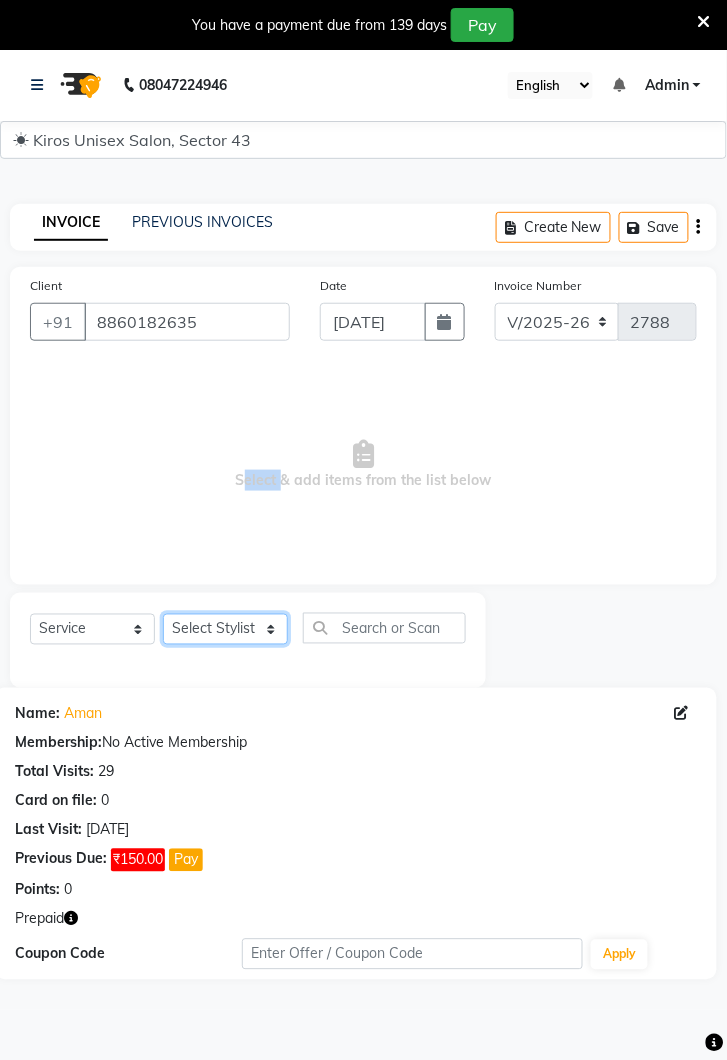 click on "Select Stylist Deepak [PERSON_NAME] [PERSON_NAME] Lamu [PERSON_NAME] [PERSON_NAME] Suraj" 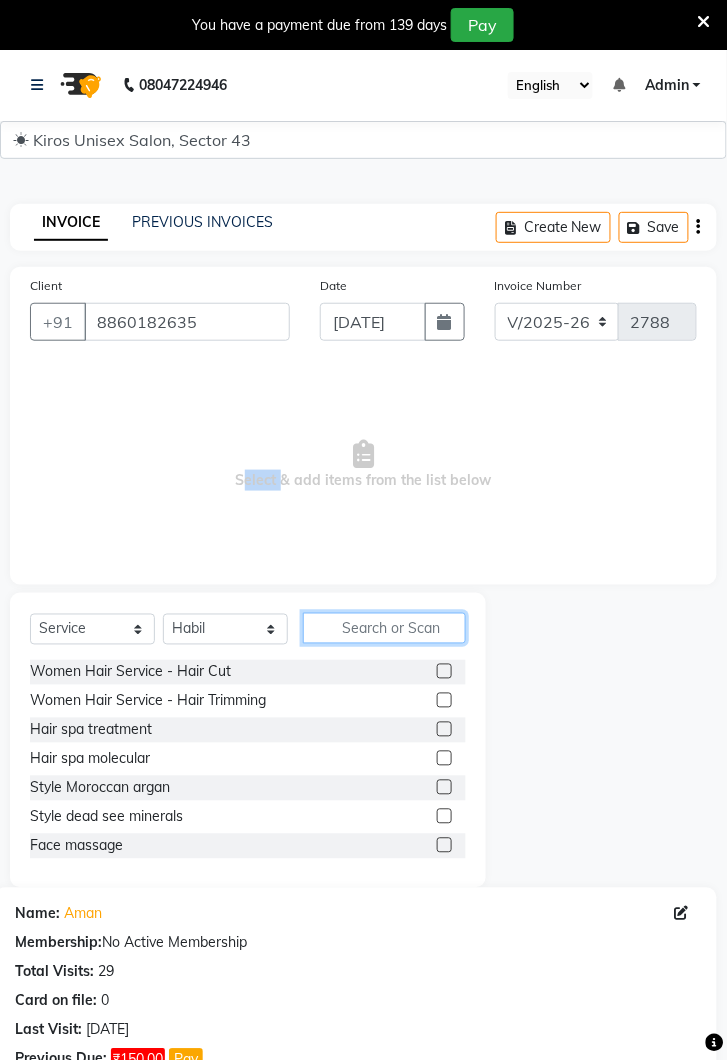 click 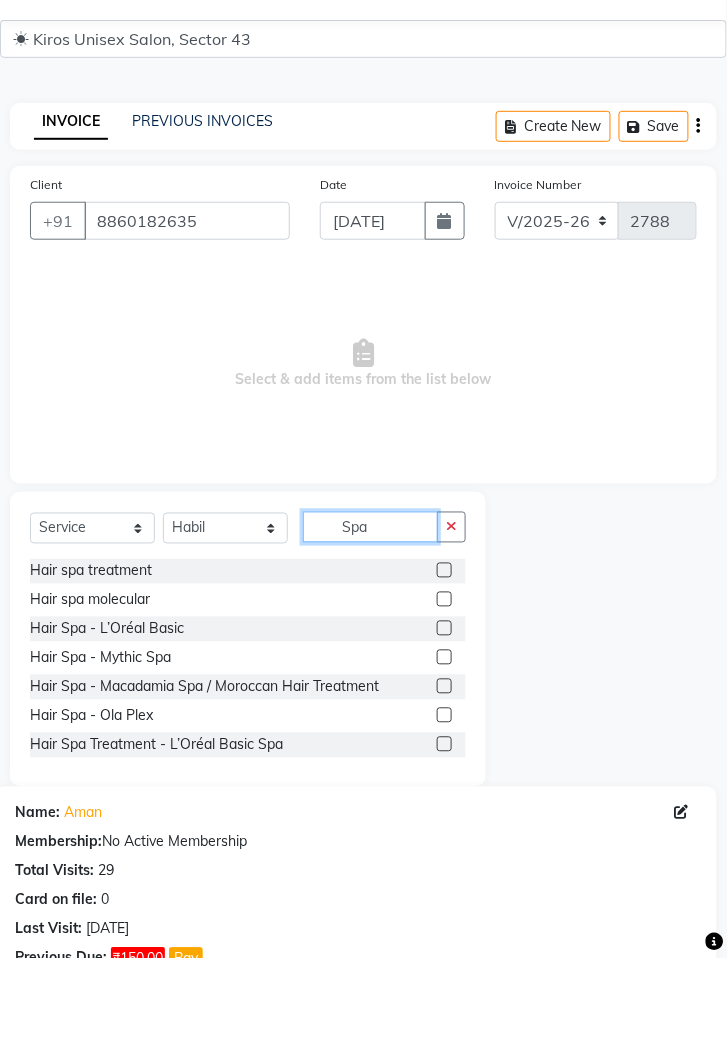 type on "Spa" 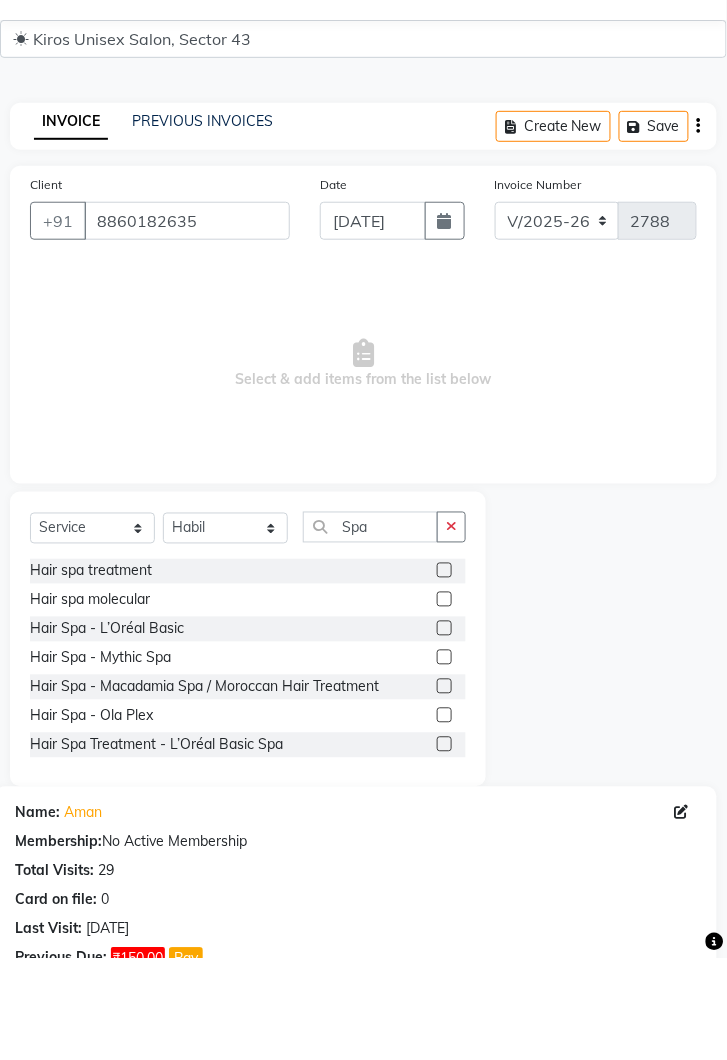 click 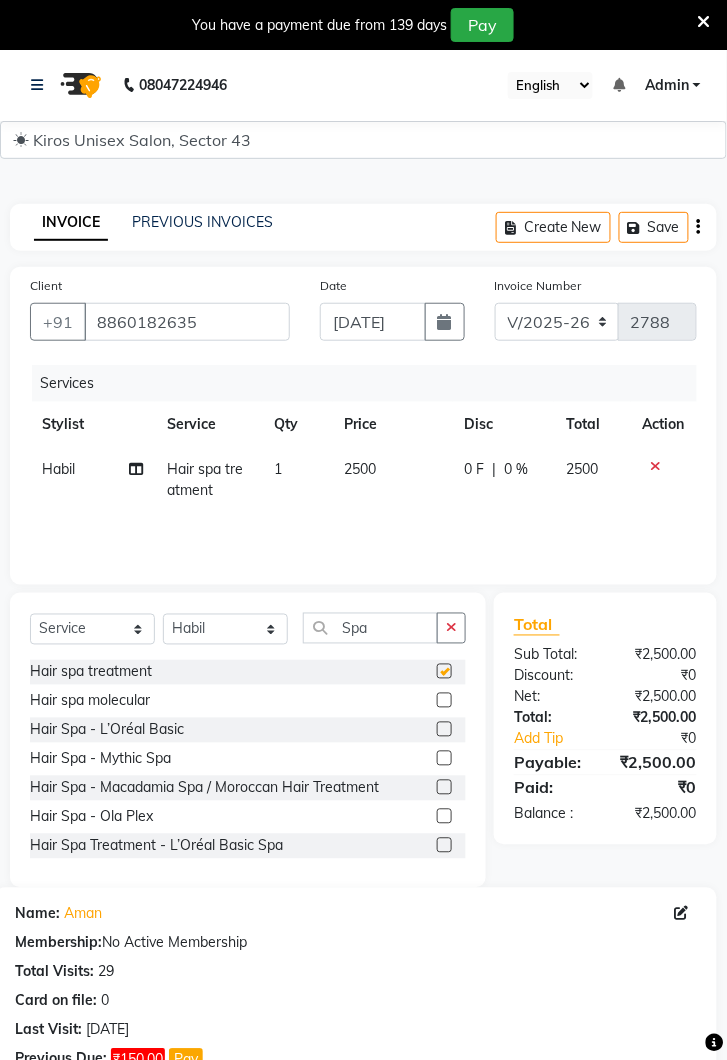 checkbox on "false" 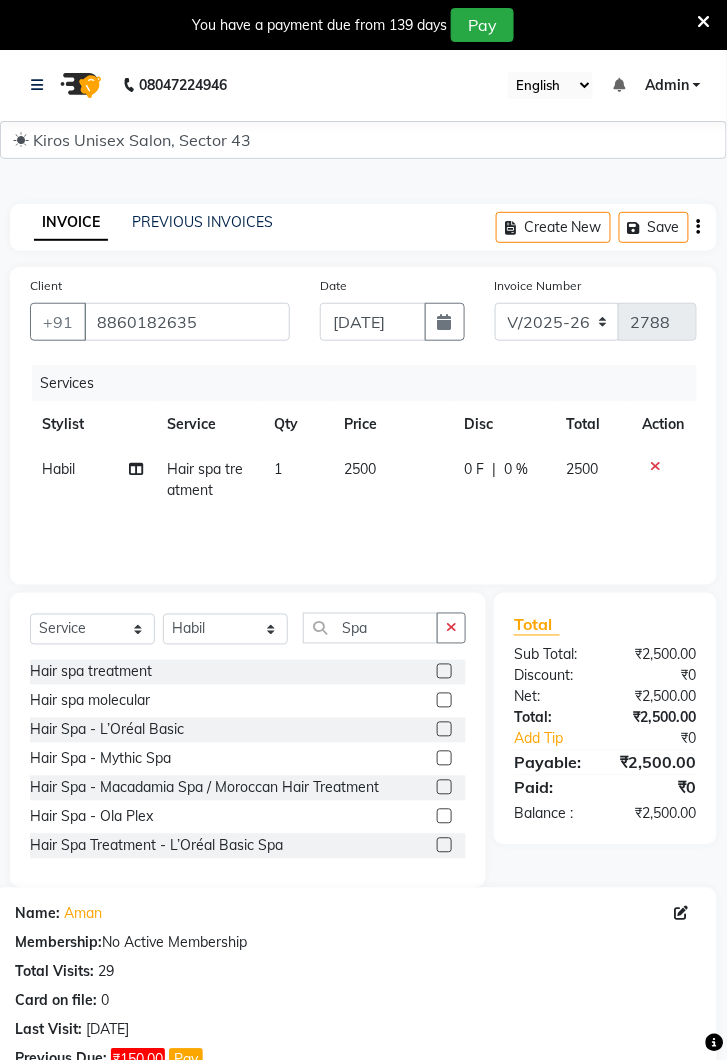 click on "2500" 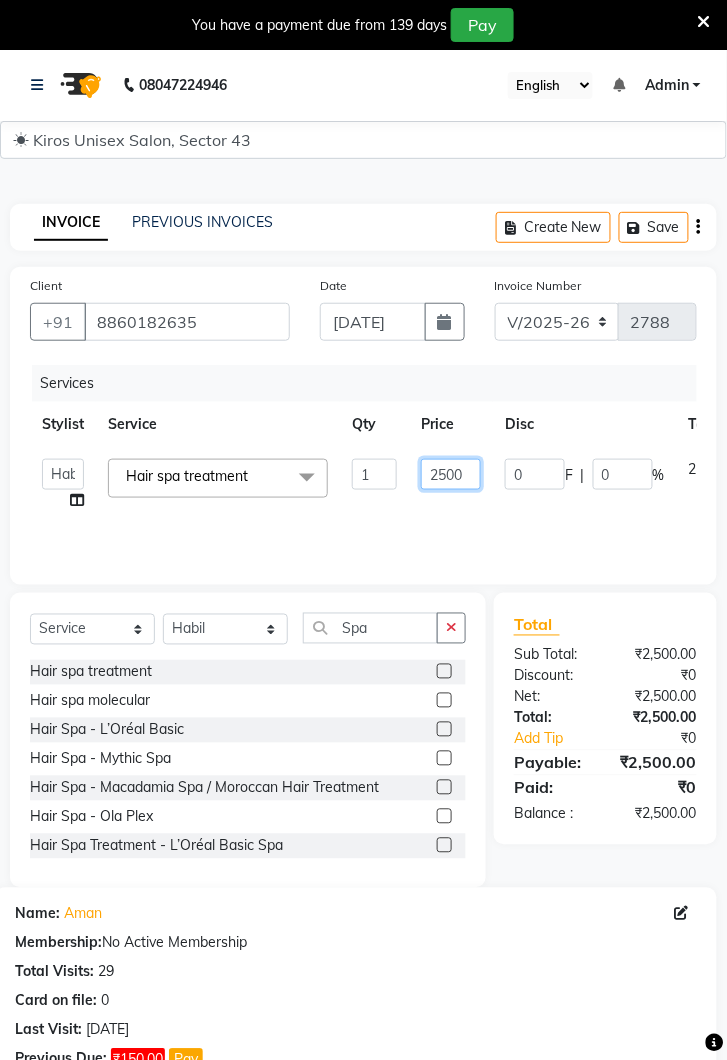 click on "2500" 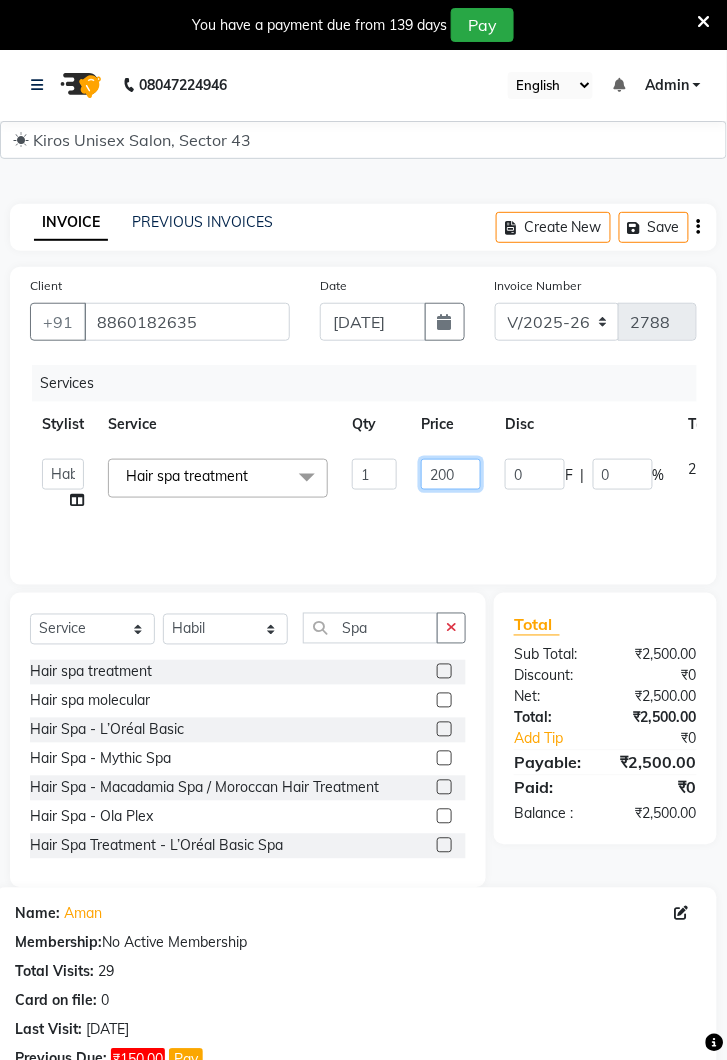 type on "2000" 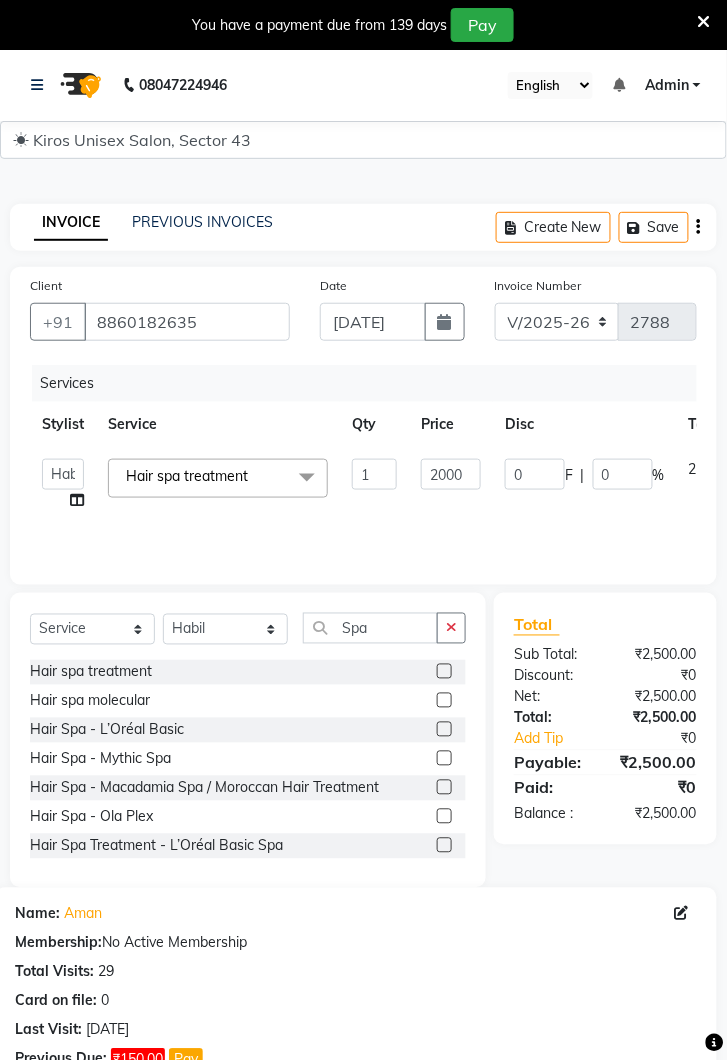 click on "Services Stylist Service Qty Price Disc Total Action  Deepak   [PERSON_NAME]   Jeet   Lalit   Lamu   [PERSON_NAME]   [PERSON_NAME]   Suraj  Hair spa treatment  x Women Hair Service - Hair Cut Women Hair Service - Hair Trimming Hair spa treatment Hair spa molecular  Style Moroccan argan Style dead see minerals Face massage Under arms waxing Head Wash - L’Oréal Head Wash - Sulphate Free Head Wash - Gk Styling - Blow Dry Styling - Ironing Styling - Curls Styling - Combo: Head Wash (L’Oréal) And Blow Dry Threading - Eyebrow/ Upper Lip/ Chin/ Forehead Threading - Side Locks Threading - Full Face Hair Colour - Majirel [DEMOGRAPHIC_DATA] Hair Colour - Inoa [DEMOGRAPHIC_DATA] Hair Colour - Application [DEMOGRAPHIC_DATA] Hair Colour - Majirel Hair Colour - Inoa Hair Colour - Application Hair Colour - [PERSON_NAME] Colour Hair Spa - L’Oréal Basic Hair Spa - Mythic Spa Hair Spa - Macadamia Spa / Moroccan Hair Treatment Hair Spa - Ola Plex Hair Treatment - Dandruff/ Hair Fall Treatment Hair Treatment - Smoothening Hair Treatment - Keratin Shave - Clean 1" 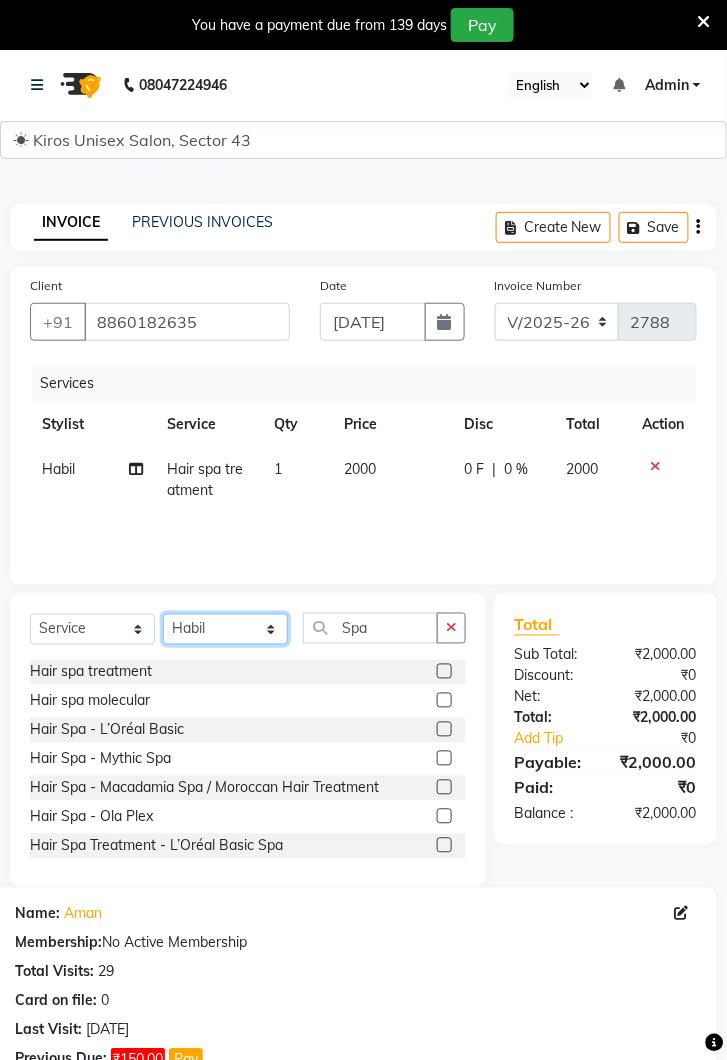 click on "Select Stylist Deepak [PERSON_NAME] [PERSON_NAME] Lamu [PERSON_NAME] [PERSON_NAME] Suraj" 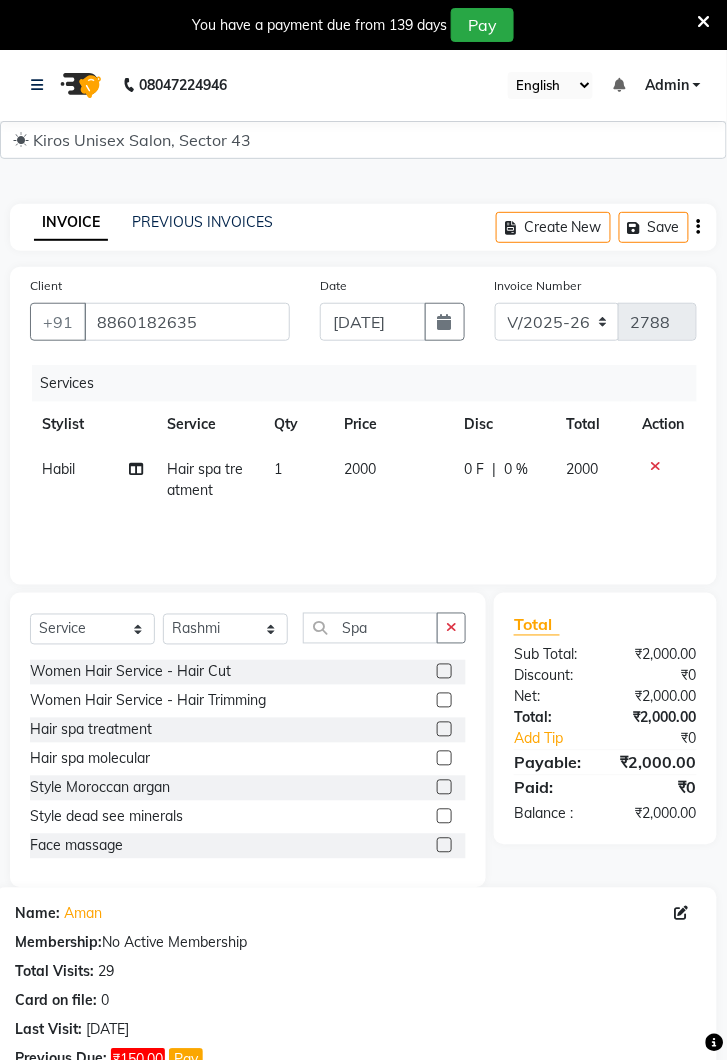click 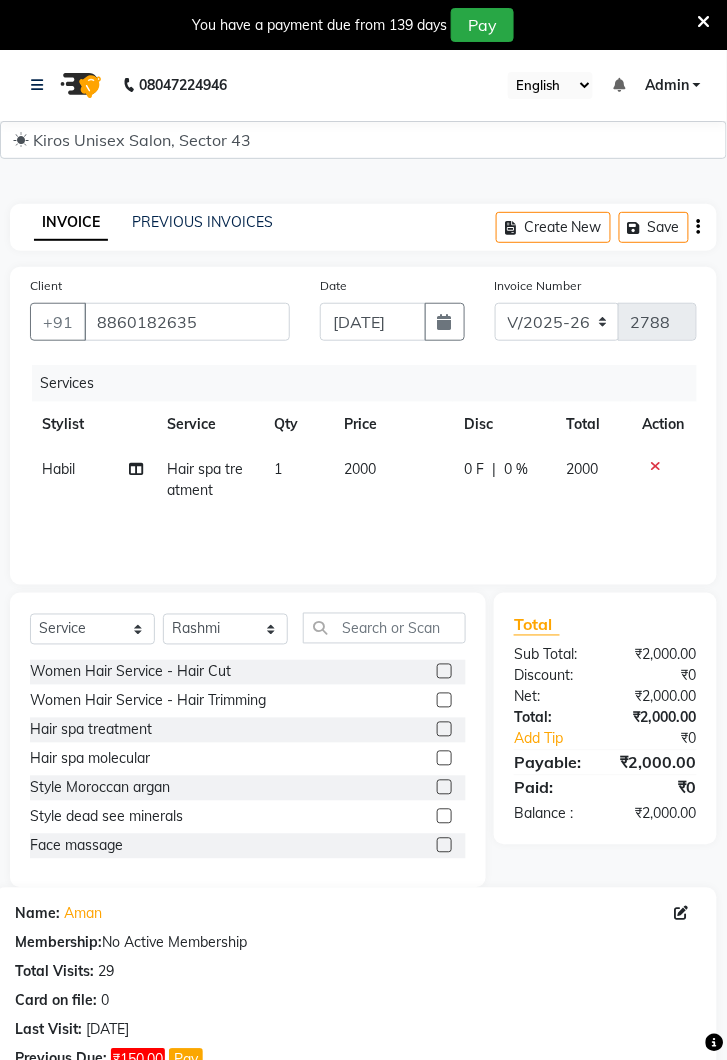 click on "Services Stylist Service Qty Price Disc Total Action Habil Hair spa treatment 1 2000 0 F | 0 % 2000" 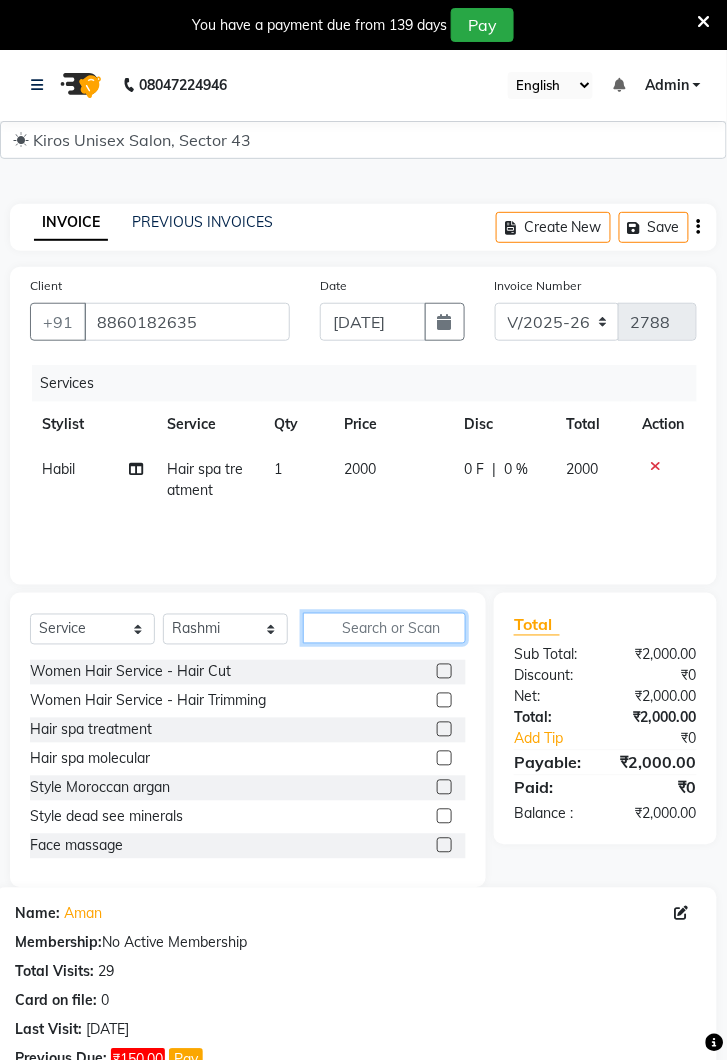 click 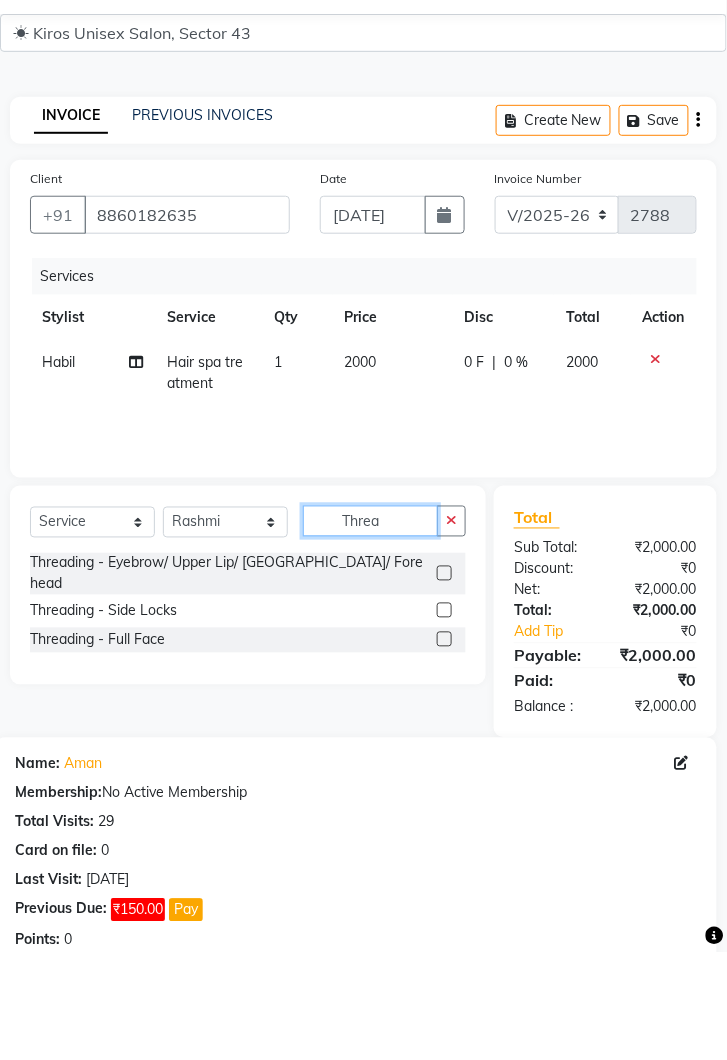 type on "Threa" 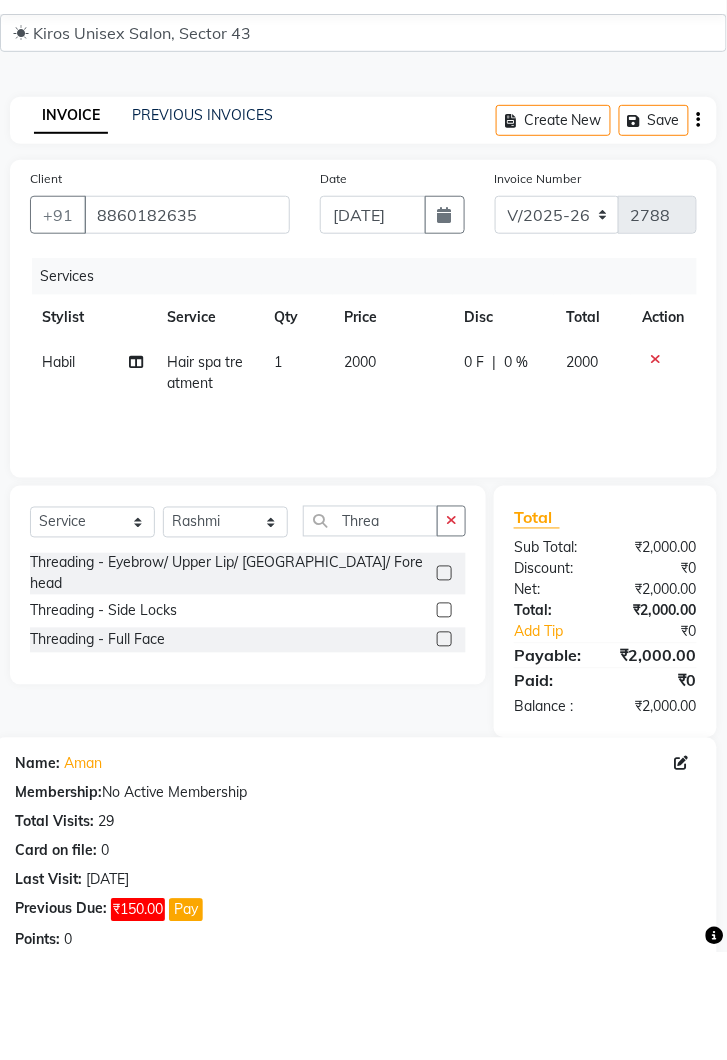 click 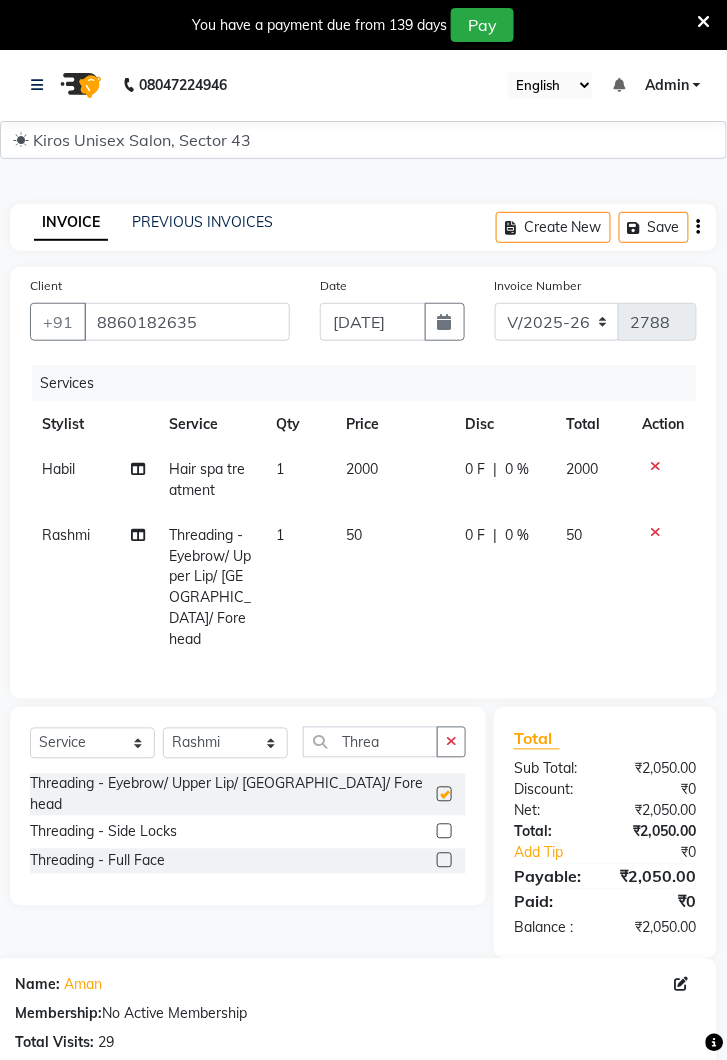checkbox on "false" 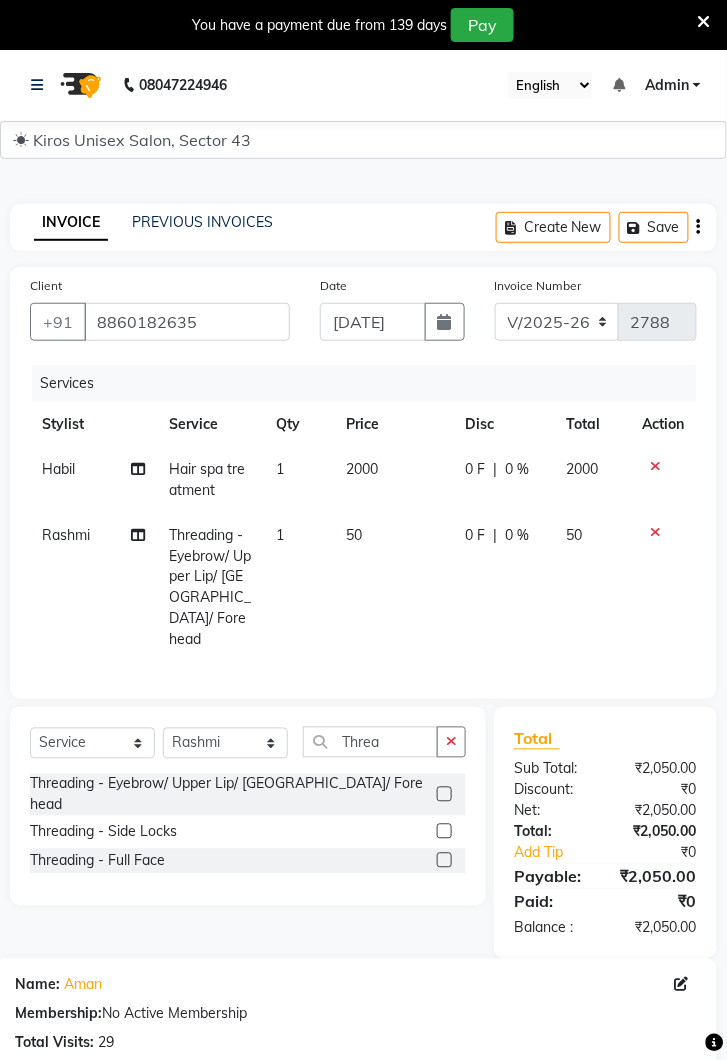 click on "50" 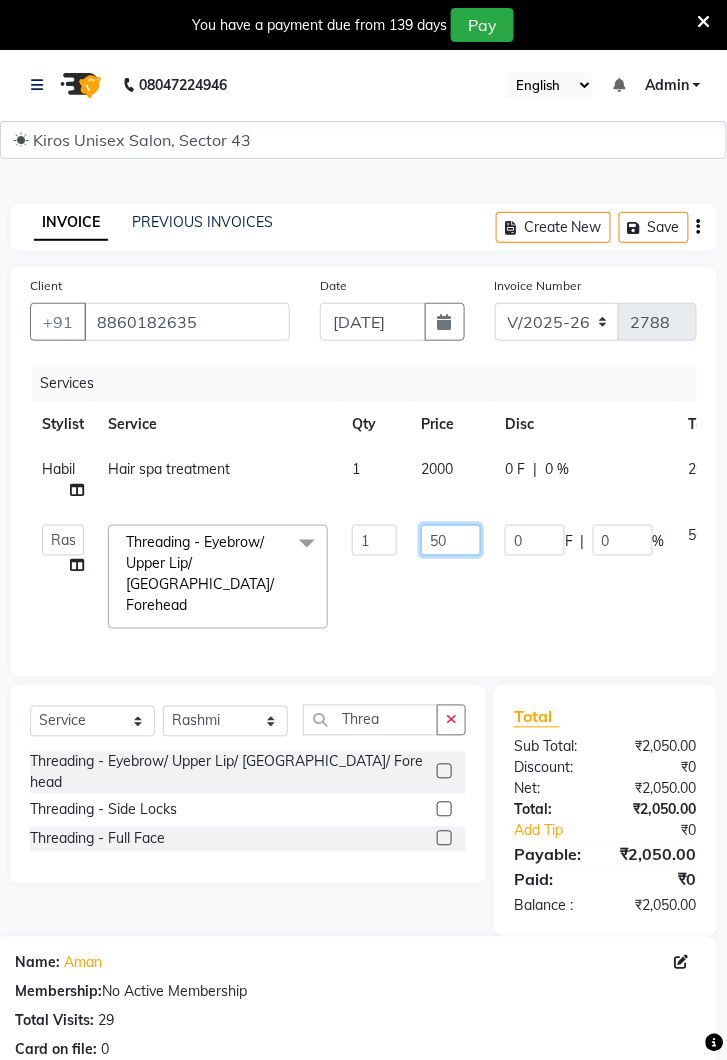 click on "50" 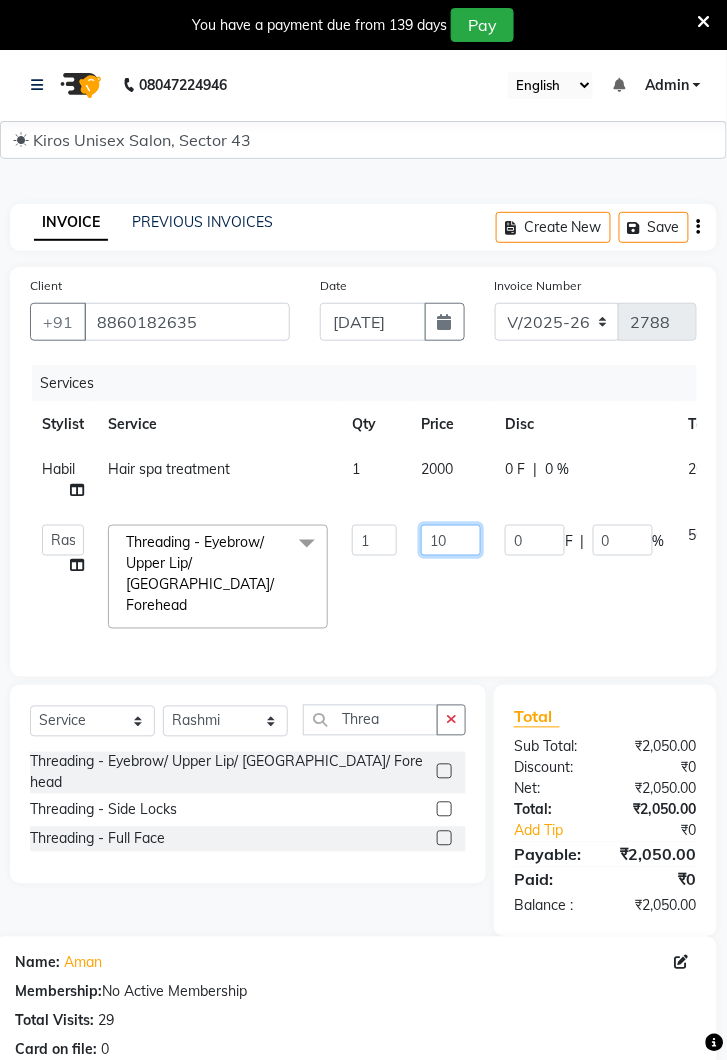 type on "100" 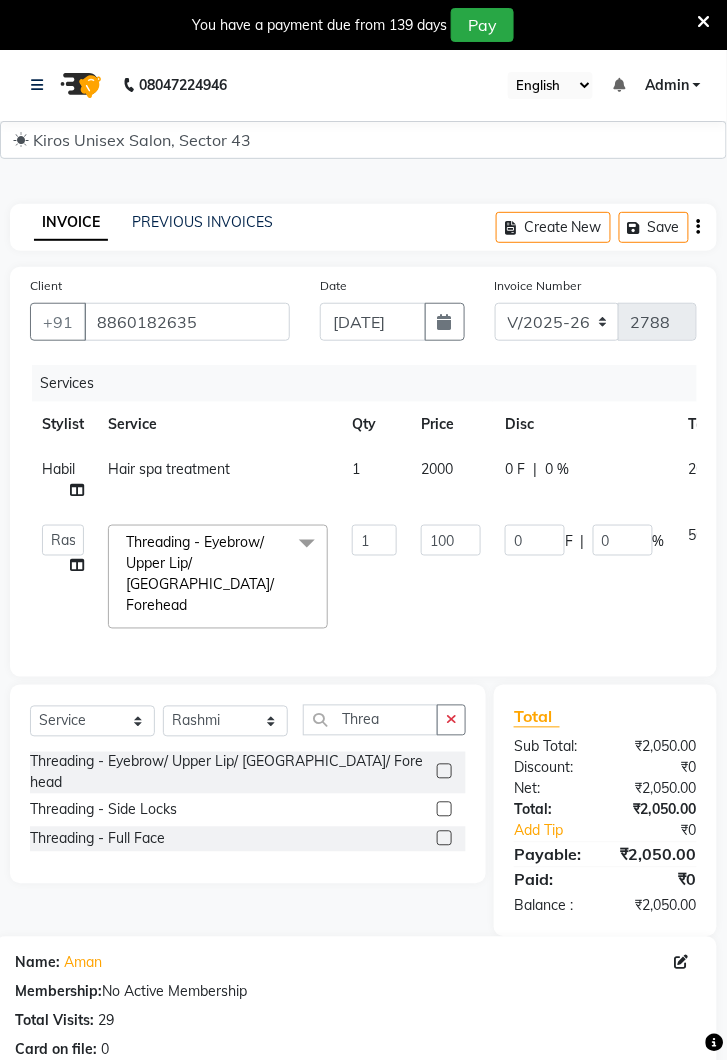 click on "0 F | 0 %" 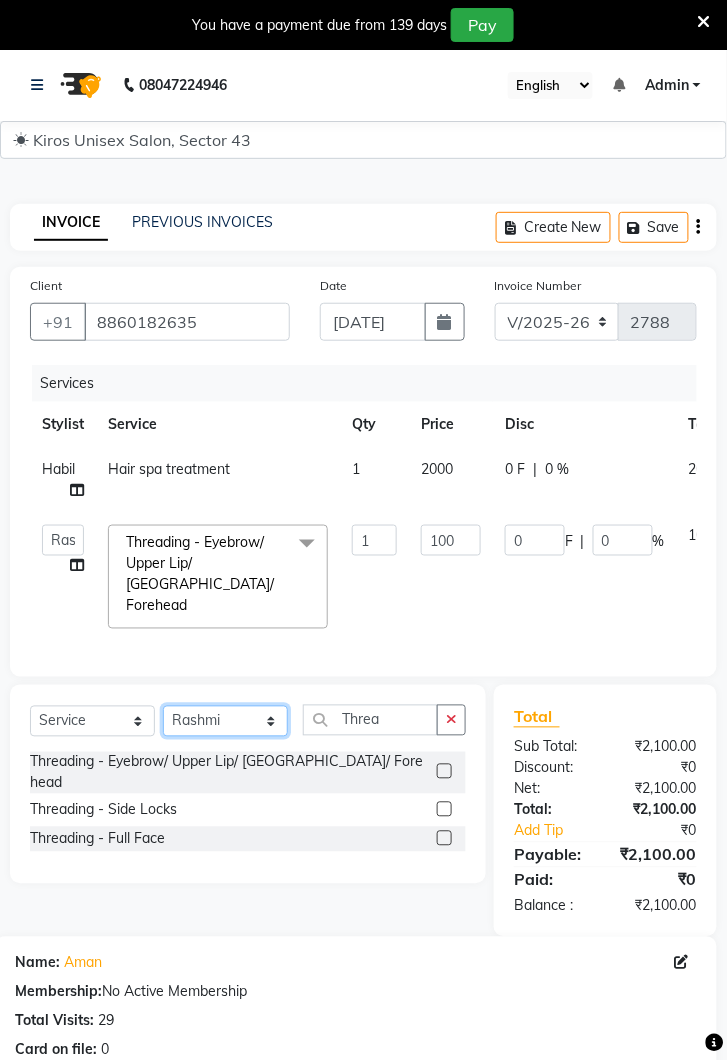 click on "Select Stylist Deepak [PERSON_NAME] [PERSON_NAME] Lamu [PERSON_NAME] [PERSON_NAME] Suraj" 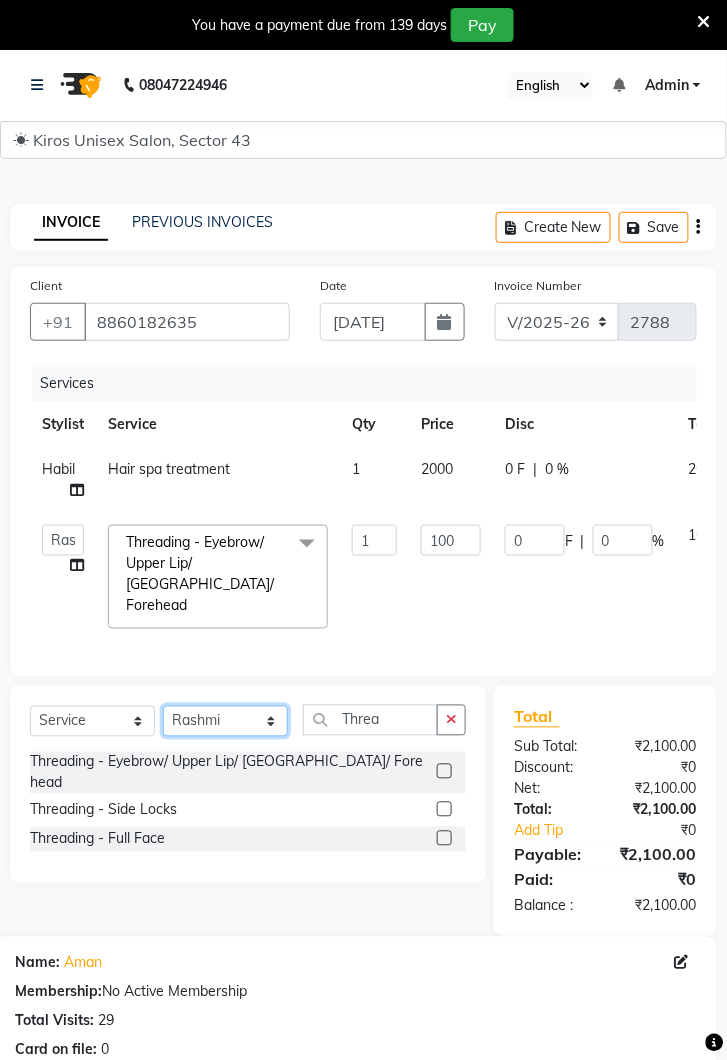 select on "74703" 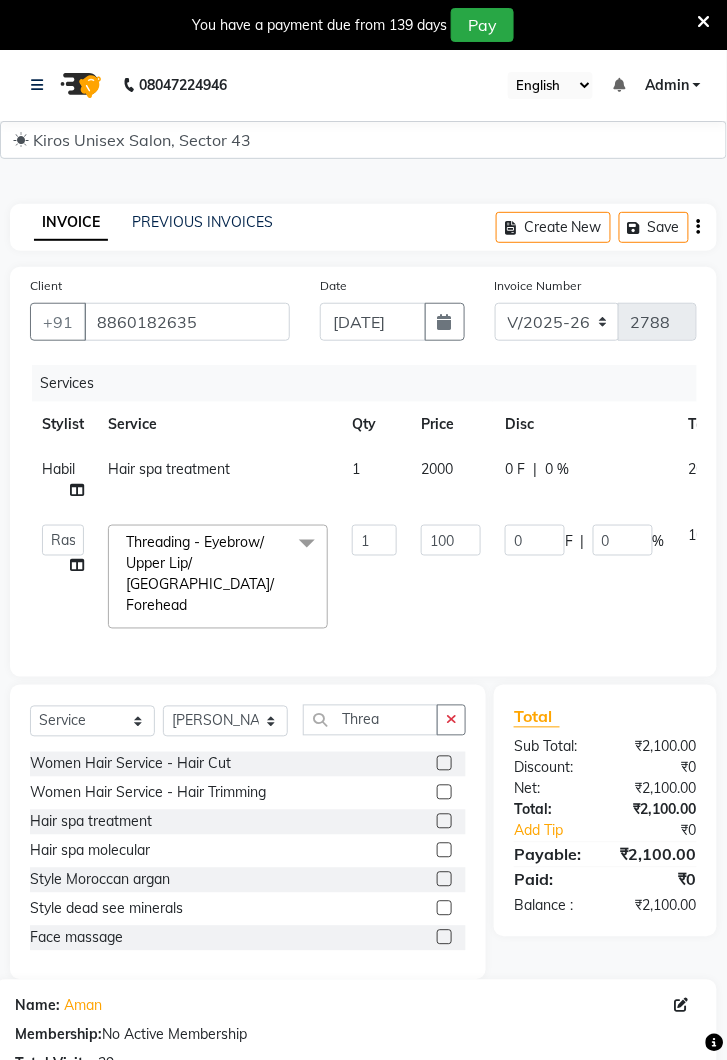 click 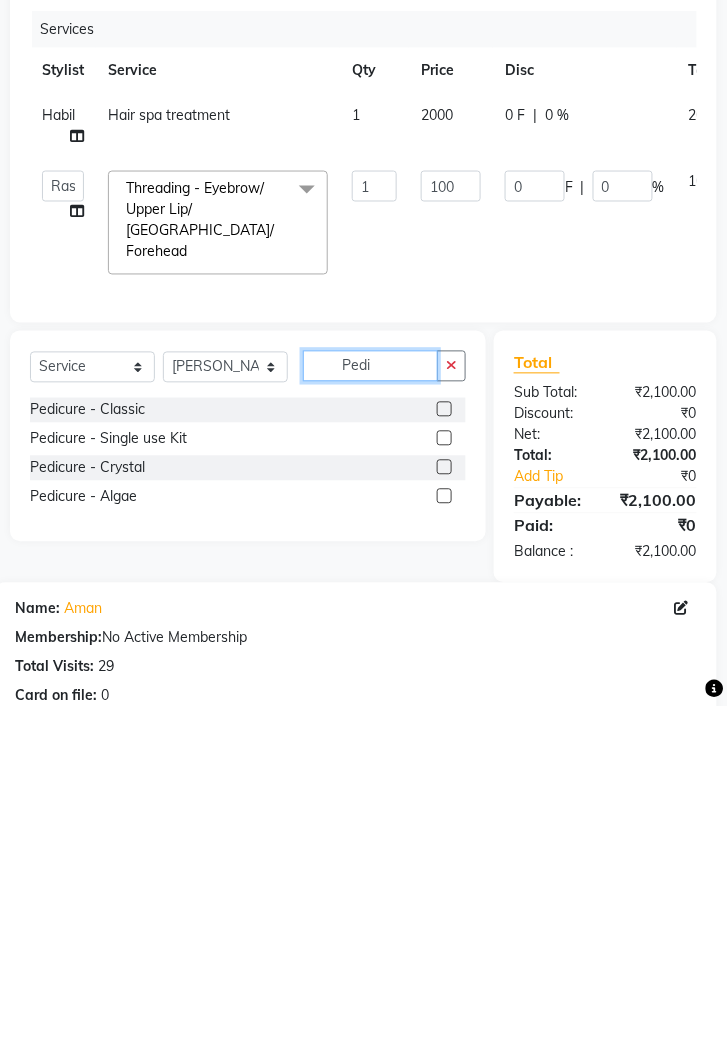 type on "Pedi" 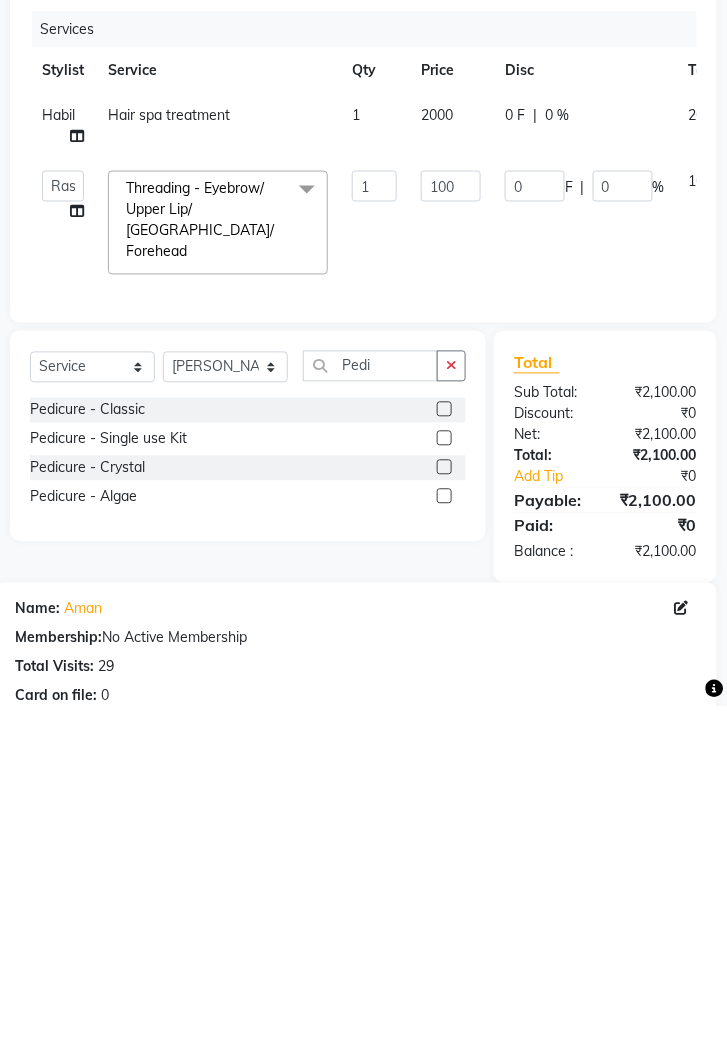 click 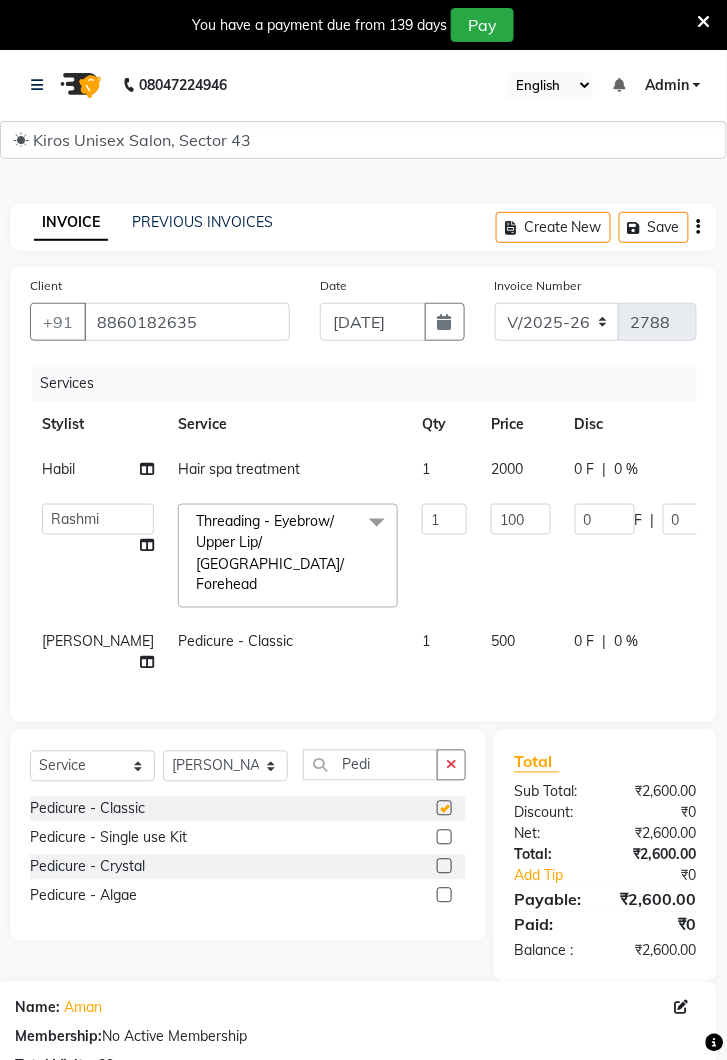 checkbox on "false" 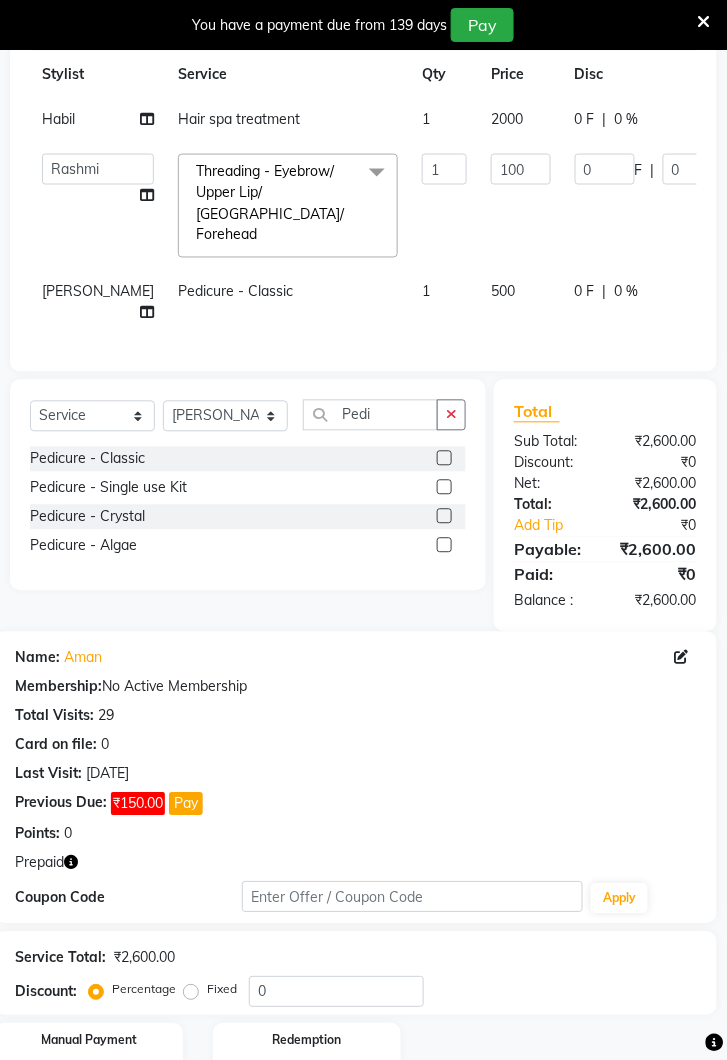 scroll, scrollTop: 429, scrollLeft: 0, axis: vertical 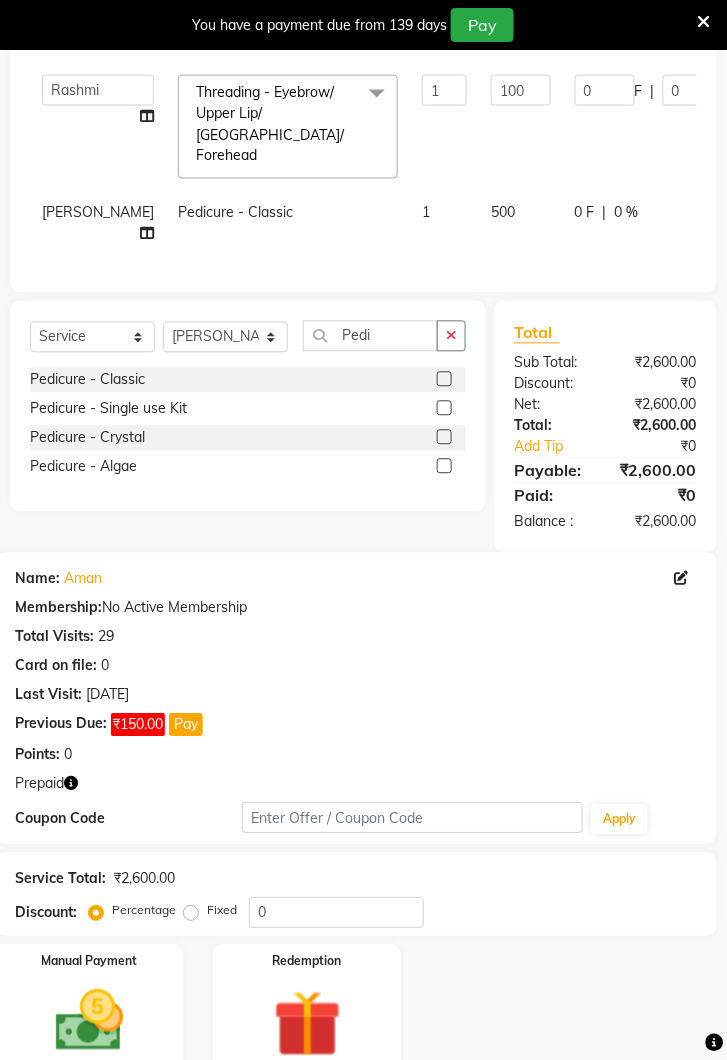 click 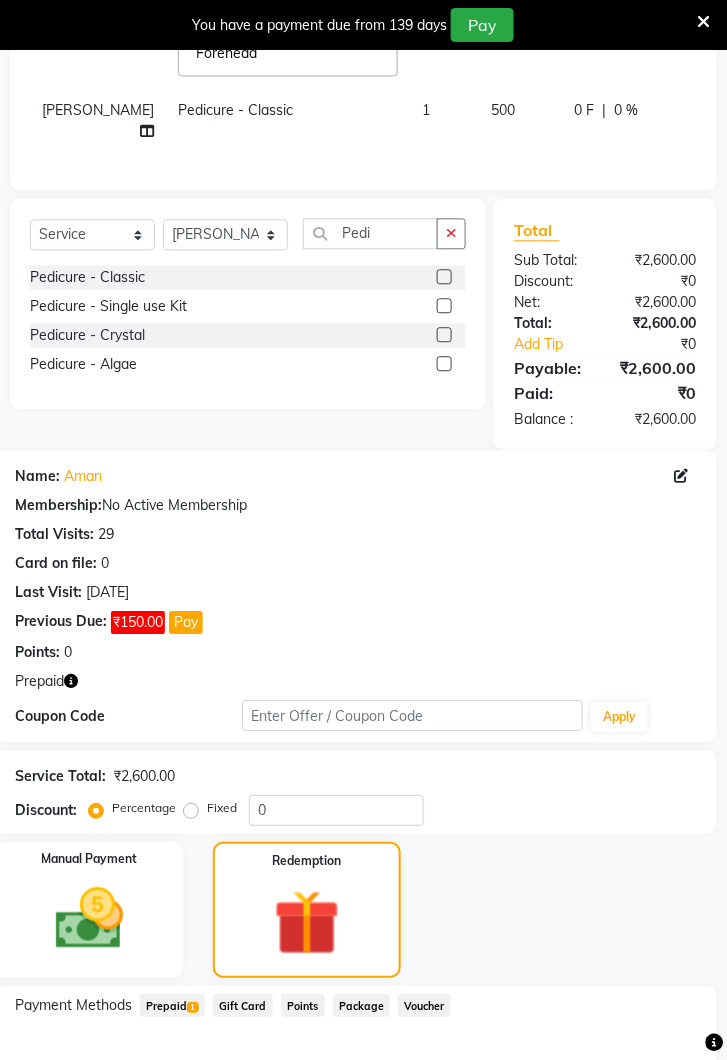scroll, scrollTop: 559, scrollLeft: 0, axis: vertical 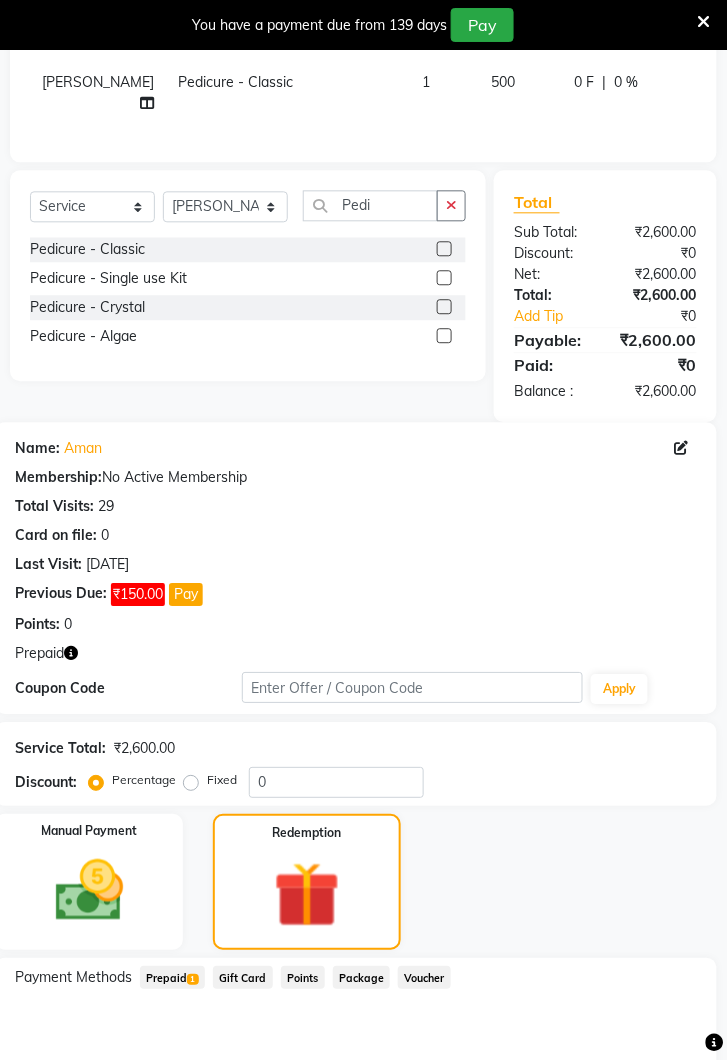 click on "Prepaid  1" 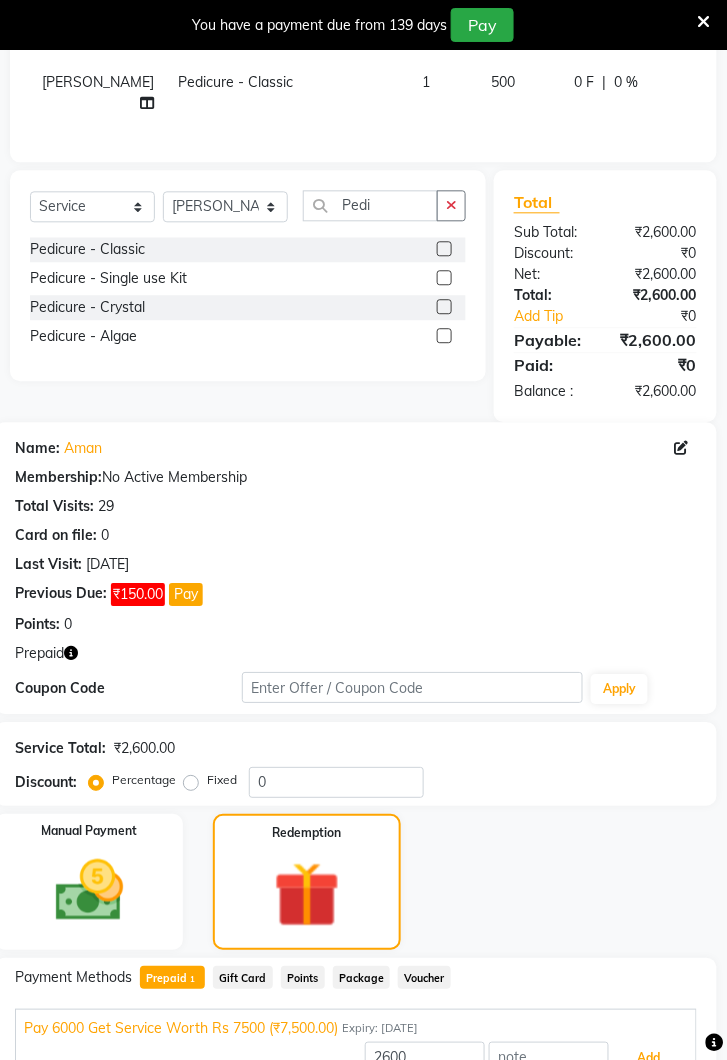 click on "Add" at bounding box center [649, 1059] 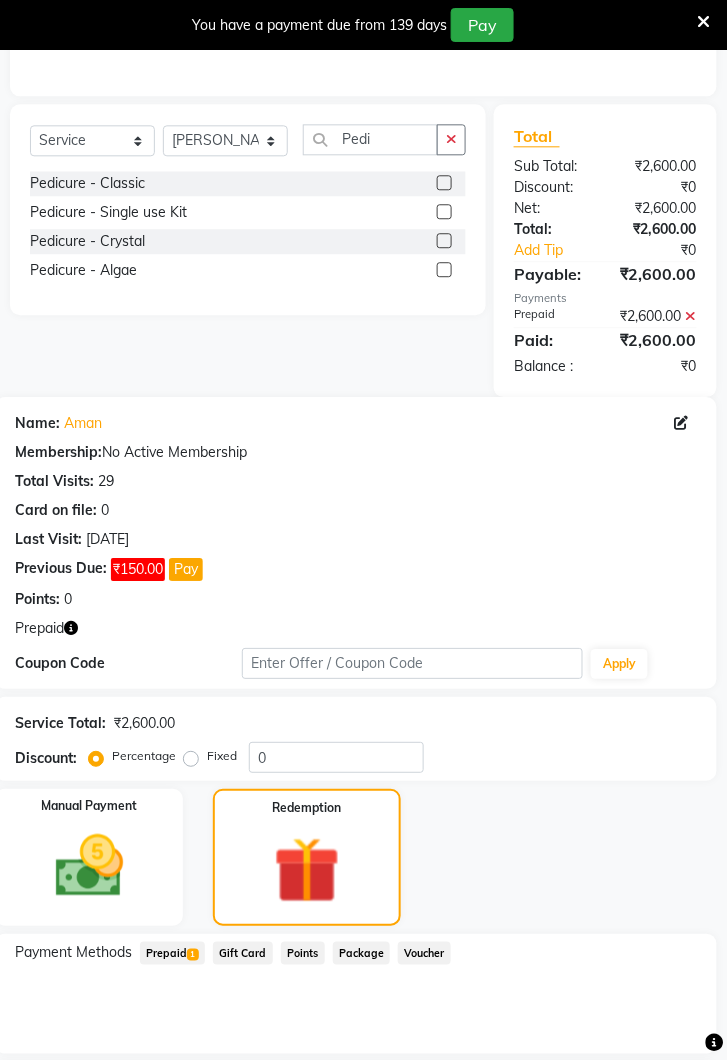 scroll, scrollTop: 733, scrollLeft: 0, axis: vertical 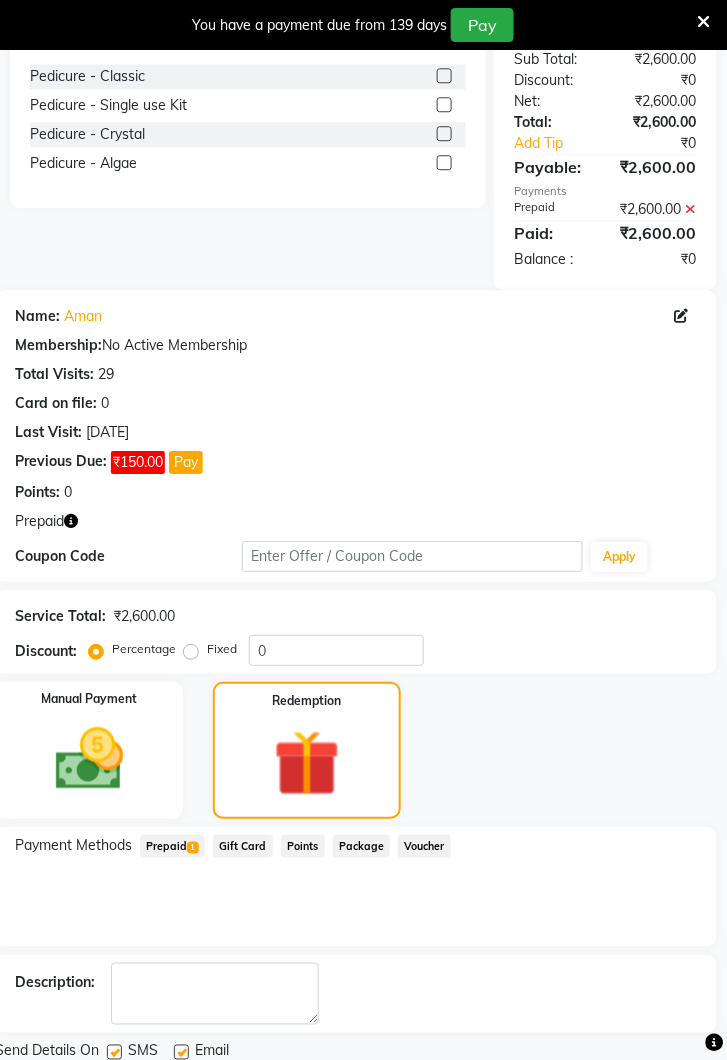 click on "Checkout" 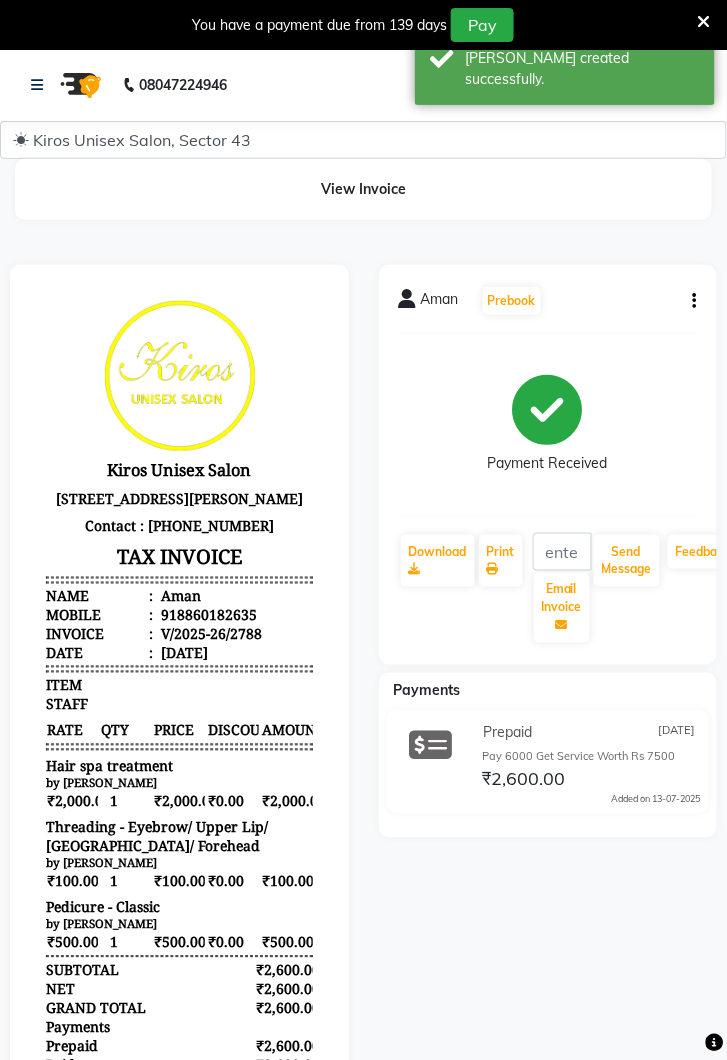 scroll, scrollTop: 0, scrollLeft: 0, axis: both 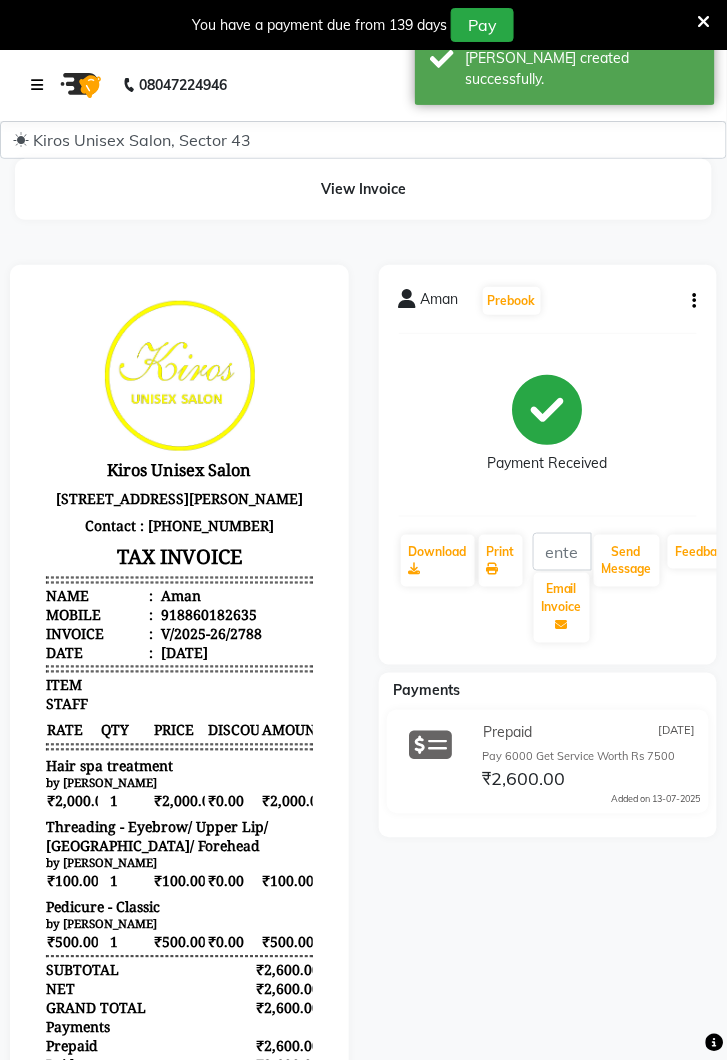 click at bounding box center [37, 85] 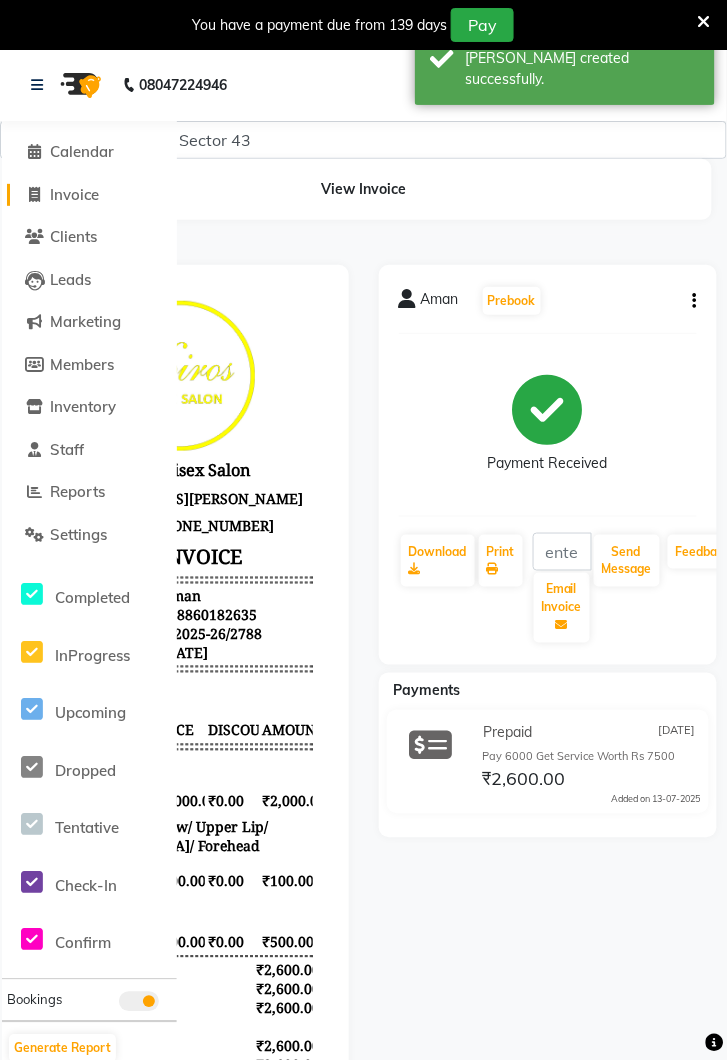 click on "Invoice" 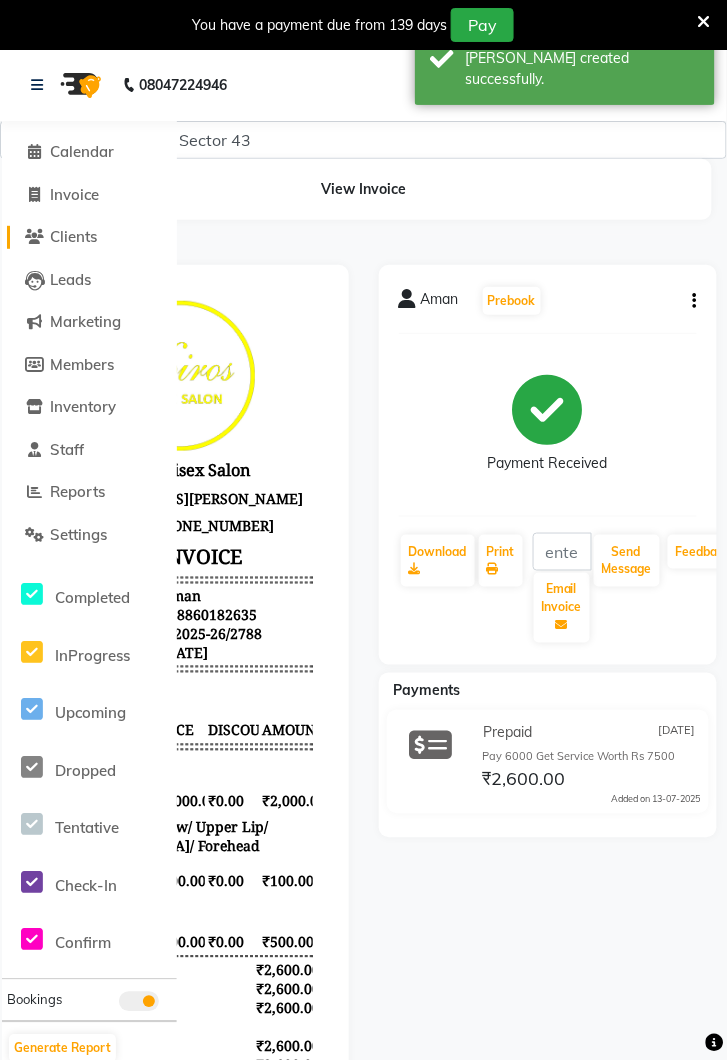 click on "Clients" 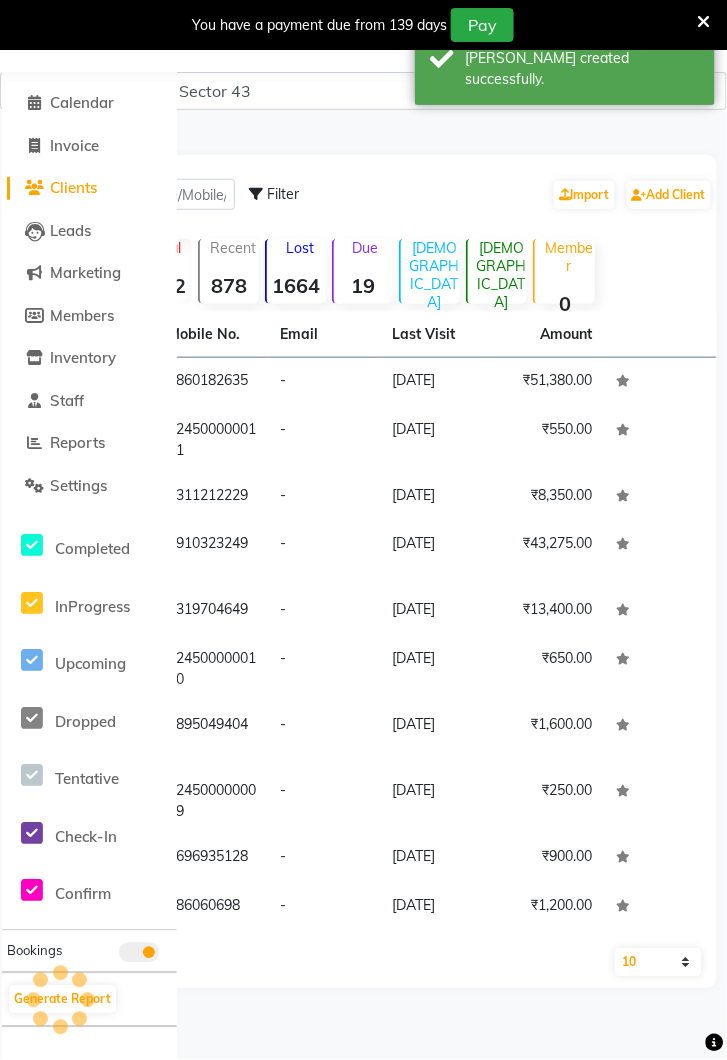 scroll, scrollTop: 0, scrollLeft: 0, axis: both 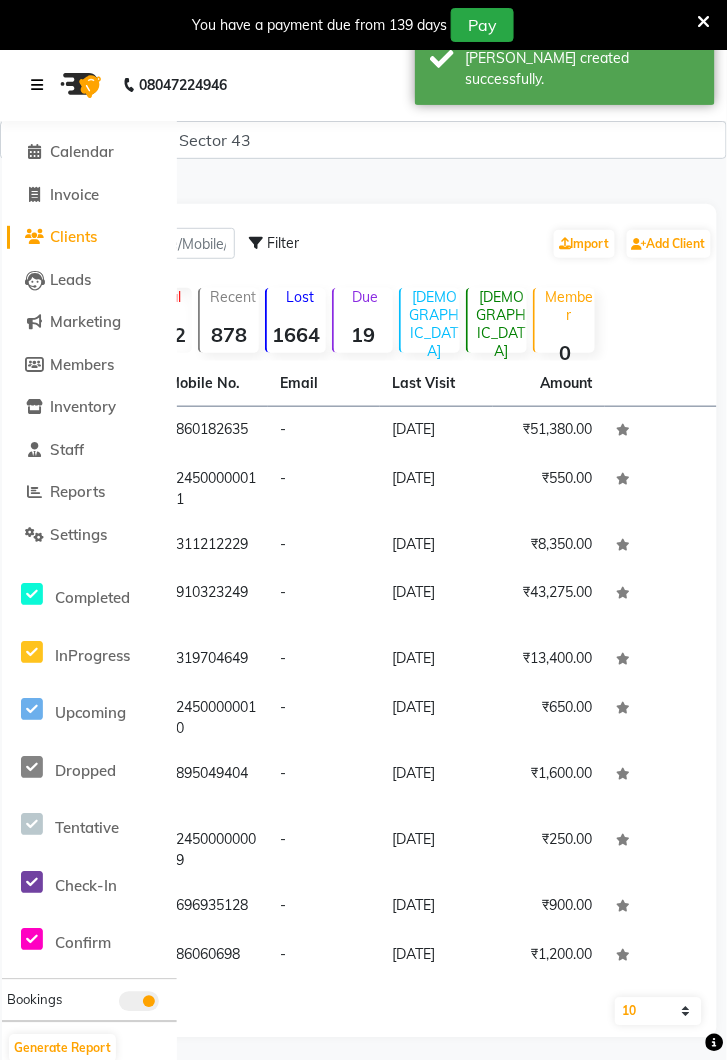 click at bounding box center (37, 85) 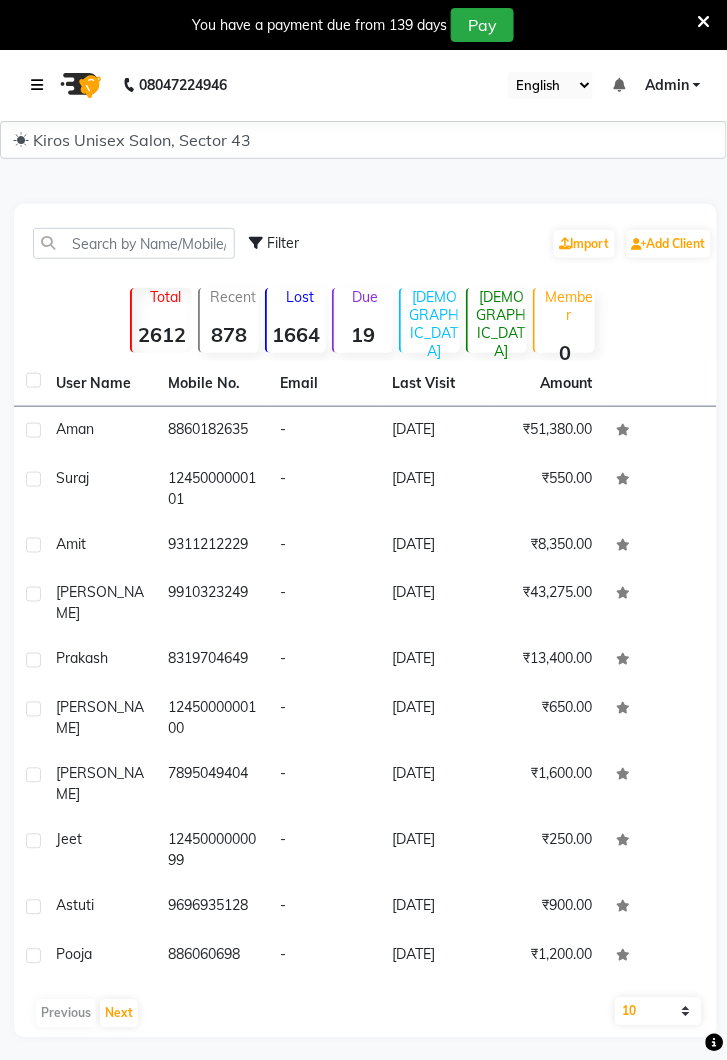 click at bounding box center (37, 85) 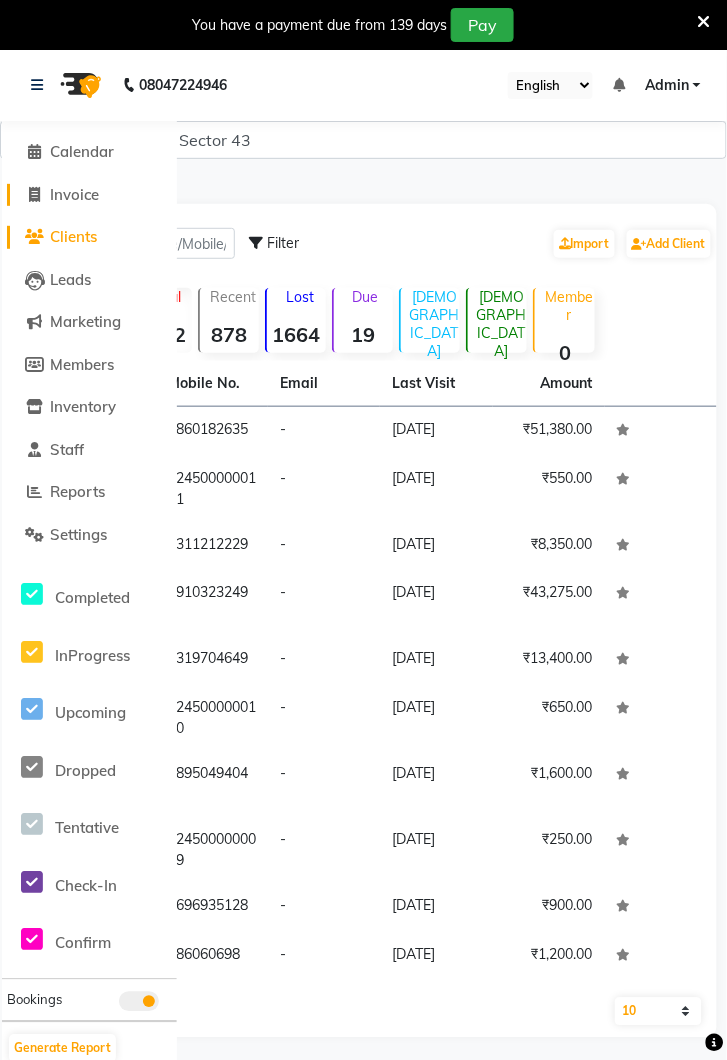 click on "Invoice" 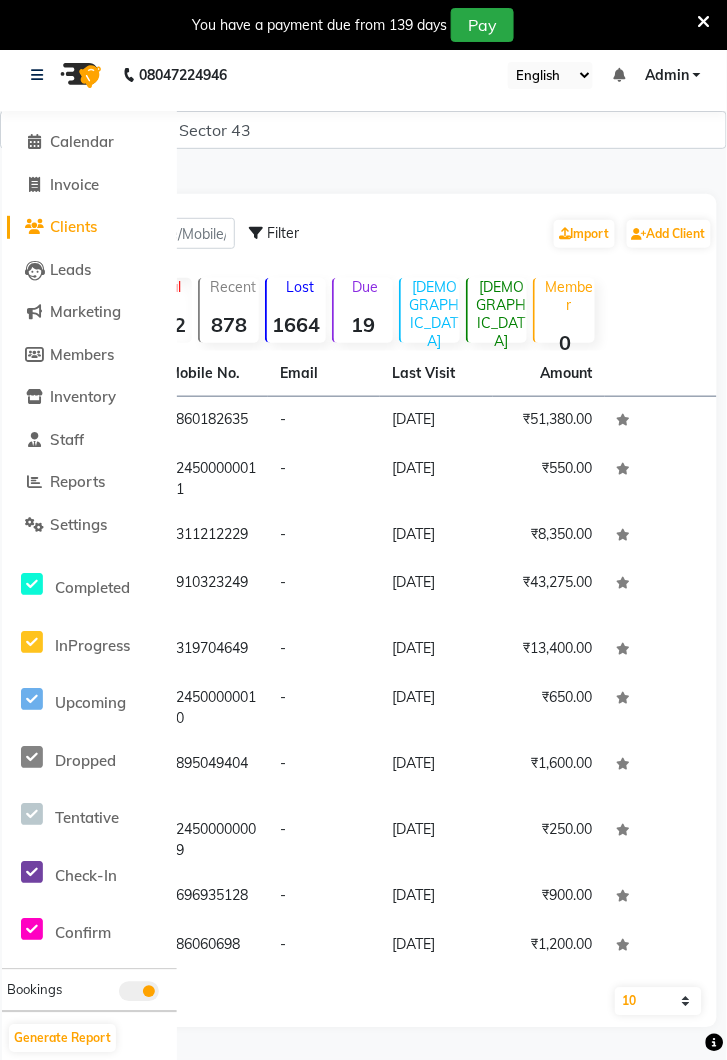 select on "service" 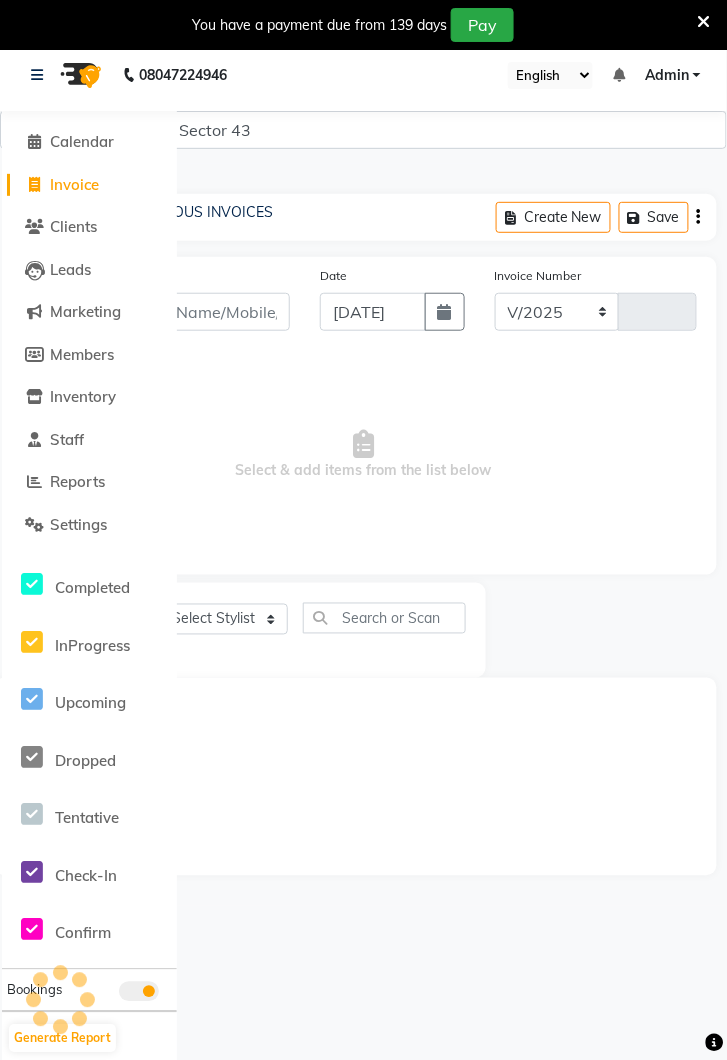 select on "5694" 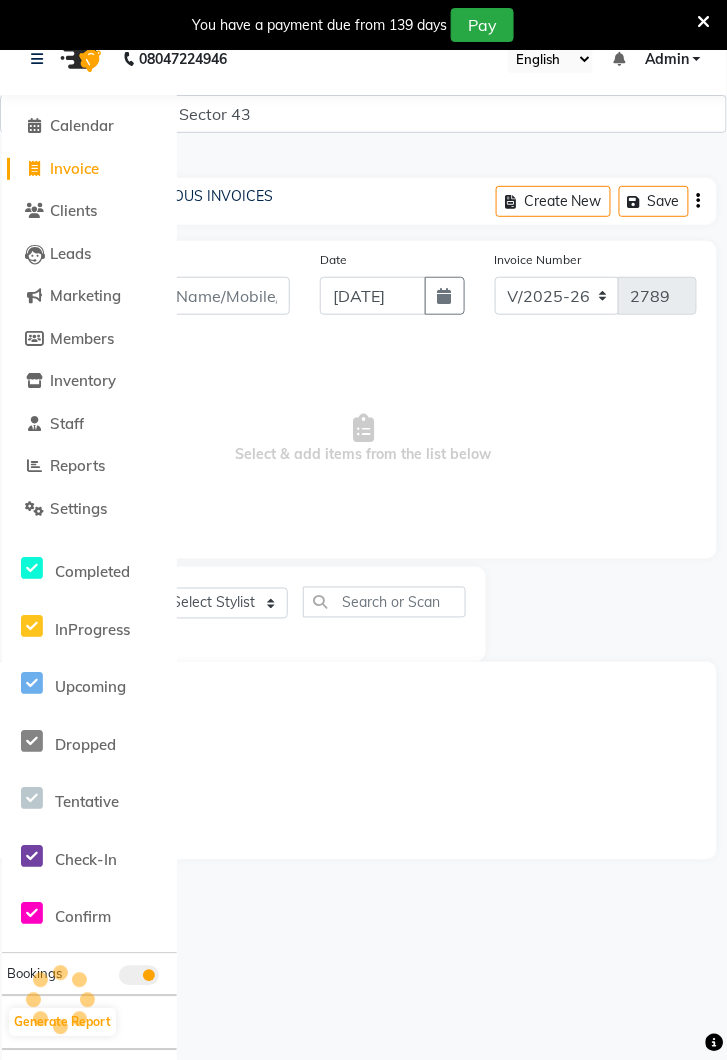 scroll, scrollTop: 0, scrollLeft: 0, axis: both 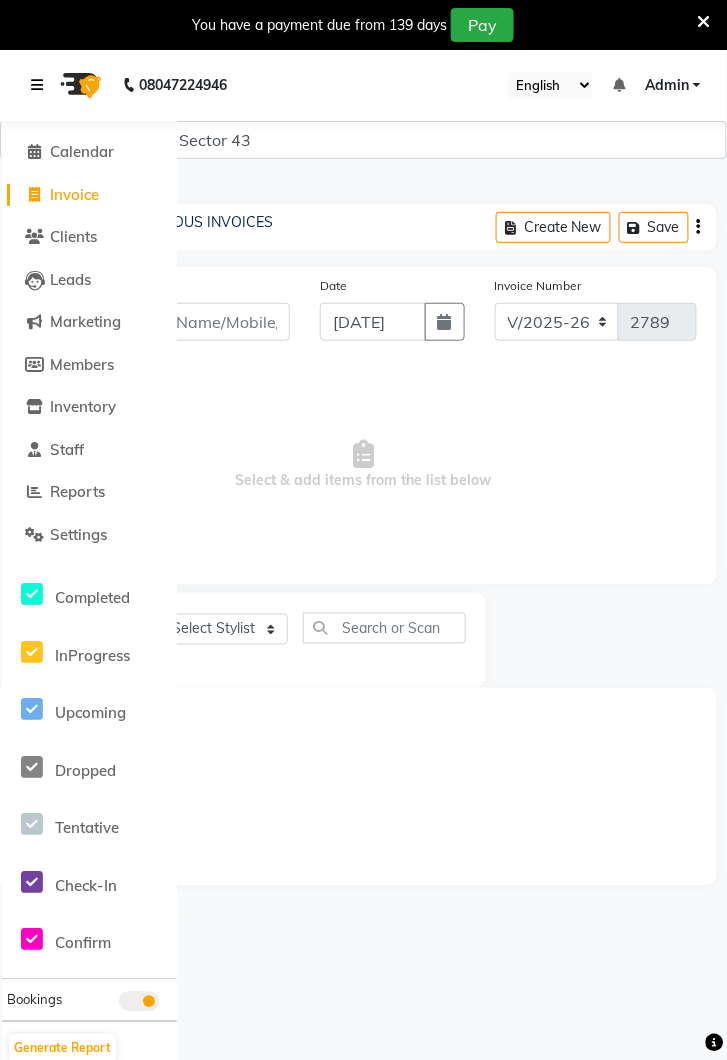 click at bounding box center (41, 85) 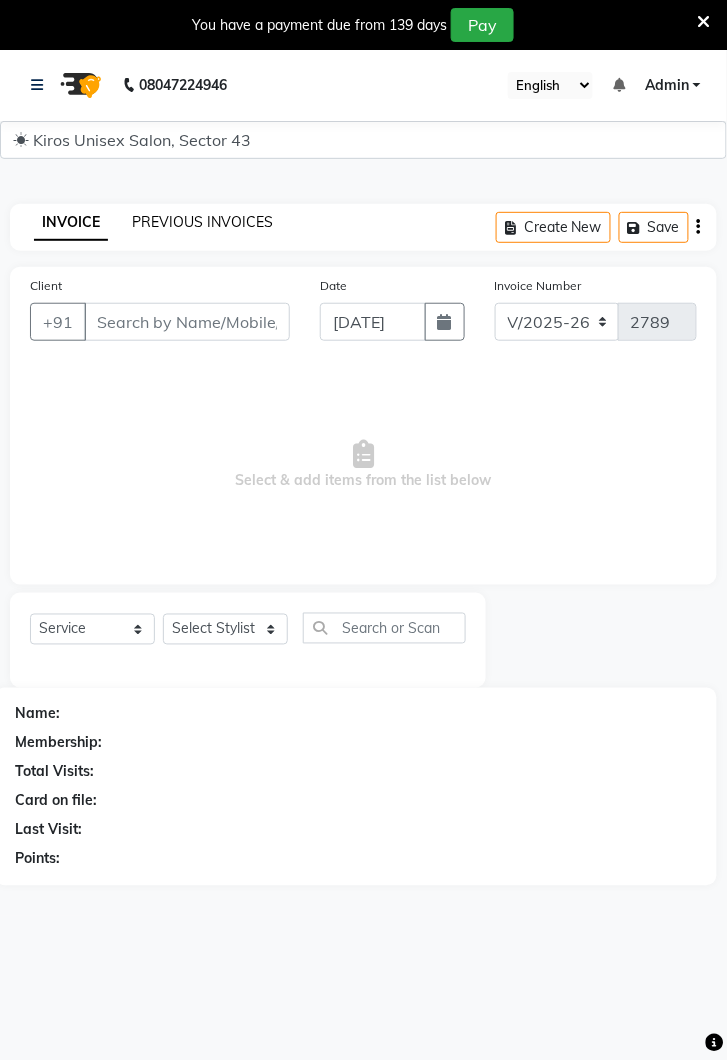 click on "PREVIOUS INVOICES" 